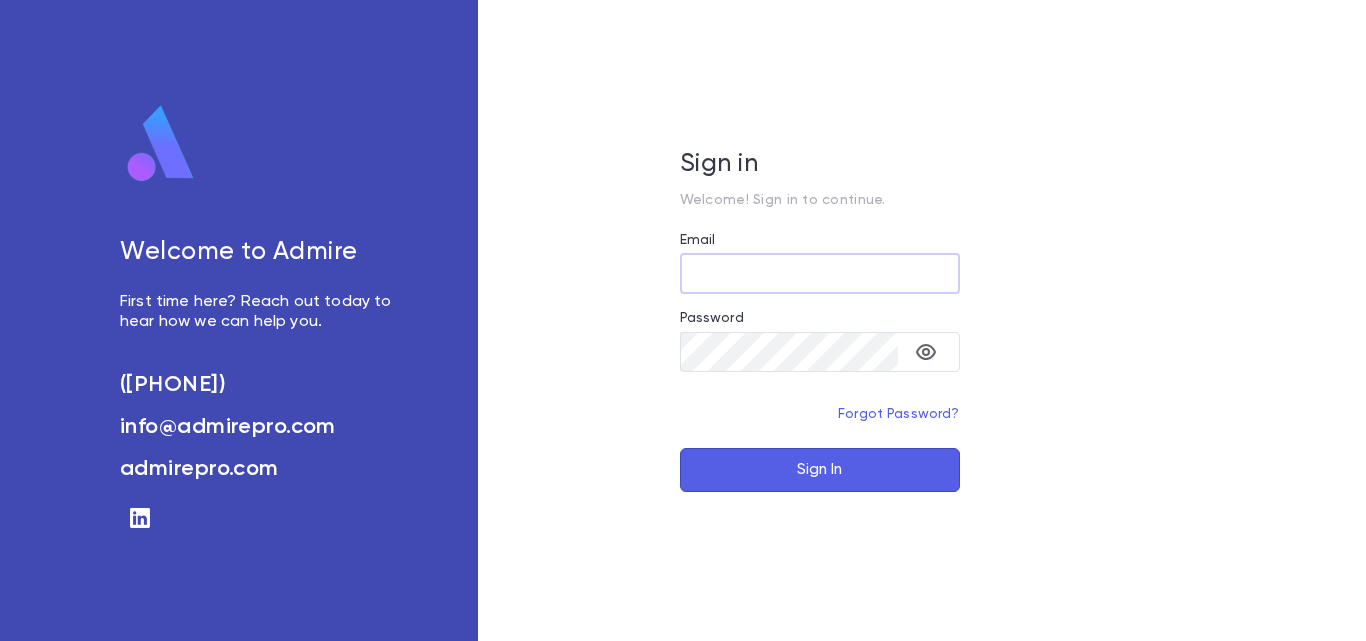 scroll, scrollTop: 0, scrollLeft: 0, axis: both 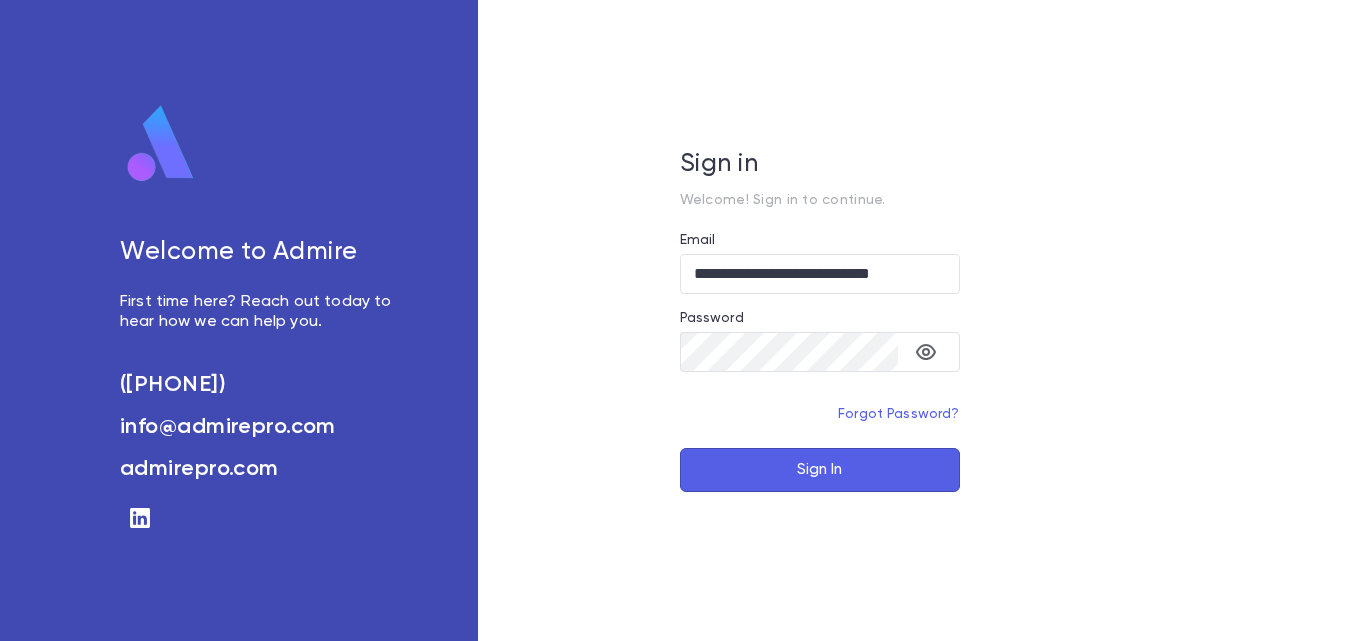 click on "Sign In" at bounding box center [820, 470] 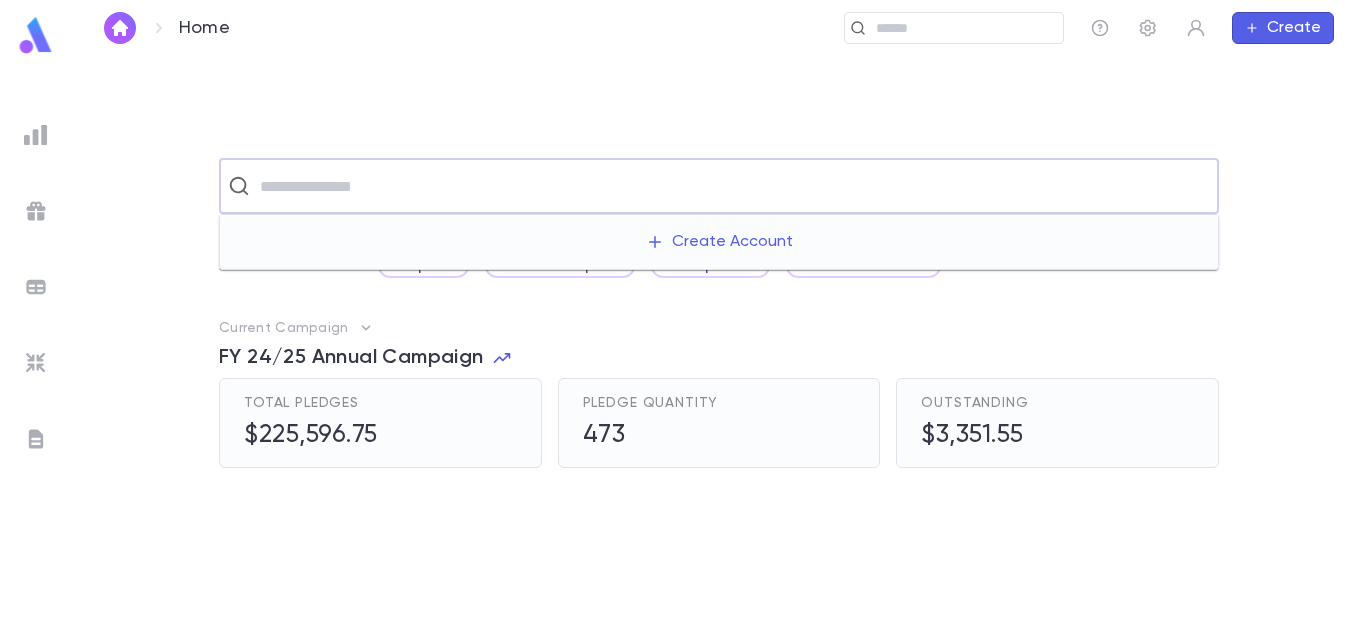 click at bounding box center [732, 186] 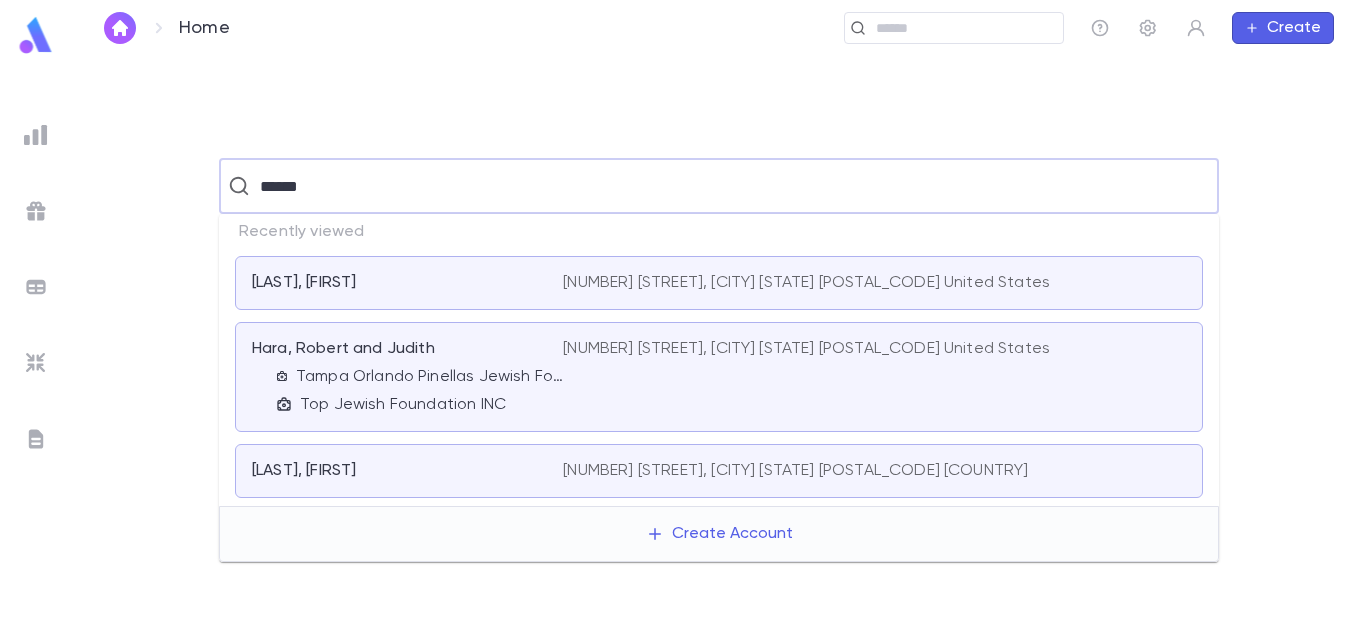 type on "******" 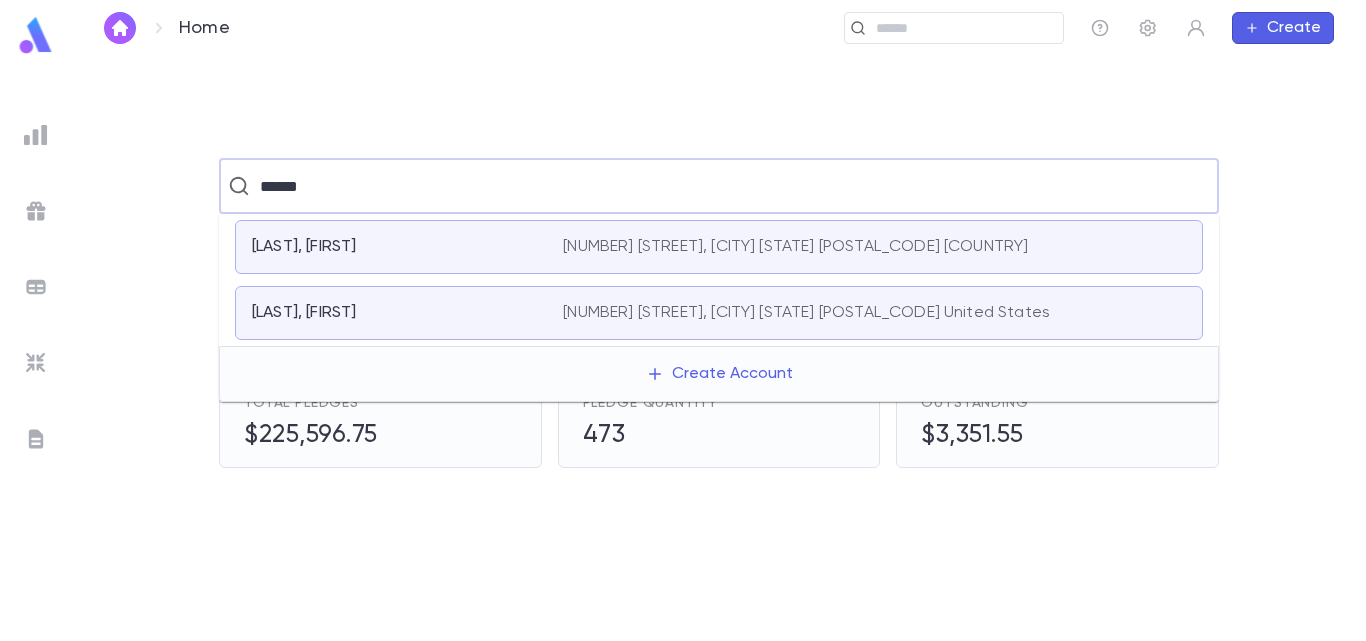 click on "[LAST], [FIRST] [NUMBER] [STREET], [CITY] [STATE] [COUNTRY]" at bounding box center (719, 313) 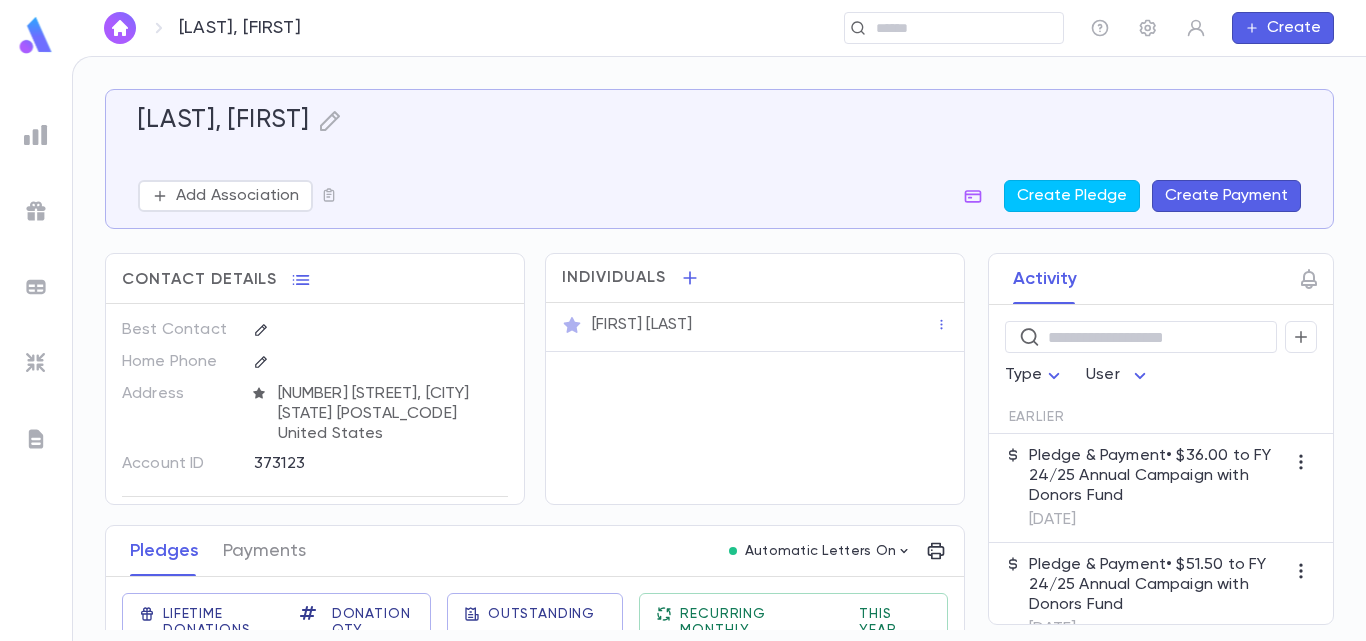 click on "Pledges Payments  Automatic Letters On" at bounding box center [535, 551] 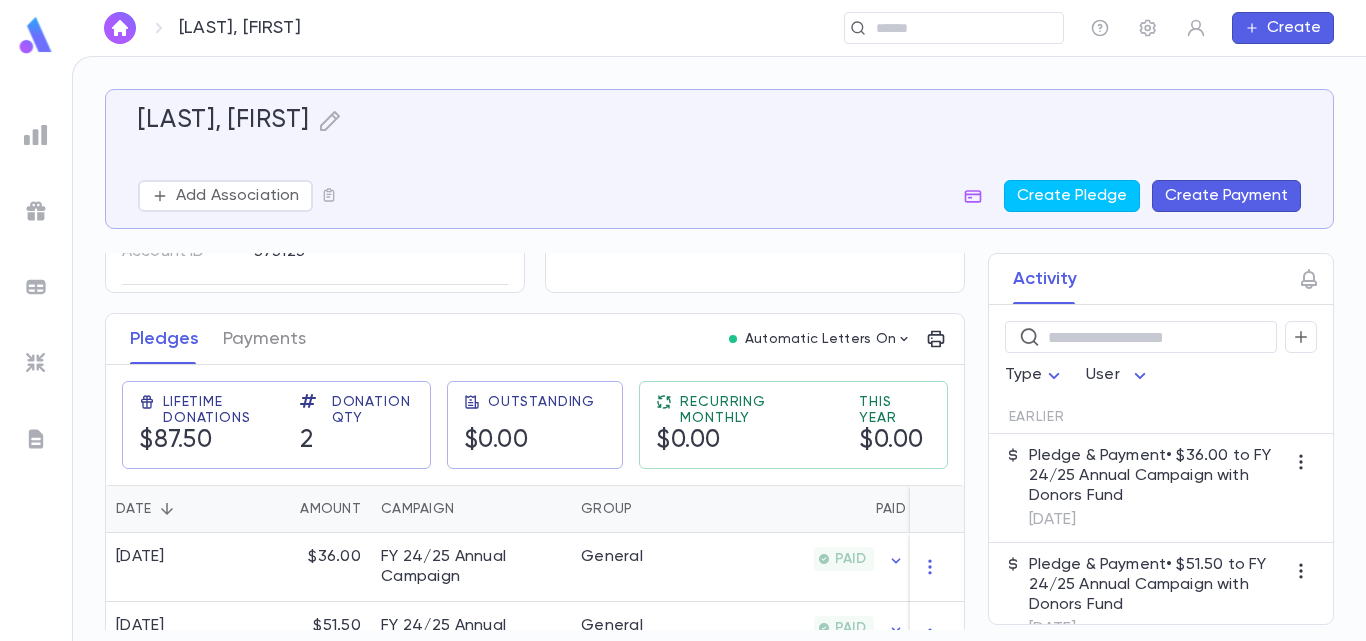 scroll, scrollTop: 262, scrollLeft: 0, axis: vertical 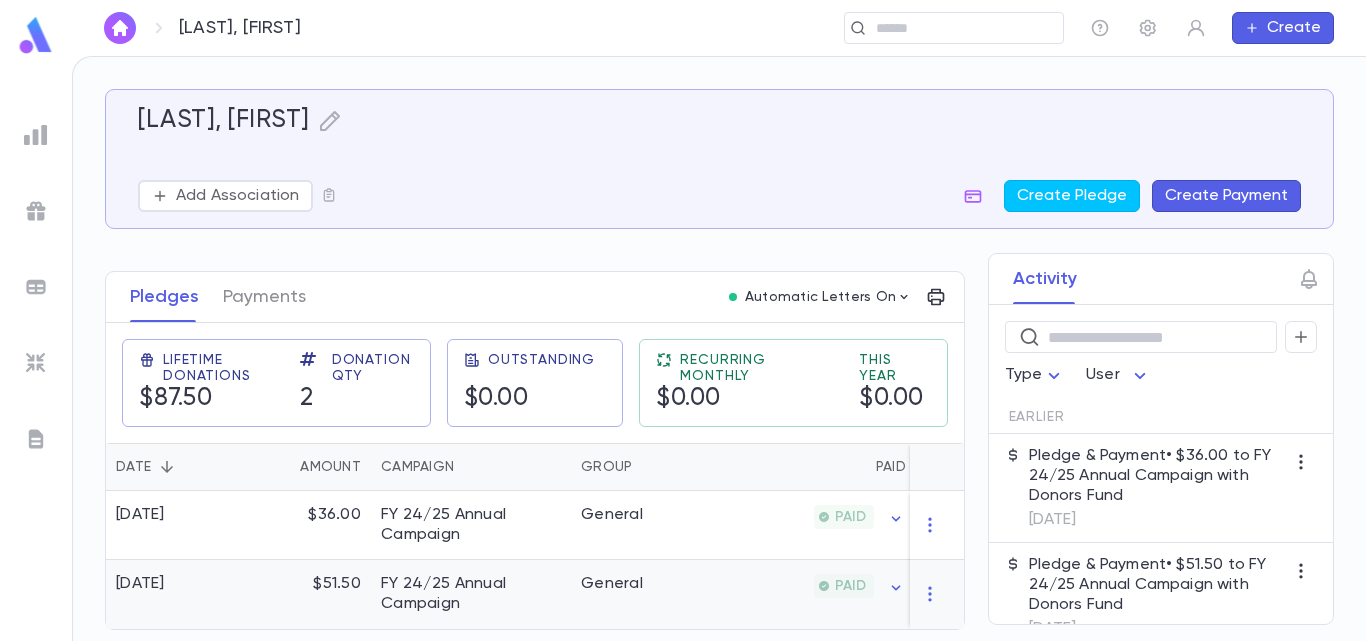 click on "General" at bounding box center (646, 594) 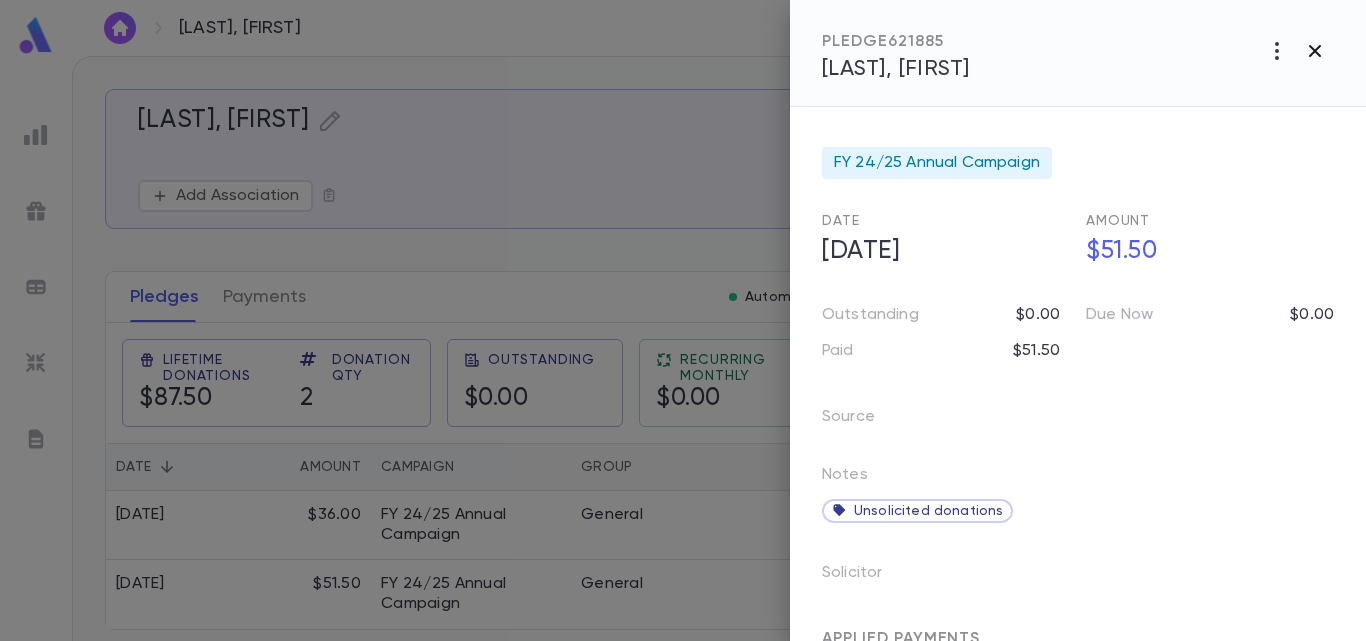 click 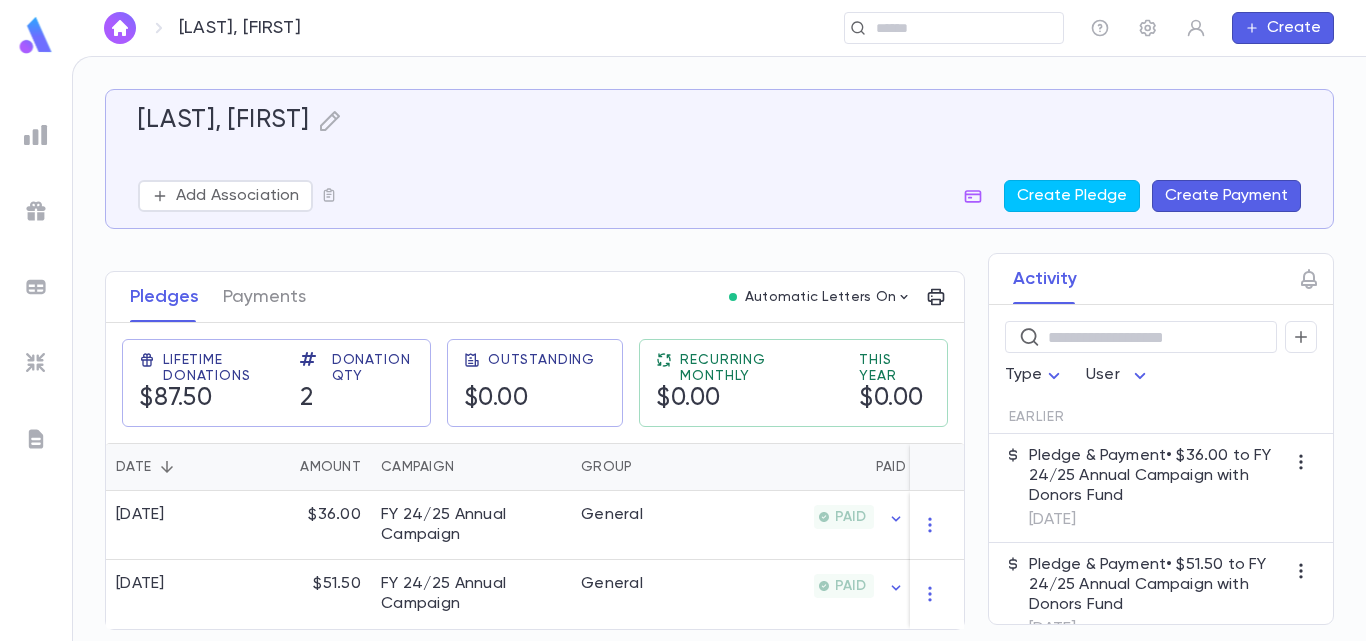 click at bounding box center (120, 28) 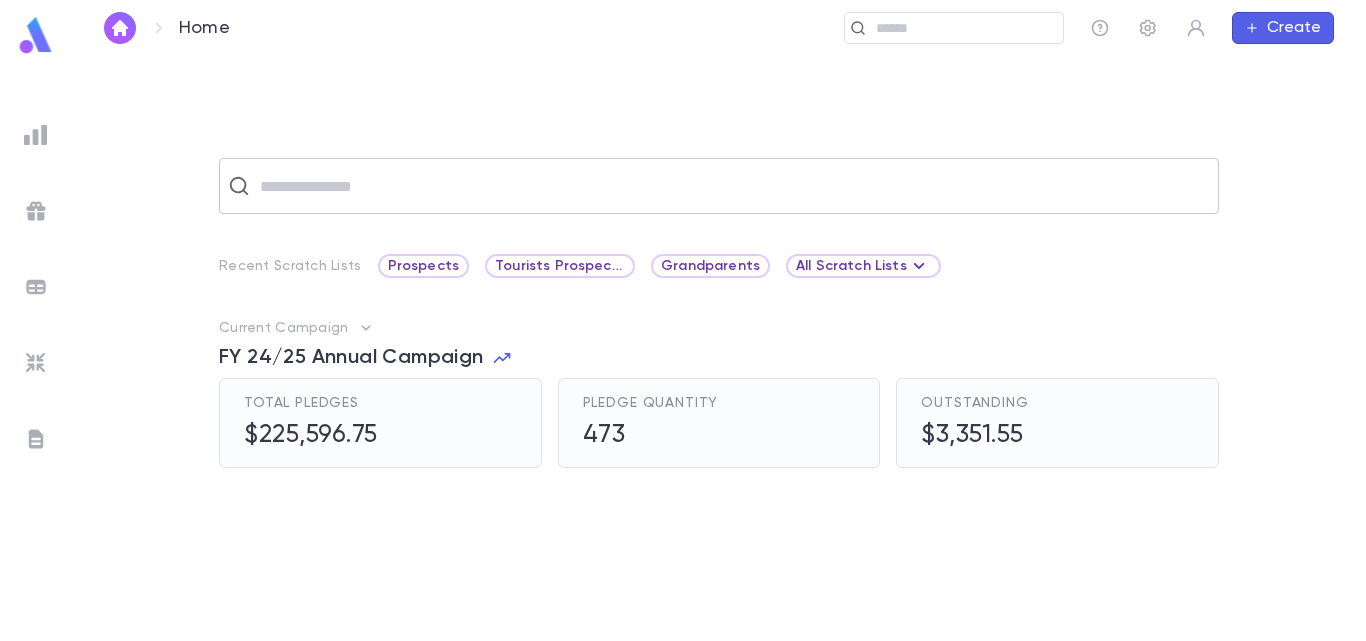 click at bounding box center [732, 186] 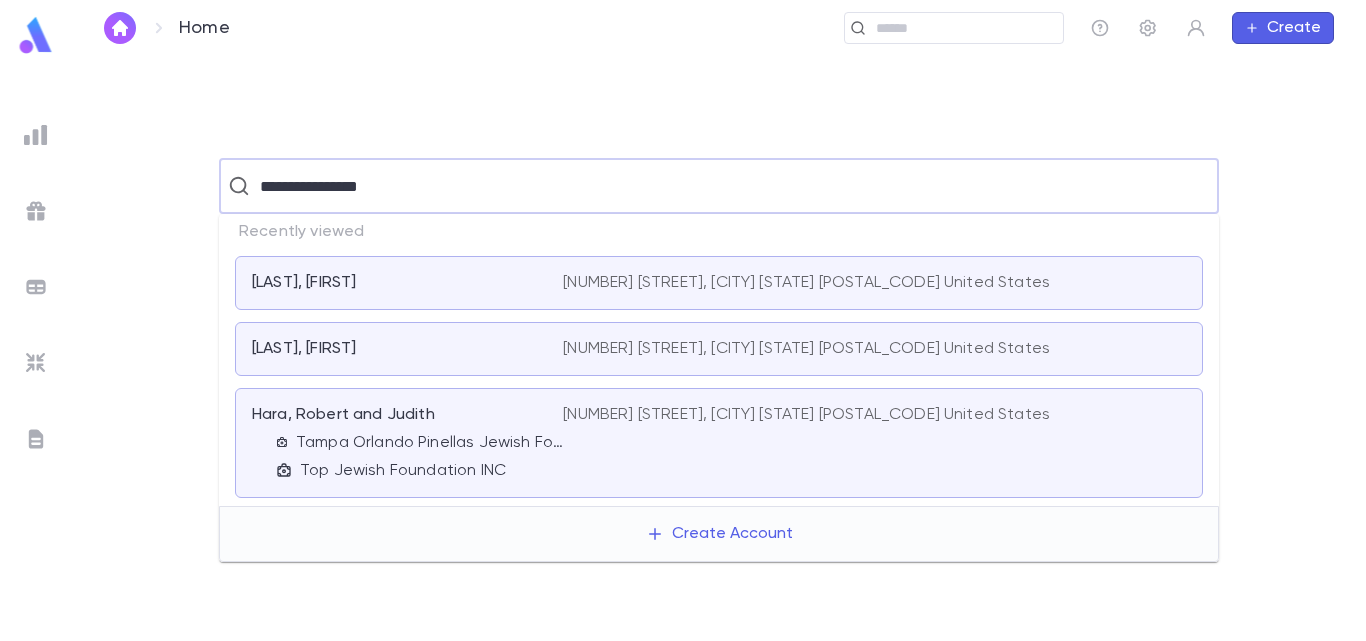 type on "**********" 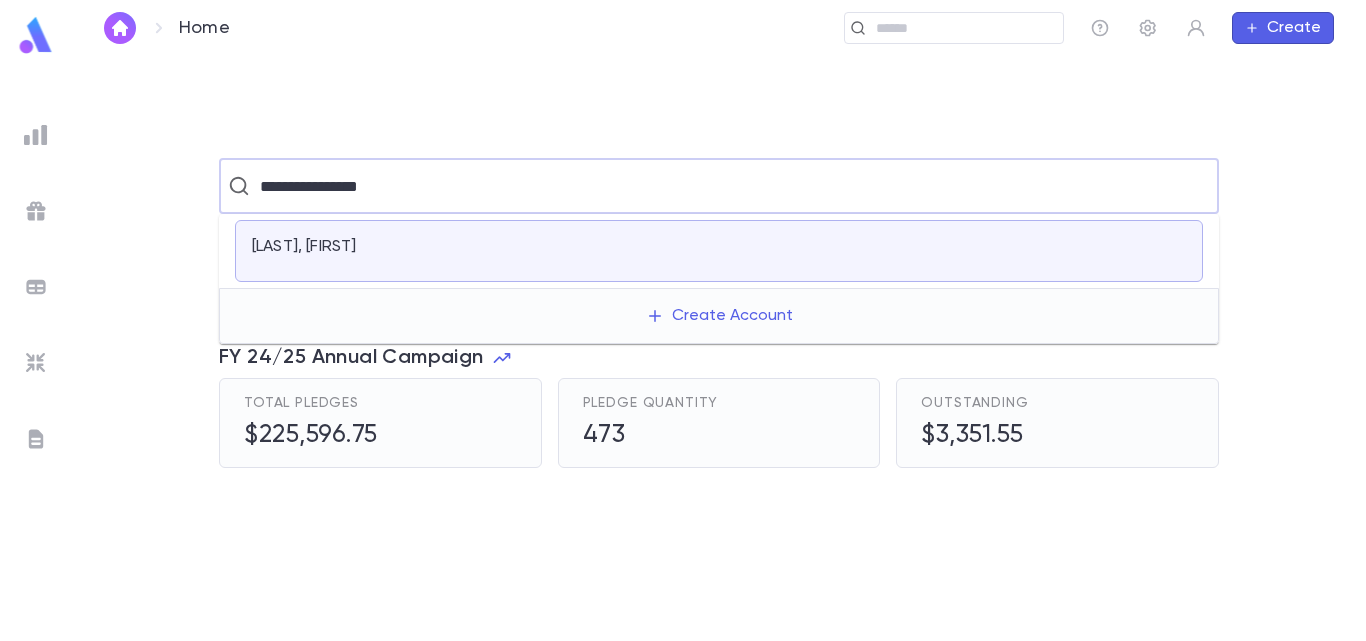 click on "[LAST], [FIRST]" at bounding box center (304, 247) 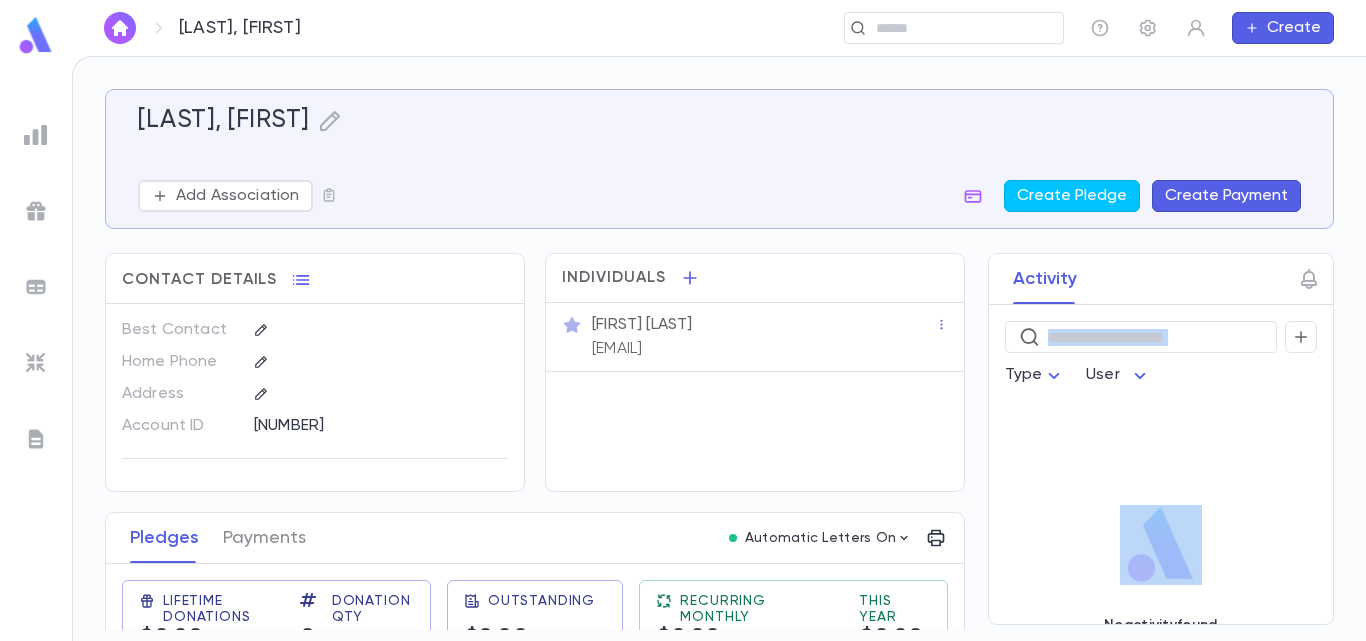 drag, startPoint x: 961, startPoint y: 347, endPoint x: 957, endPoint y: 430, distance: 83.09633 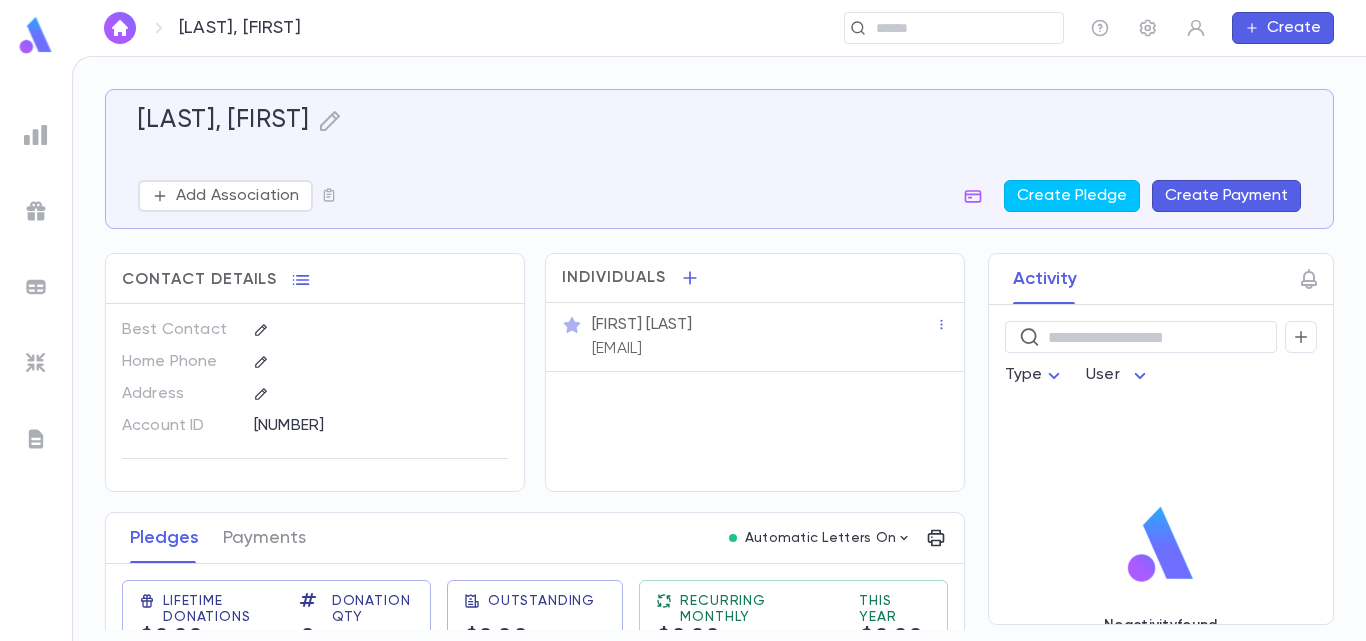 click on "Individuals [FIRST] [LAST] [EMAIL]" at bounding box center [755, 372] 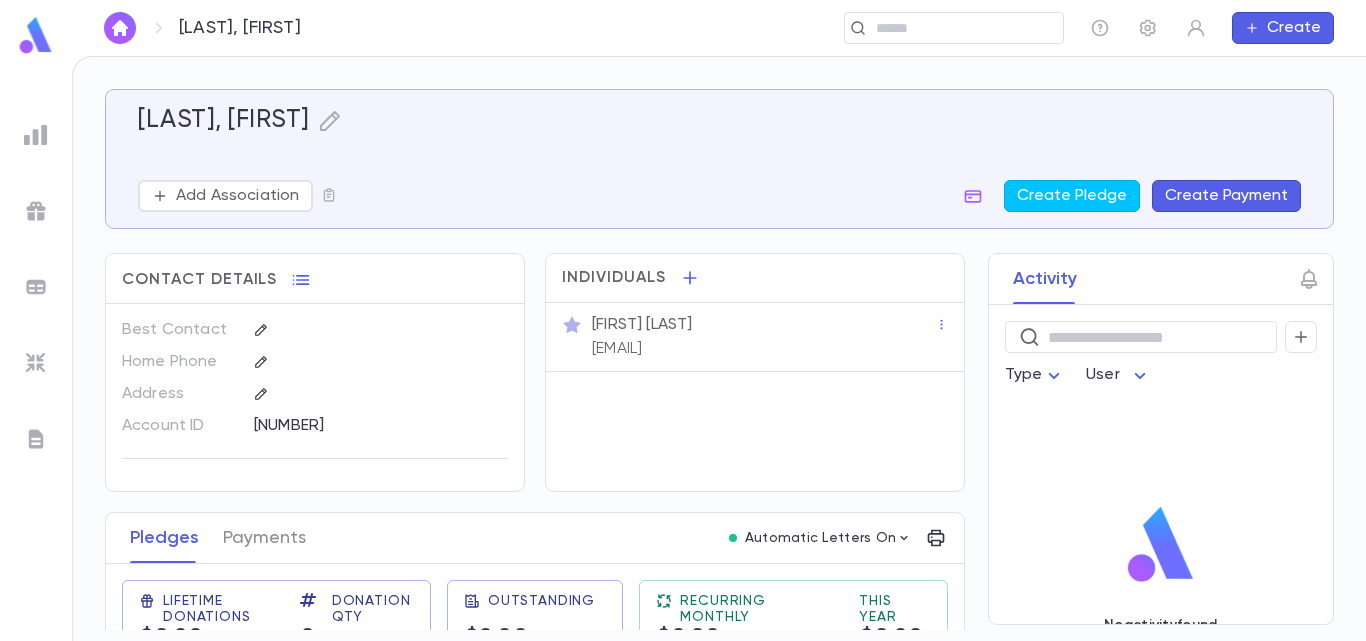 drag, startPoint x: 960, startPoint y: 401, endPoint x: 956, endPoint y: 471, distance: 70.11419 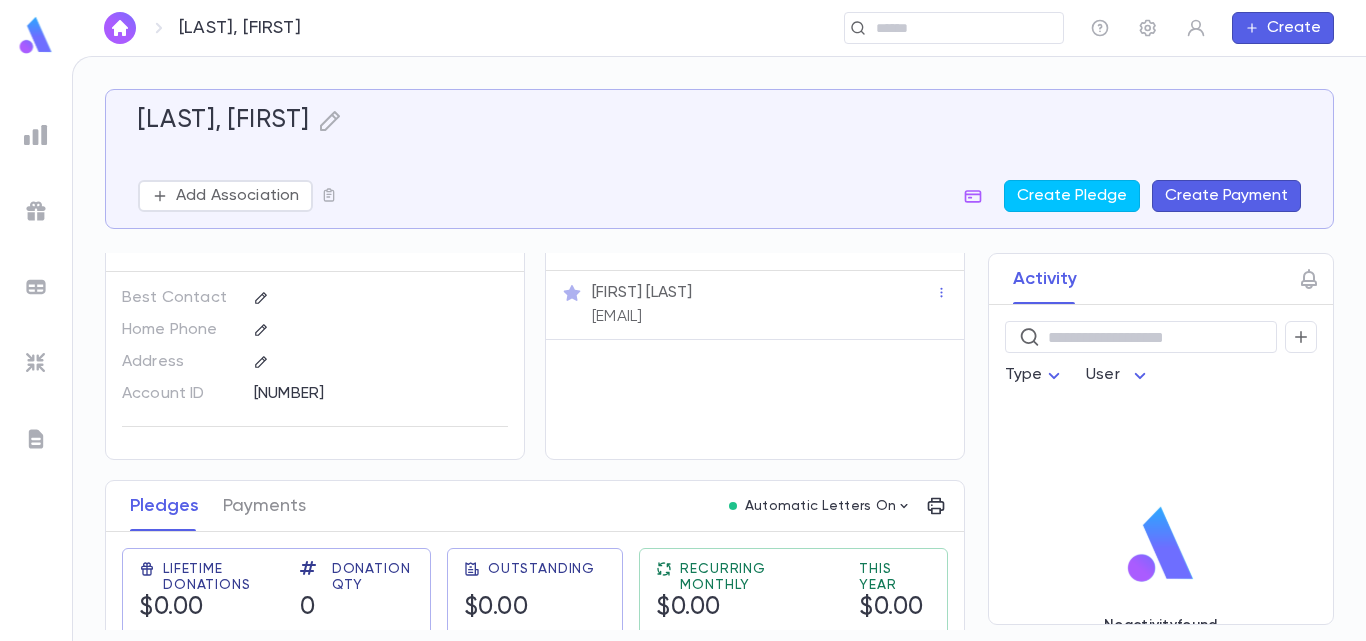 scroll, scrollTop: 0, scrollLeft: 0, axis: both 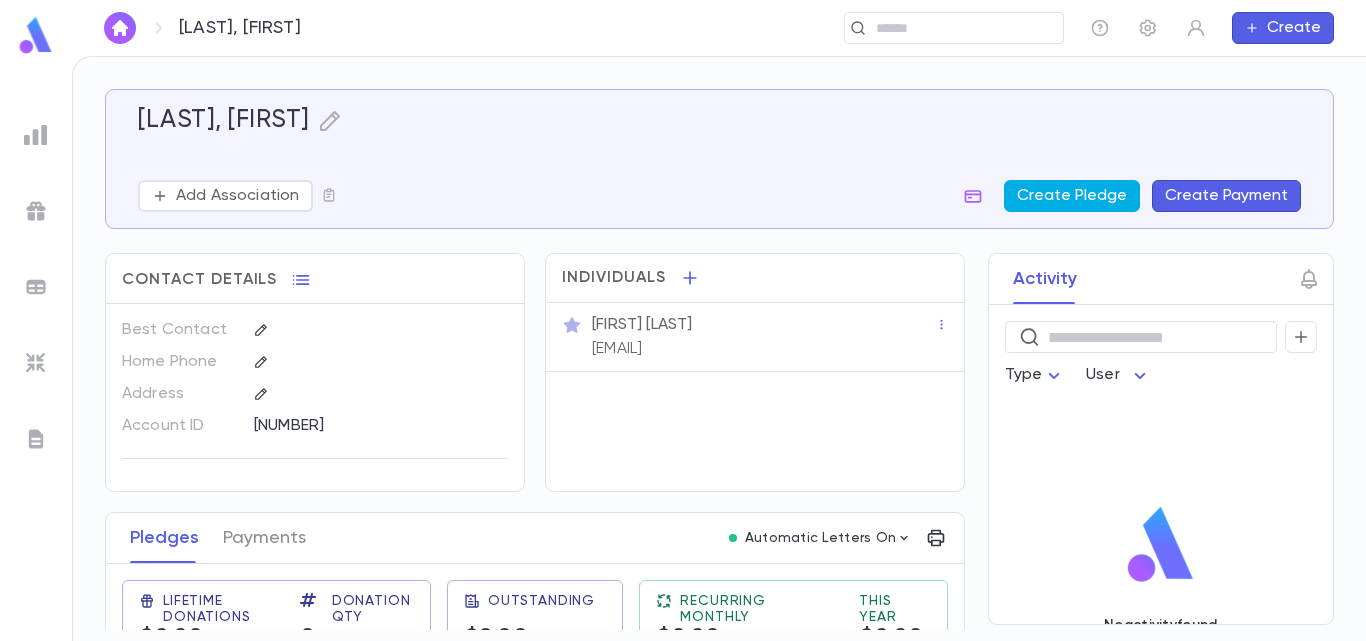 click on "Create Pledge" at bounding box center (1072, 196) 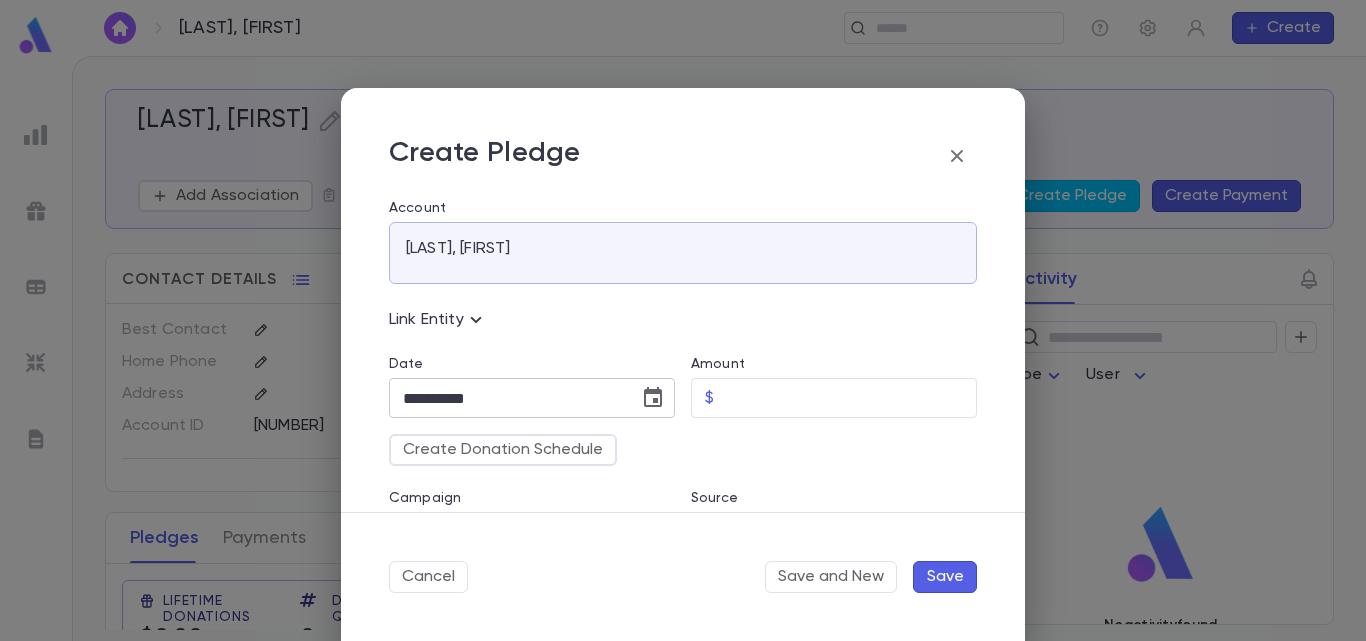 click 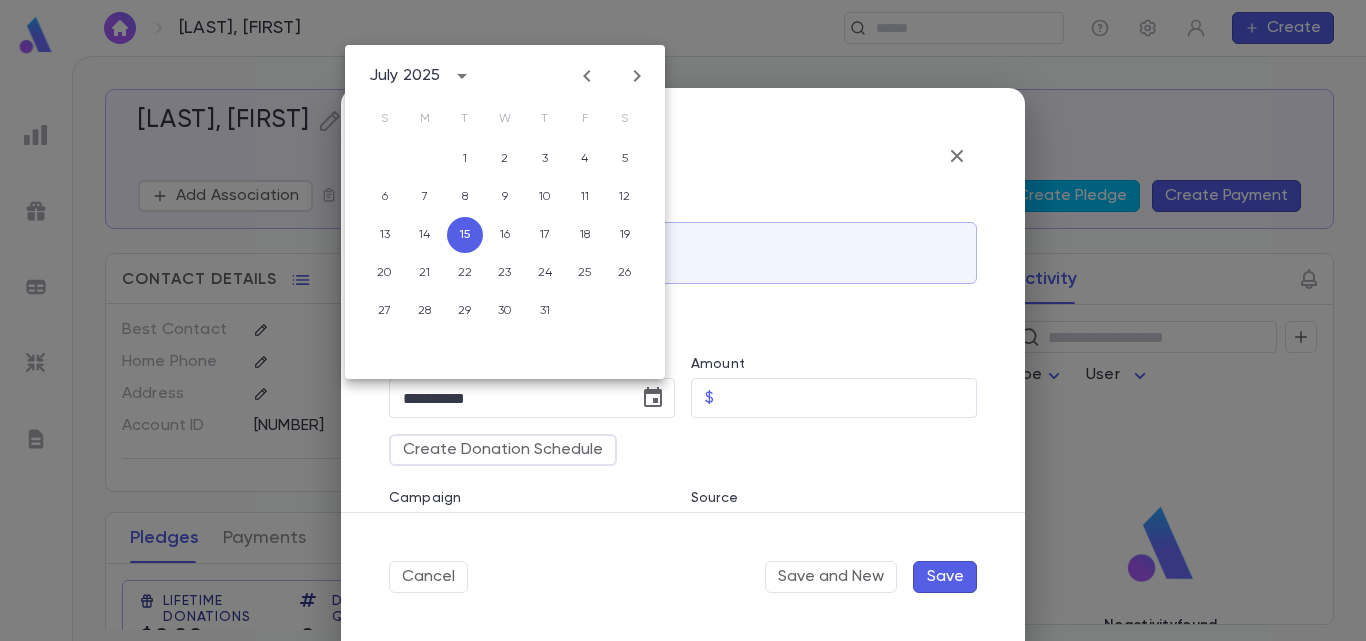 click 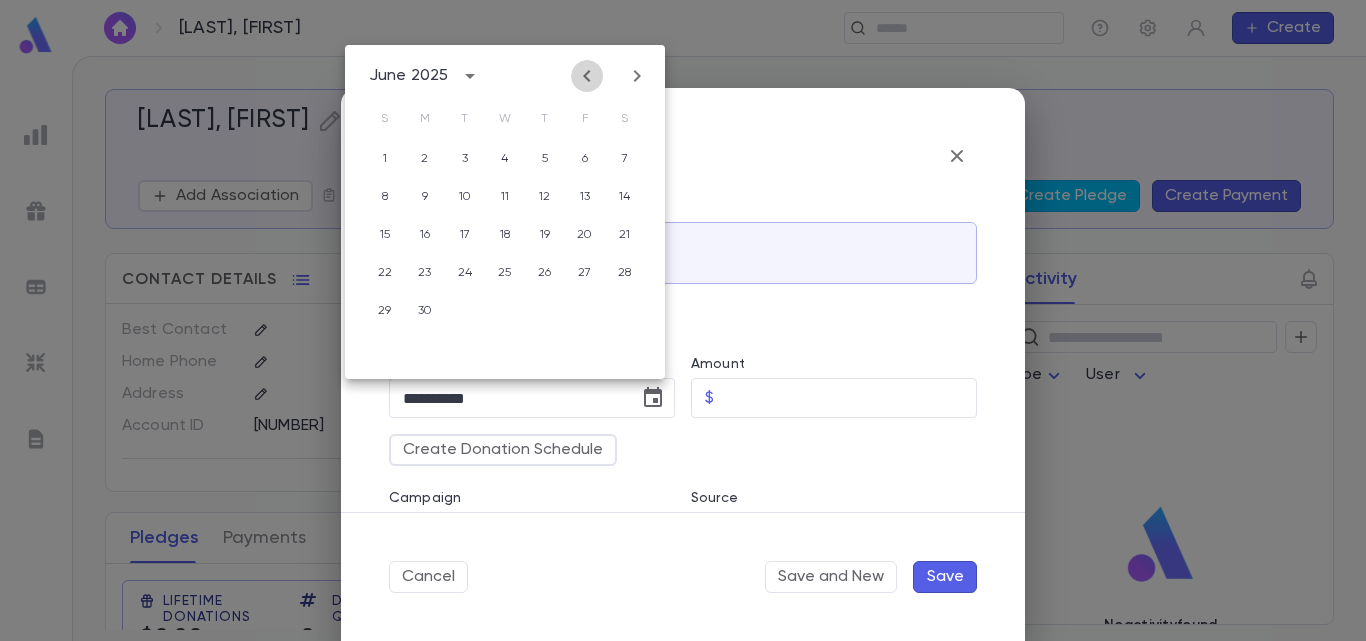 click 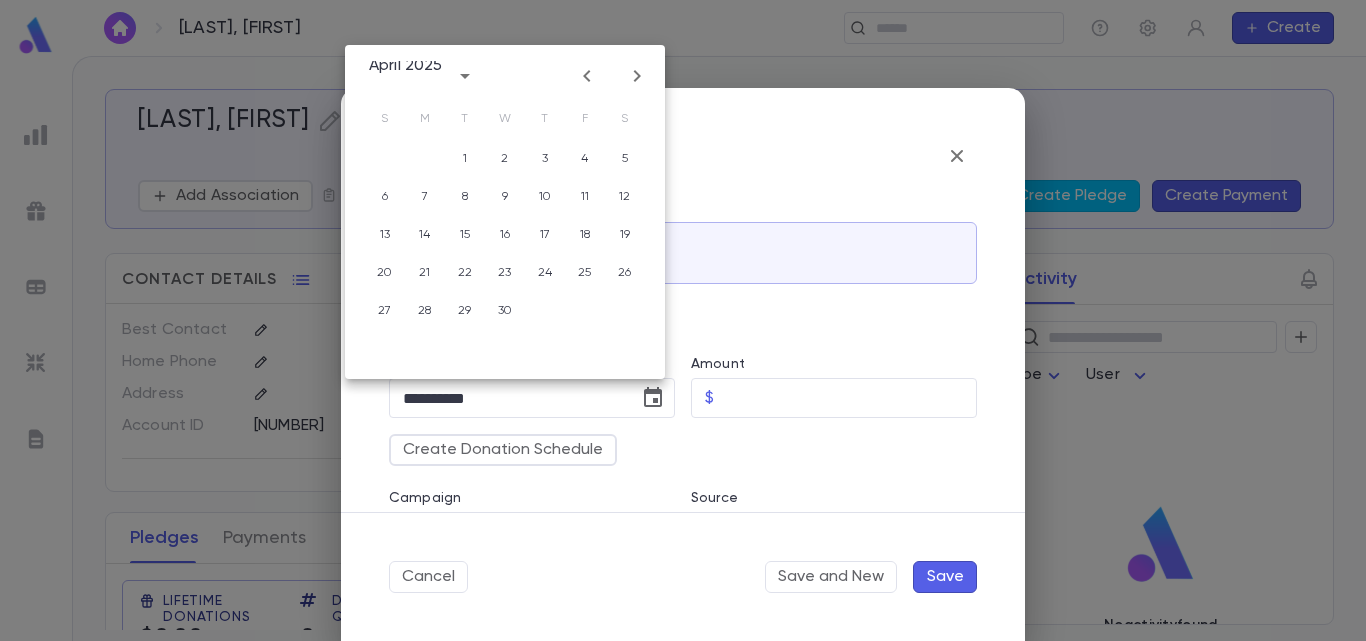 click 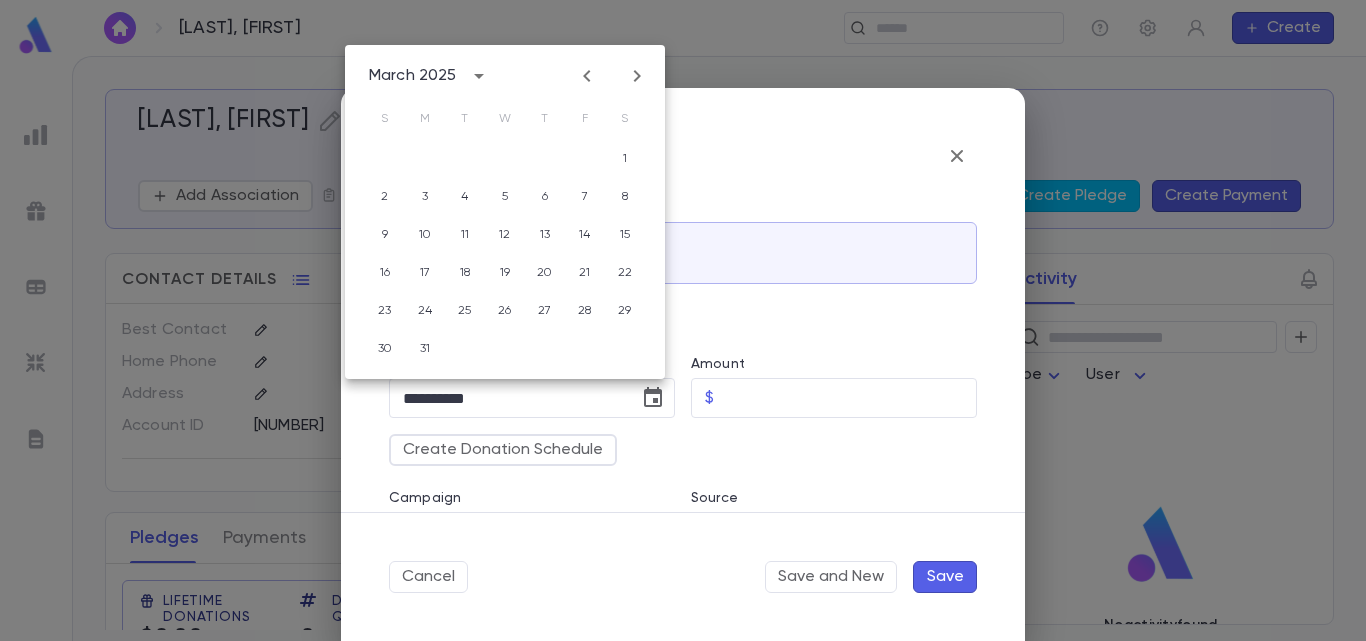 click 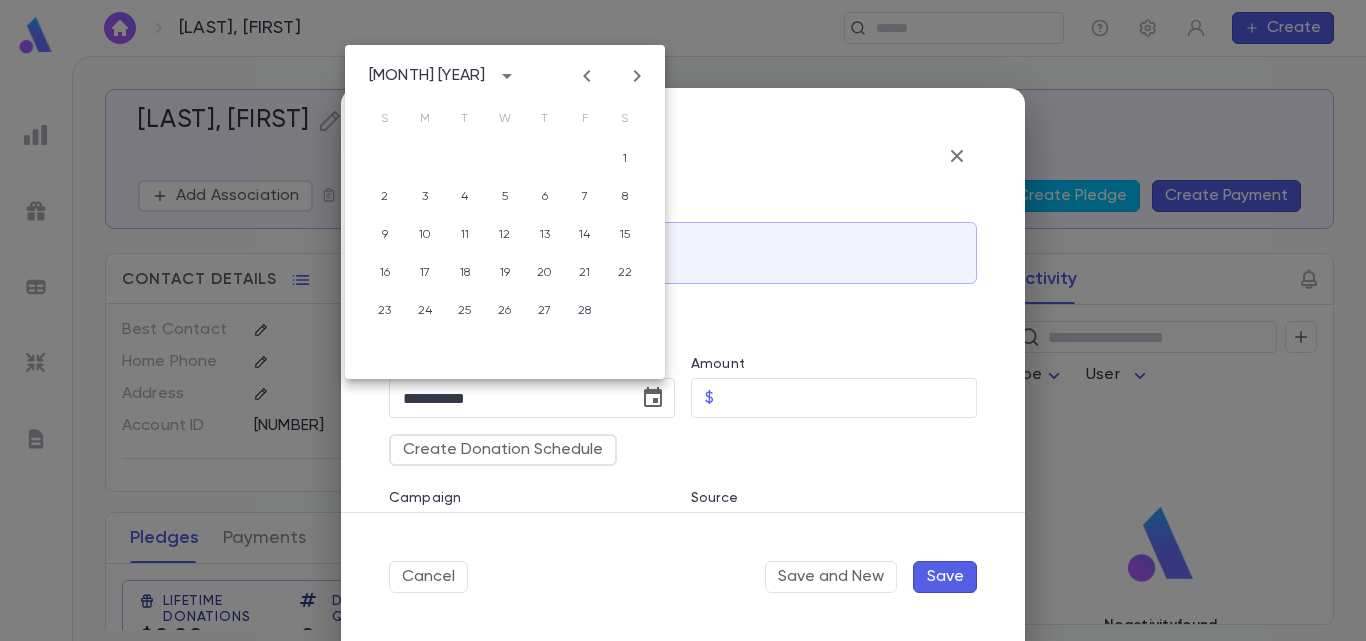 click 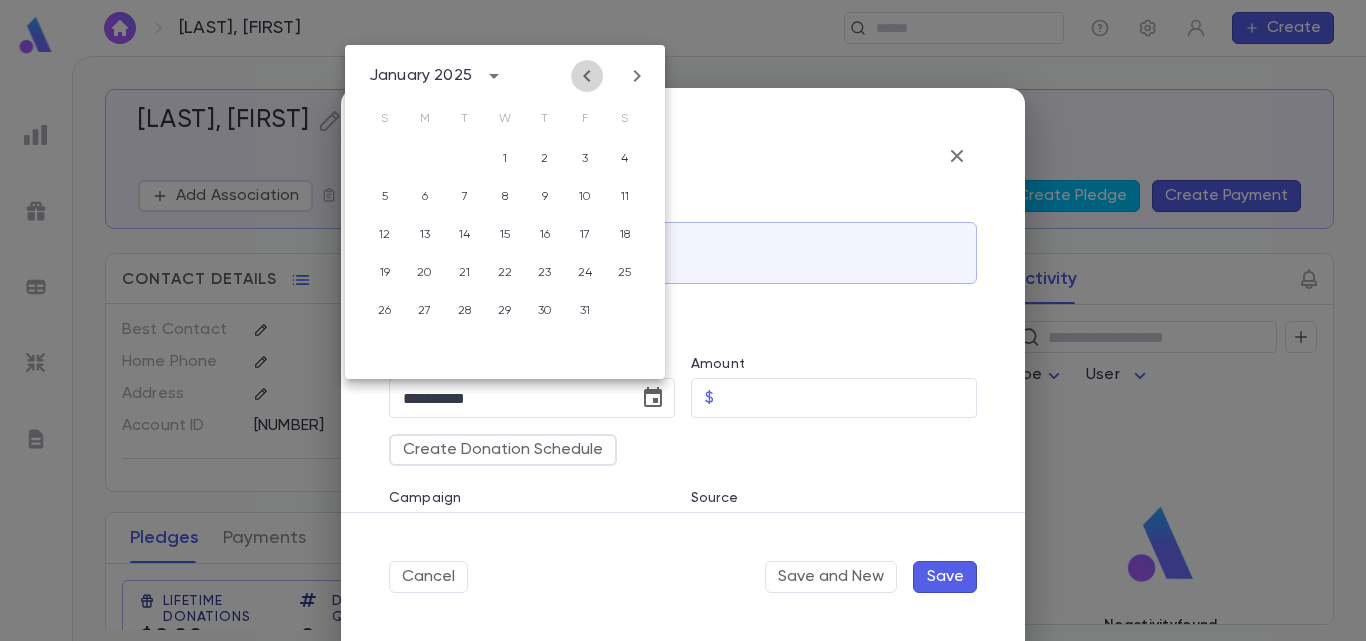 click 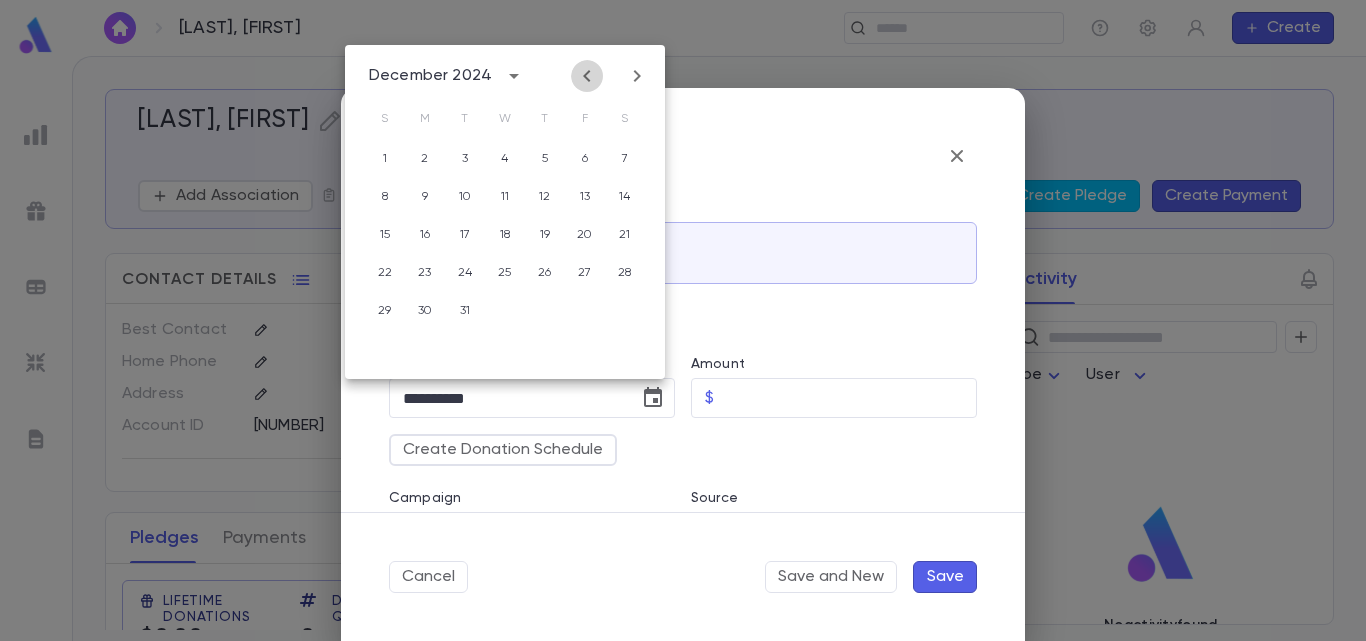 click 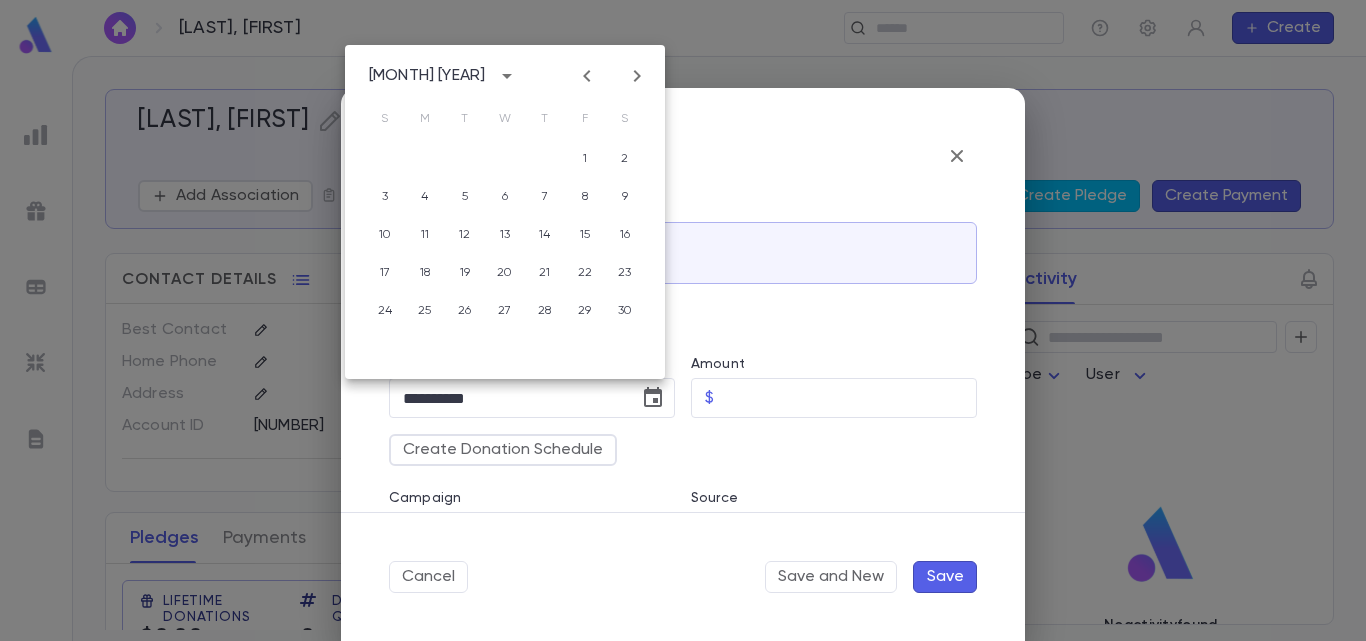 click 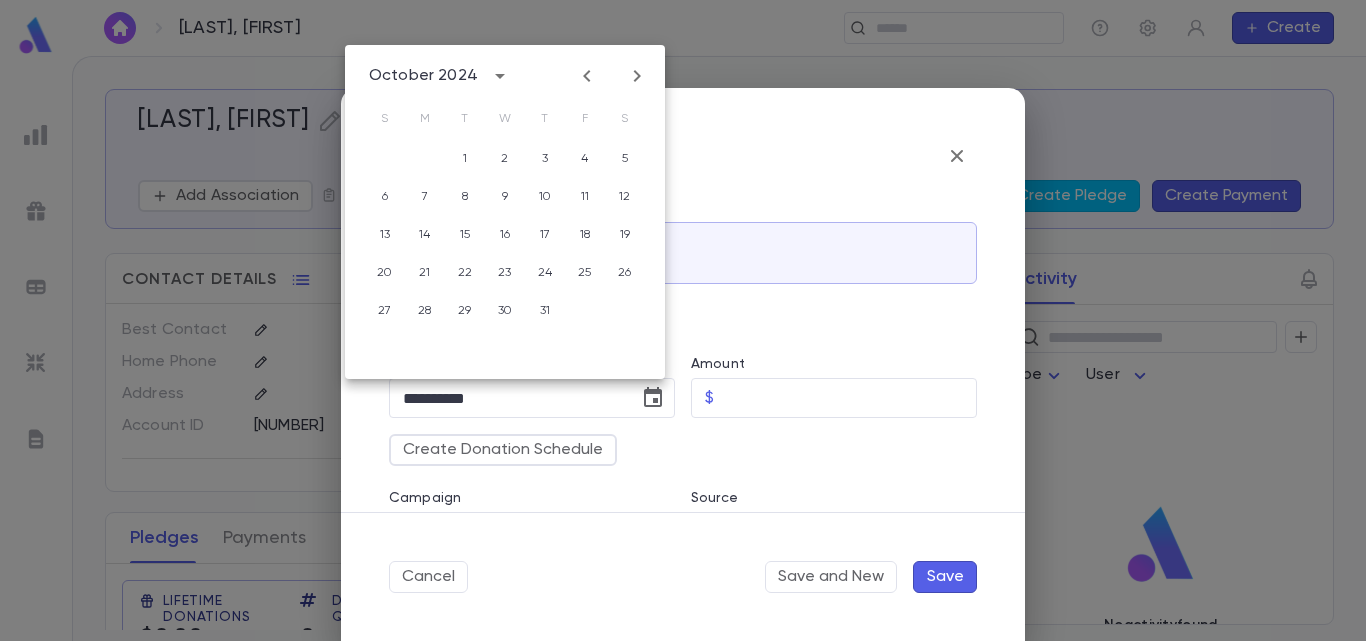 click 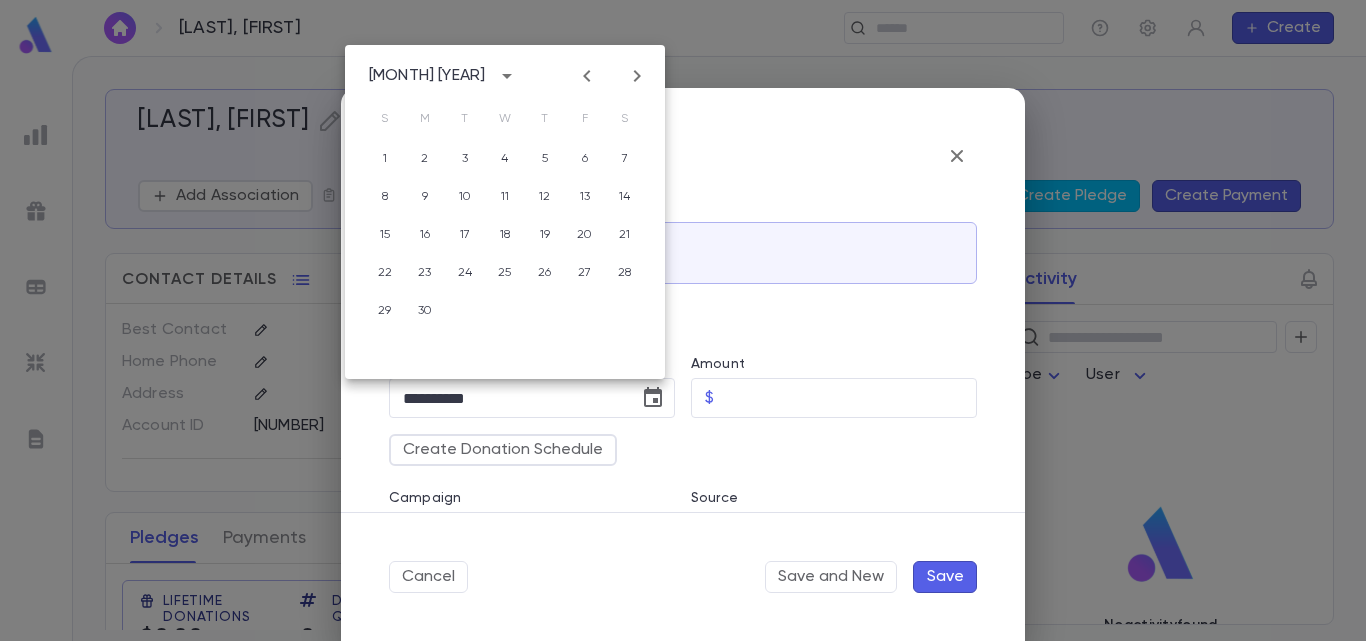 click 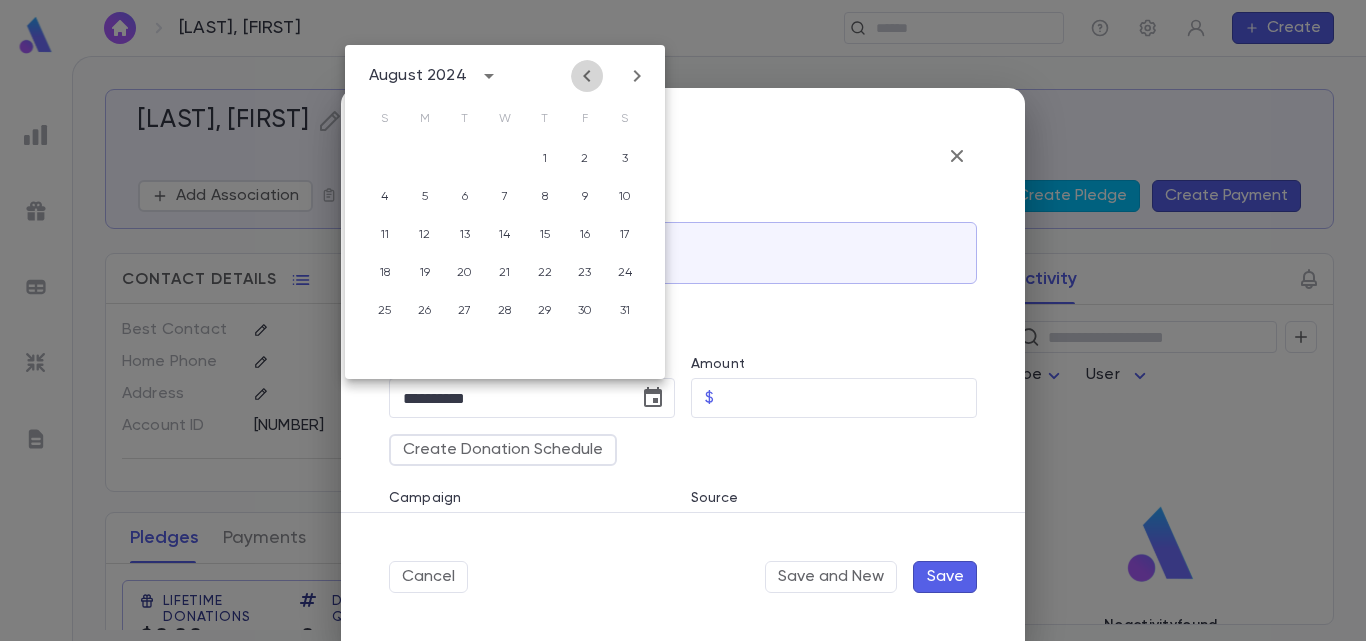 click 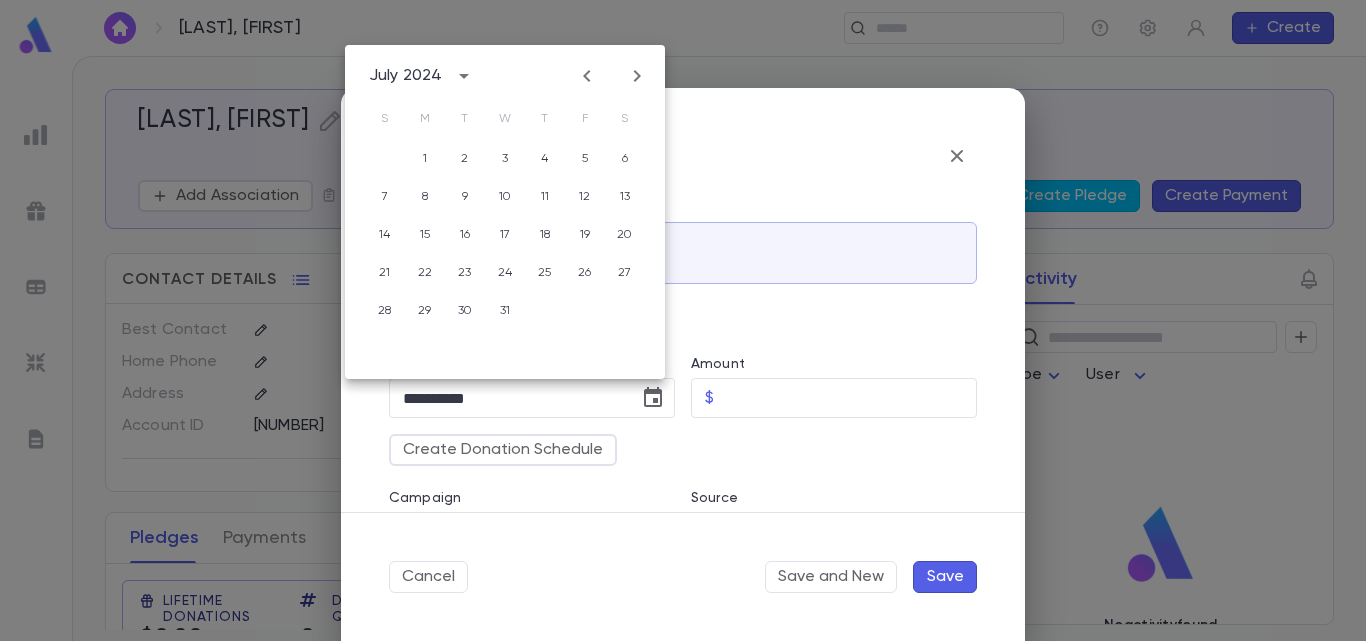 click 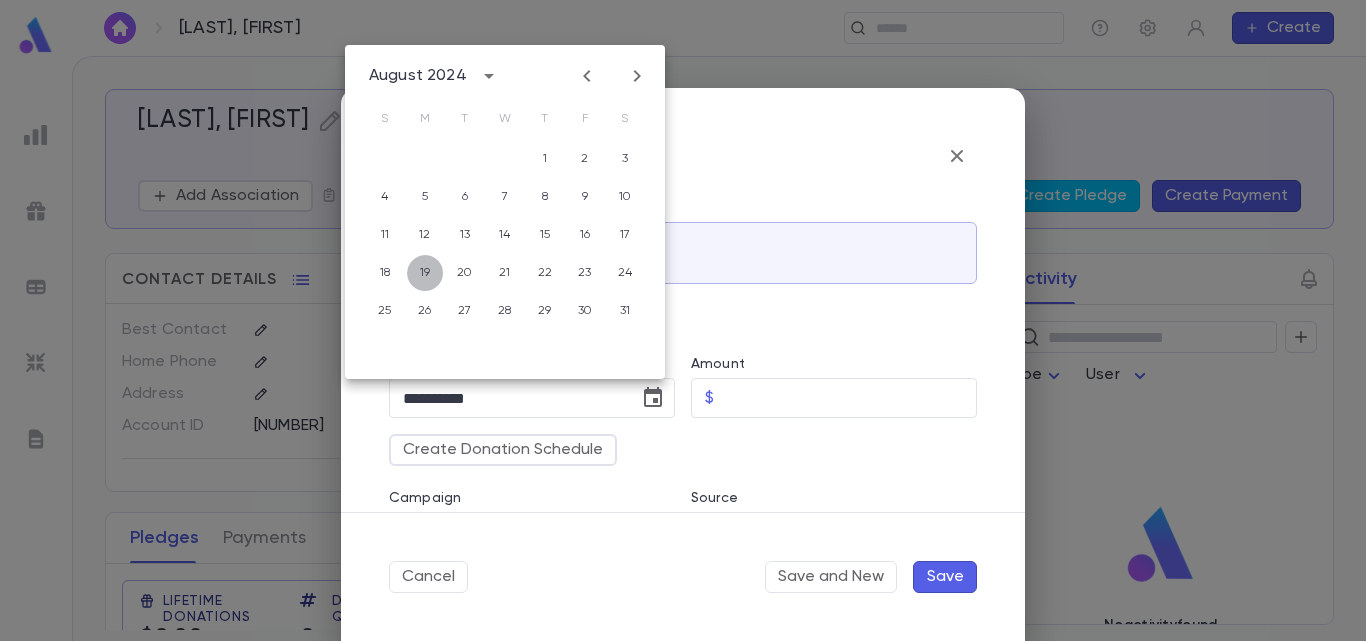 click on "19" at bounding box center (425, 273) 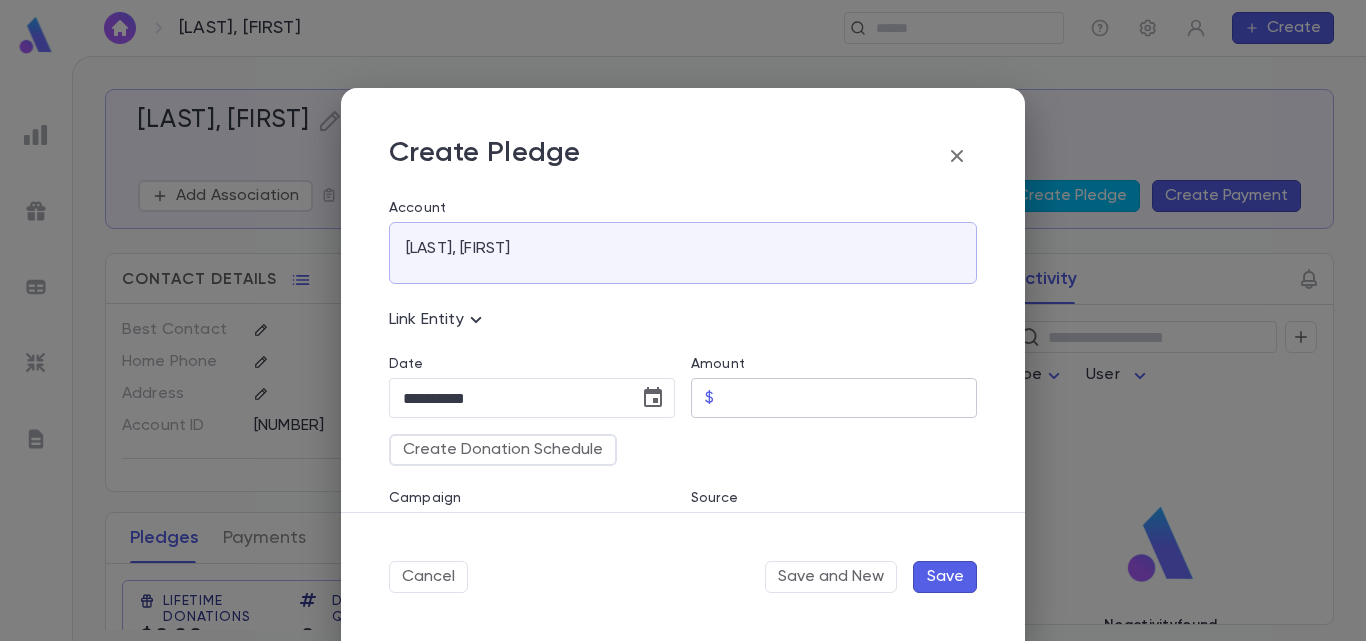 click on "$ ​" at bounding box center [834, 398] 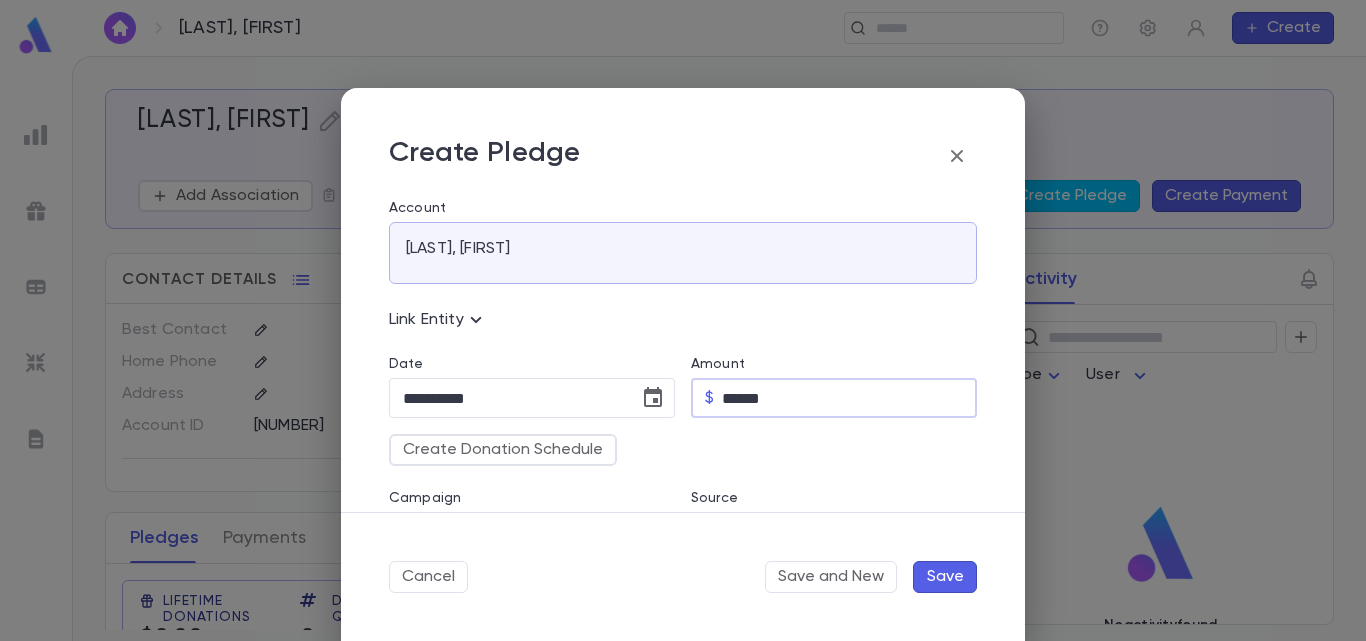 type on "******" 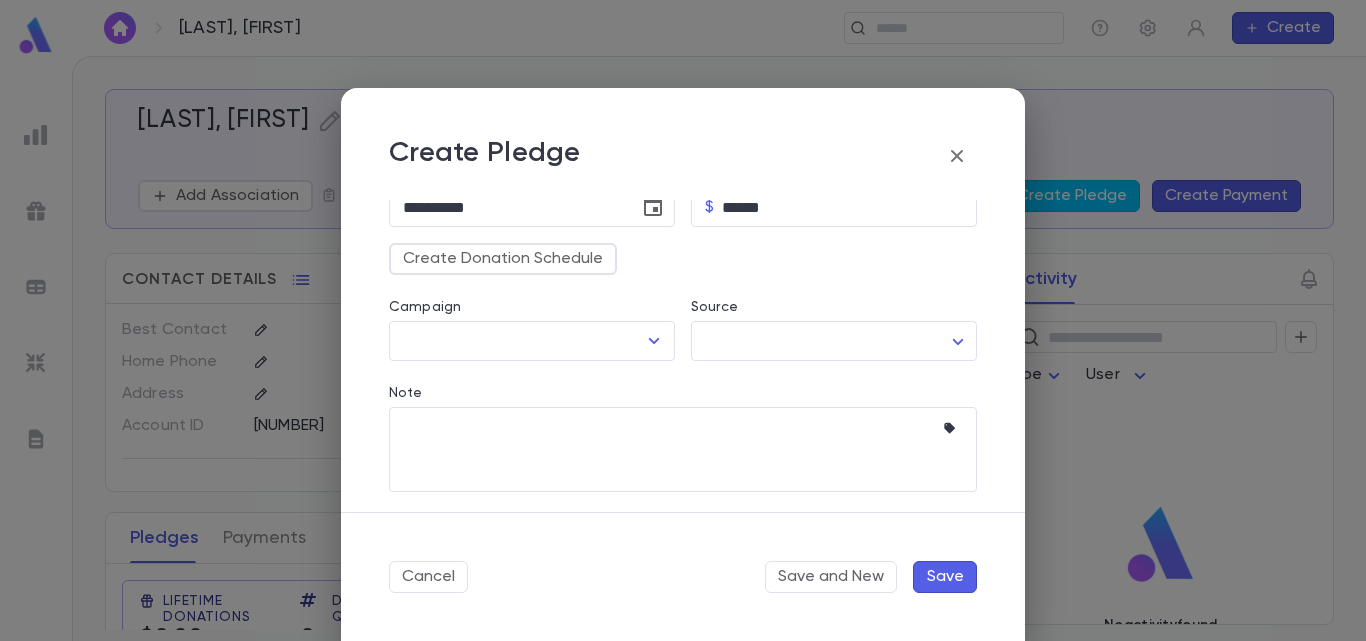 scroll, scrollTop: 214, scrollLeft: 0, axis: vertical 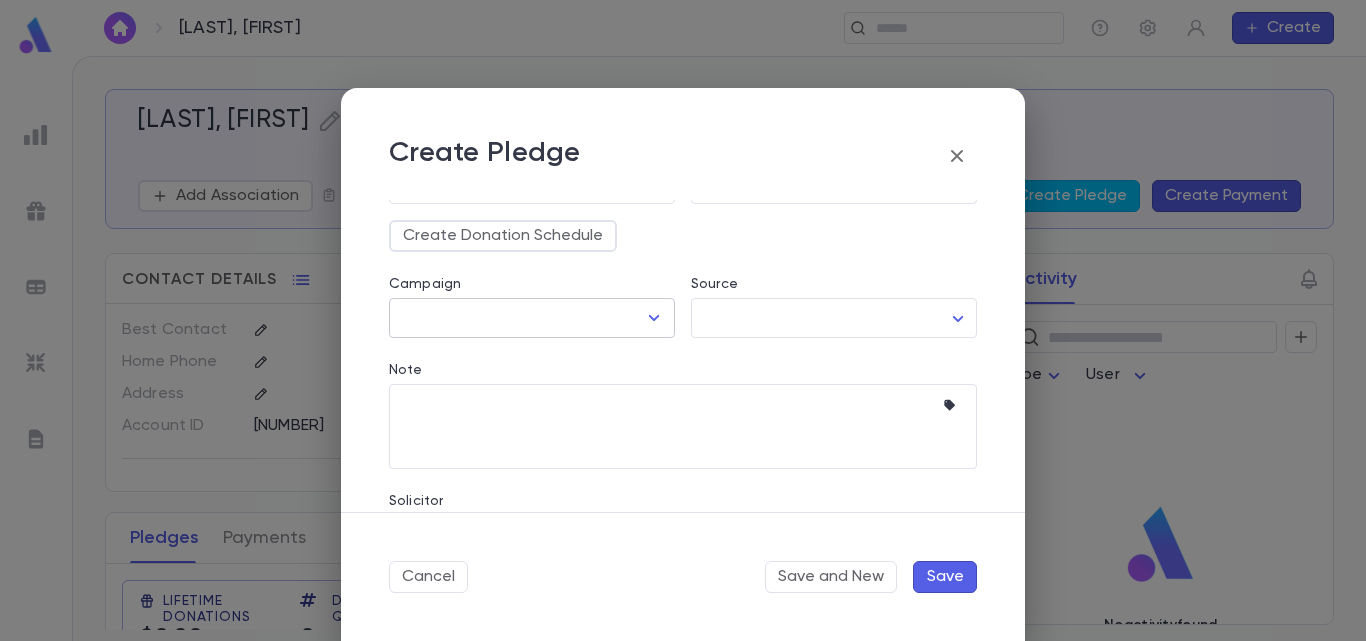 click 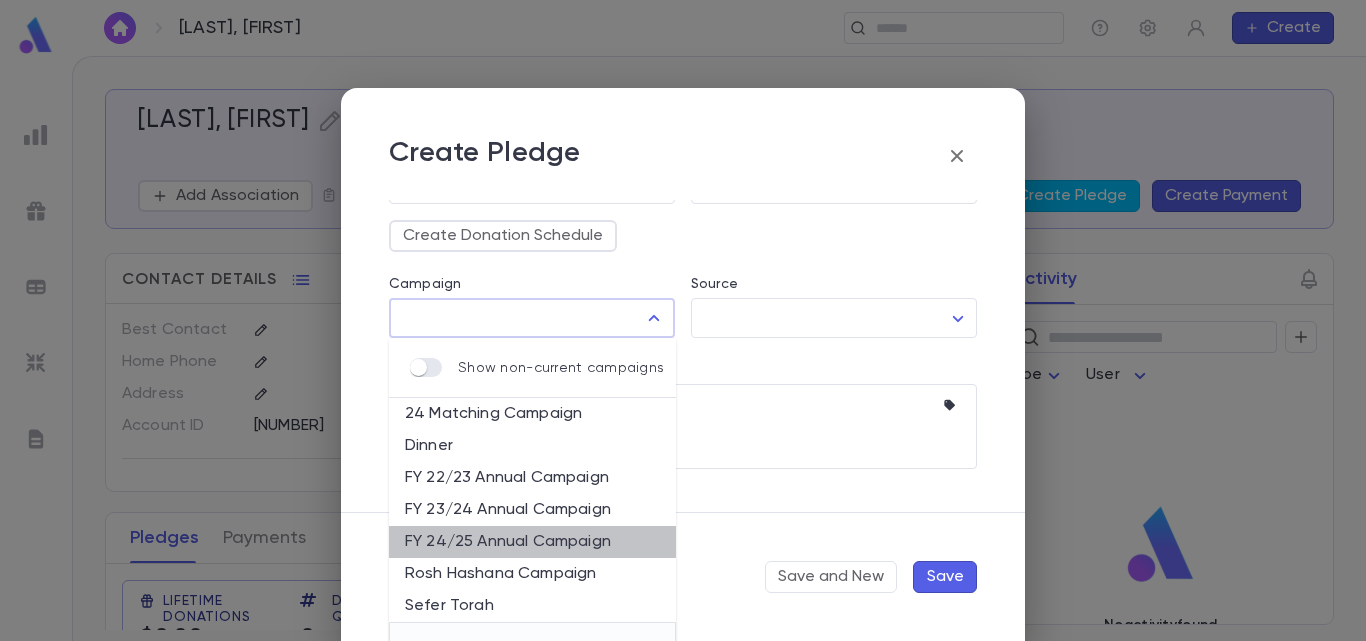 click on "FY 24/25 Annual Campaign" at bounding box center [532, 542] 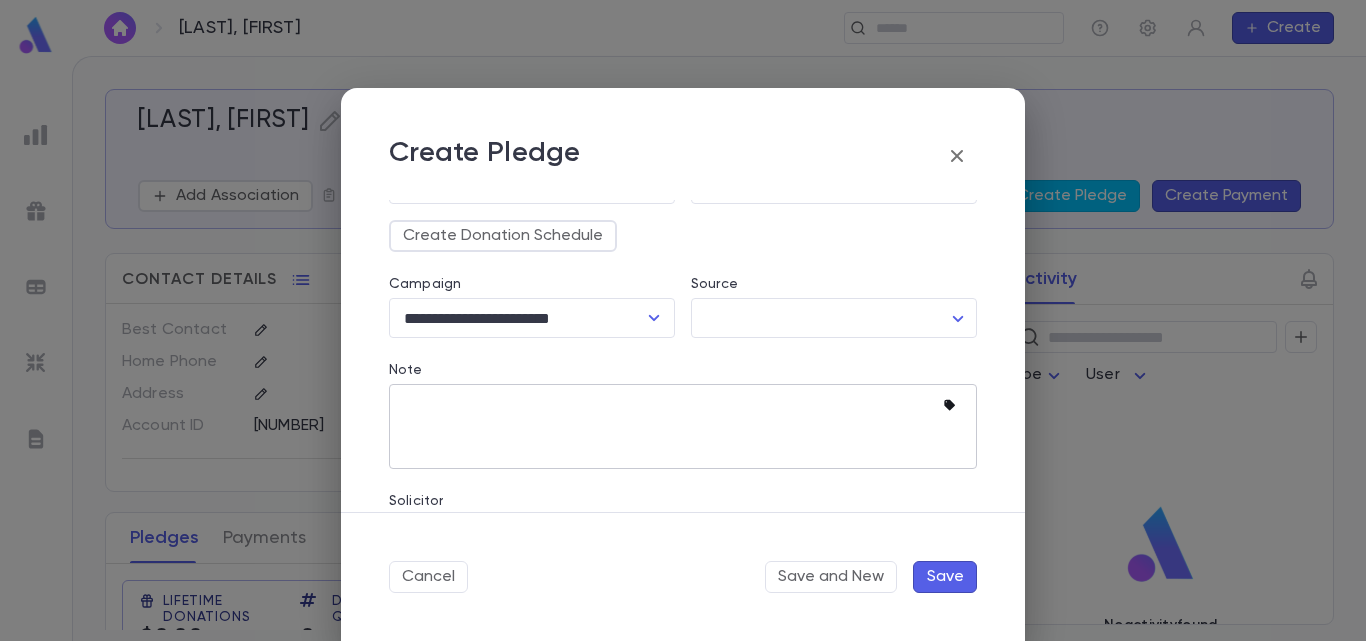 click 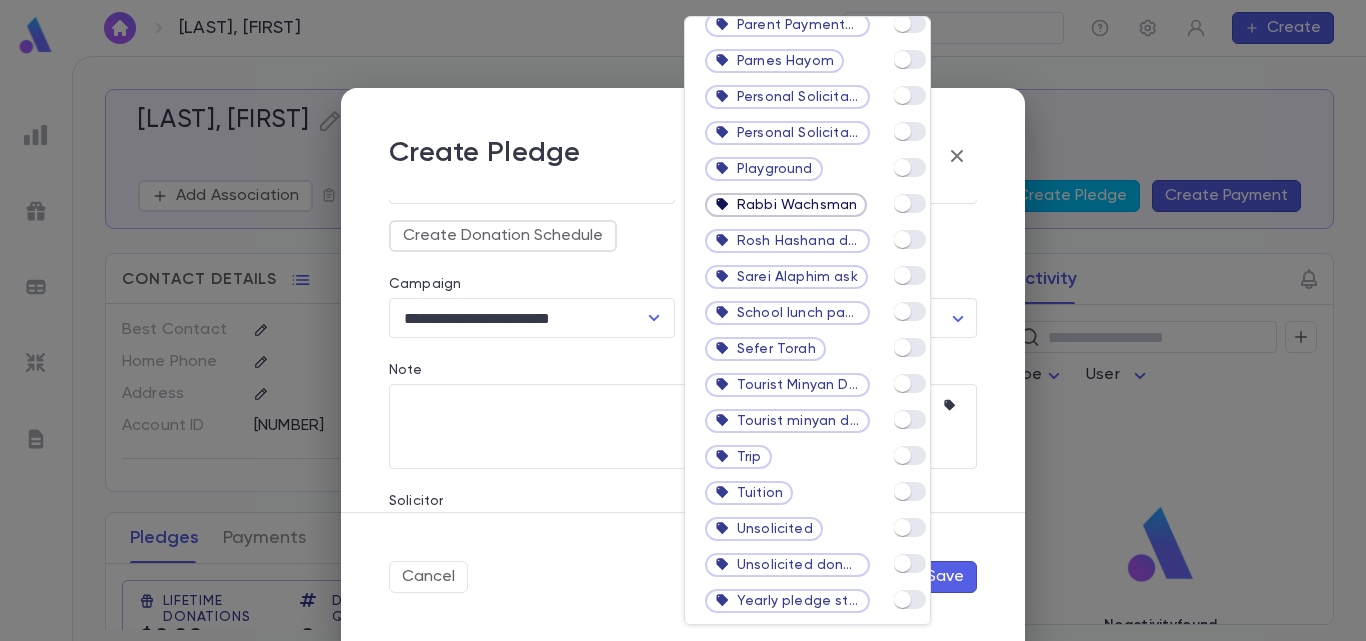 scroll, scrollTop: 2175, scrollLeft: 0, axis: vertical 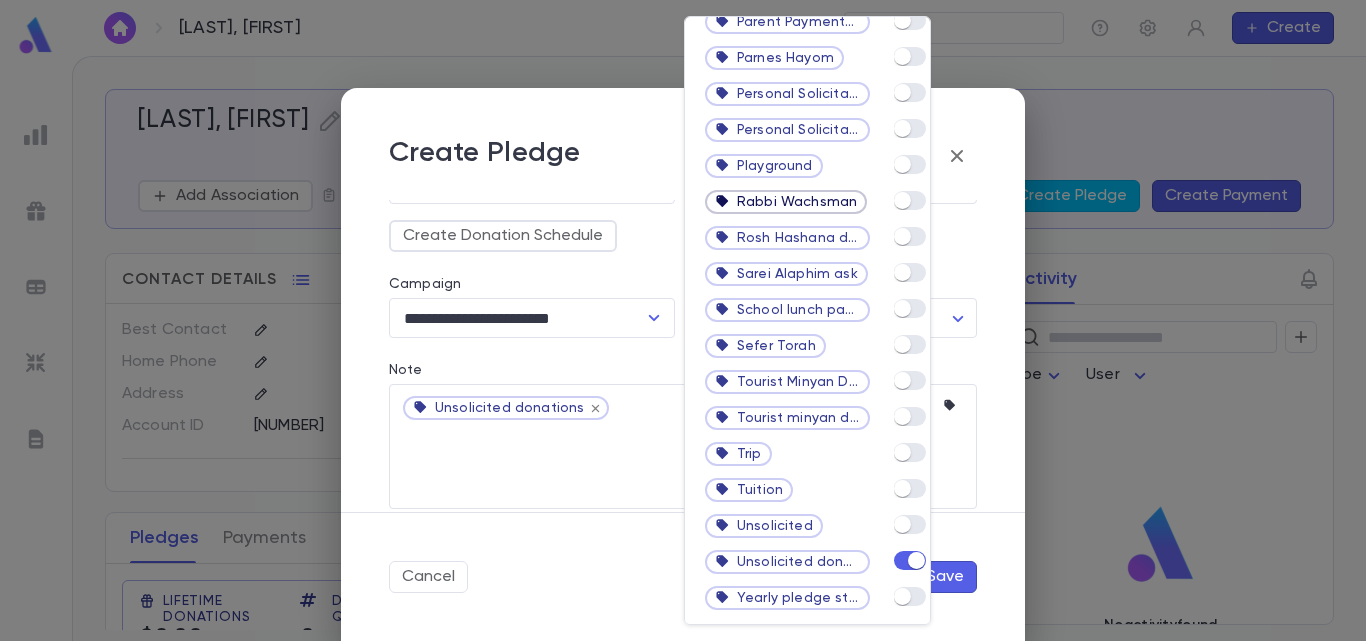 click at bounding box center (683, 320) 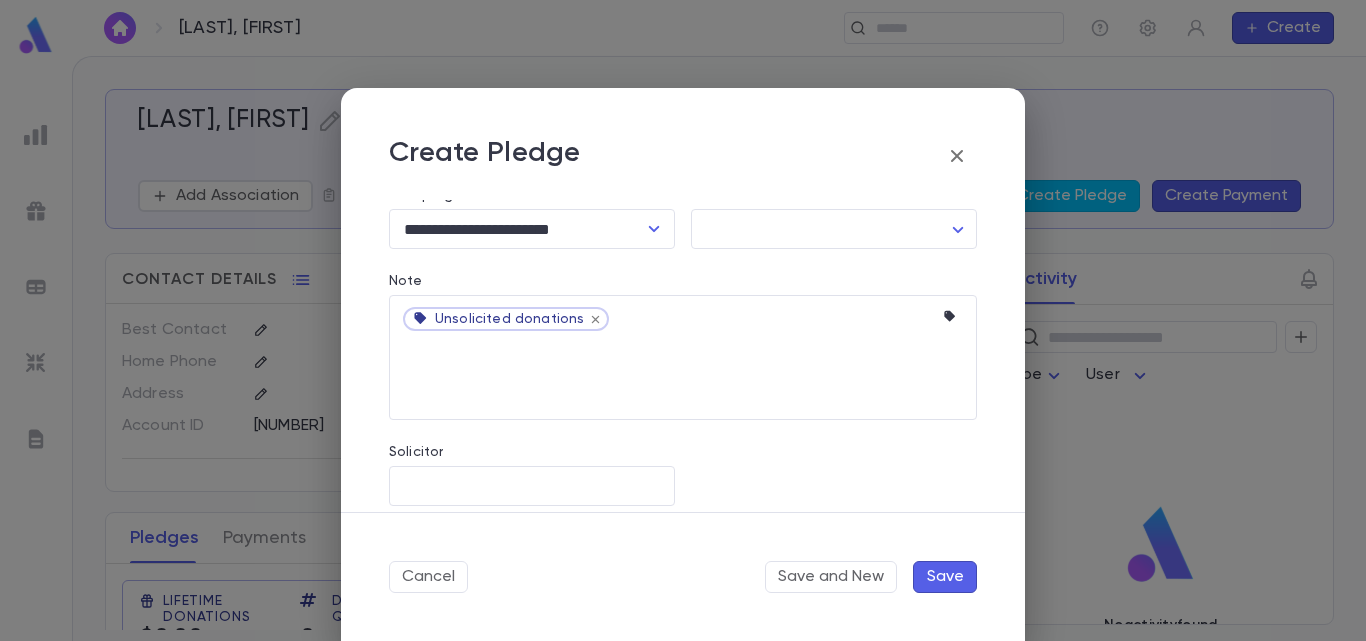 scroll, scrollTop: 321, scrollLeft: 0, axis: vertical 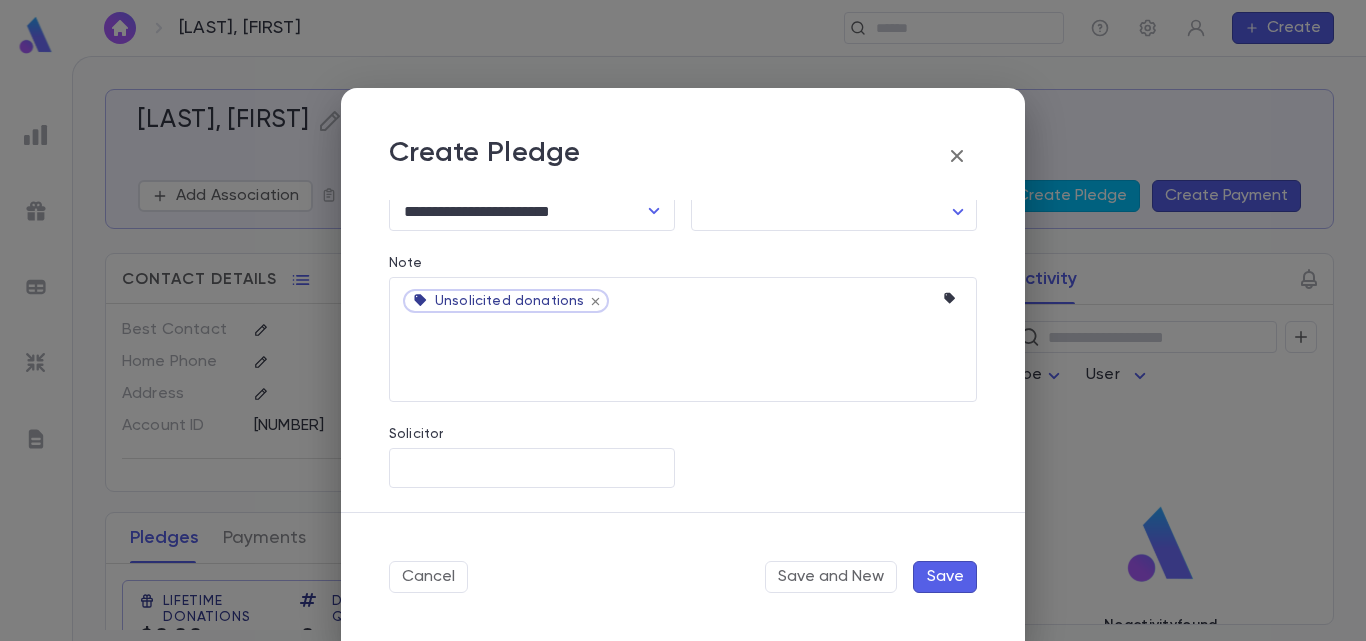 click on "Save" at bounding box center [945, 577] 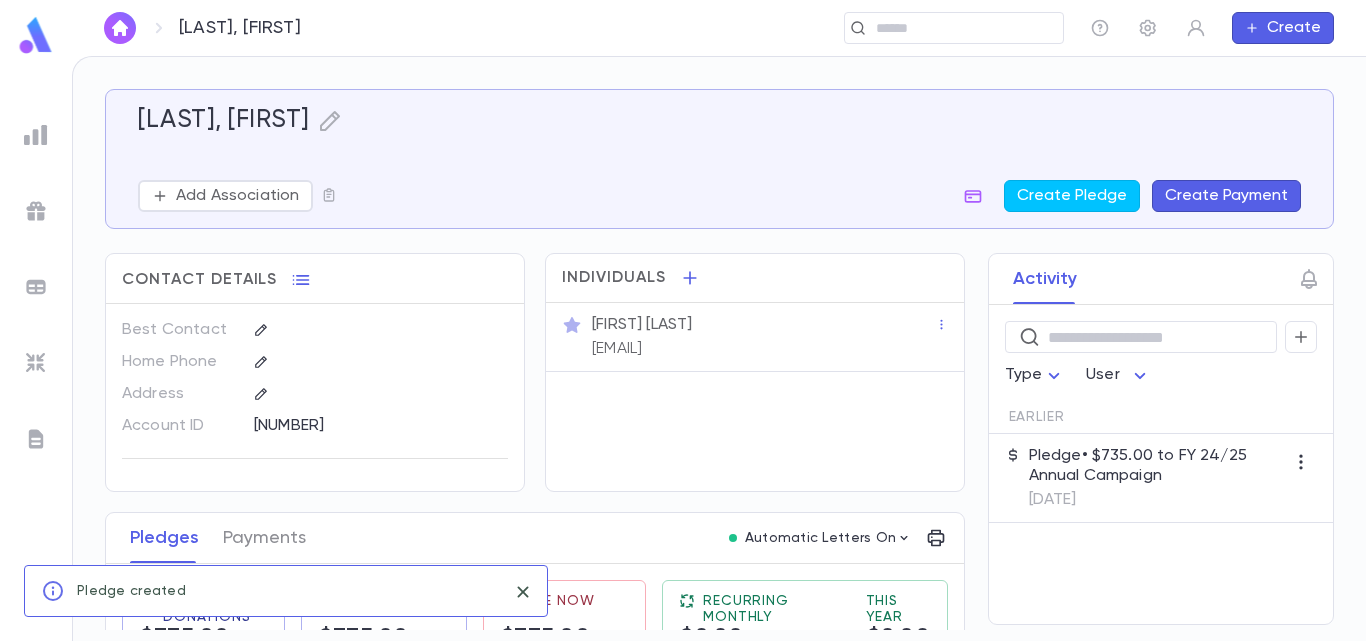 click on "Pledge  • $735.00 to FY 24/25 Annual Campaign [DATE]" at bounding box center (1157, 478) 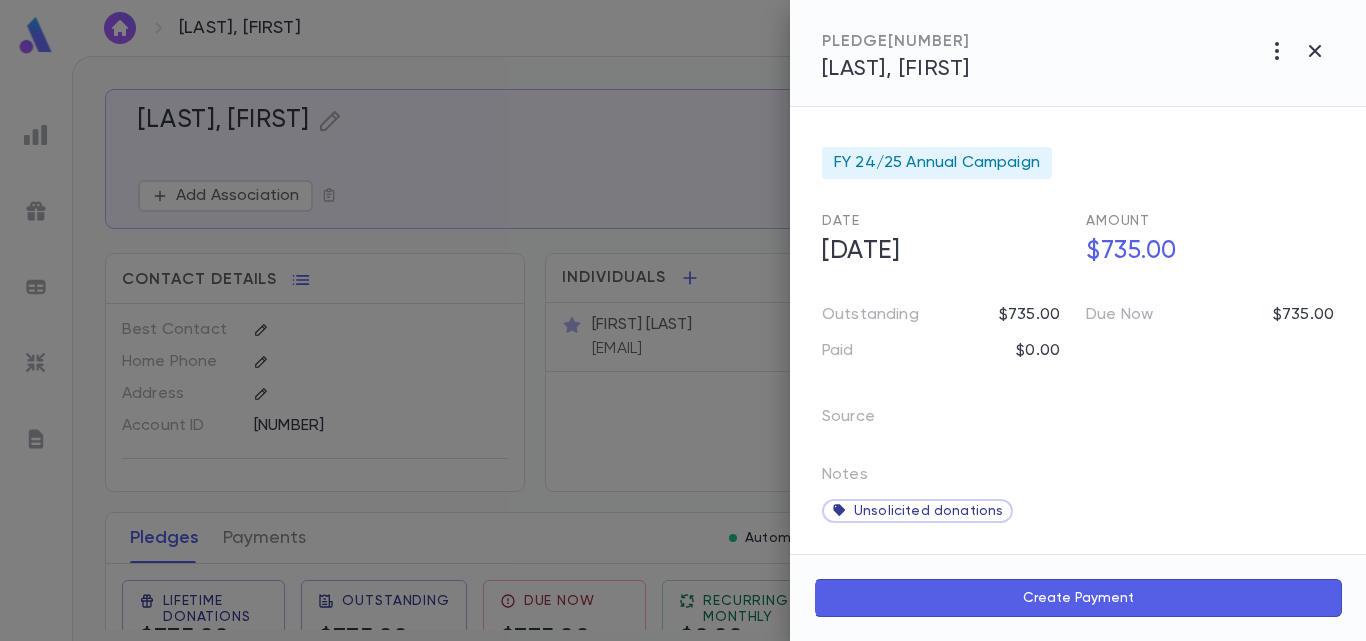 click on "Create Payment" at bounding box center (1078, 598) 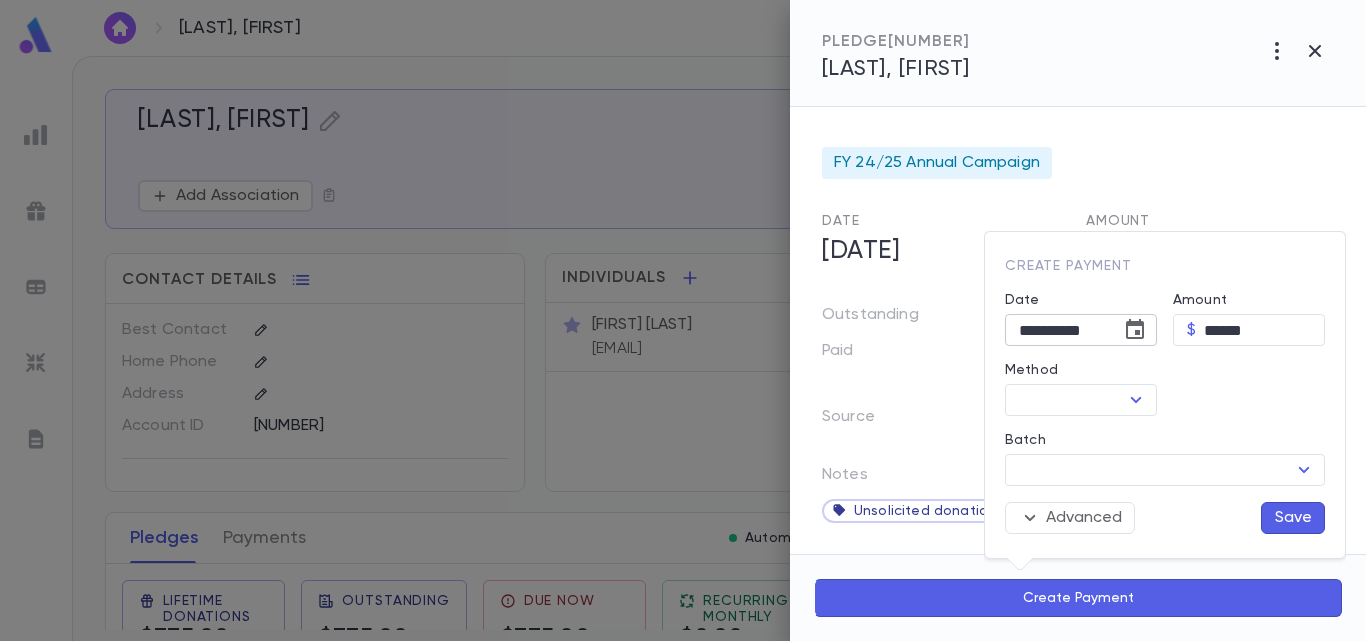 click 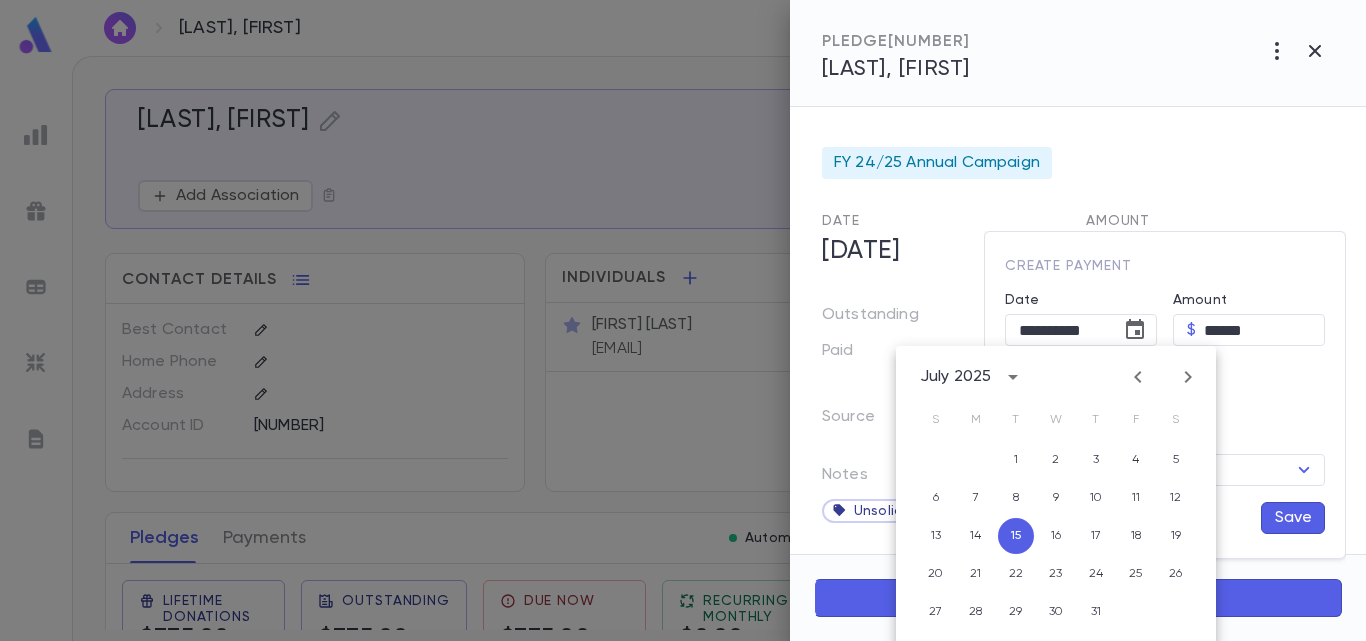 click 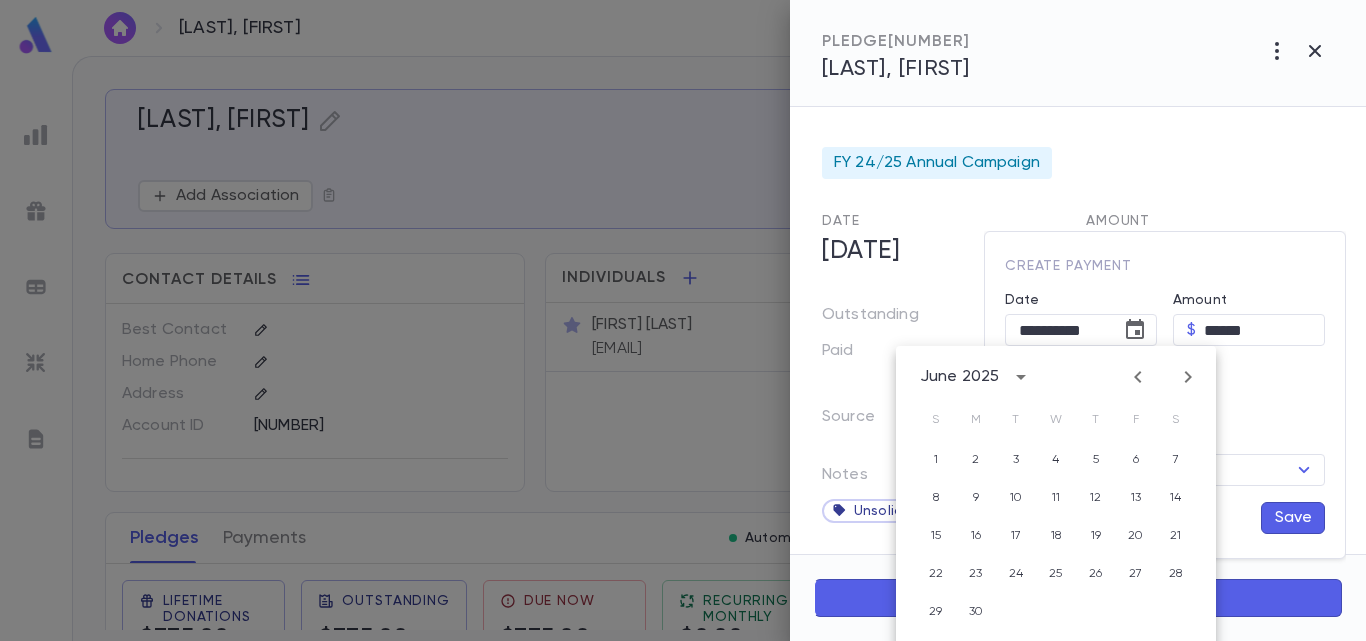 click 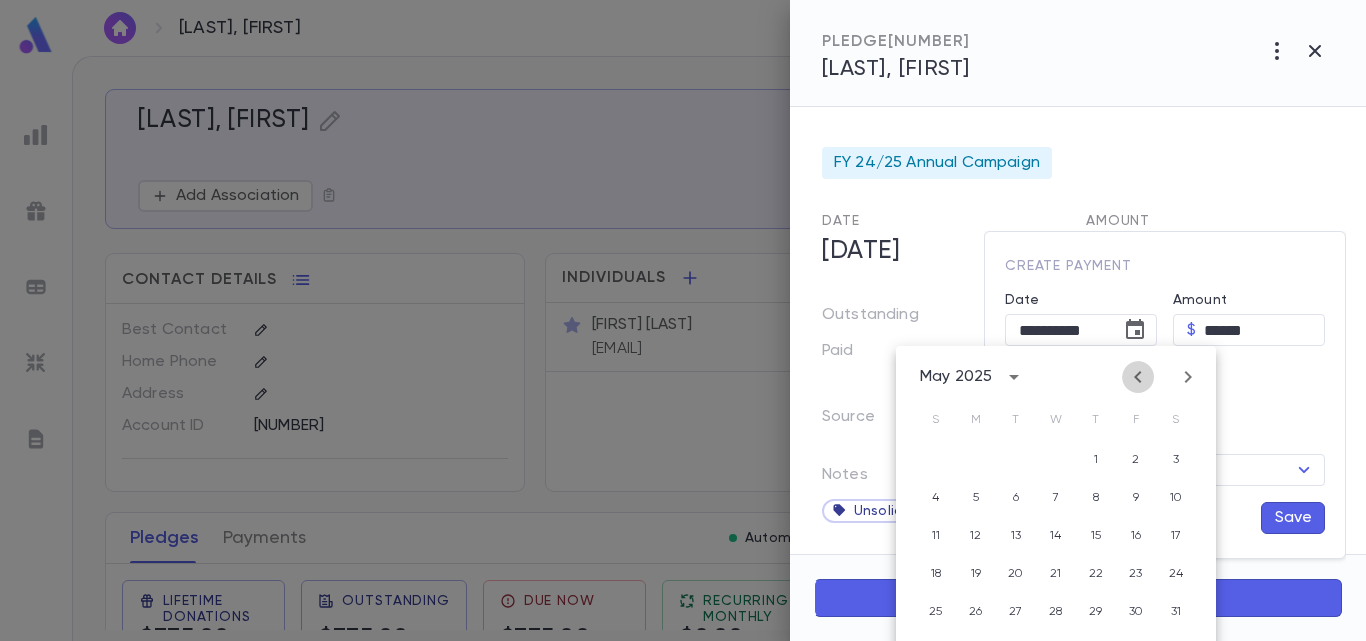 click 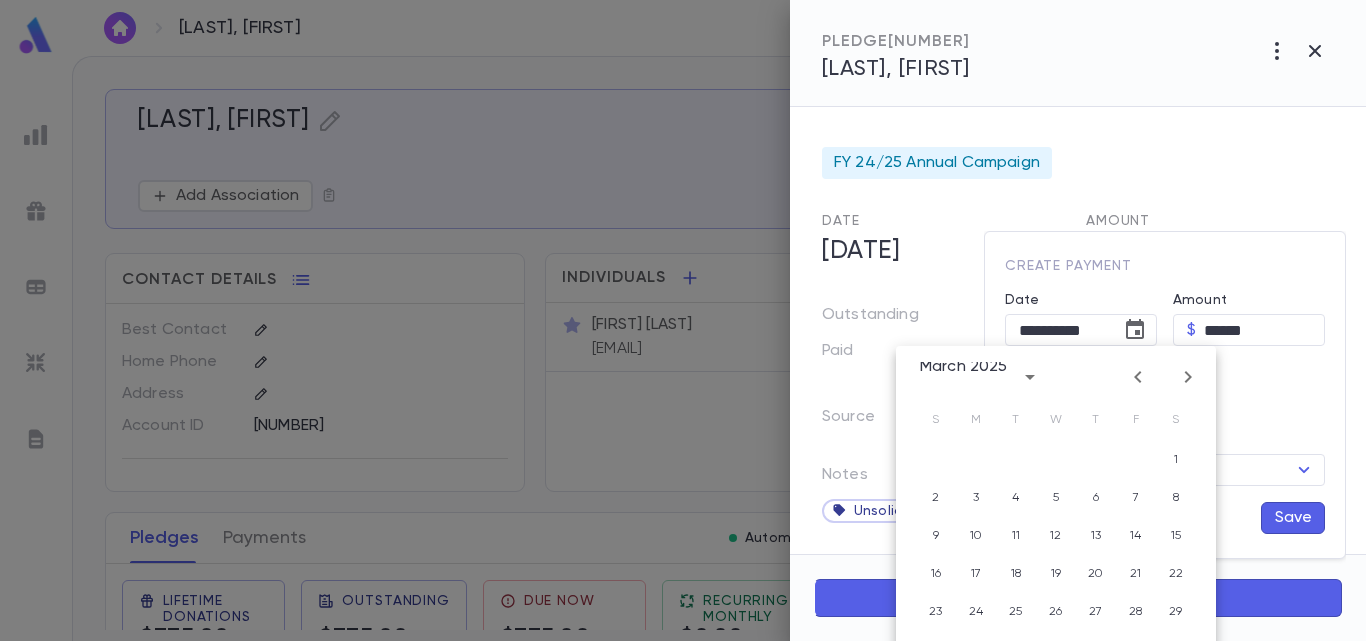 click 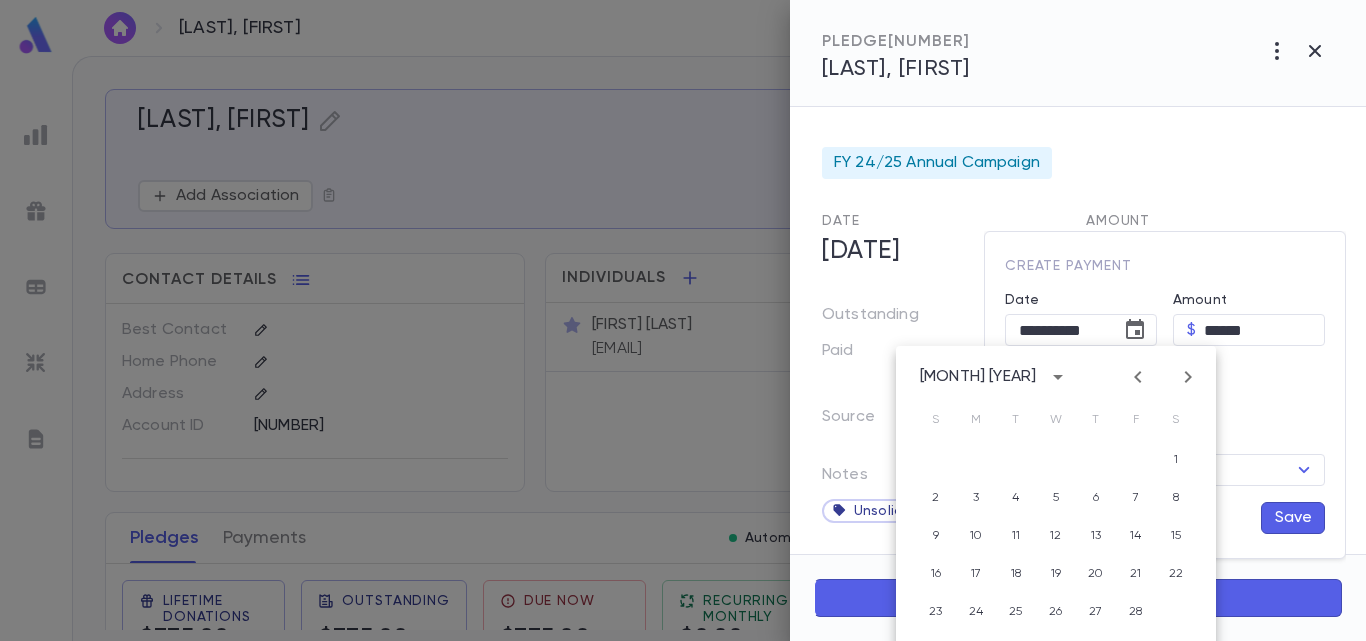 click 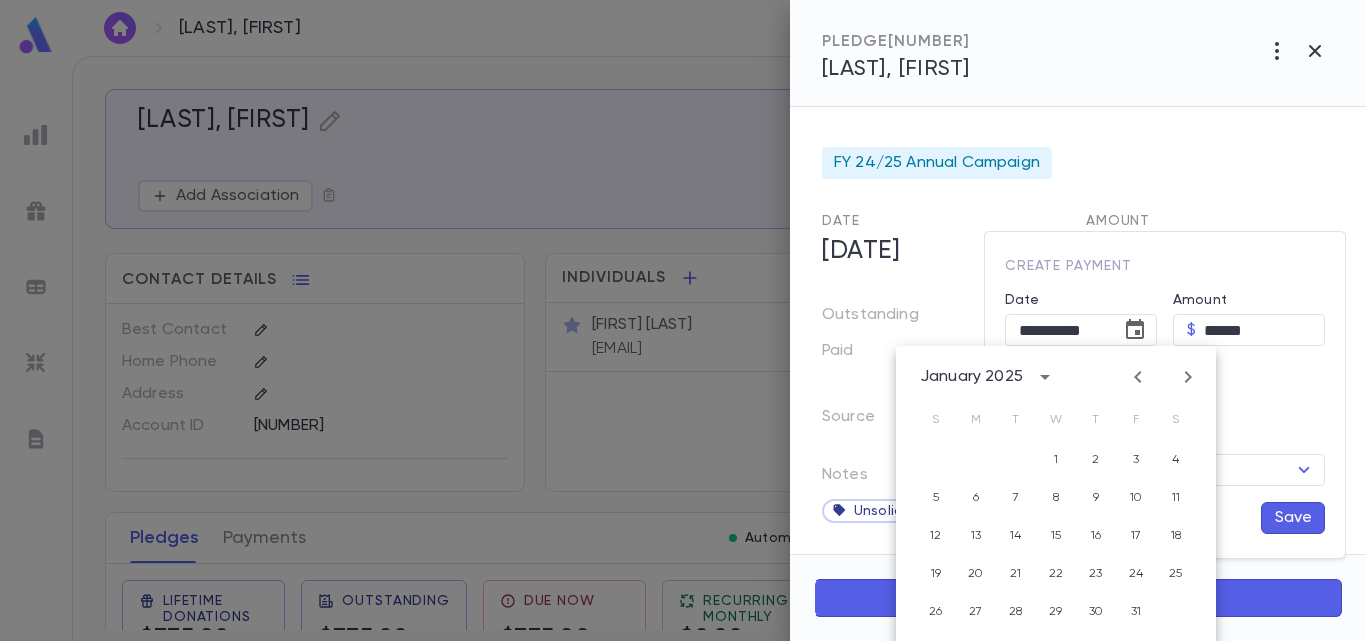 click 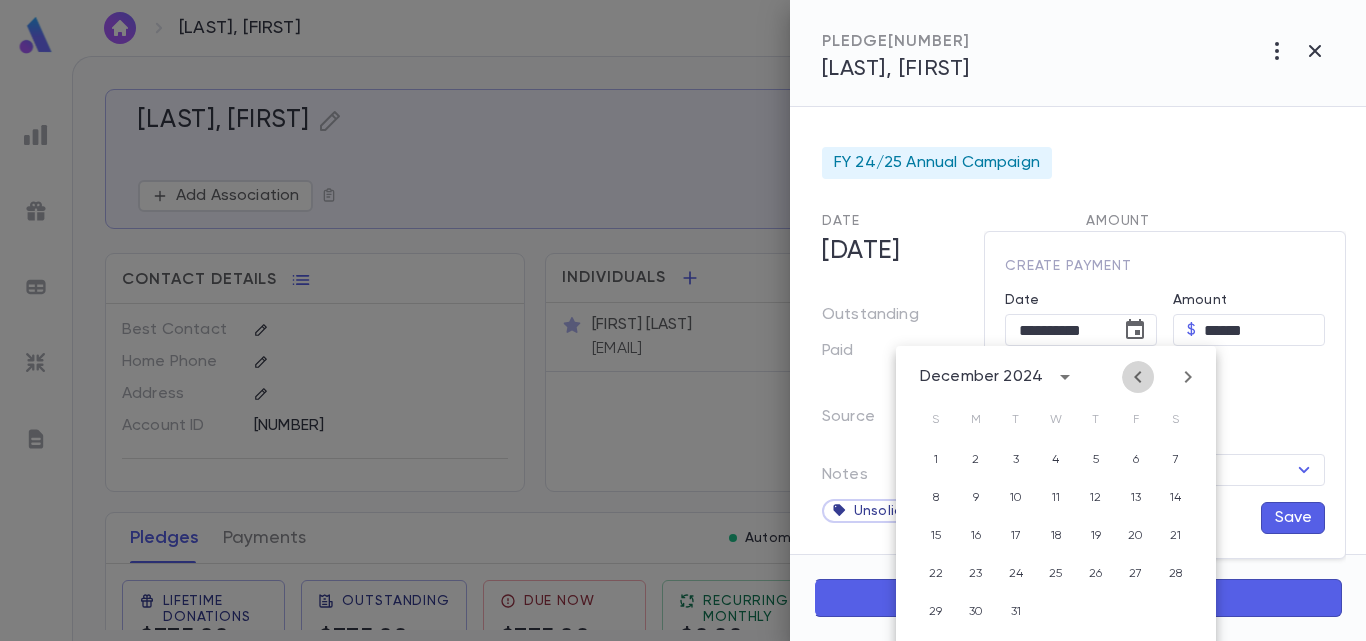 click 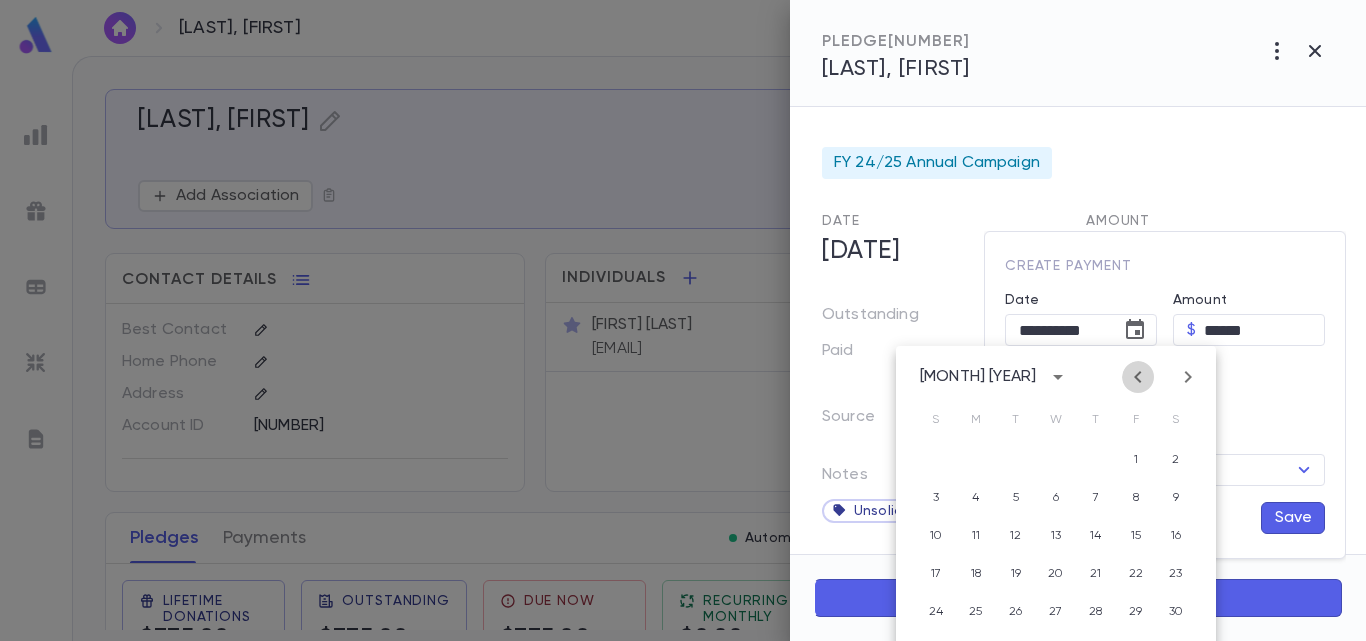 click 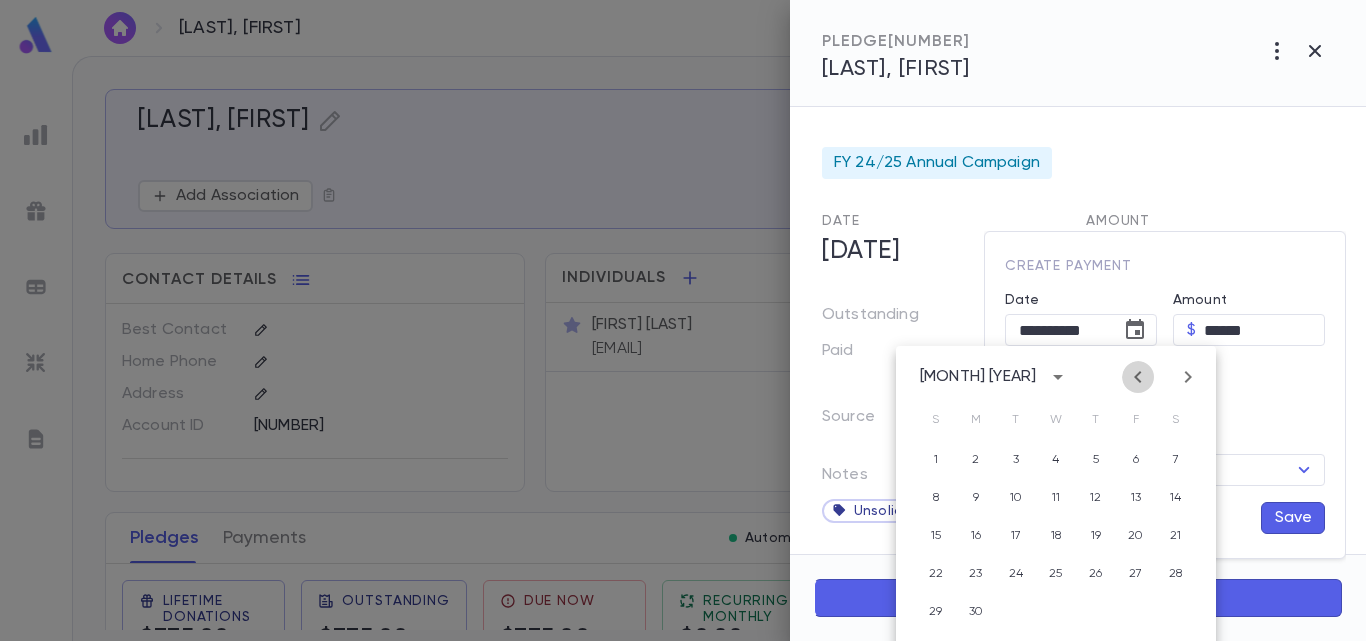 click 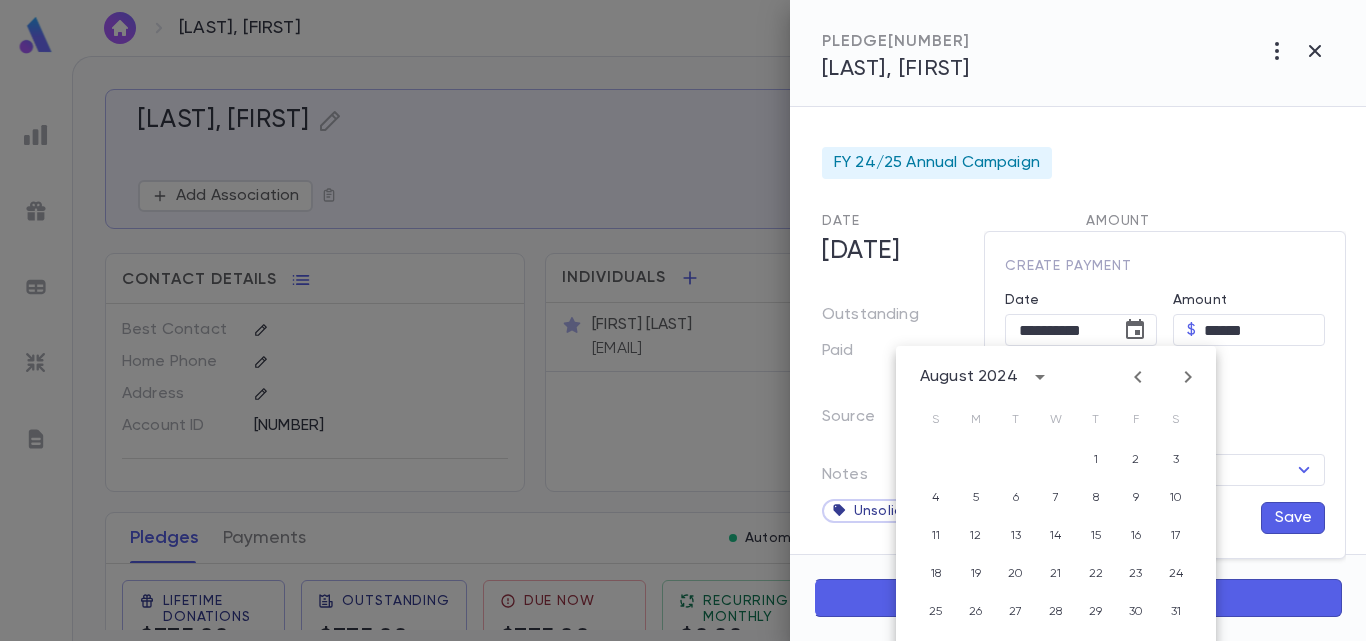 click 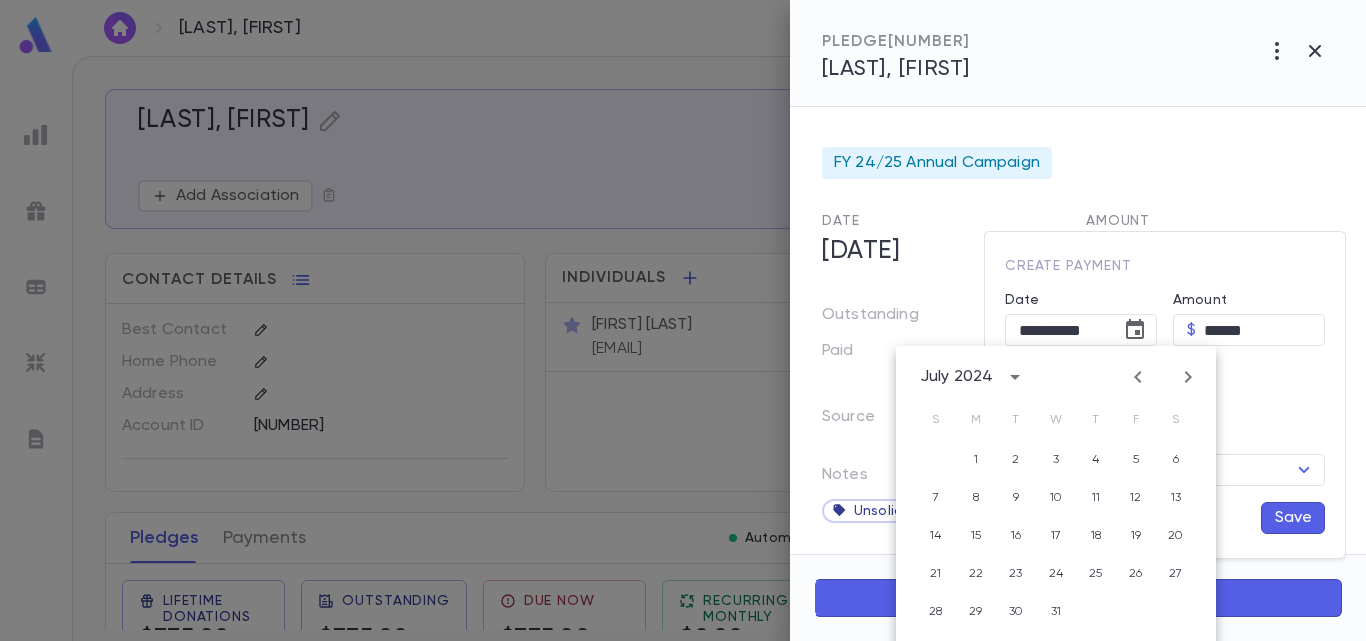 click 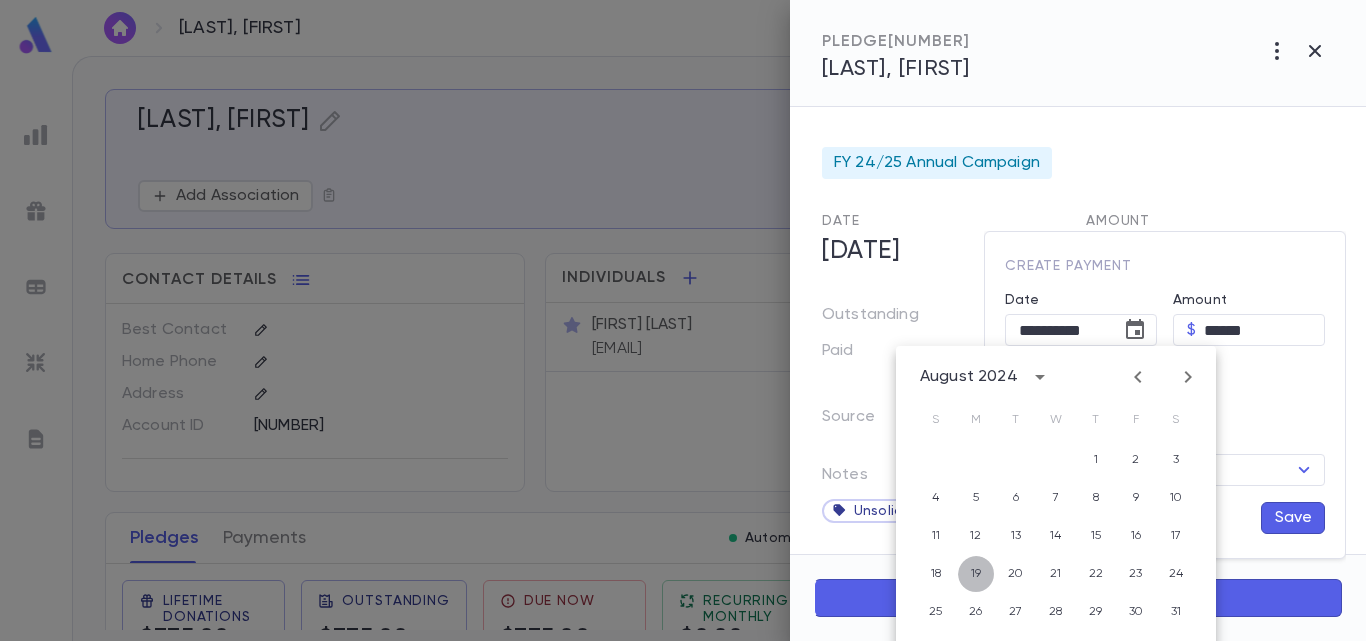 click on "19" at bounding box center [976, 574] 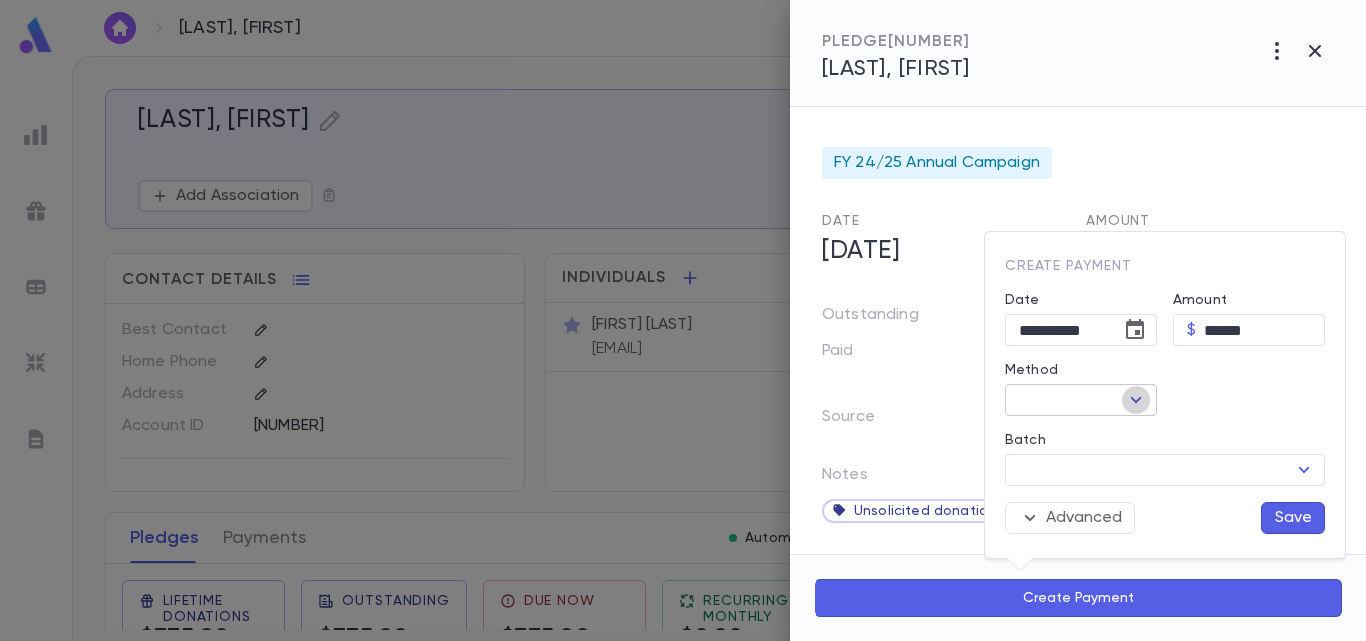 click 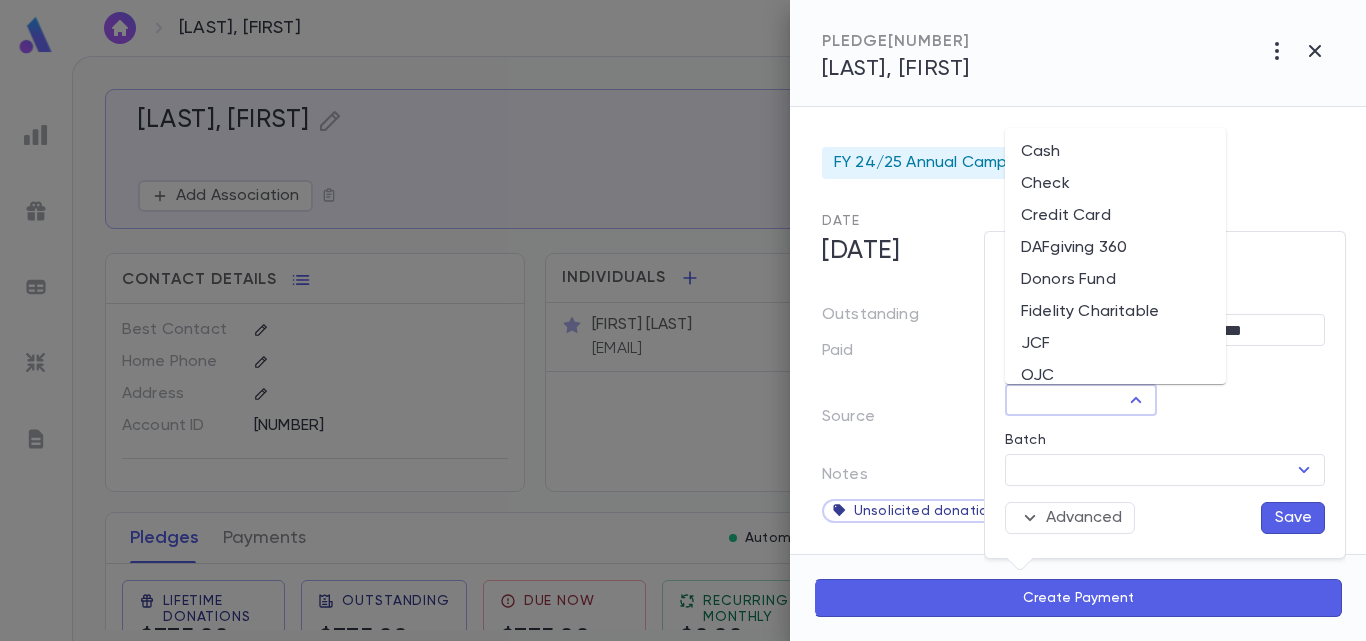 click on "Donors Fund" at bounding box center [1115, 280] 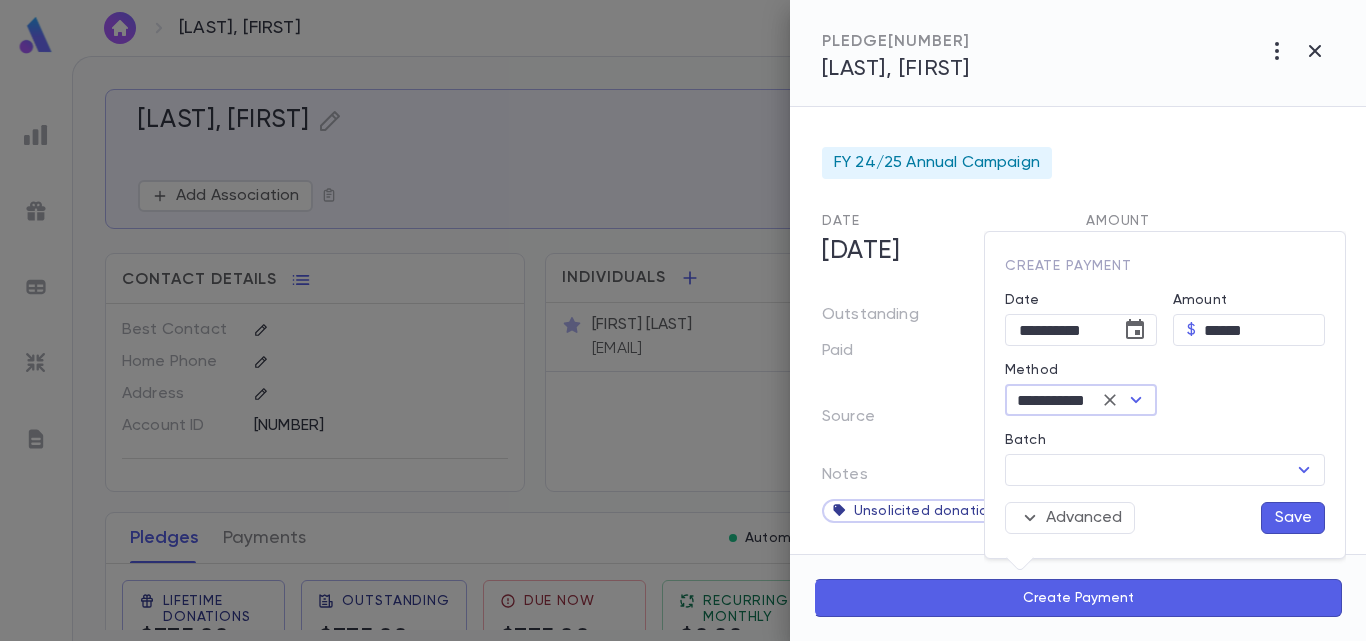 click on "Save" at bounding box center (1293, 518) 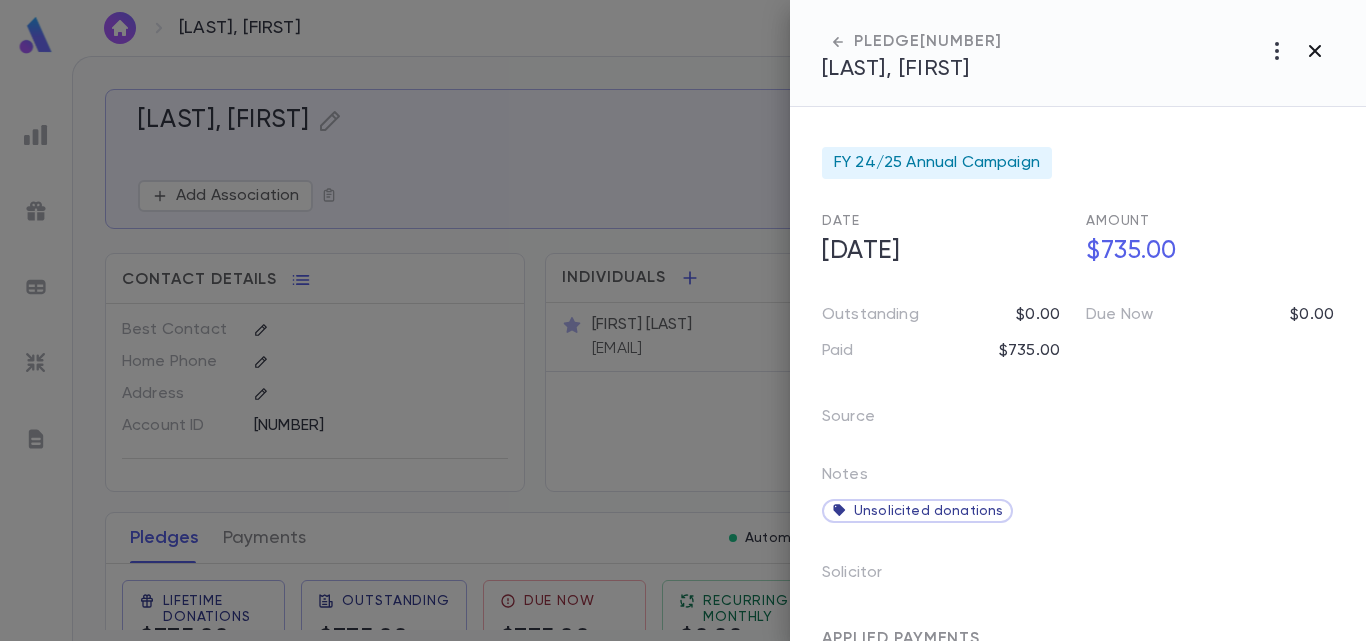 click 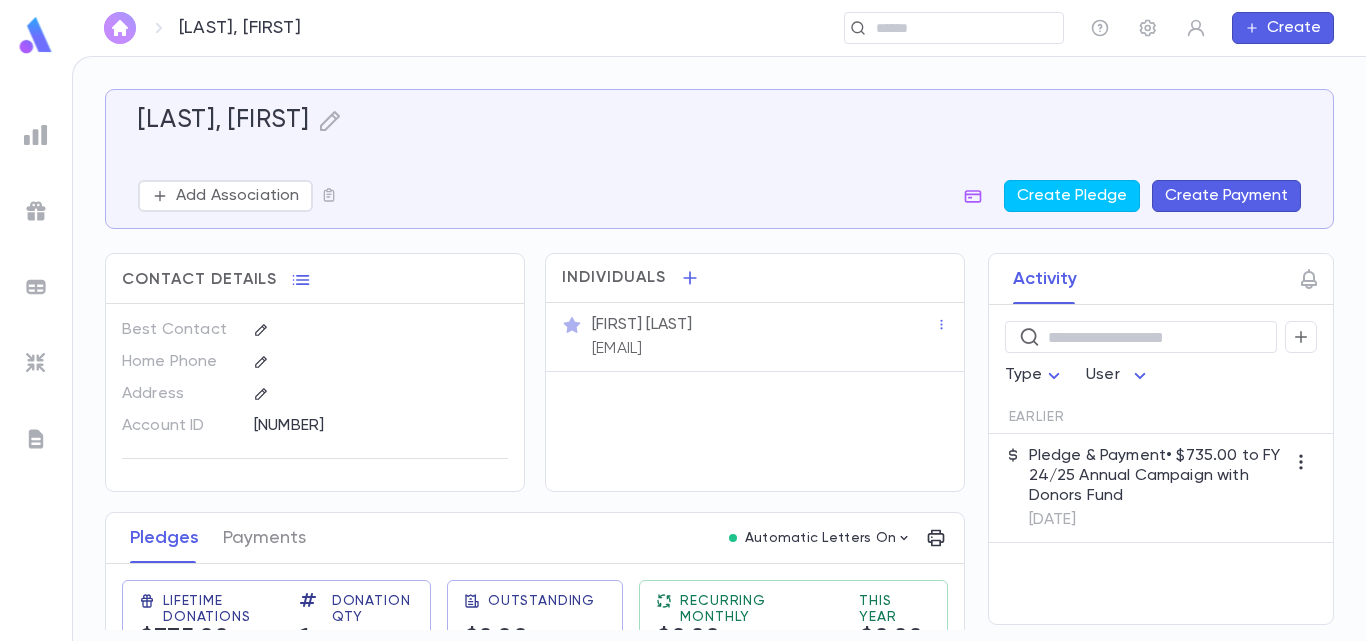 click at bounding box center [120, 28] 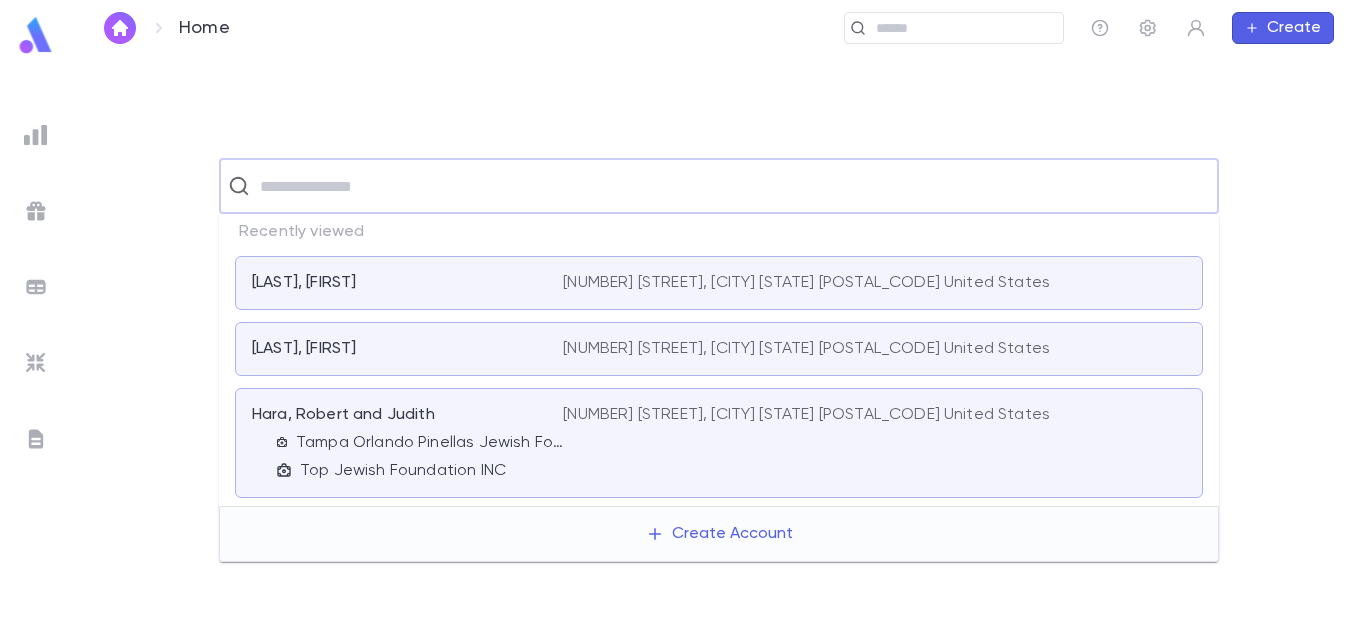 click at bounding box center (732, 186) 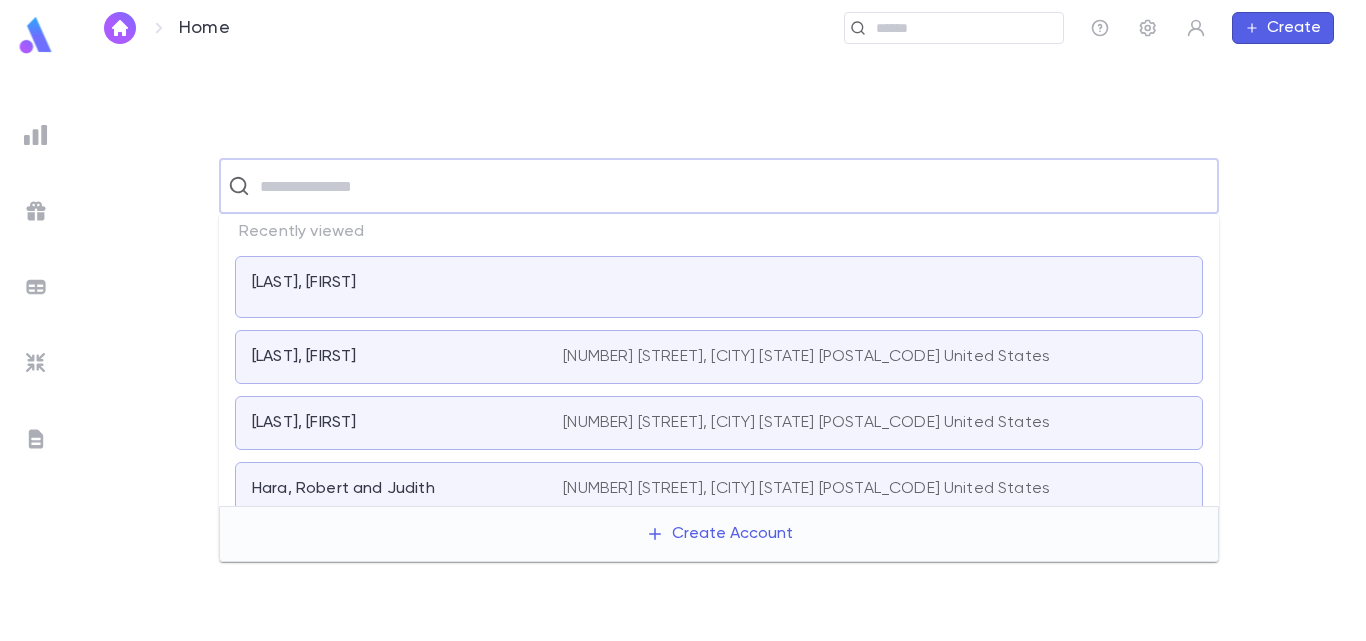 click on "[LAST], [FIRST] [NUMBER] [STREET], [CITY] [STATE] [COUNTRY]" at bounding box center [719, 357] 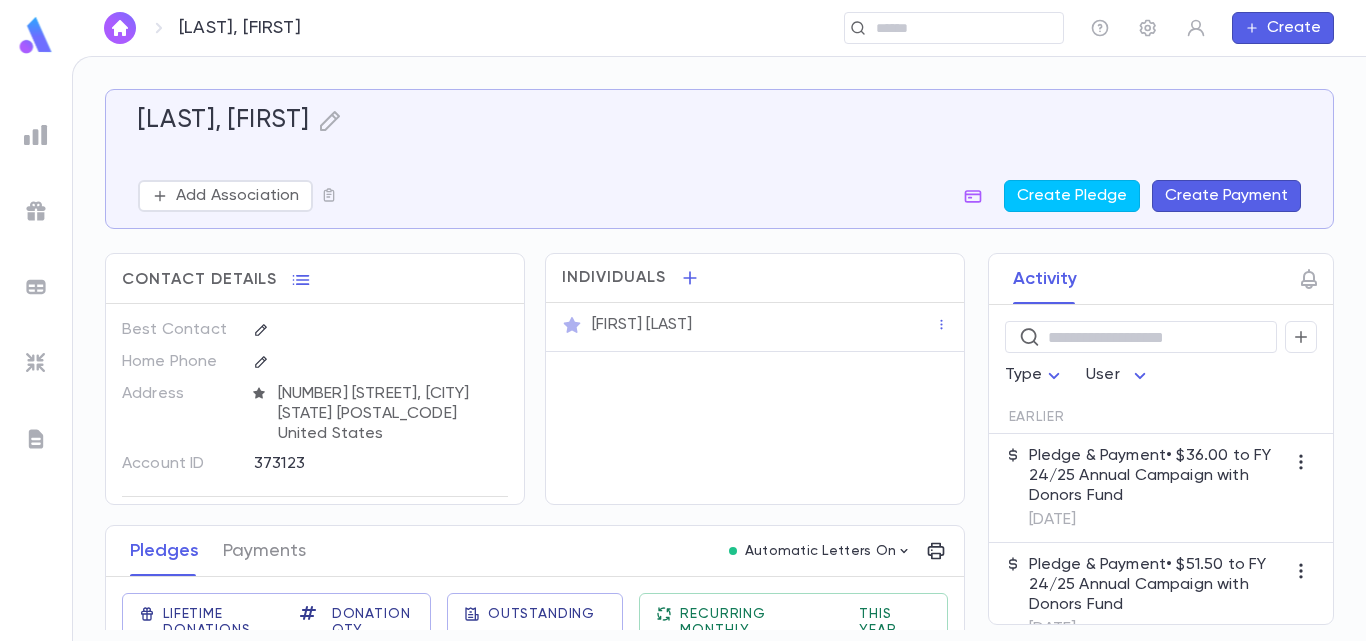 click at bounding box center (120, 28) 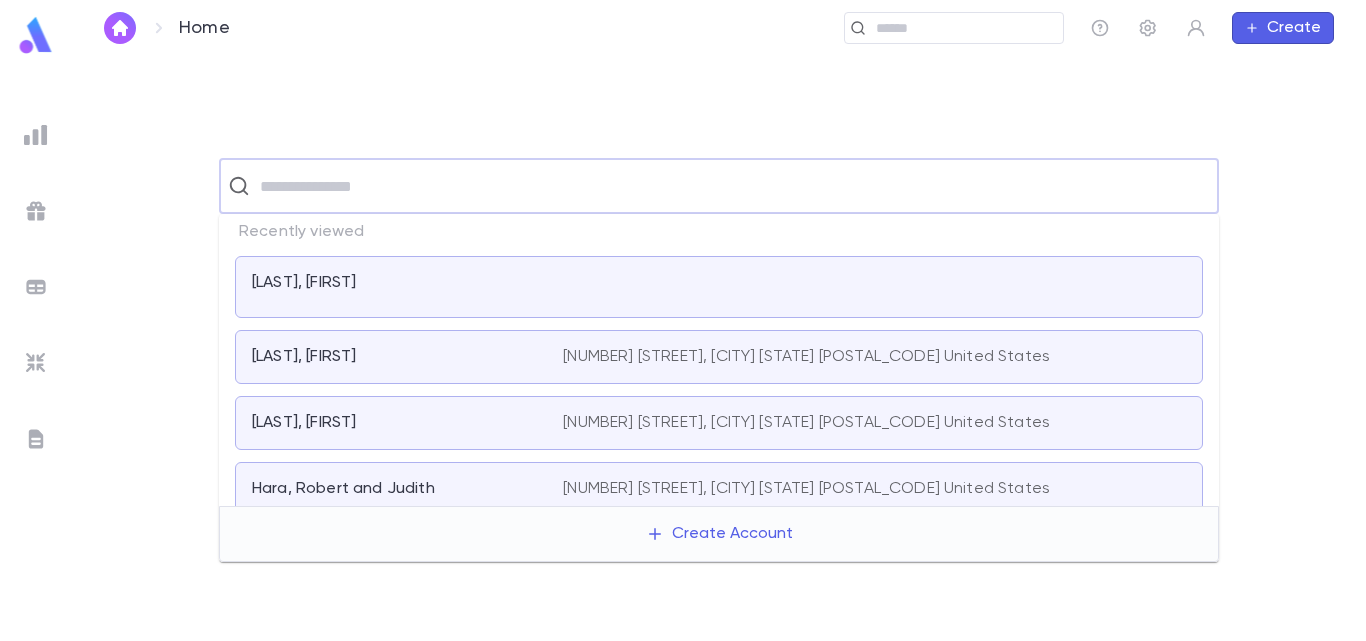click at bounding box center [732, 186] 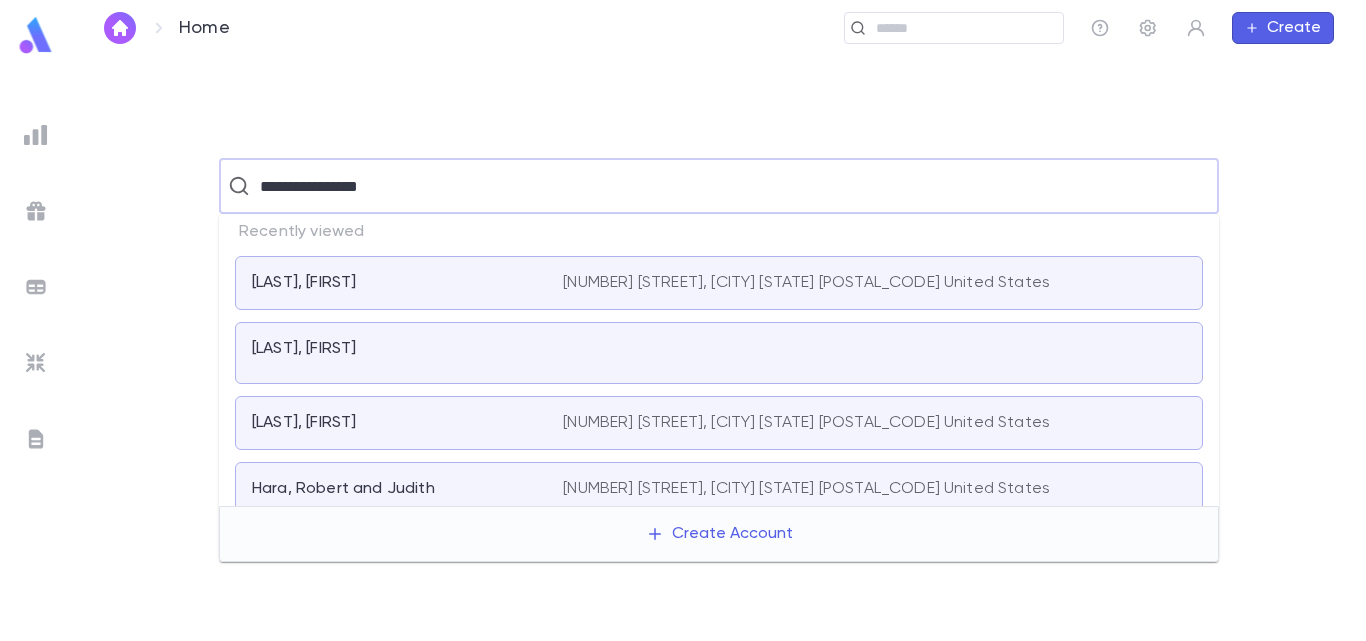 type on "**********" 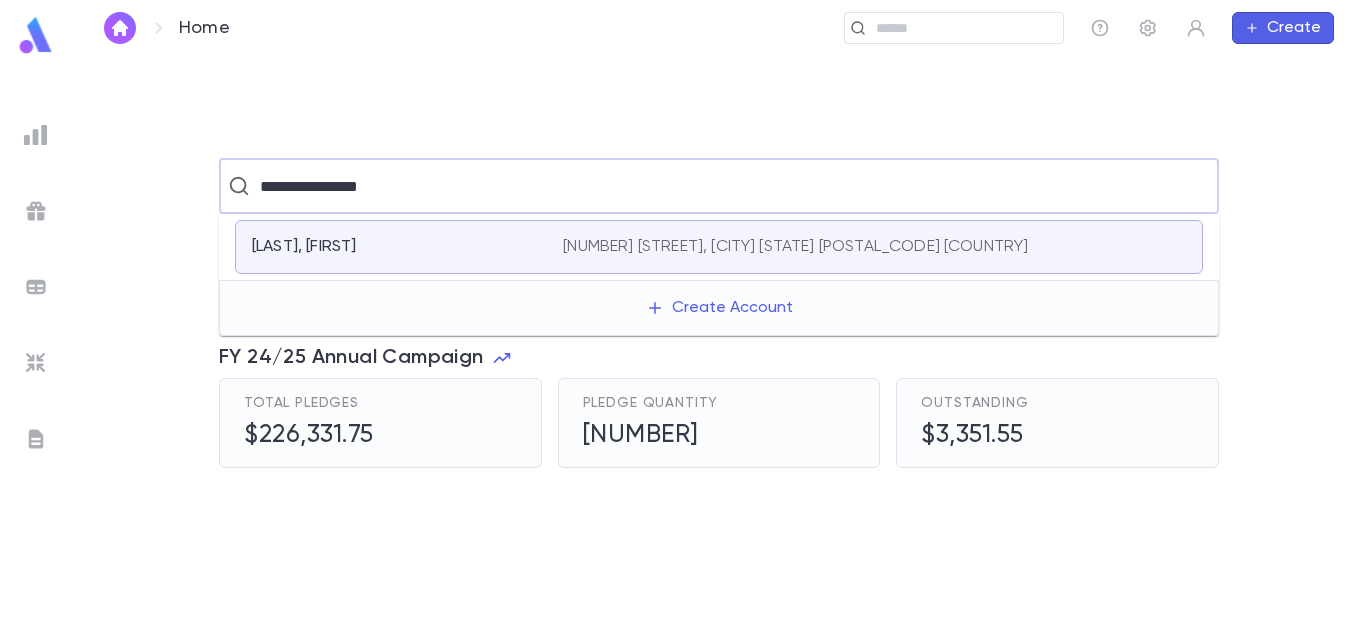 click on "[LAST], [FIRST] [NUMBER] [STREET], [CITY] [STATE] [POSTAL_CODE] [COUNTRY]" at bounding box center [719, 247] 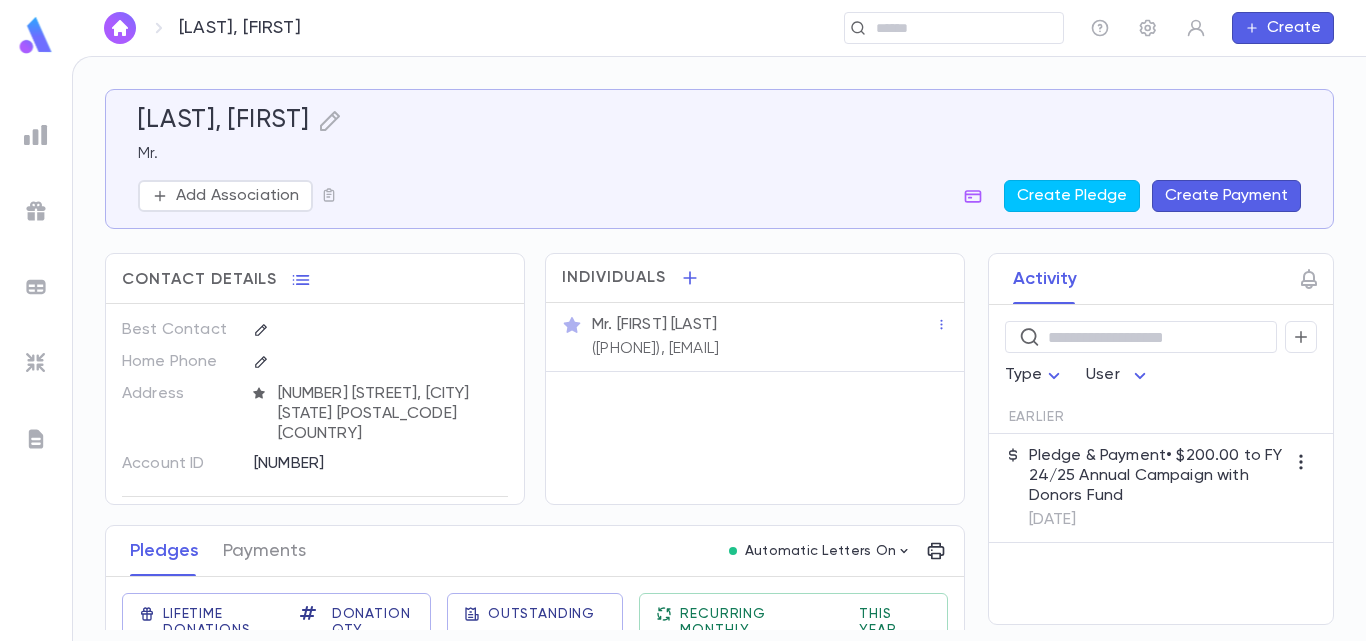 click on "Pledge & Payment  • $200.00 to FY 24/25 Annual Campaign with Donors Fund" at bounding box center [1157, 476] 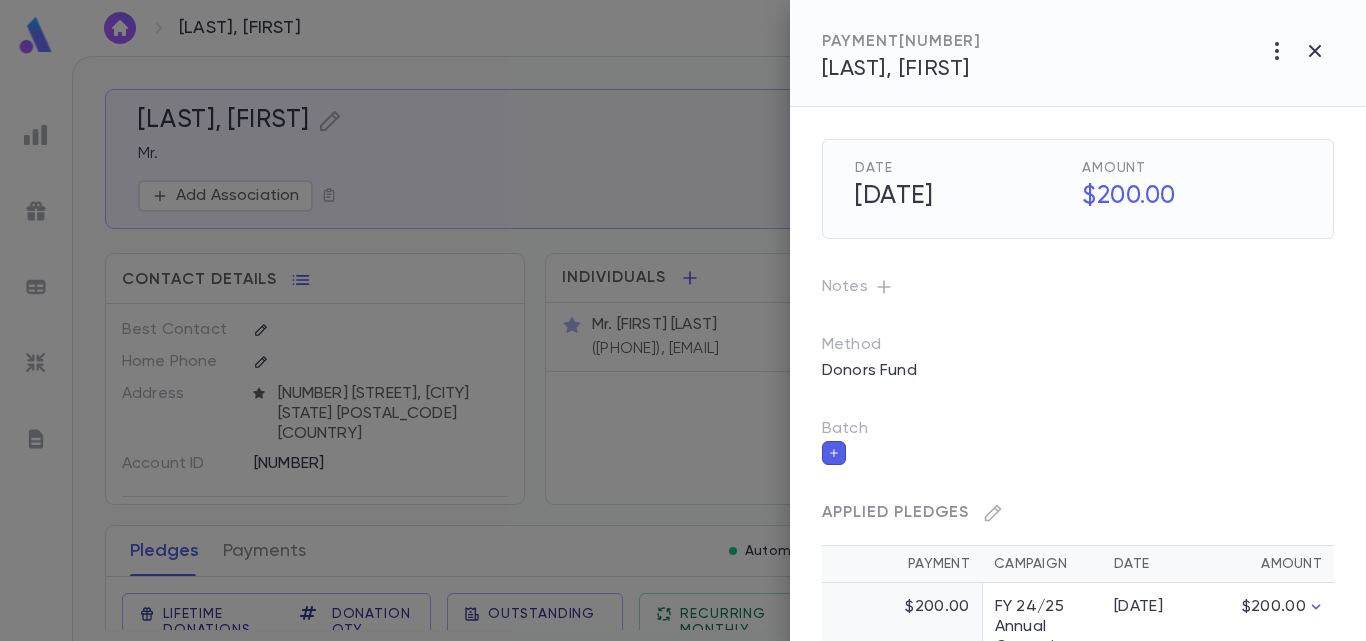 scroll, scrollTop: 63, scrollLeft: 0, axis: vertical 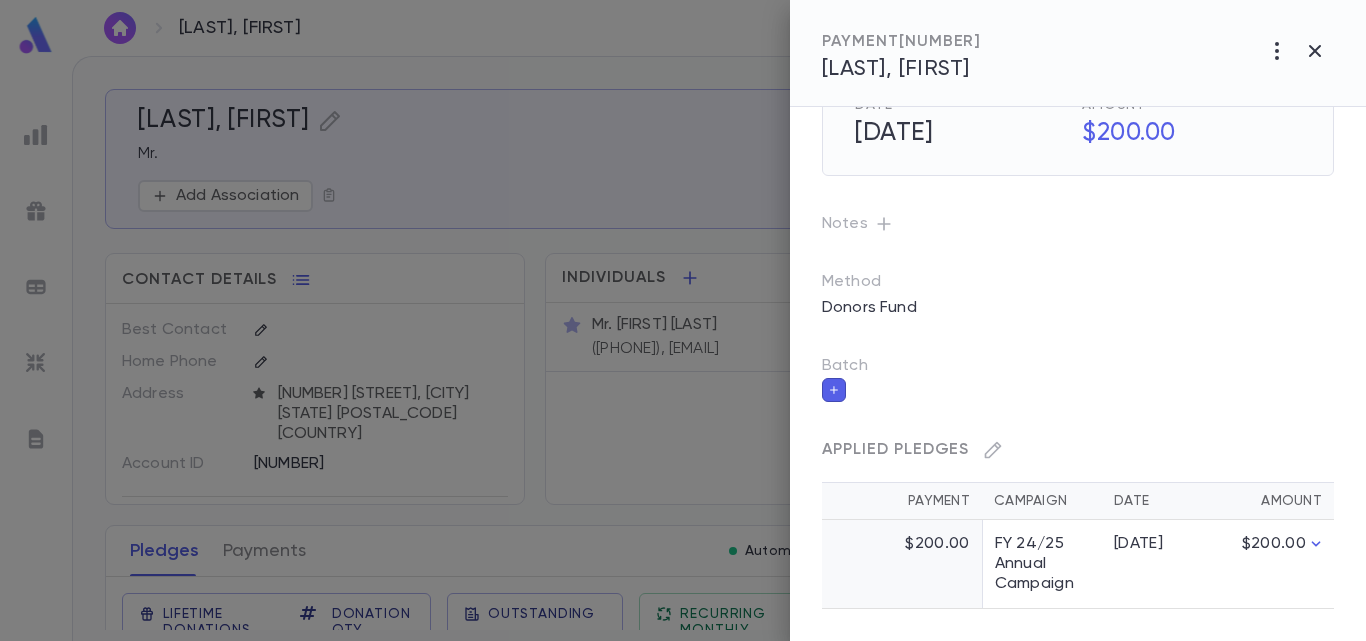 click at bounding box center (683, 320) 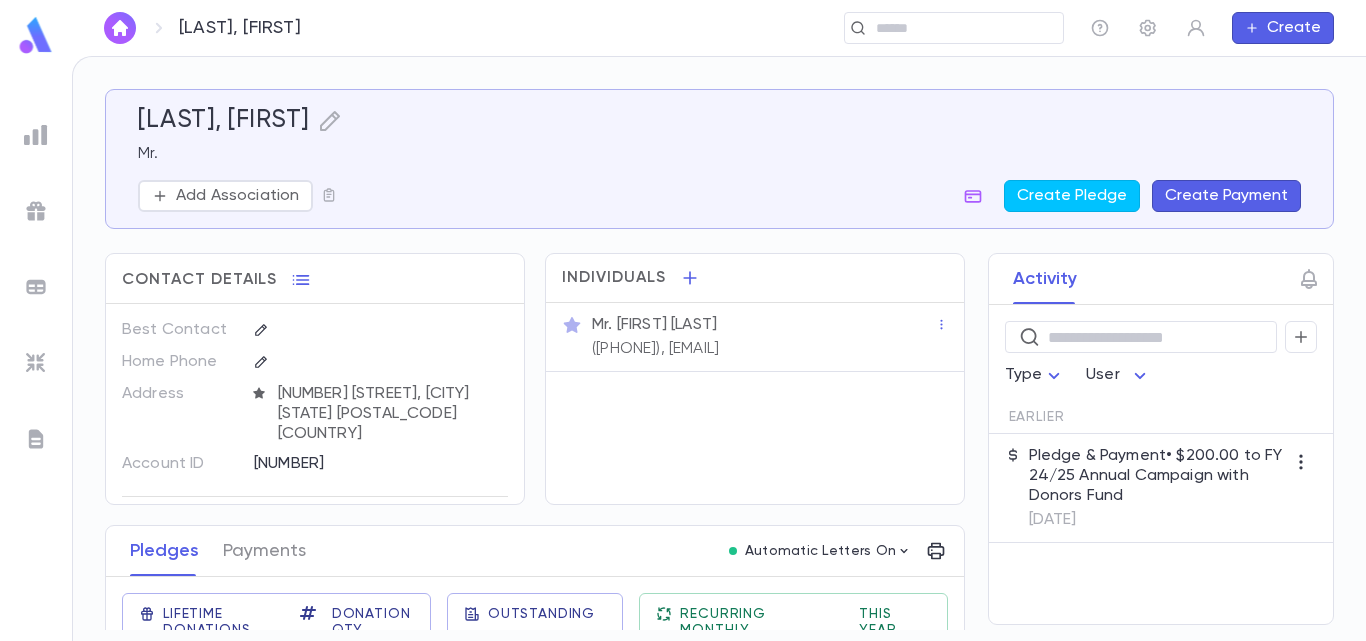 click on "Lifetime Donations $480.00 Donation Qty 3 Outstanding $0.00 Recurring Monthly $0.00 This Year $0.00" at bounding box center [527, 629] 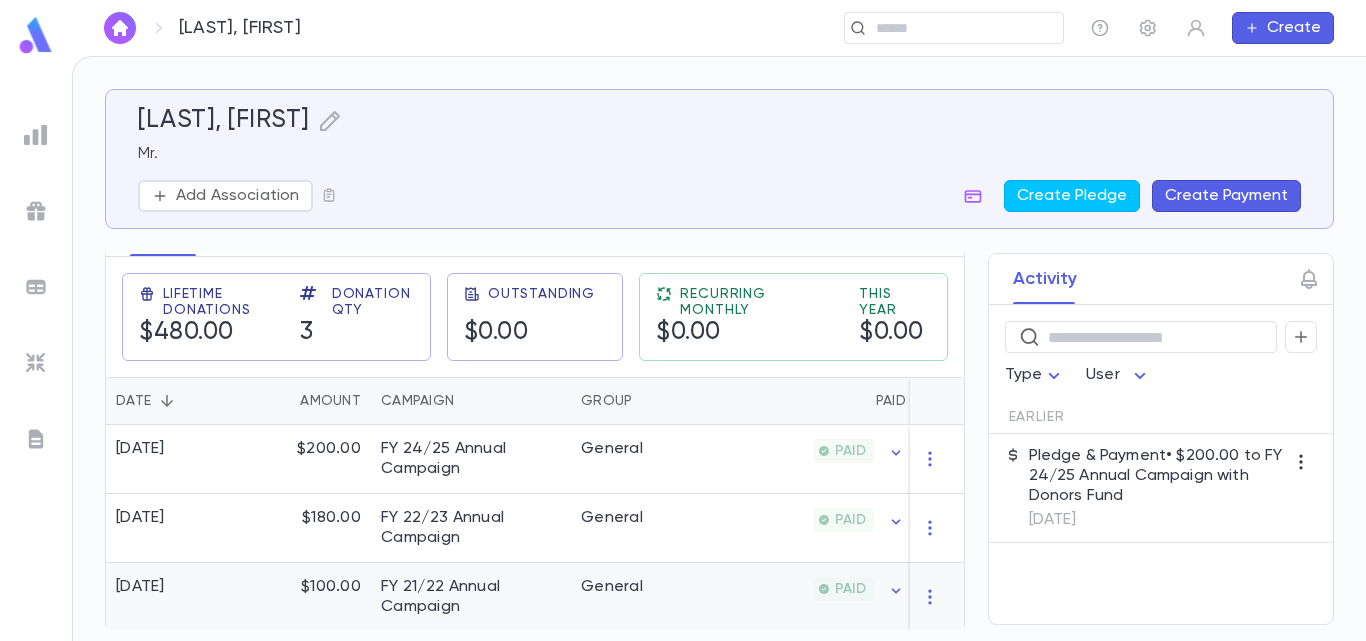 scroll, scrollTop: 331, scrollLeft: 0, axis: vertical 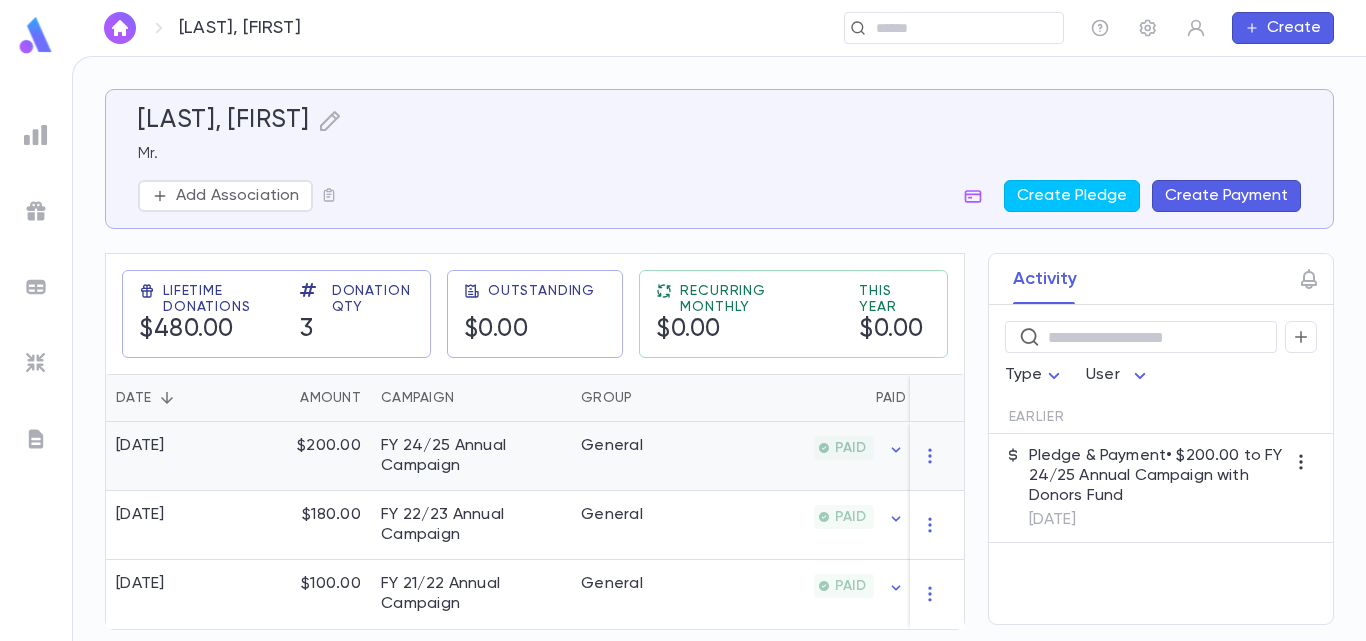 click on "FY 24/25 Annual Campaign" at bounding box center [471, 456] 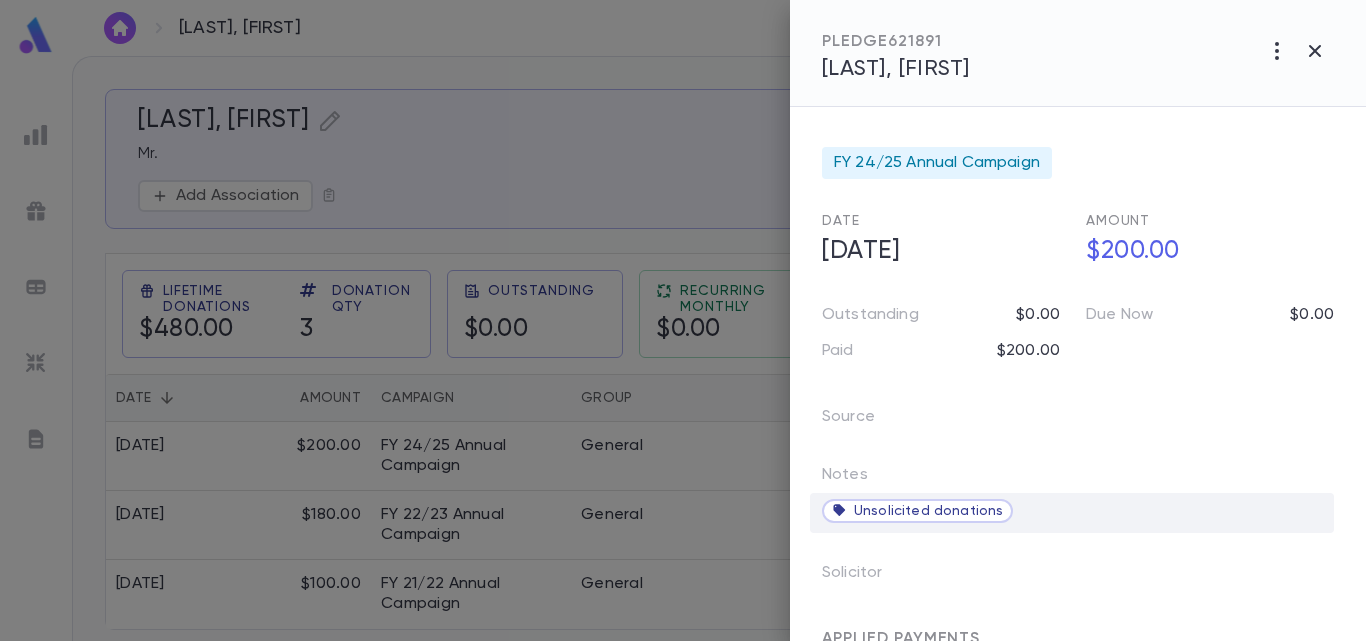 click on "Unsolicited donations" at bounding box center [928, 511] 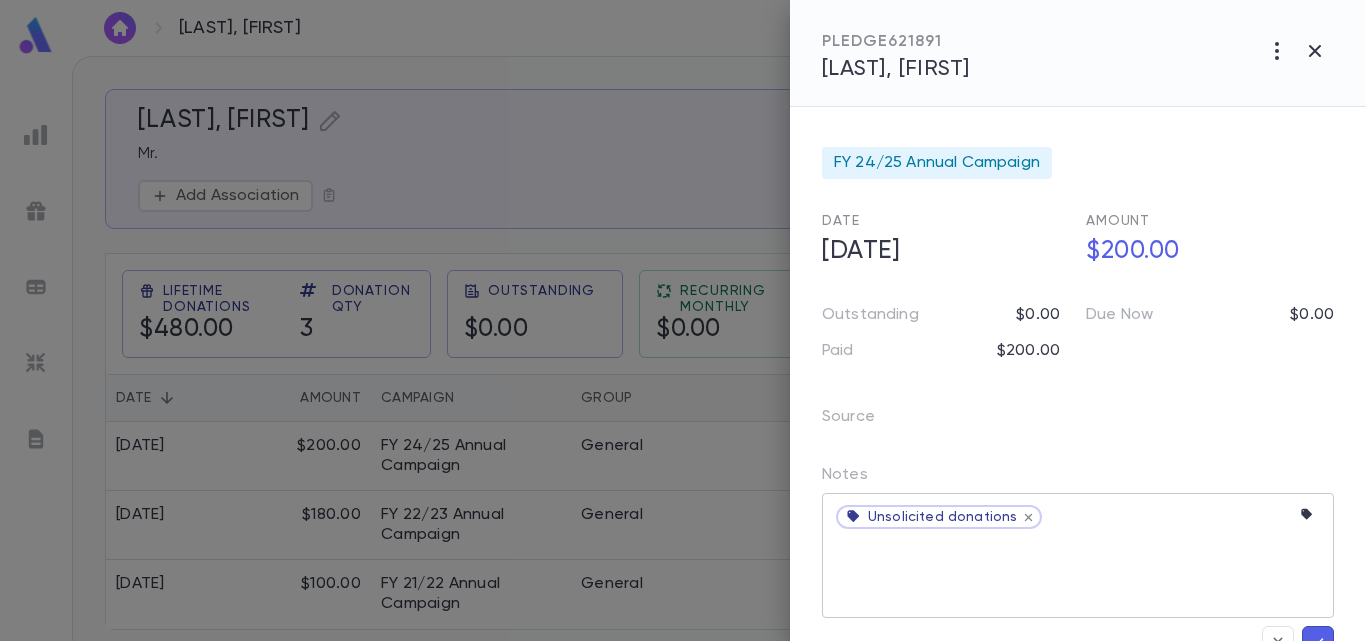 click on "Unsolicited donations" at bounding box center [939, 517] 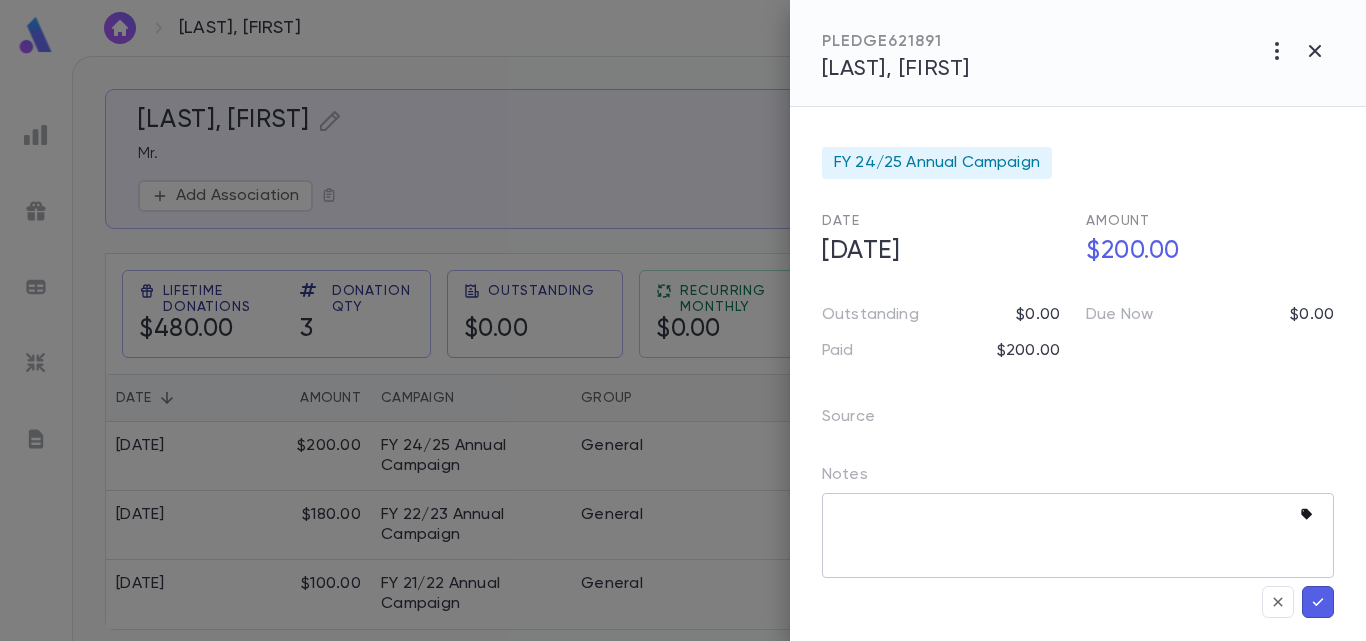 click 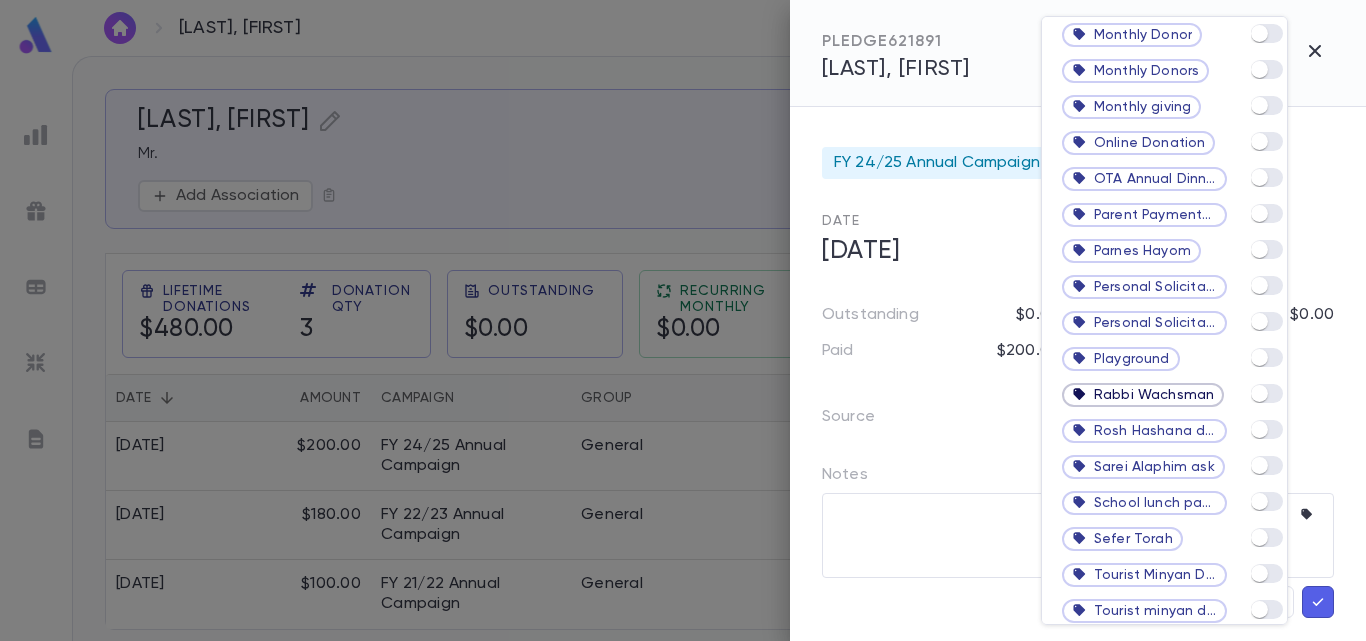 scroll, scrollTop: 2015, scrollLeft: 0, axis: vertical 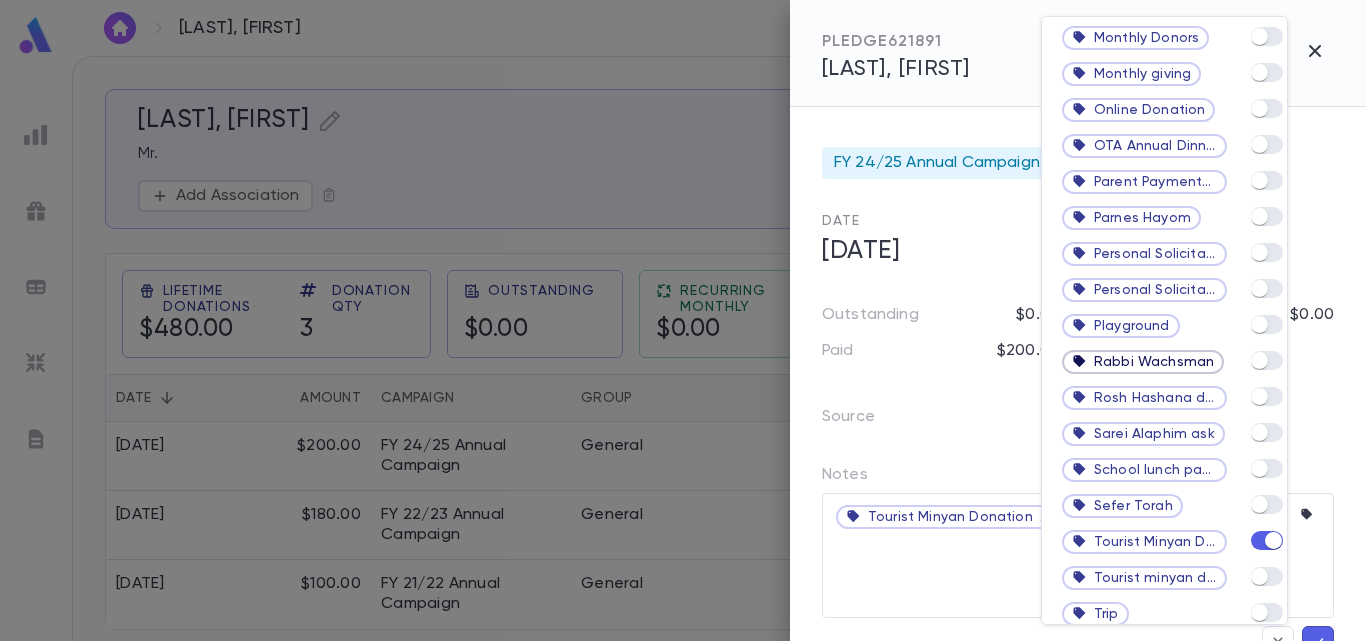 click at bounding box center (683, 320) 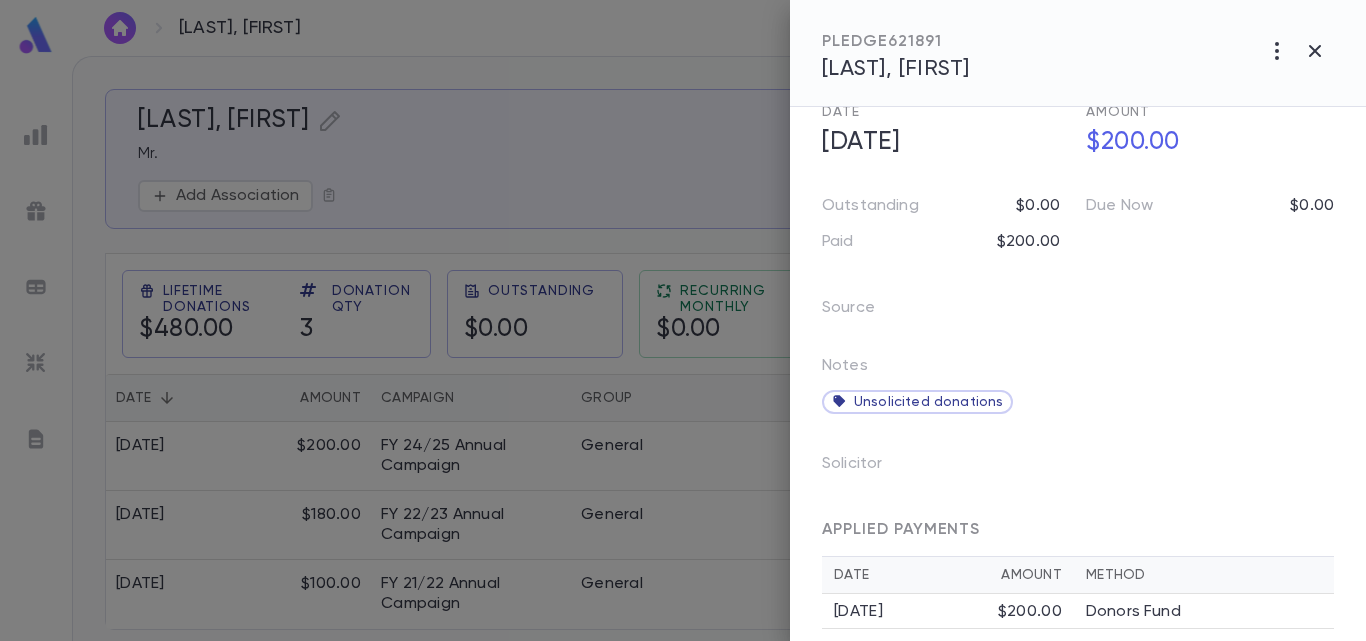 scroll, scrollTop: 115, scrollLeft: 0, axis: vertical 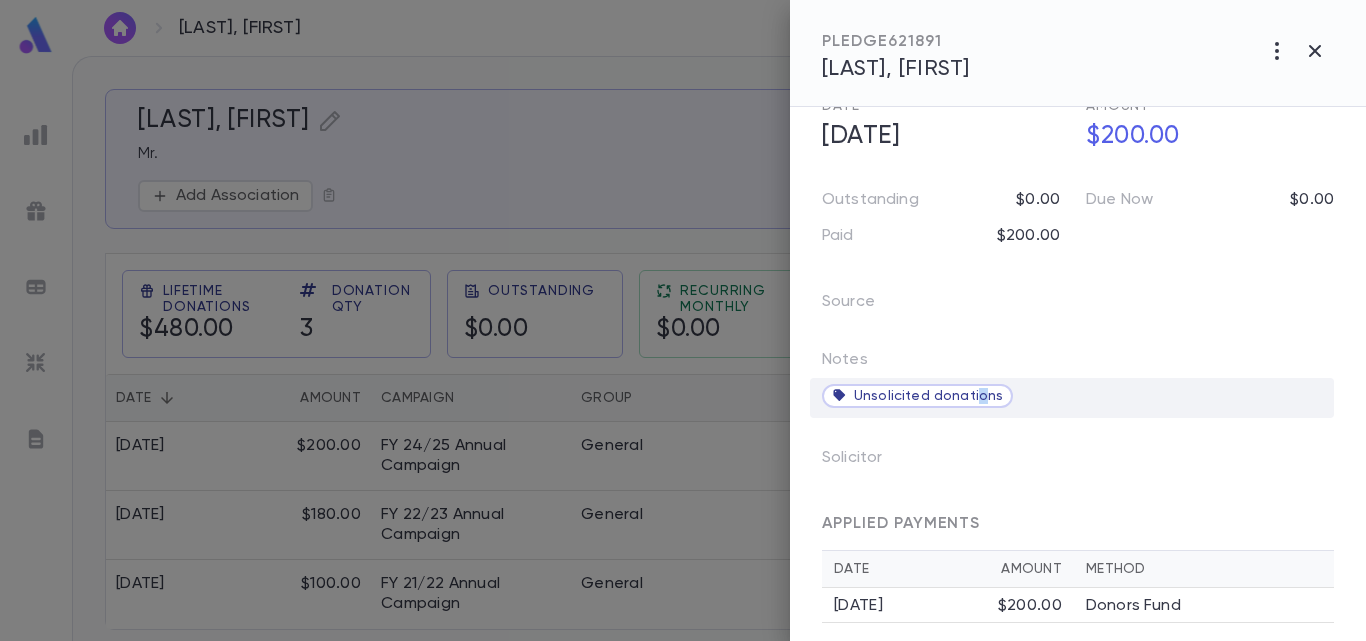 click on "Unsolicited donations" at bounding box center [928, 396] 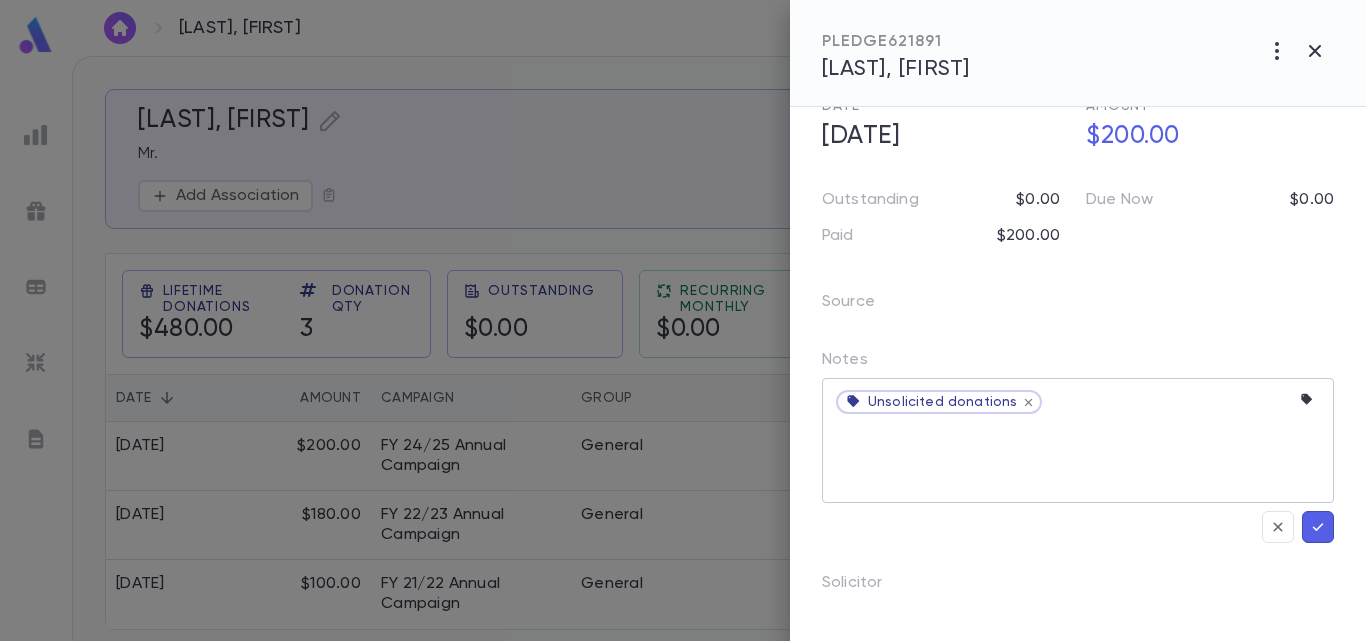 click 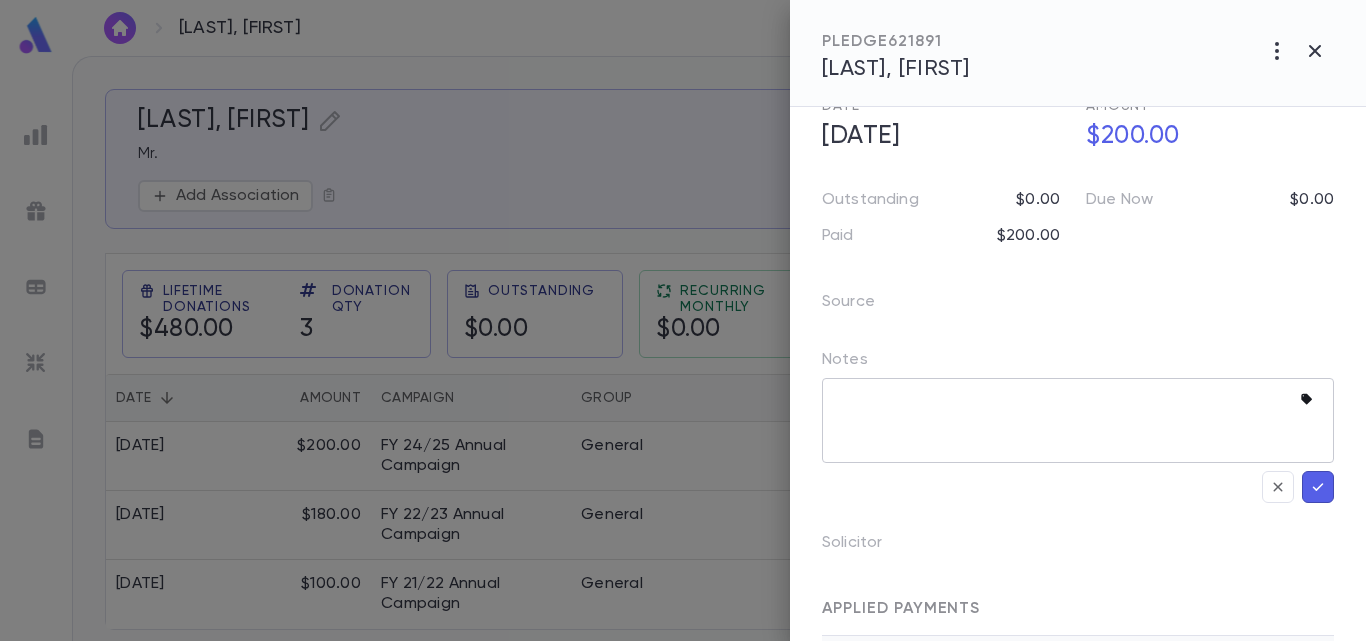 click 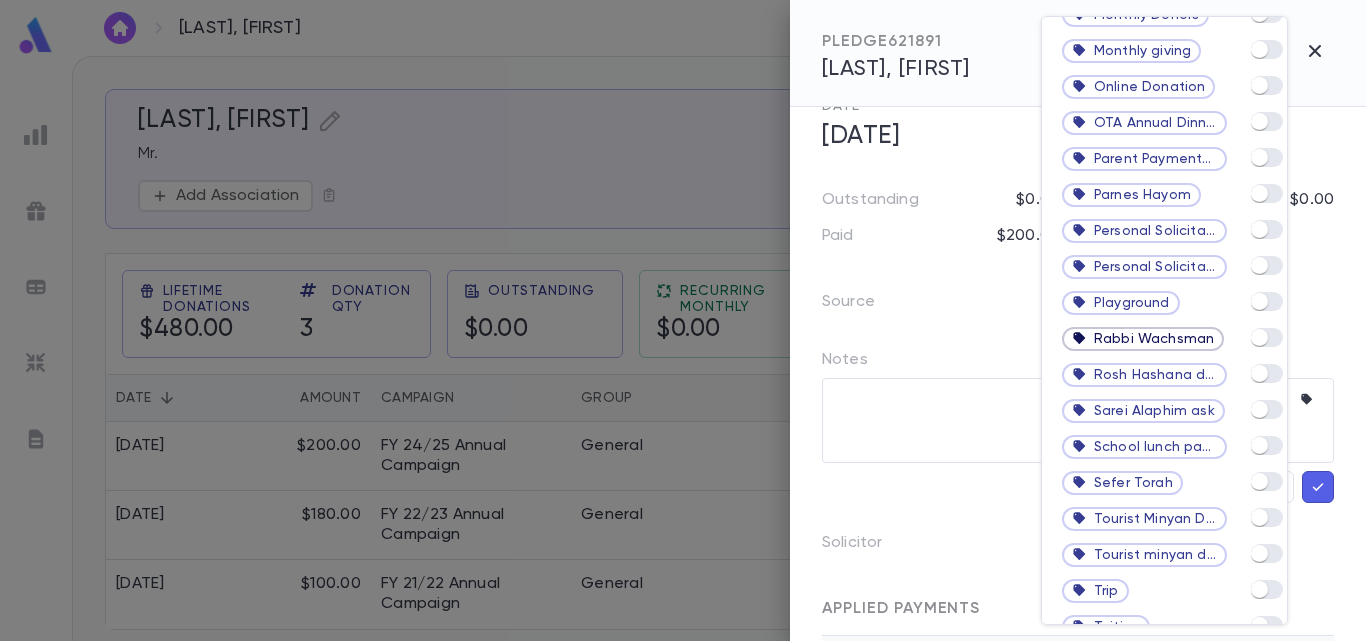 scroll, scrollTop: 2042, scrollLeft: 0, axis: vertical 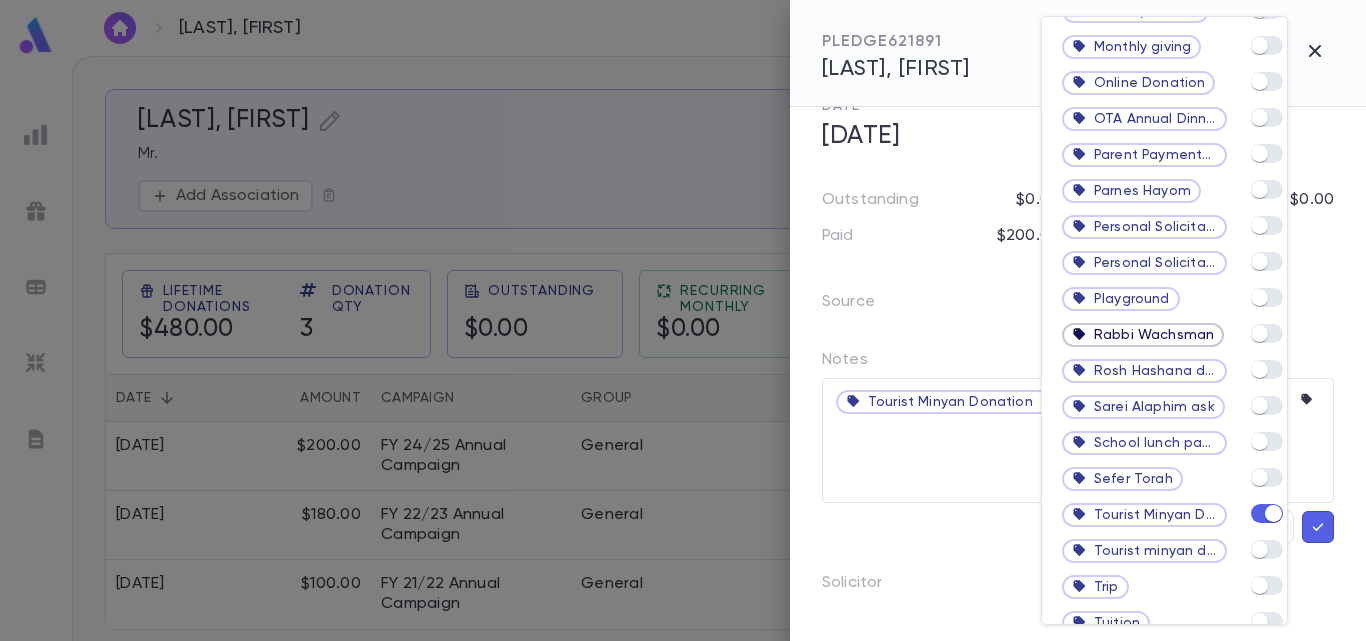 click at bounding box center [683, 320] 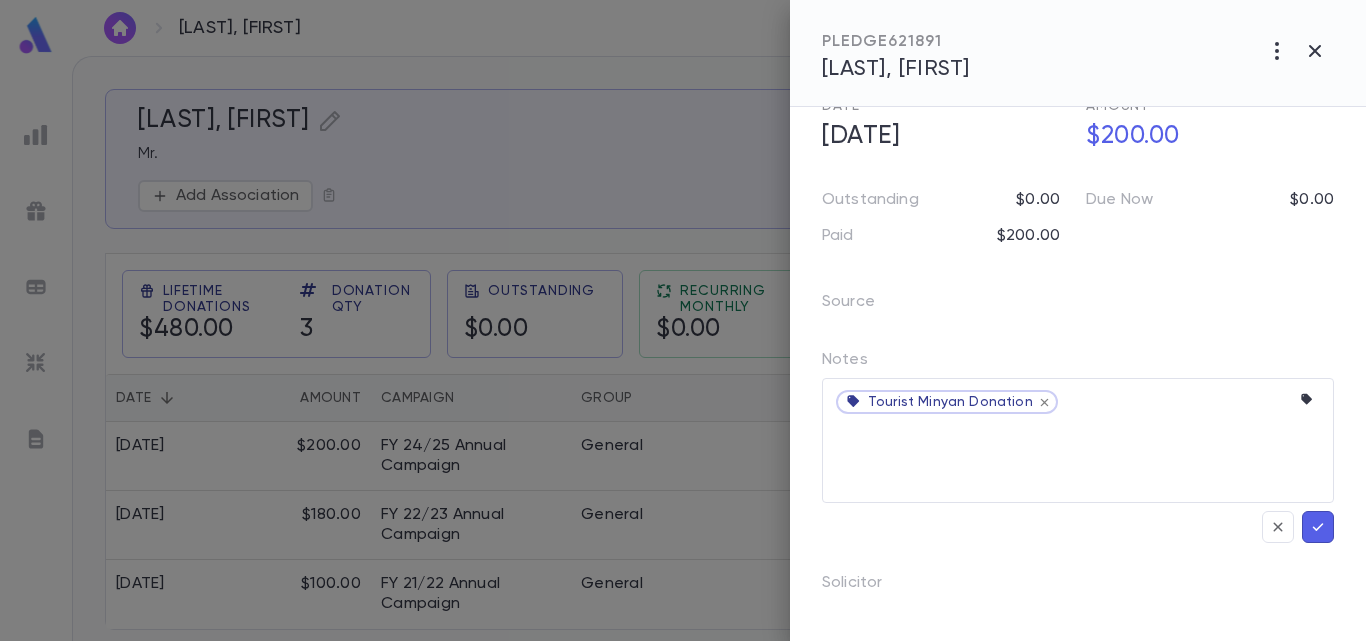 click 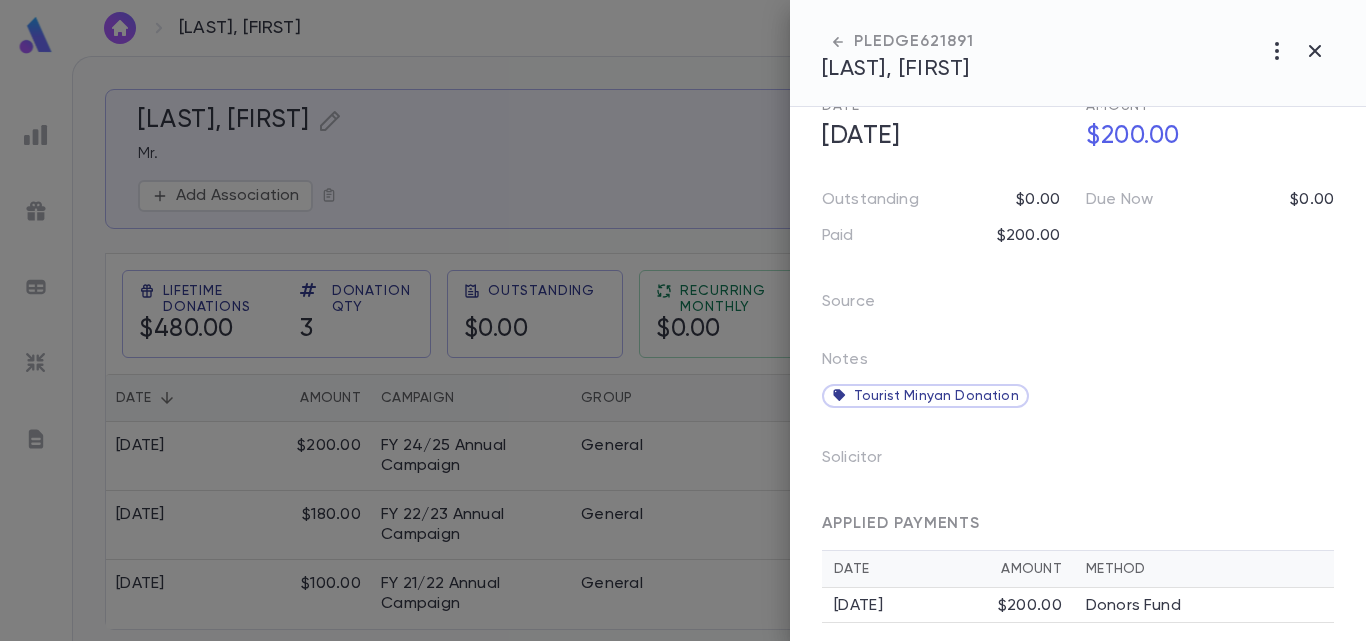 scroll, scrollTop: 130, scrollLeft: 0, axis: vertical 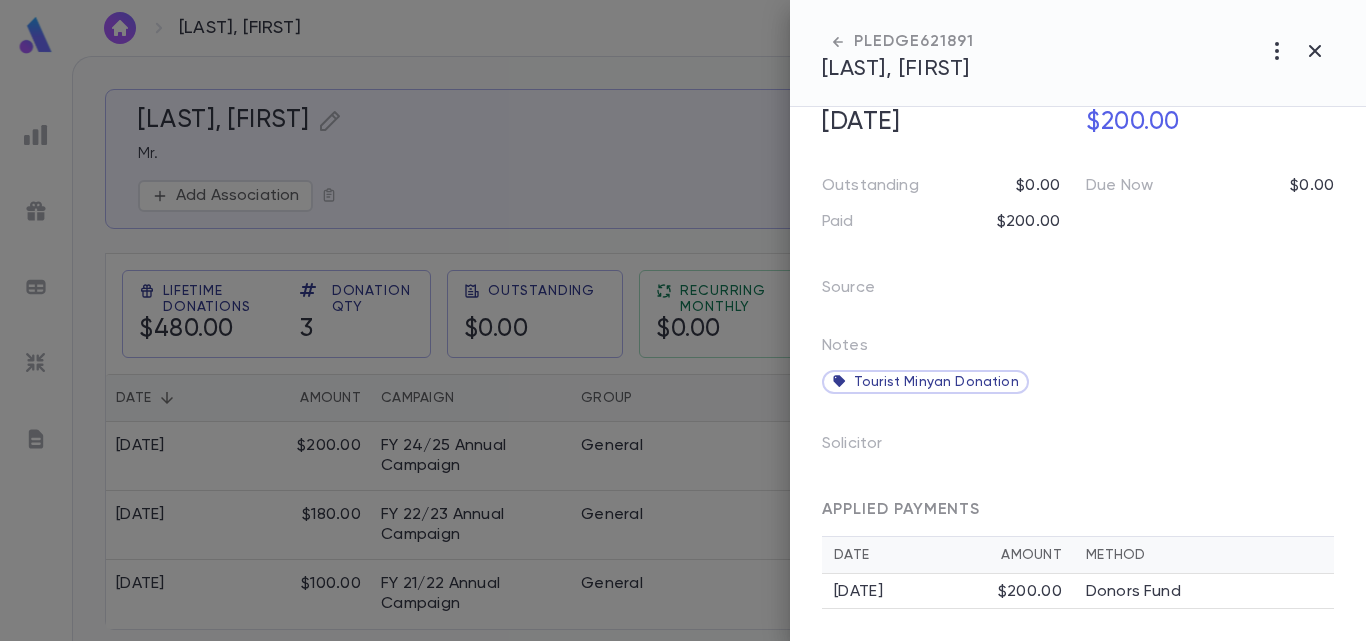 click 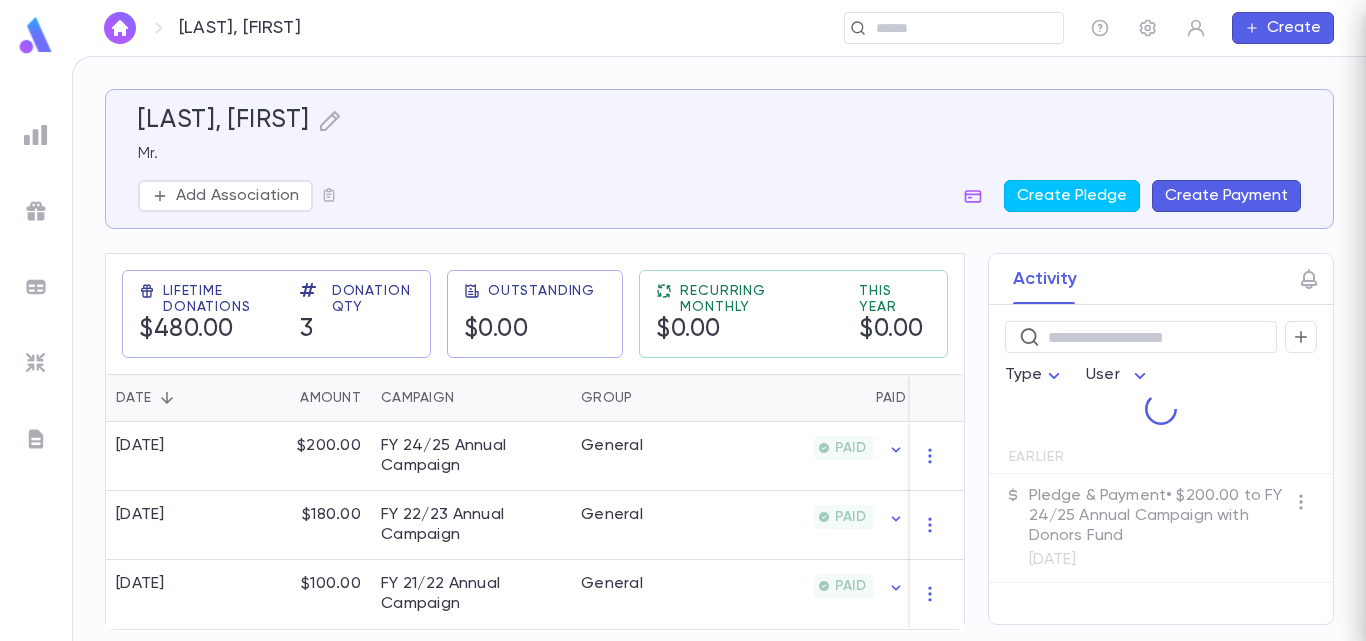 scroll, scrollTop: 0, scrollLeft: 0, axis: both 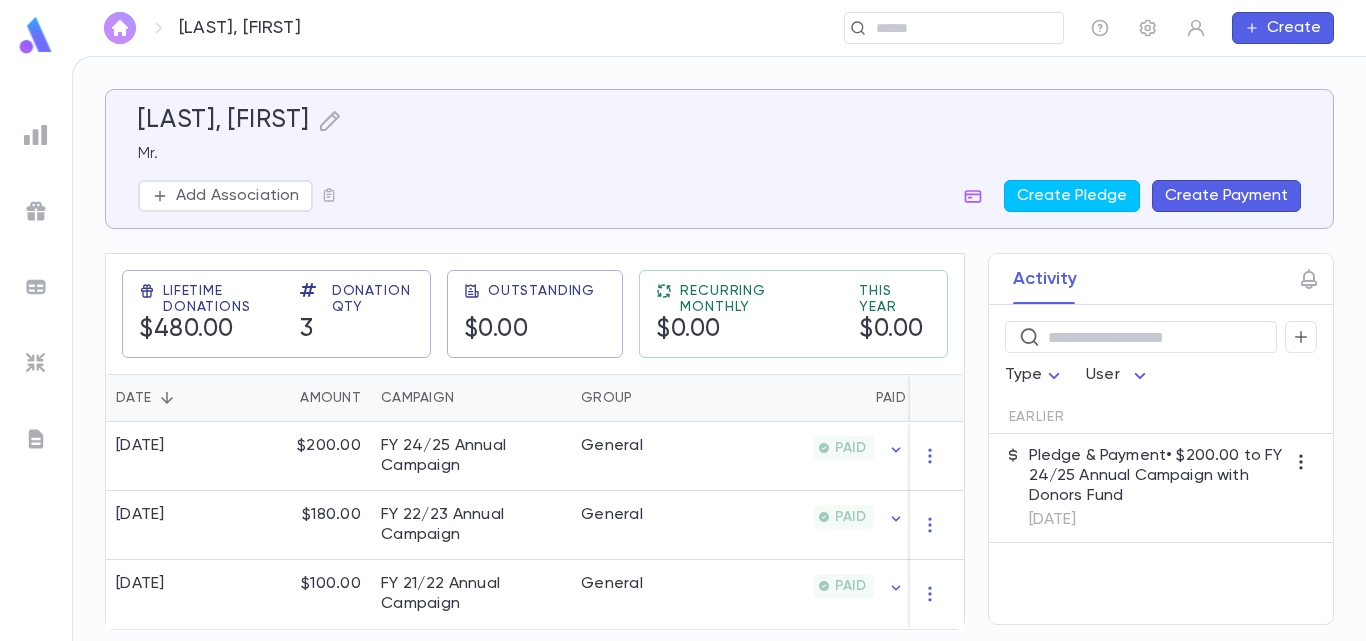 click at bounding box center [120, 28] 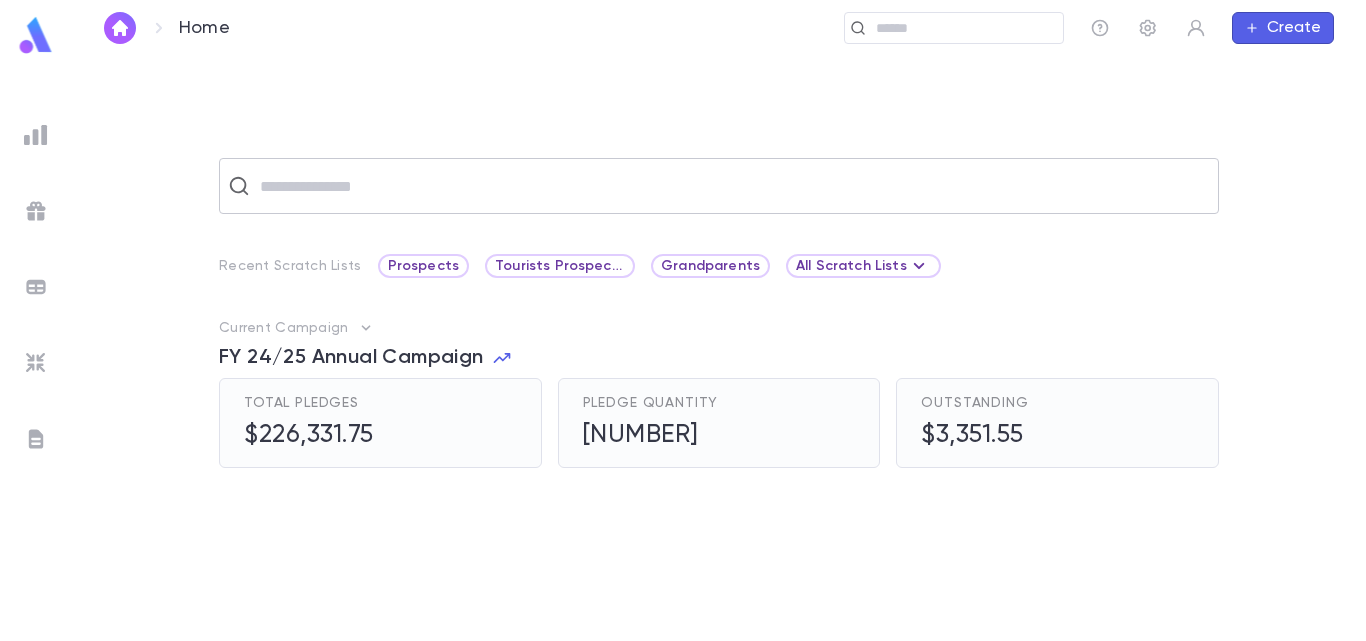 click on "​" at bounding box center (719, 186) 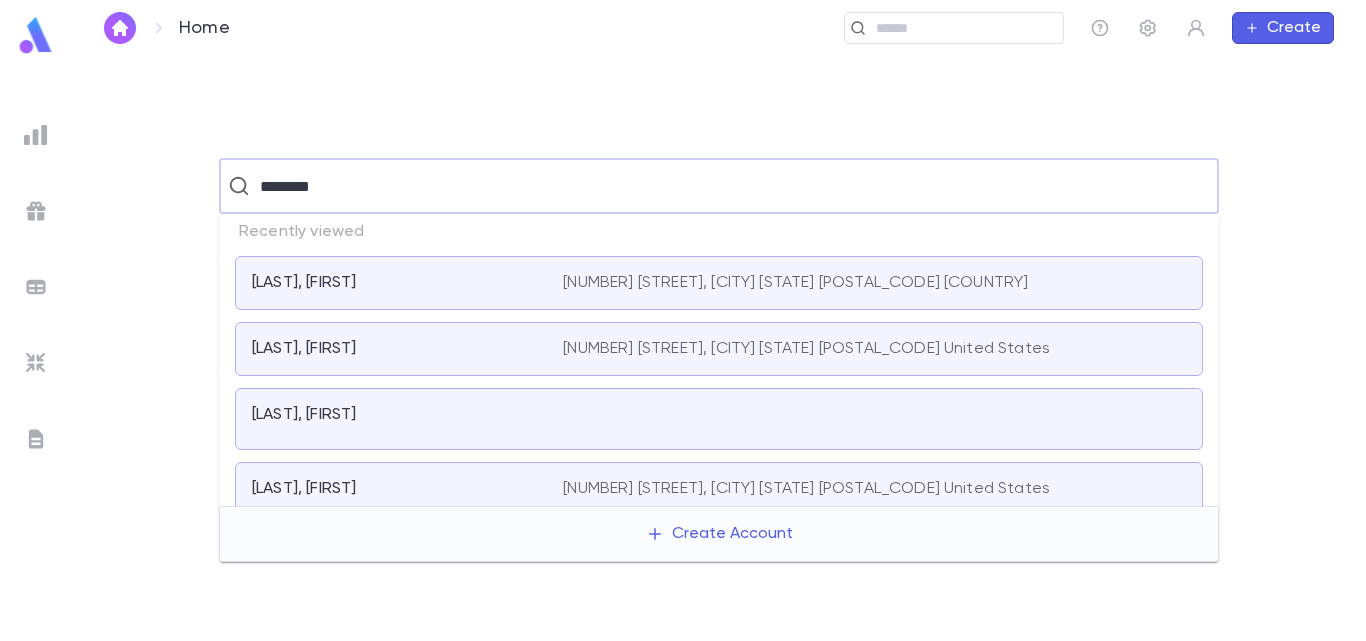 type on "********" 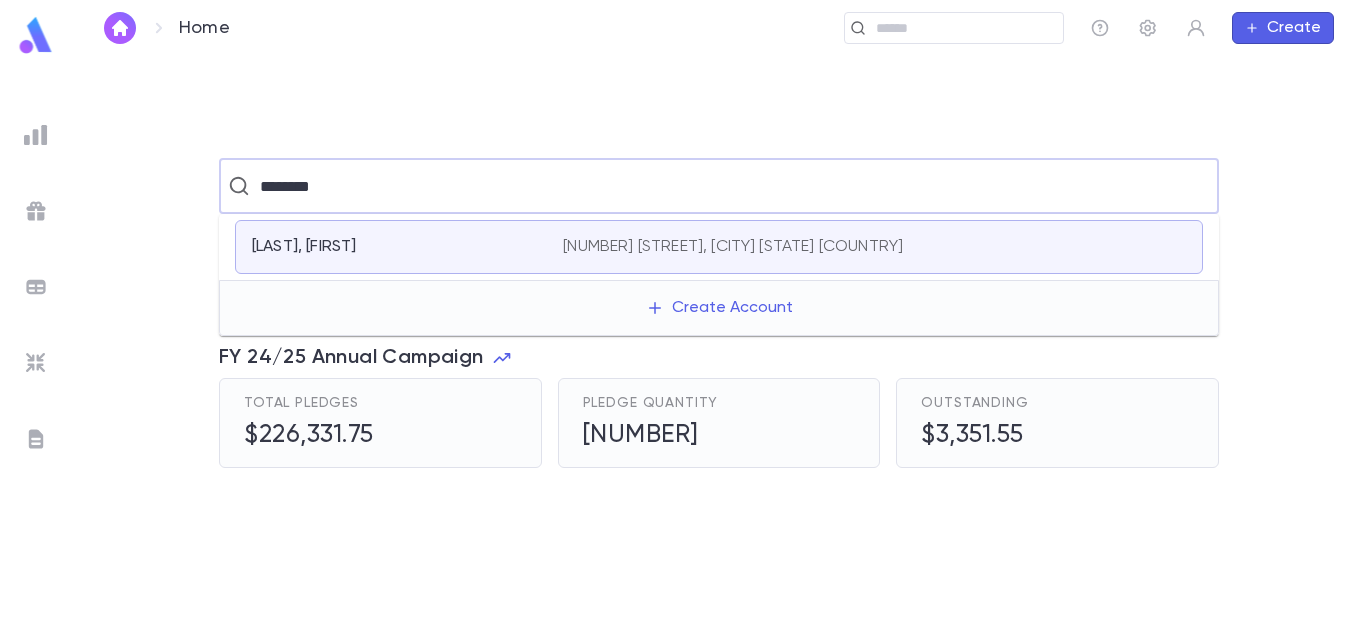 click on "[LAST], [FIRST] [NUMBER] [STREET], [CITY] [STATE] [POSTAL_CODE] United States" at bounding box center (719, 247) 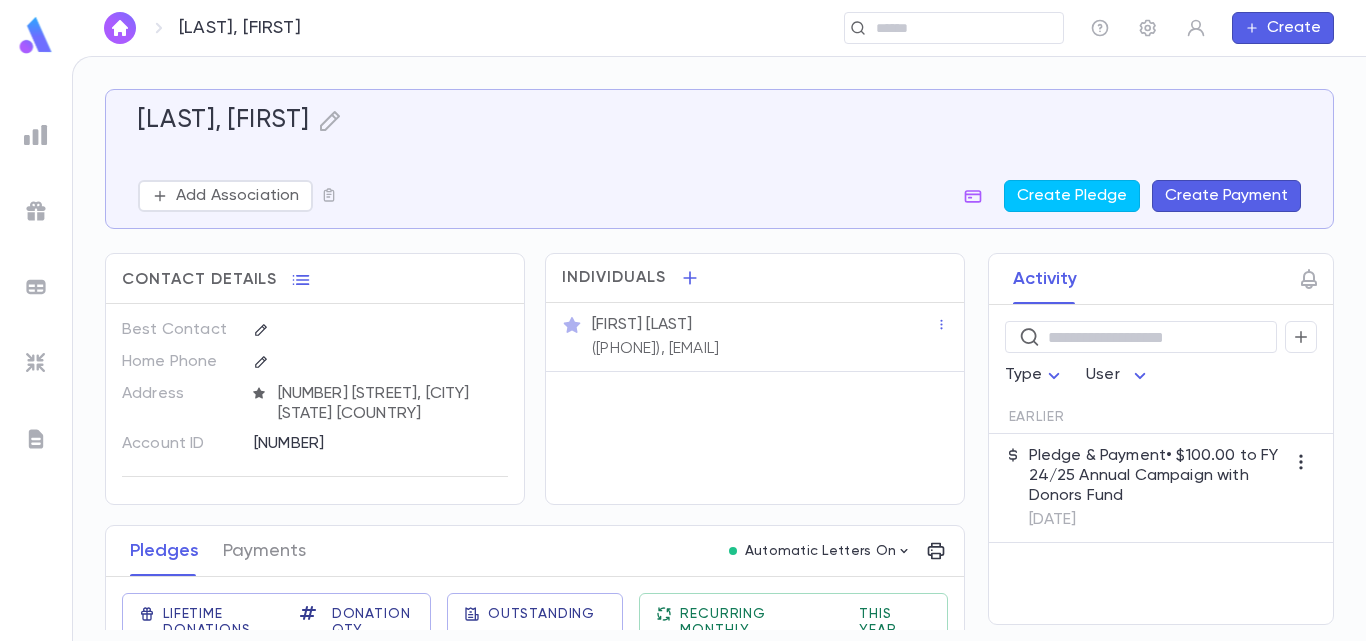 click on "Pledge & Payment  • $100.00 to FY 24/25 Annual Campaign with Donors Fund [DATE]" at bounding box center (1157, 488) 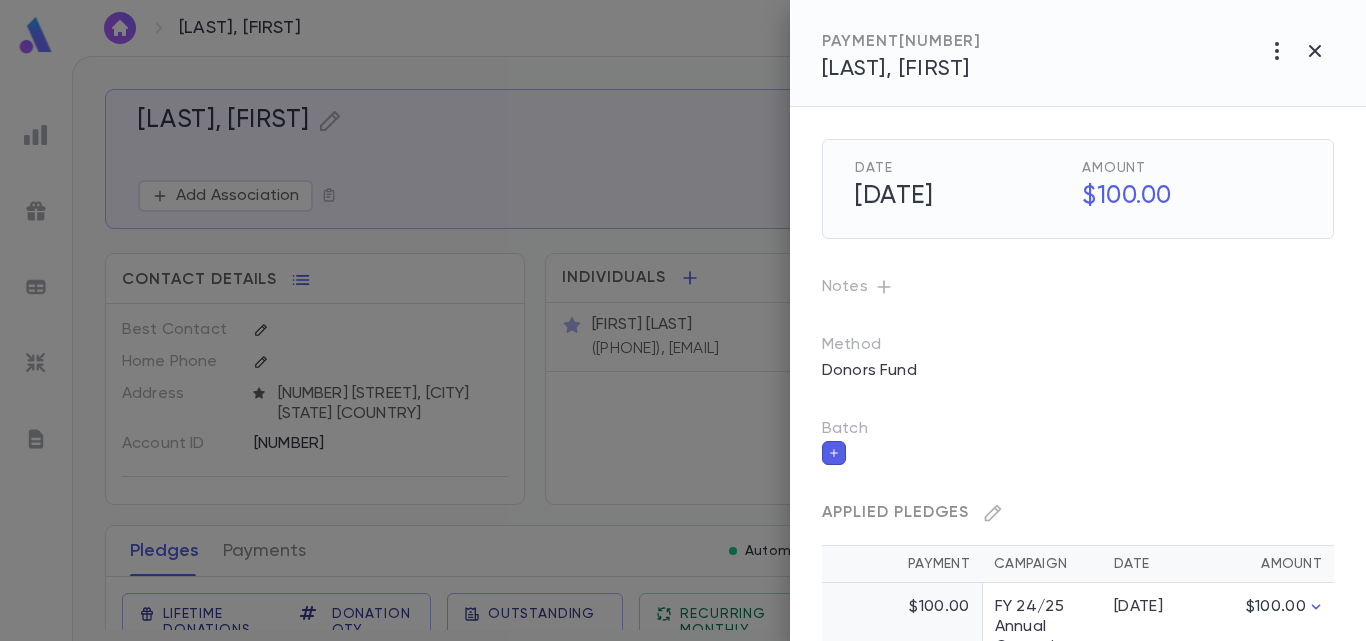 scroll, scrollTop: 63, scrollLeft: 0, axis: vertical 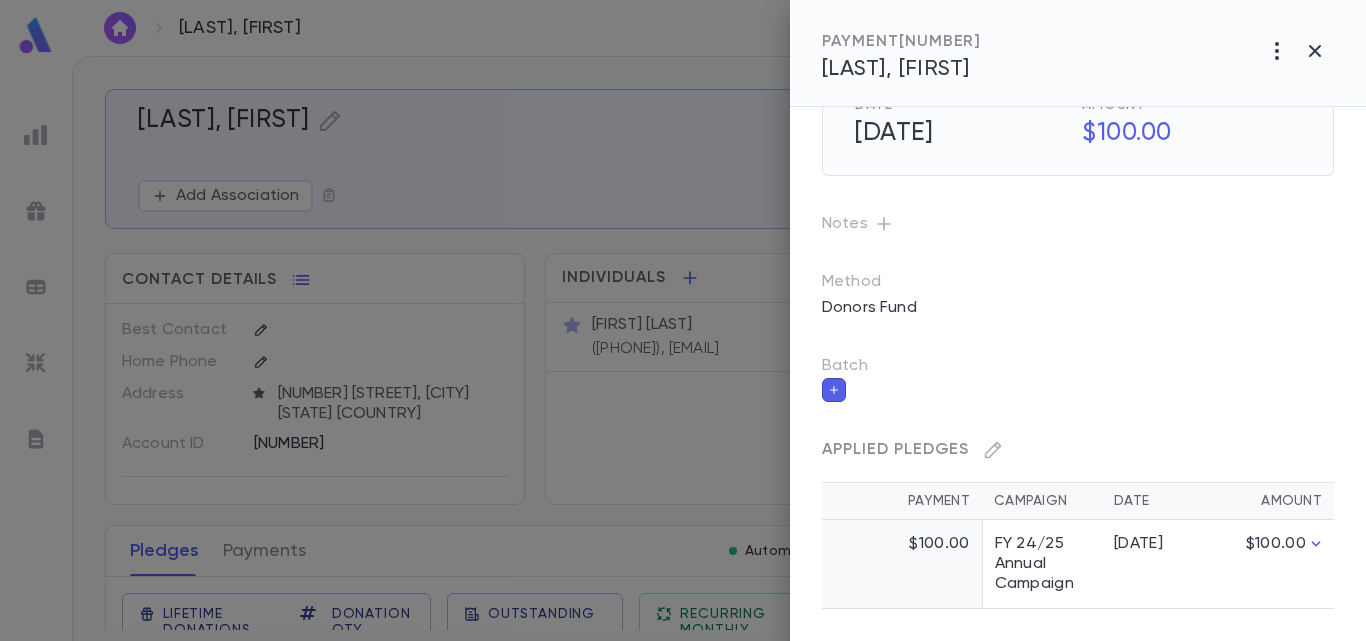 click on "Method Donors Fund" at bounding box center (1062, 282) 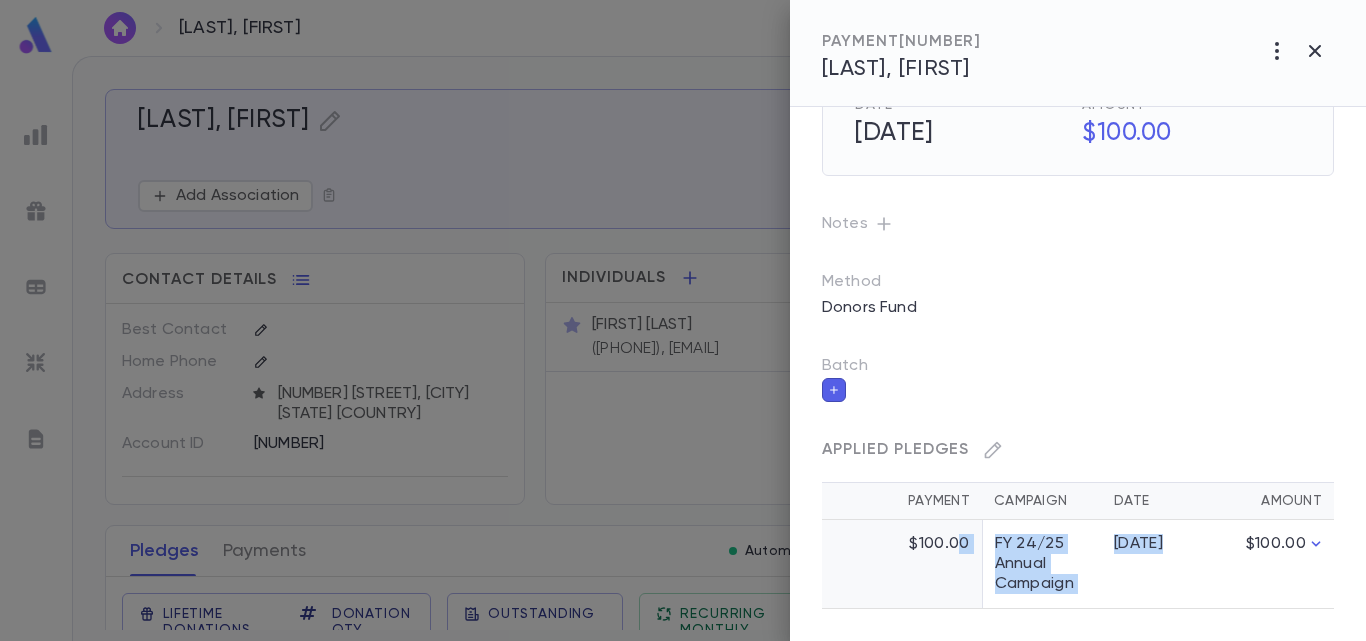 drag, startPoint x: 1167, startPoint y: 576, endPoint x: 960, endPoint y: 585, distance: 207.19556 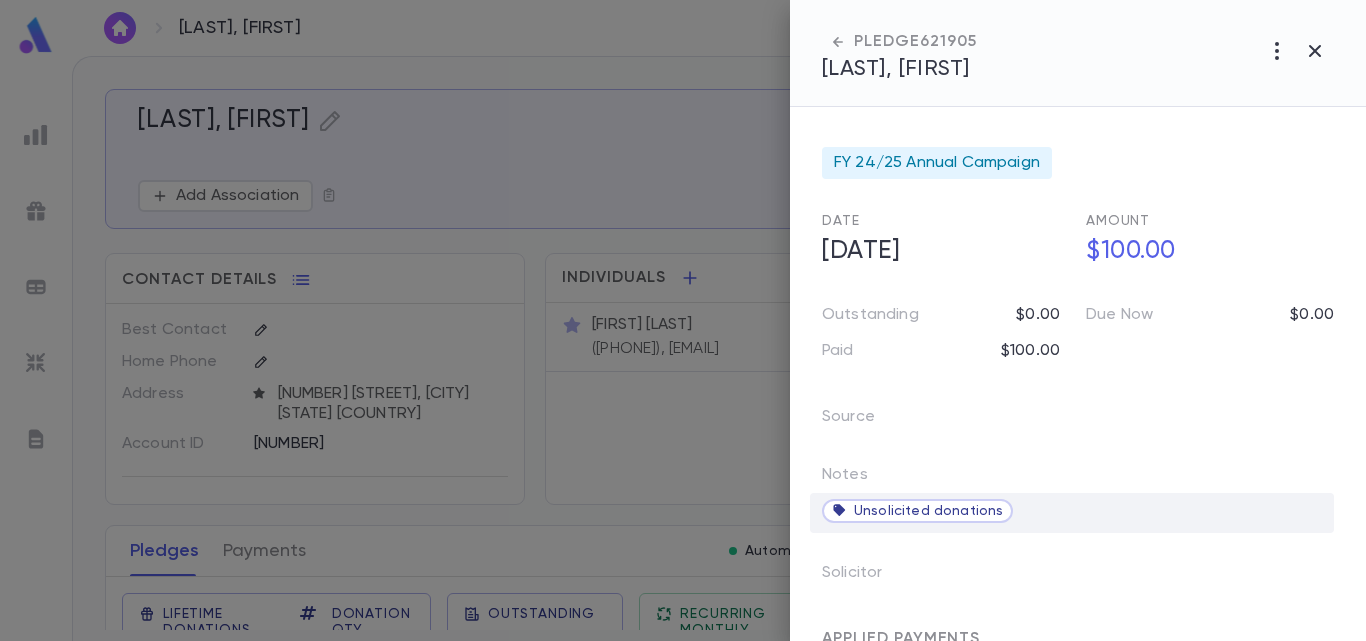 click on "Unsolicited donations" at bounding box center [917, 511] 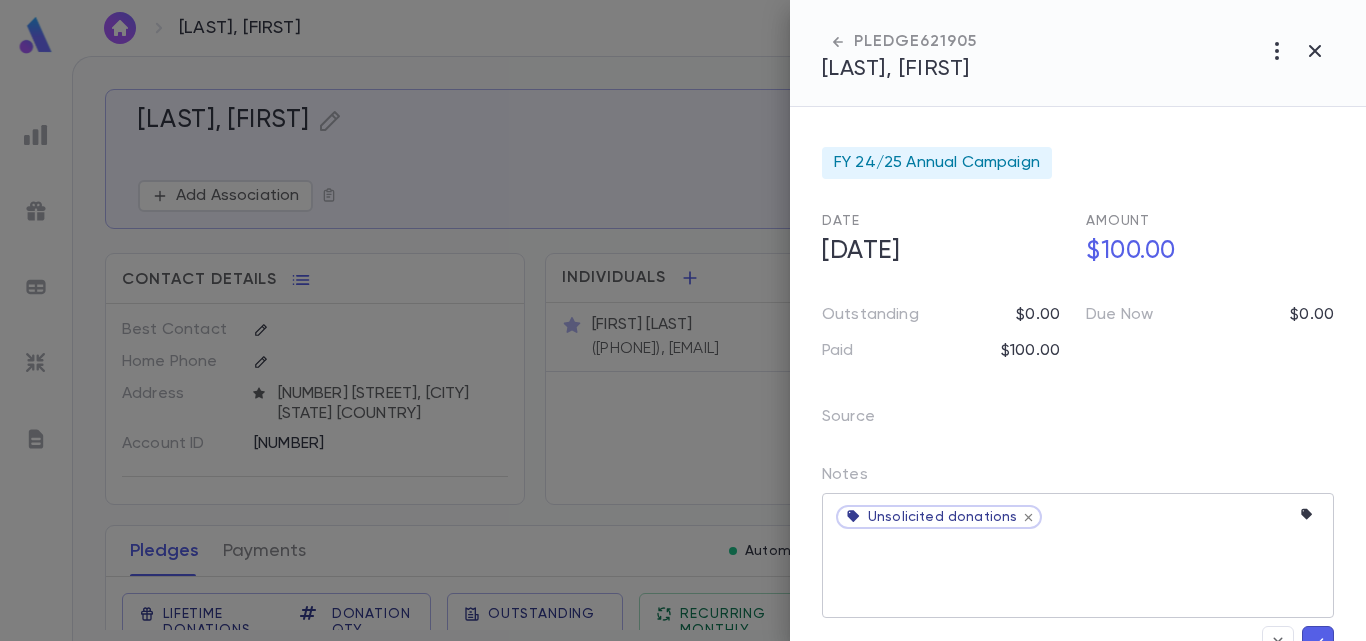 click 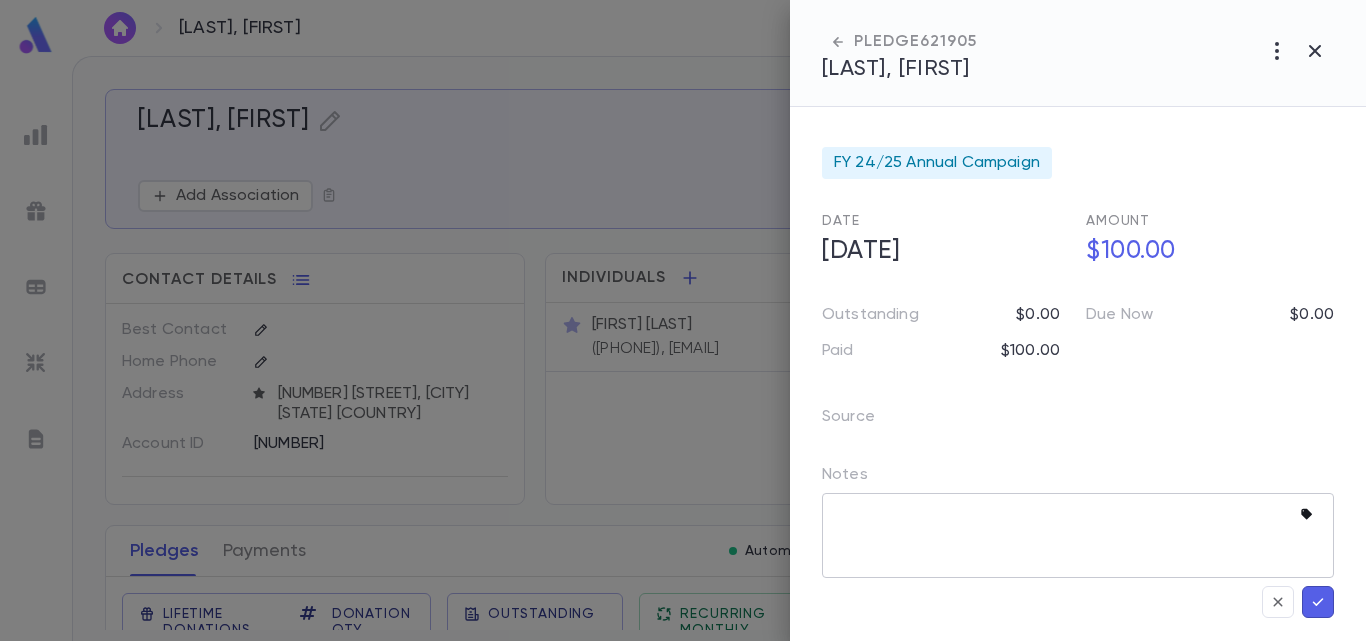 click 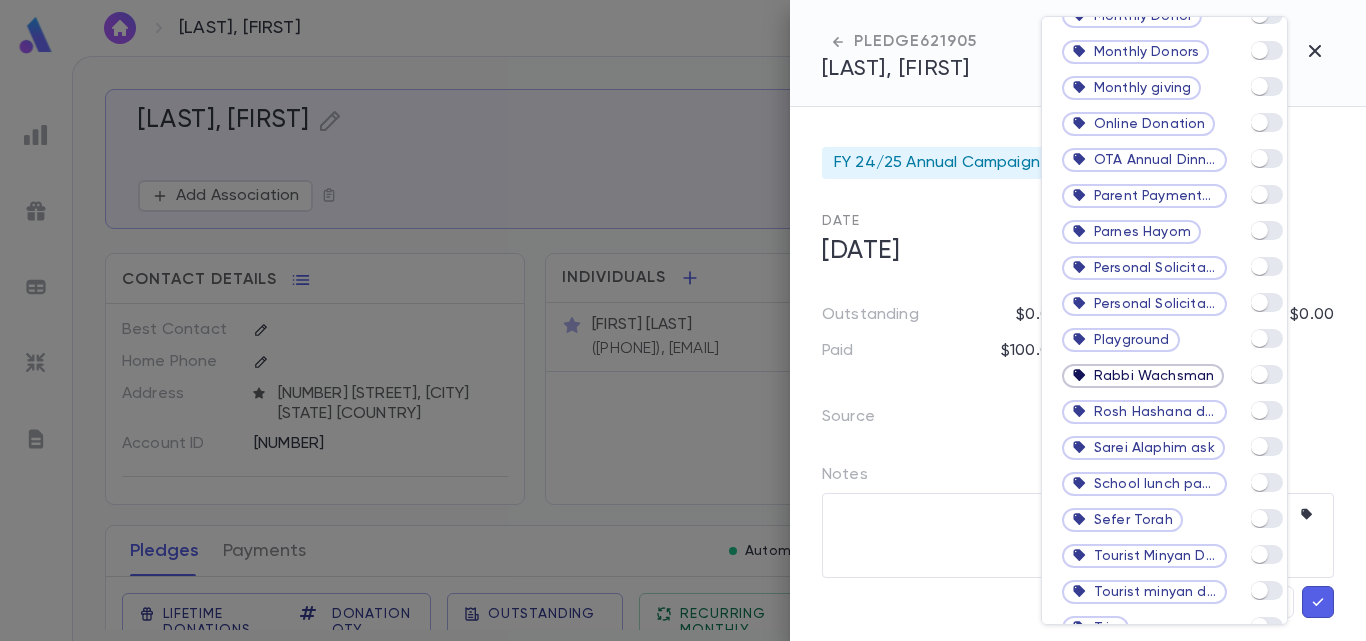scroll, scrollTop: 2070, scrollLeft: 0, axis: vertical 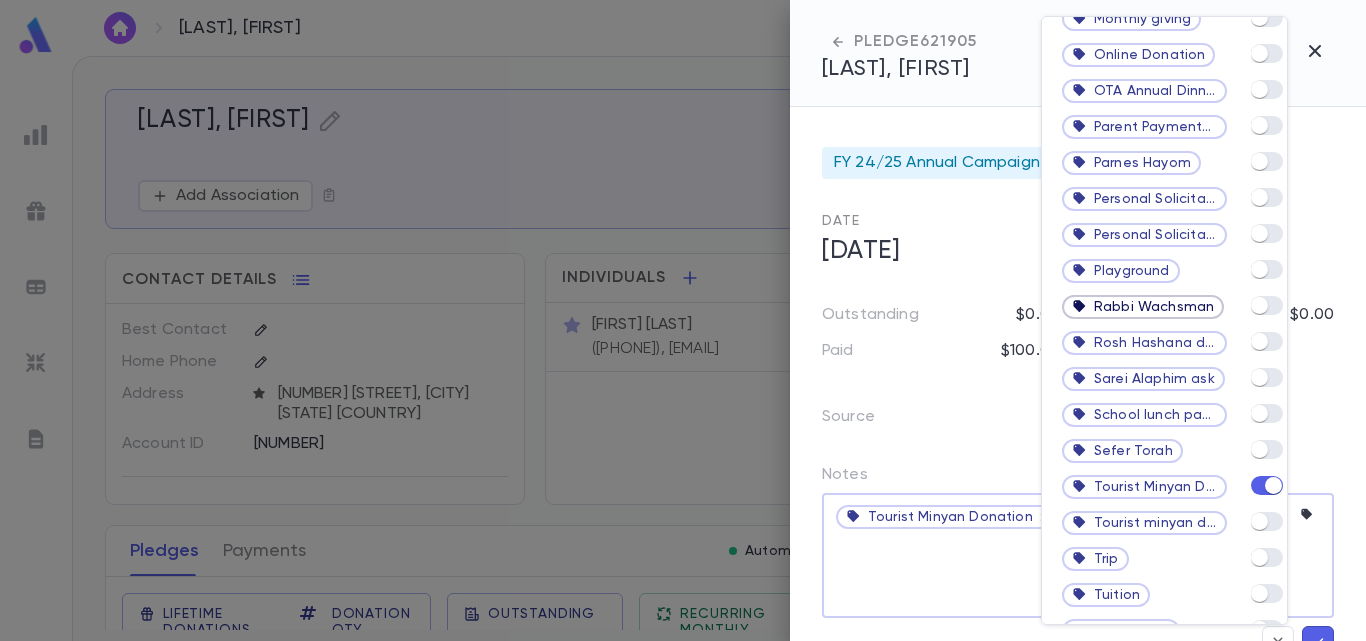 click at bounding box center [683, 320] 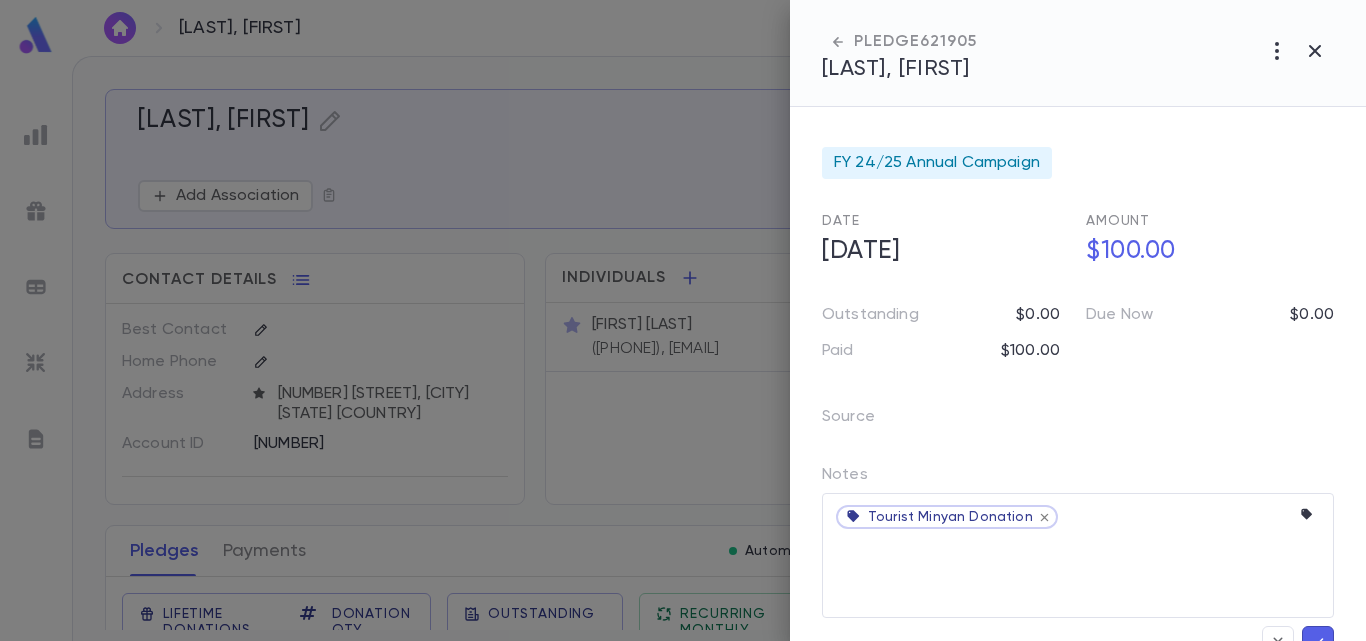 click at bounding box center (1318, 642) 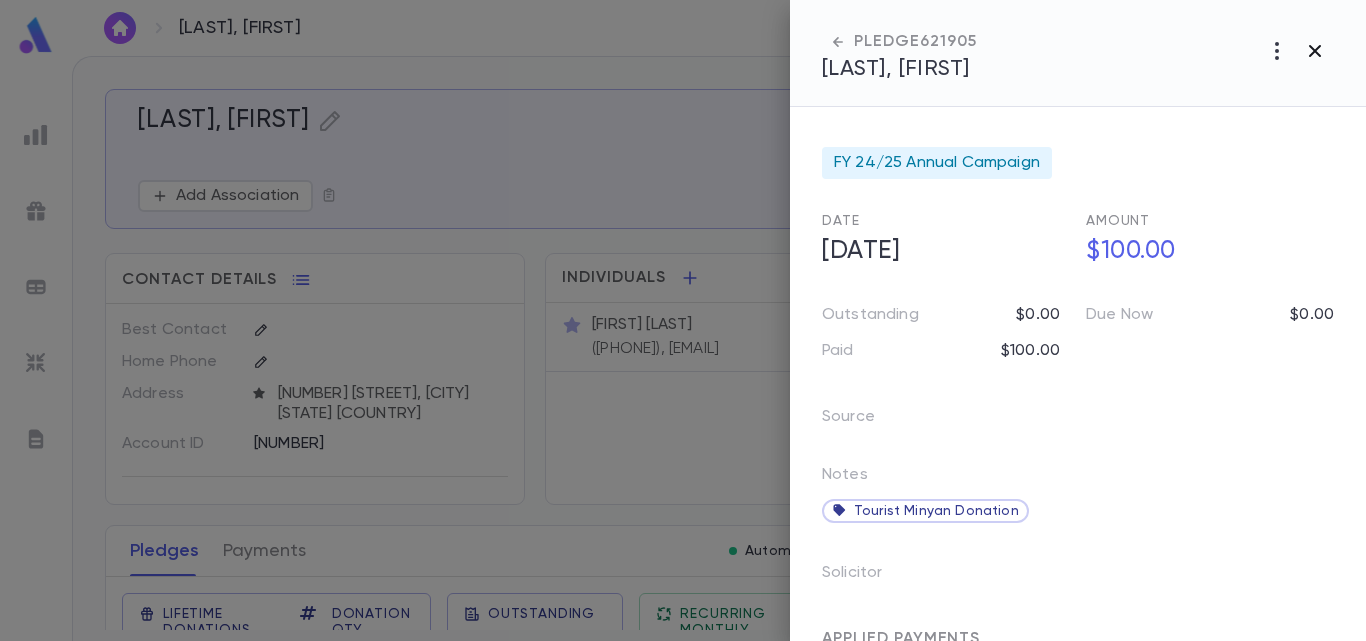 click at bounding box center (1315, 51) 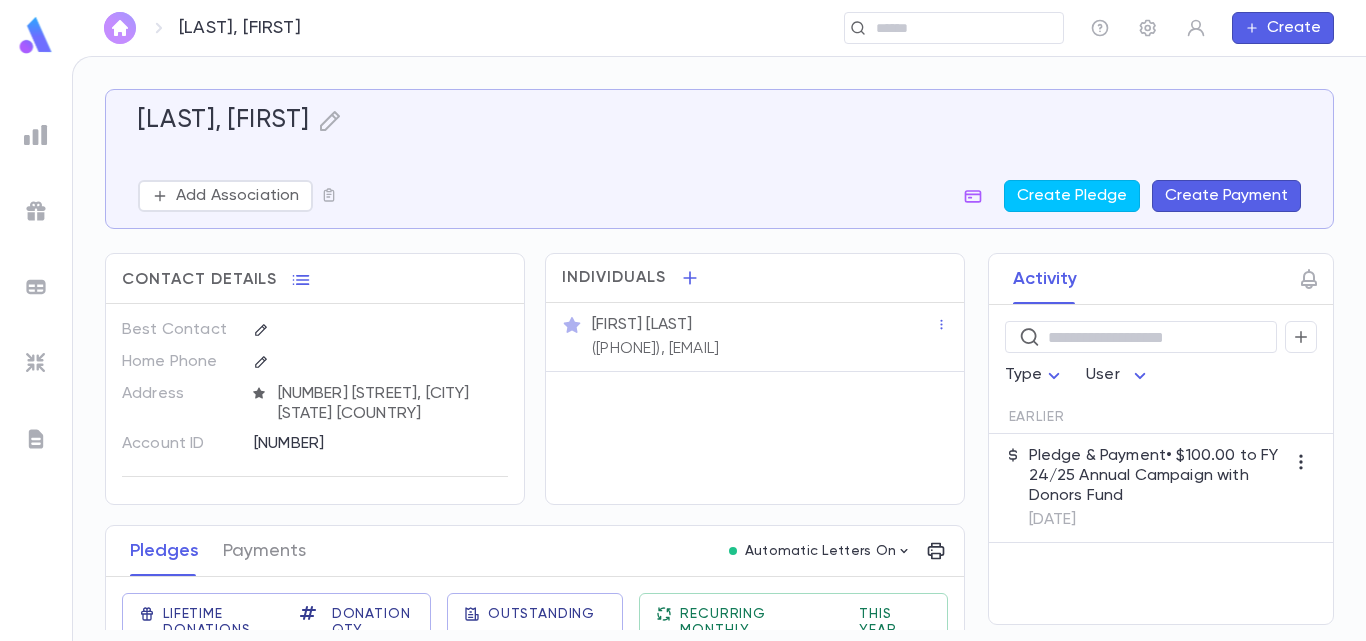 click at bounding box center [120, 28] 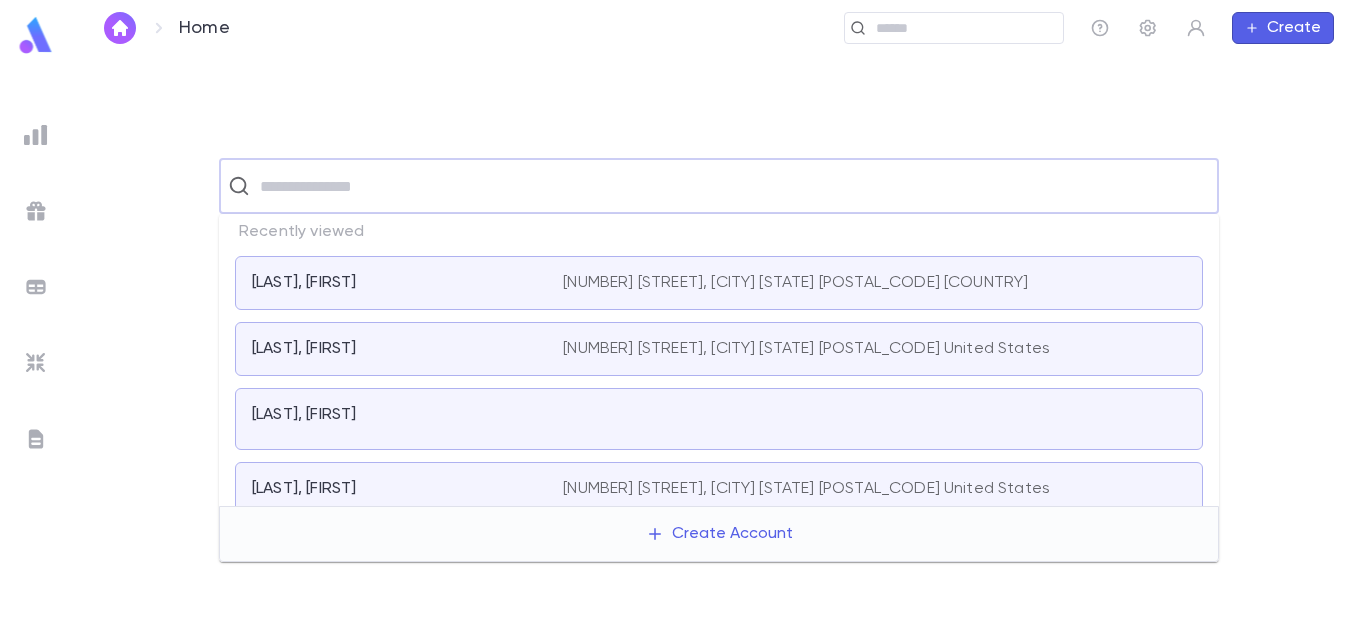 click at bounding box center [732, 186] 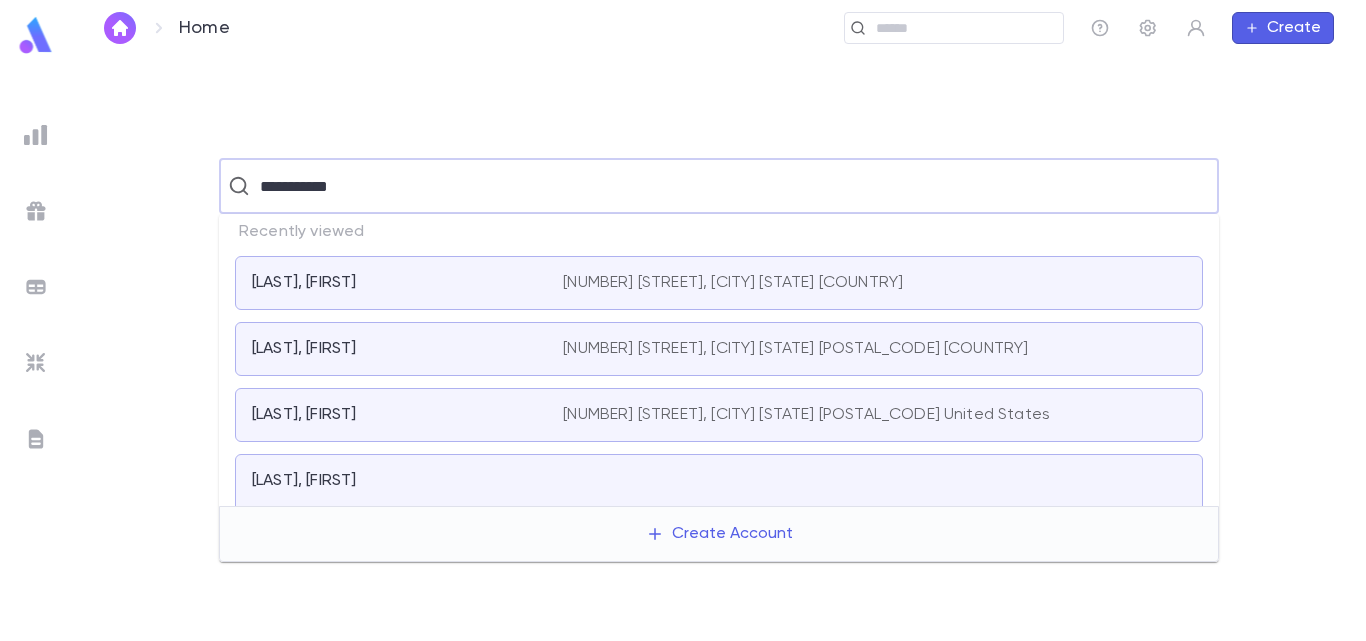 type on "**********" 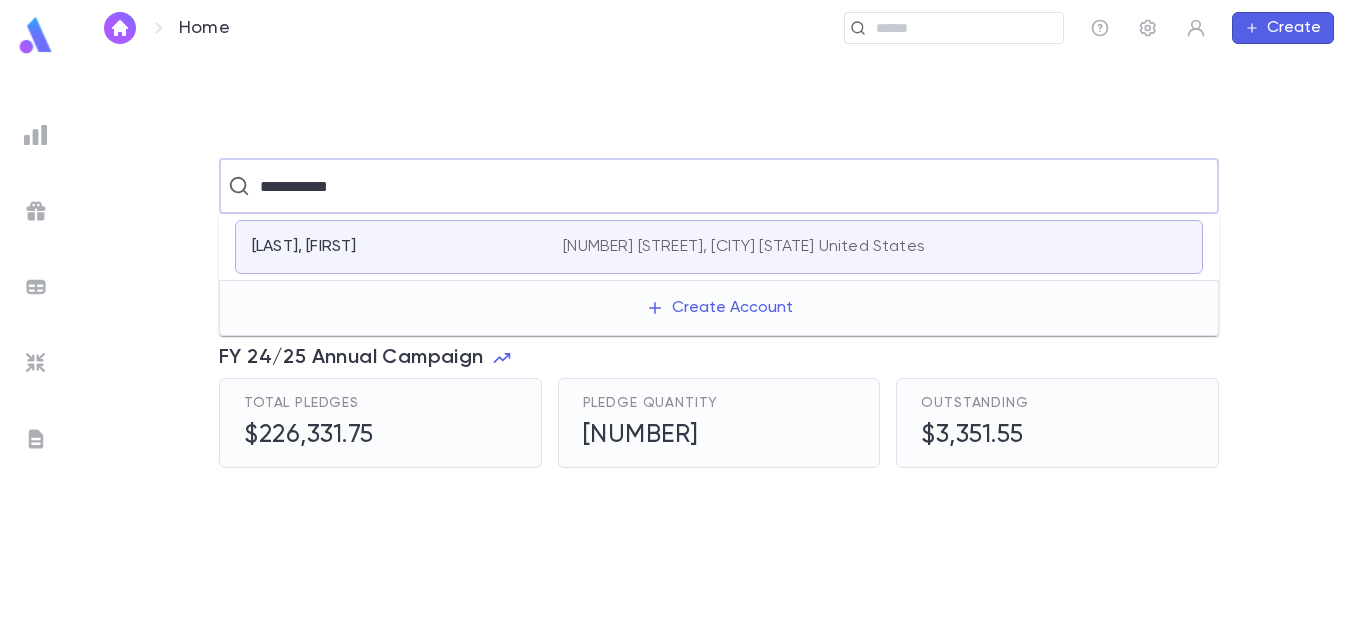 click on "[LAST], [FIRST]" at bounding box center [304, 247] 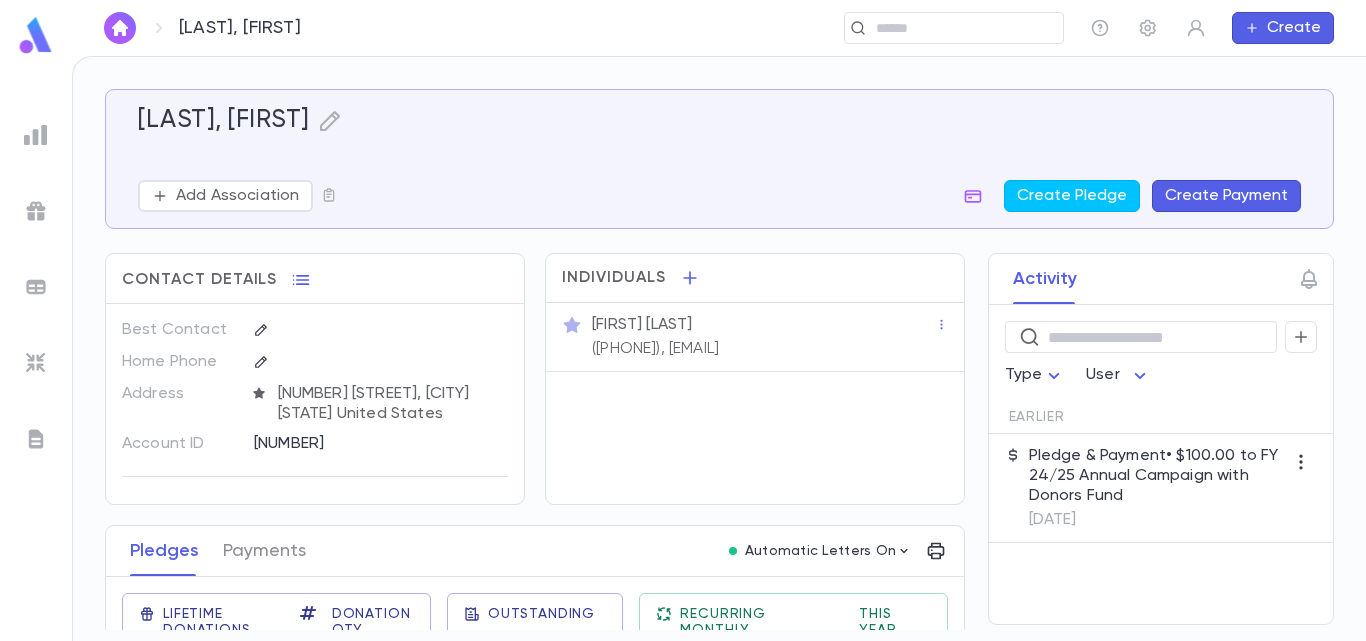 click on "Pledge & Payment  • $100.00 to FY 24/25 Annual Campaign with Donors Fund" at bounding box center [1157, 476] 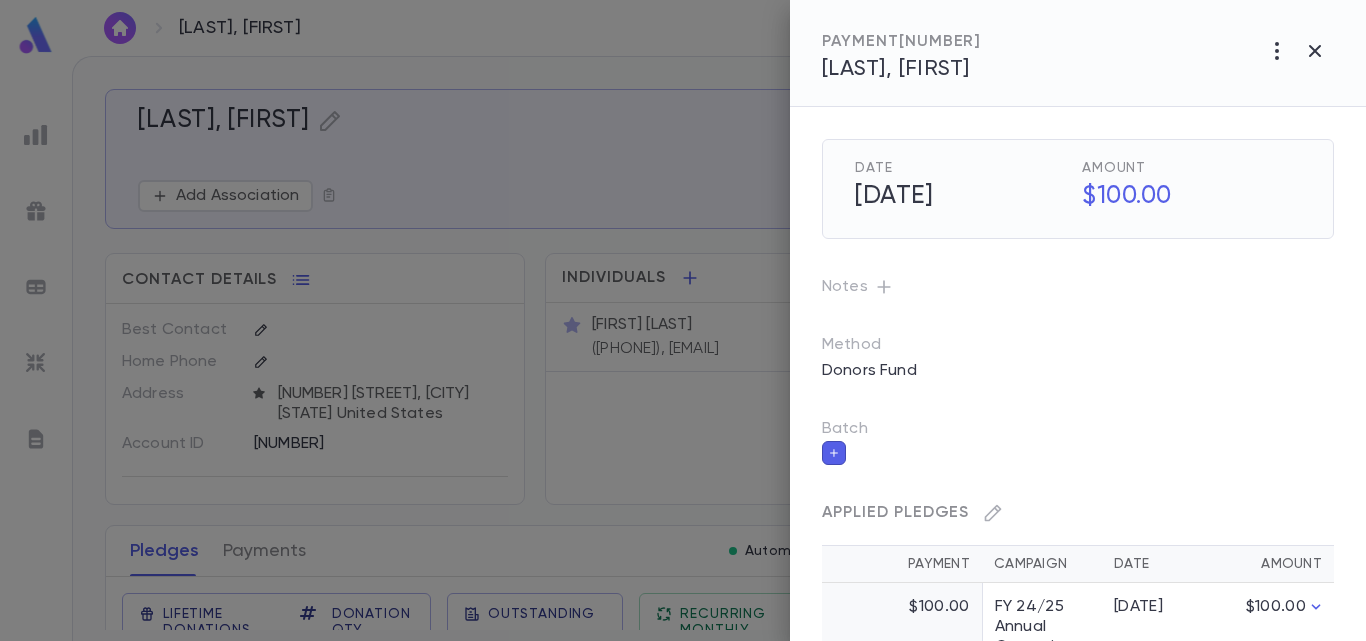 click on "FY 24/25 Annual Campaign" at bounding box center (1042, 627) 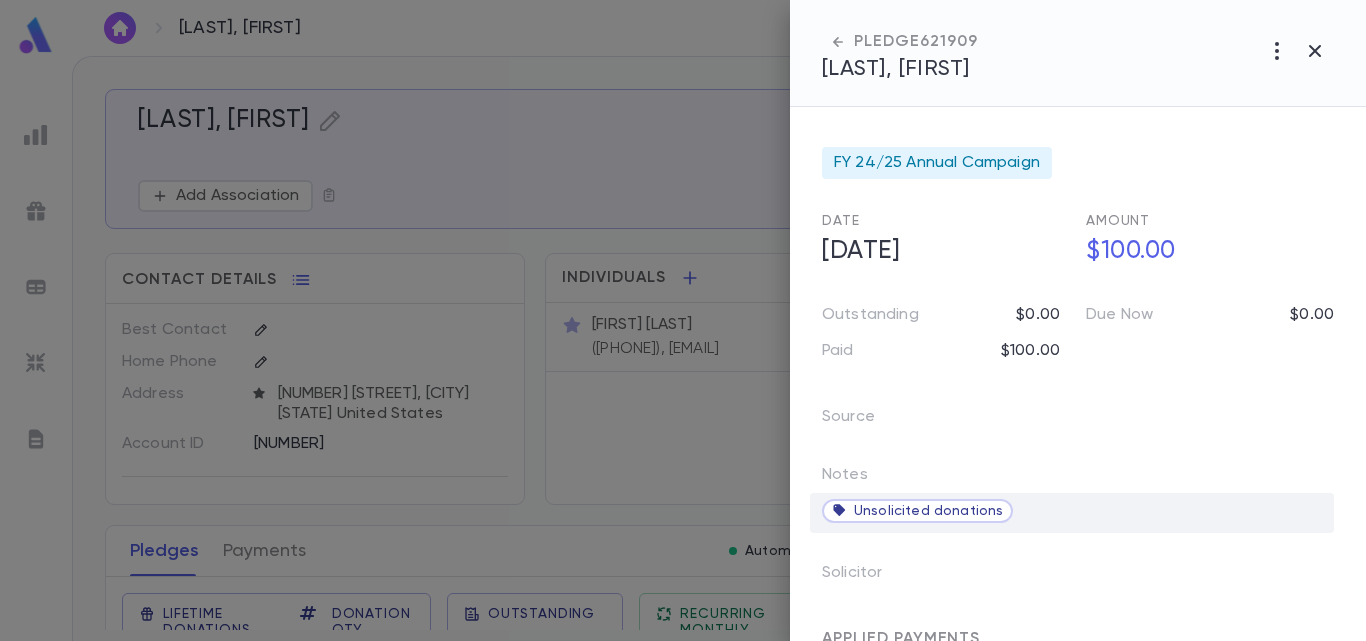 click on "Unsolicited donations" at bounding box center [928, 511] 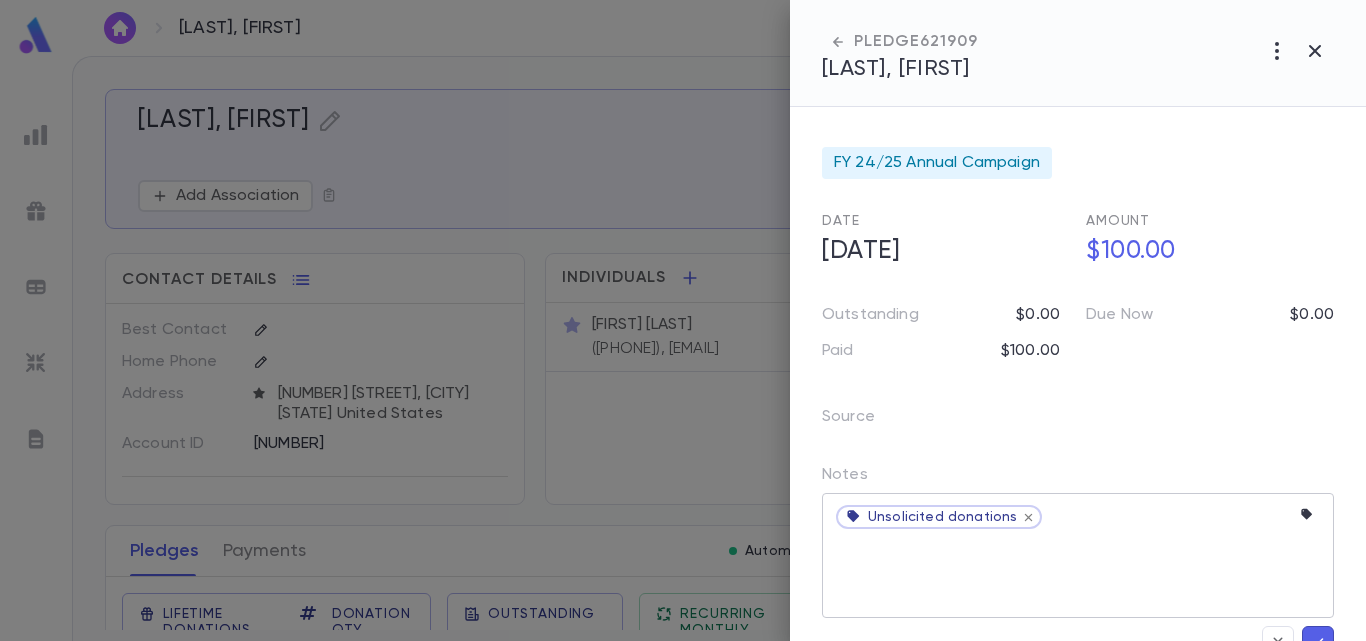 click 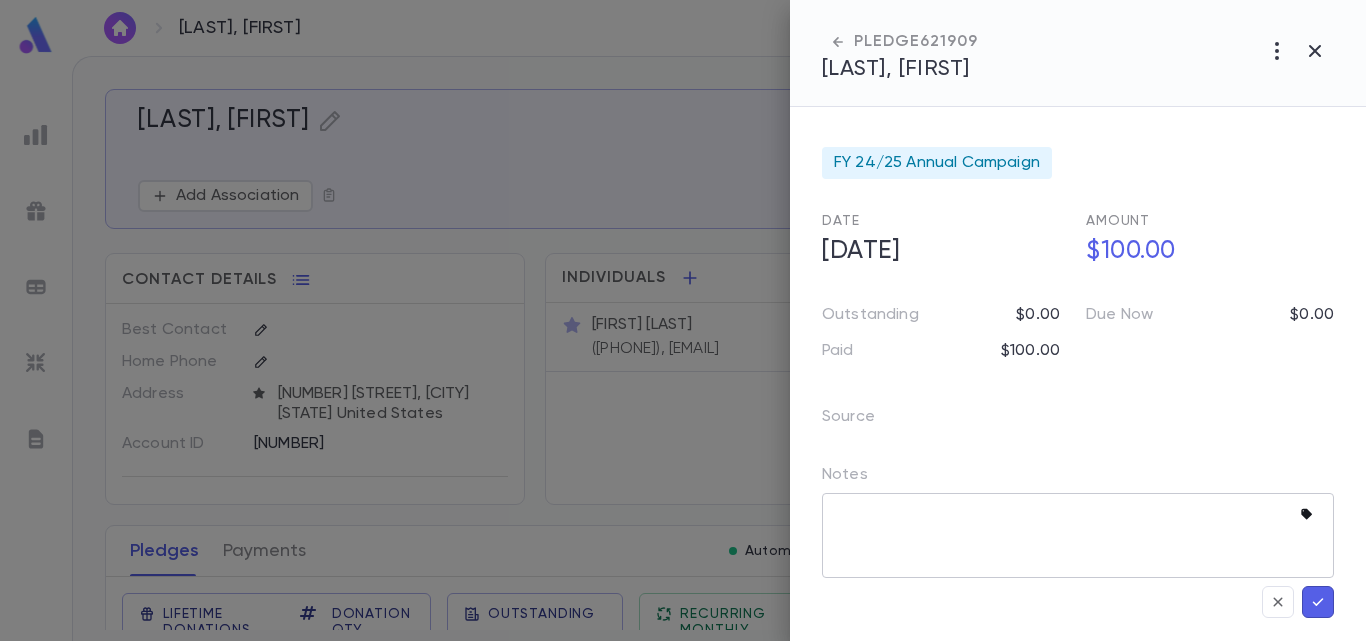 click 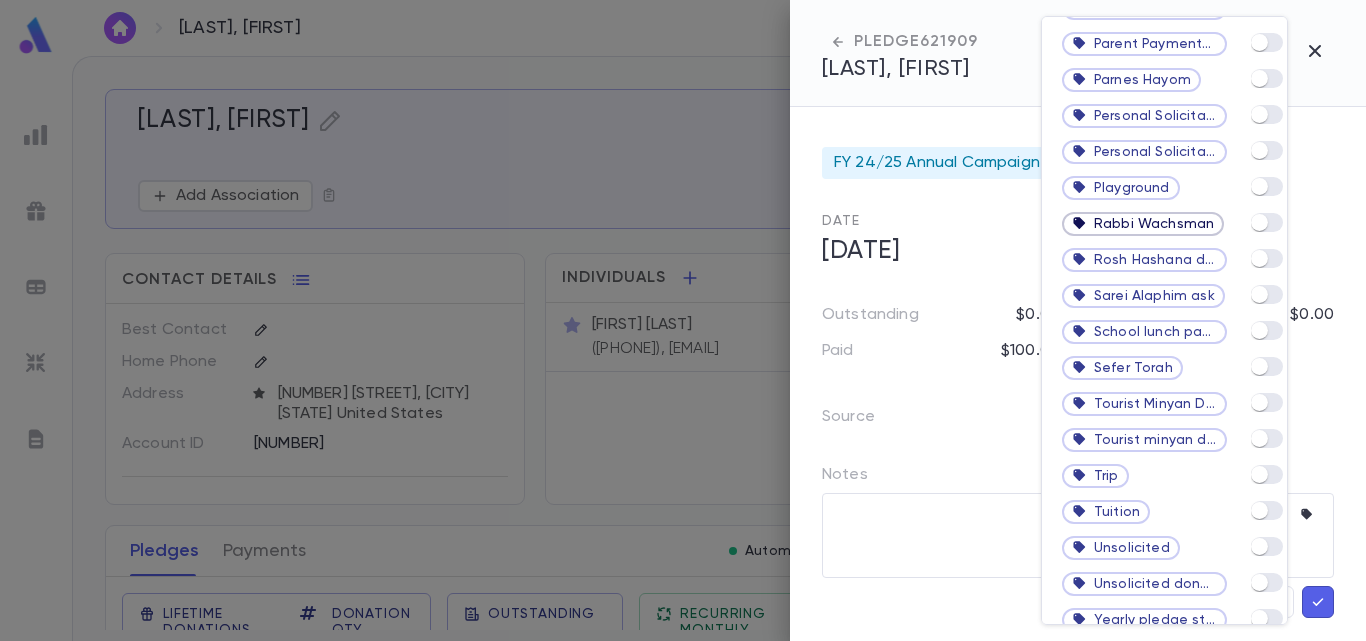 scroll, scrollTop: 2185, scrollLeft: 0, axis: vertical 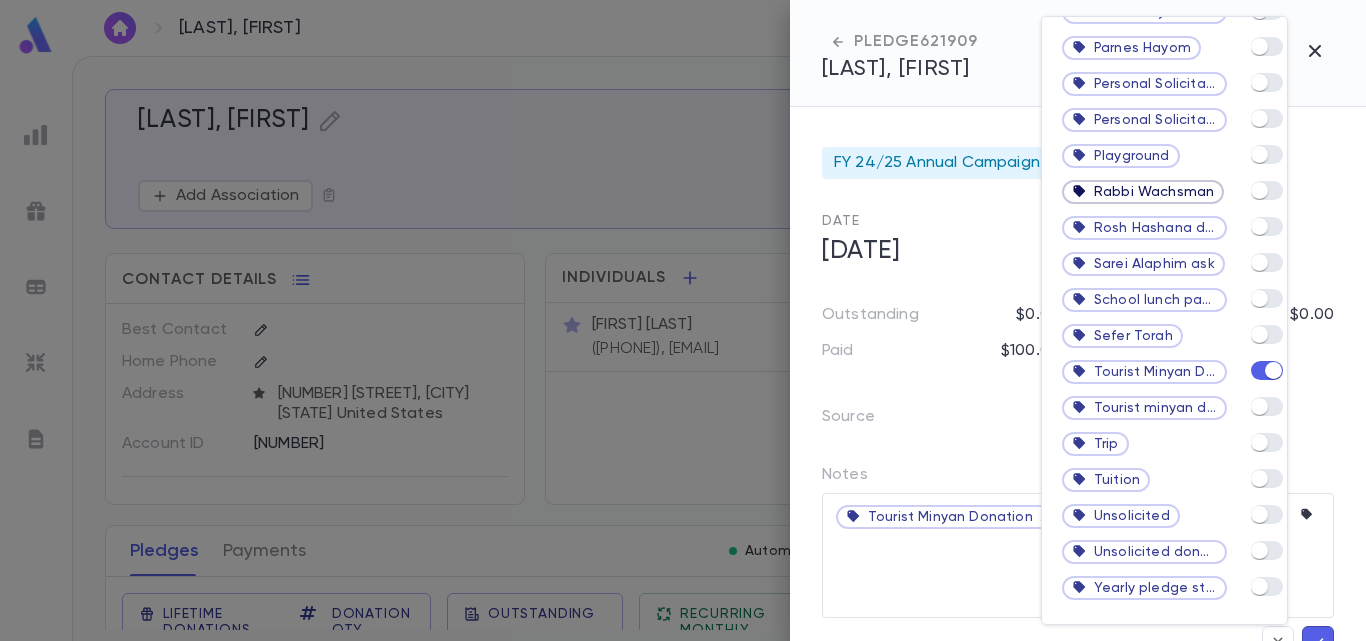 click at bounding box center [683, 320] 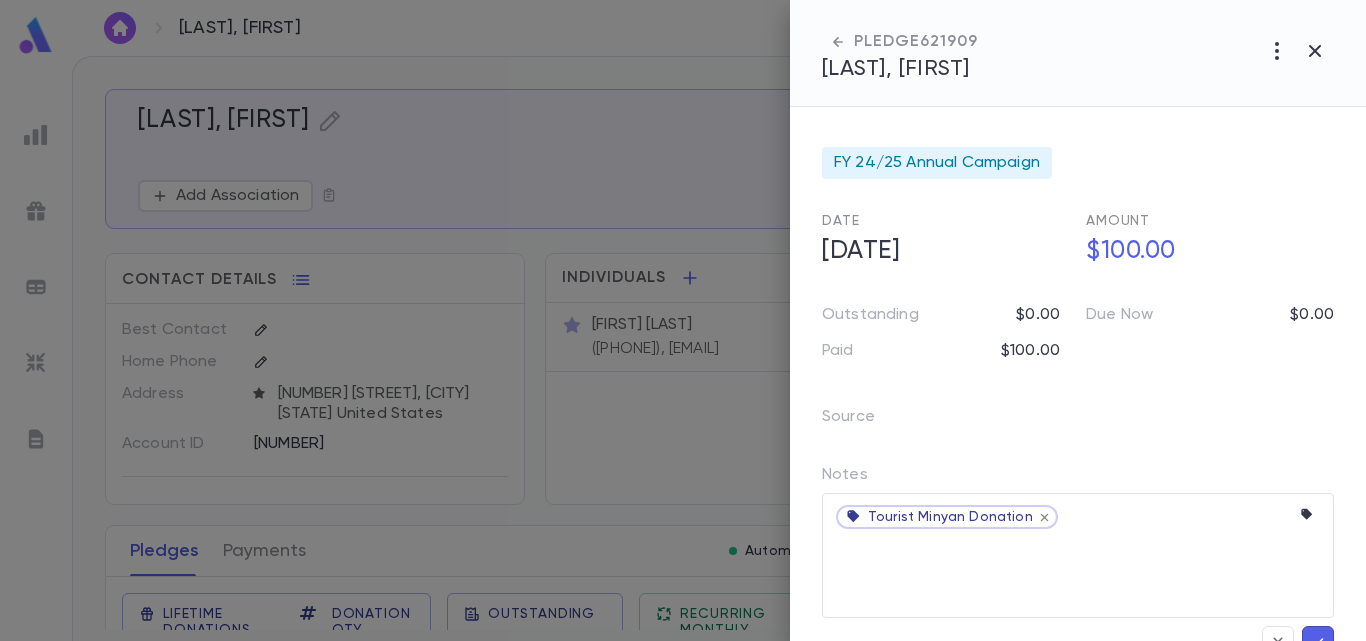 click 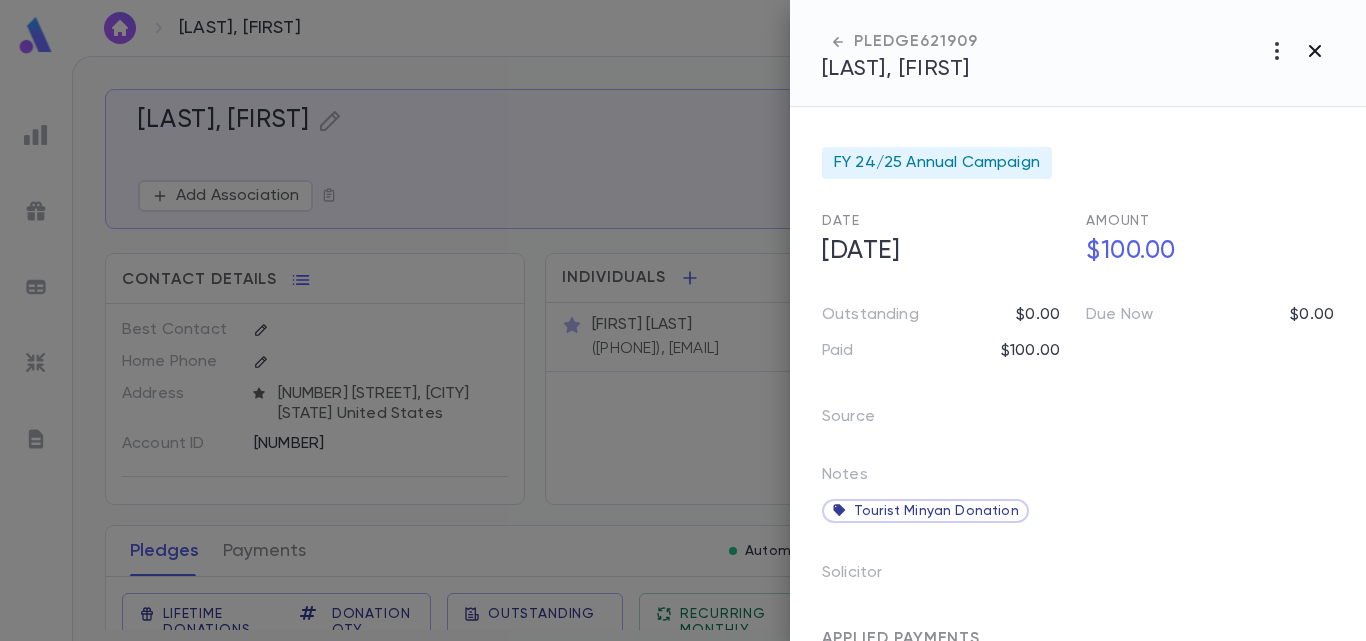click 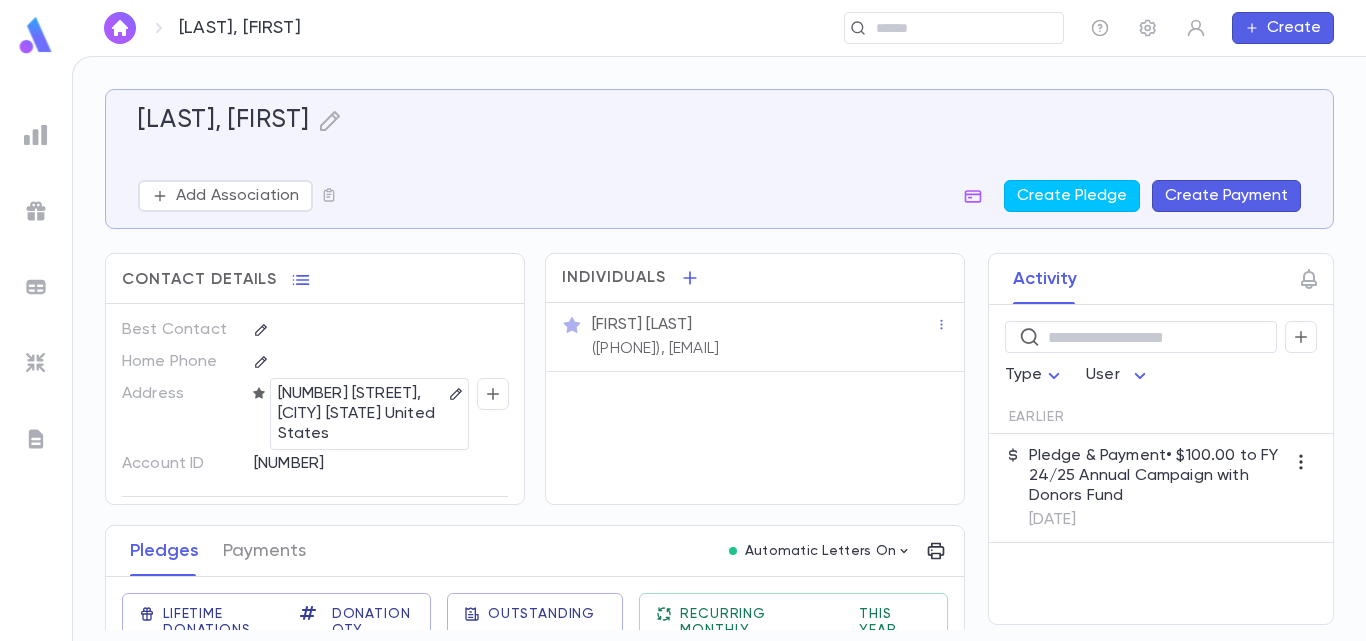 click at bounding box center (120, 28) 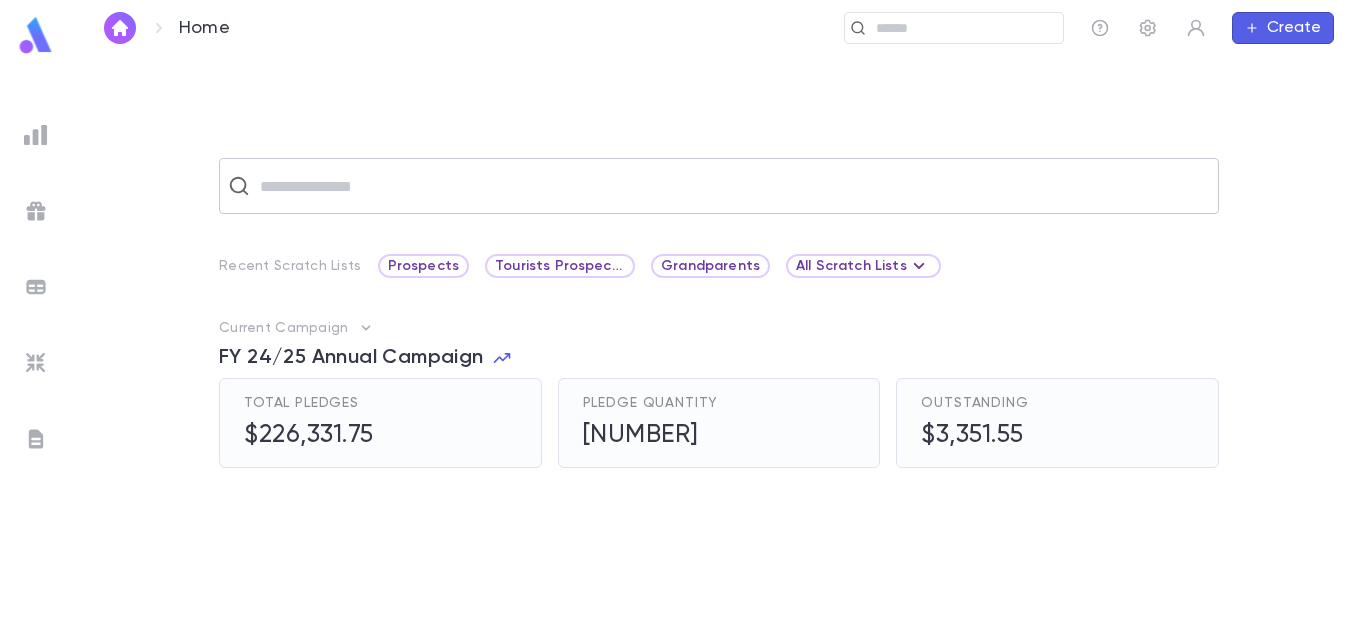 click at bounding box center (732, 186) 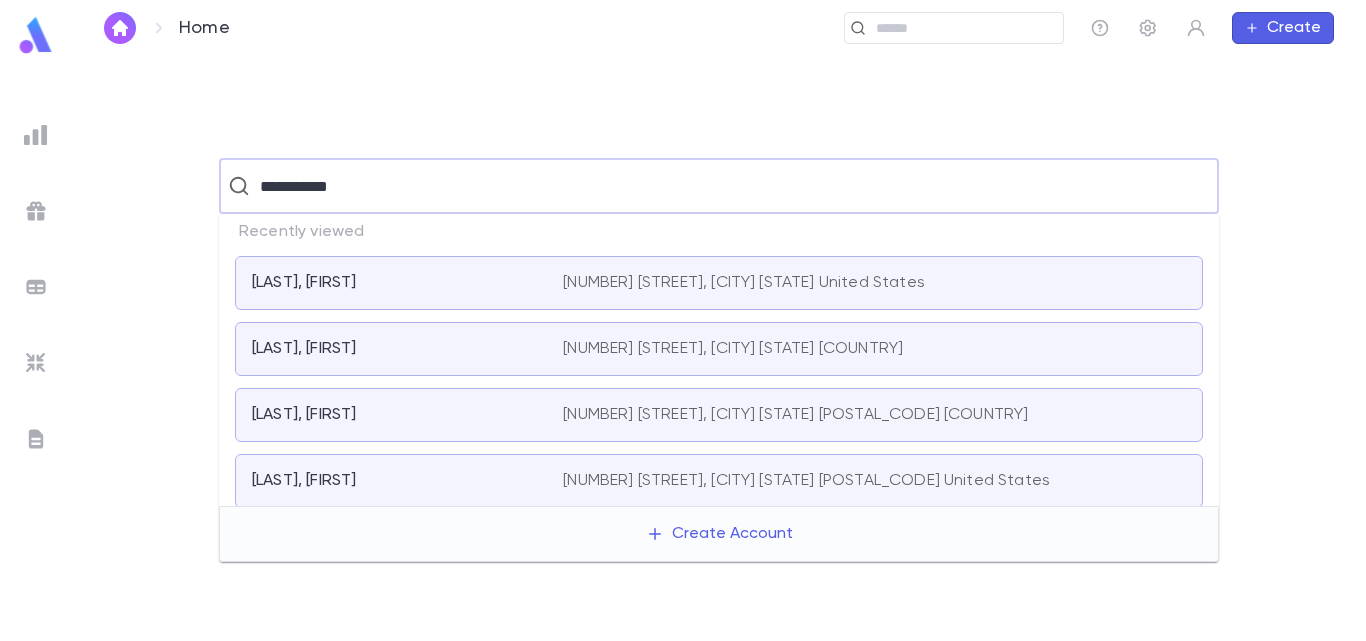 type on "**********" 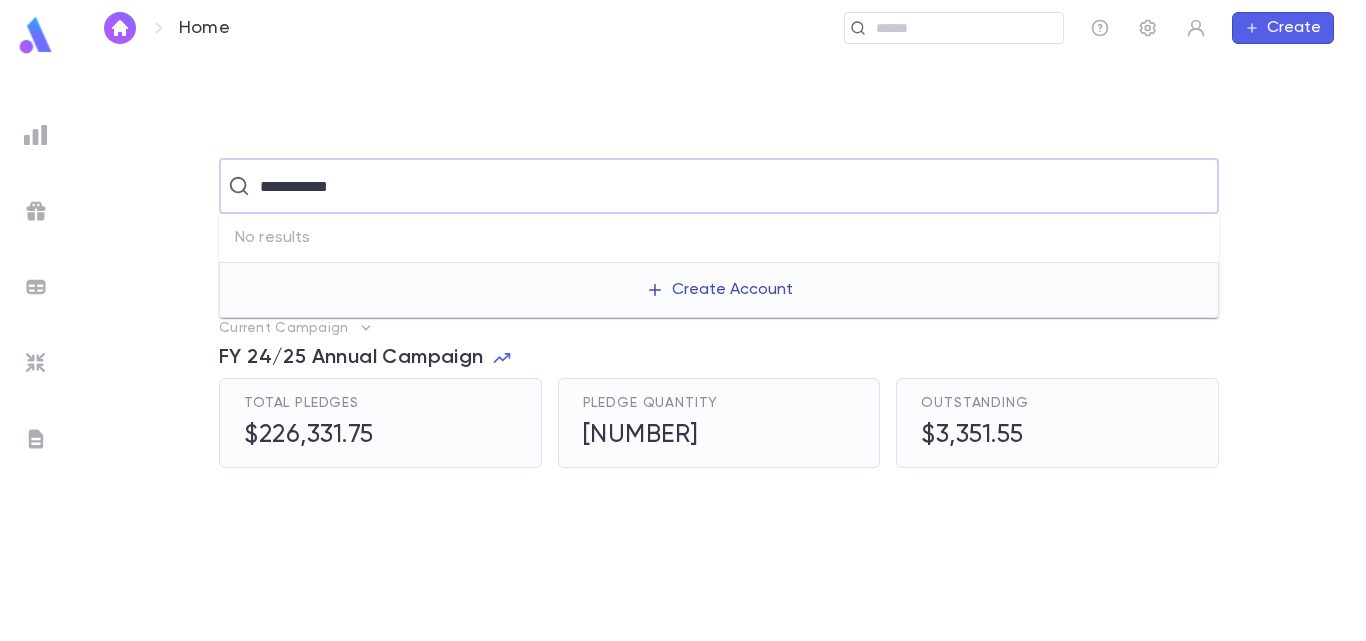 click on "Create Account" at bounding box center [719, 290] 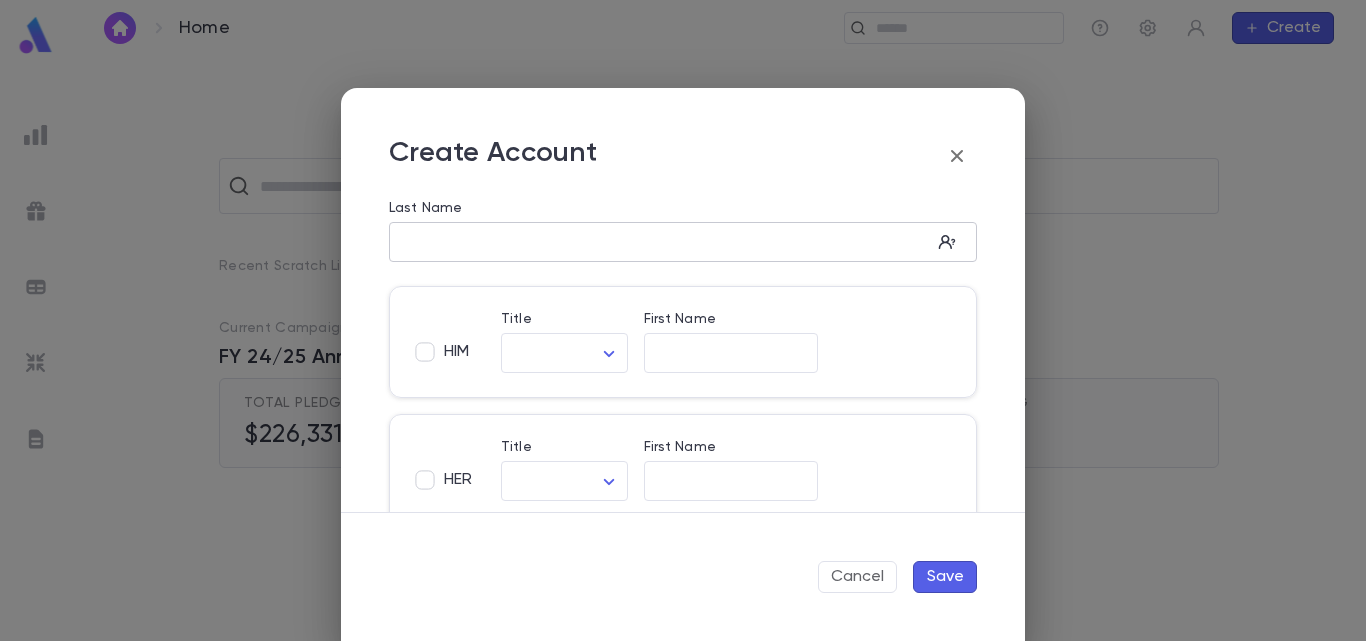 click on "​" at bounding box center [683, 242] 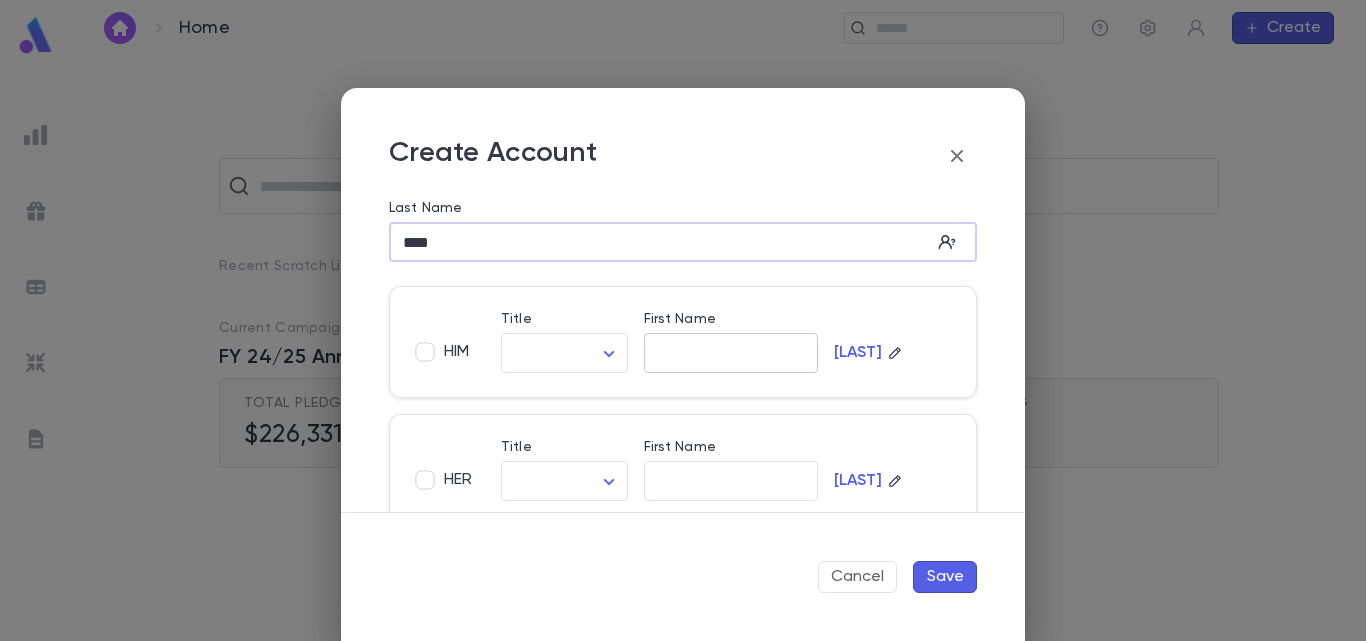 type on "****" 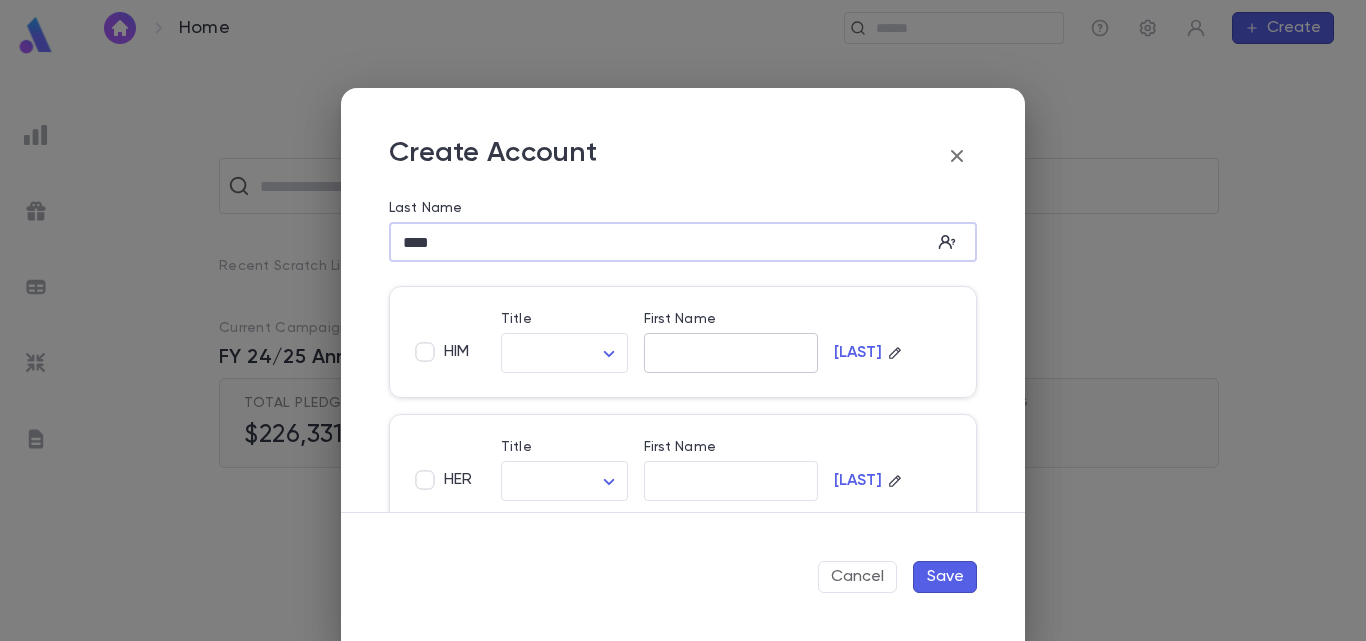 click on "First Name" at bounding box center [731, 353] 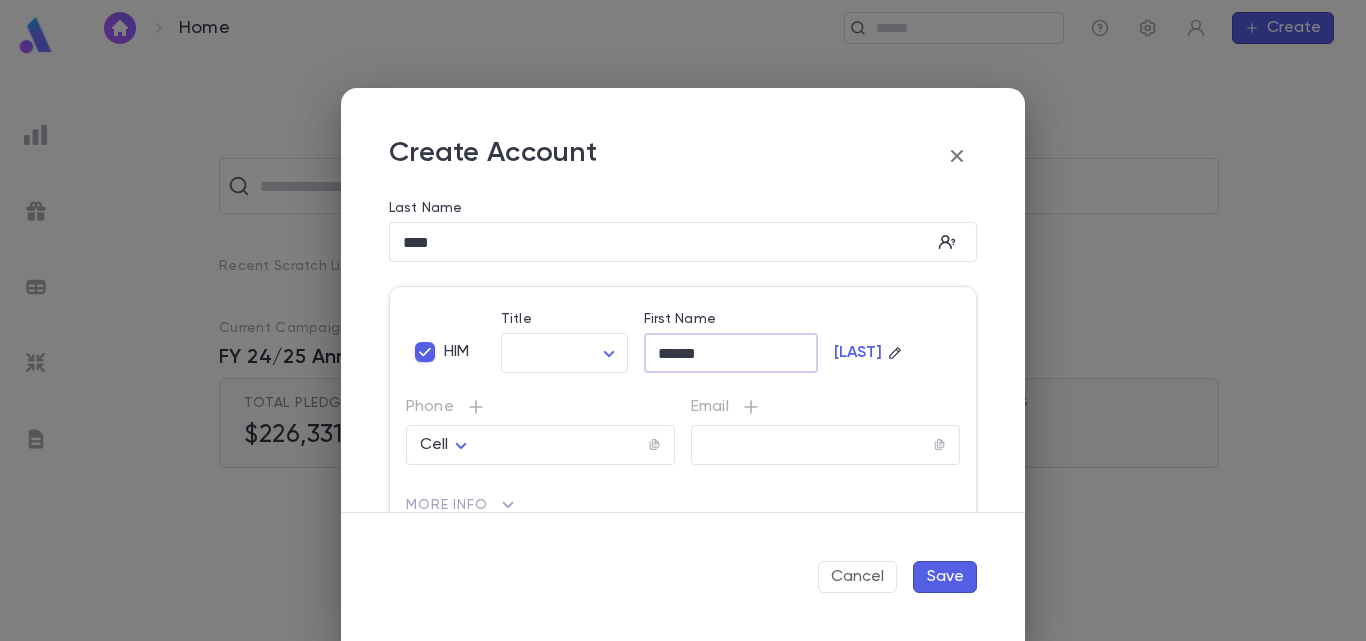 type on "******" 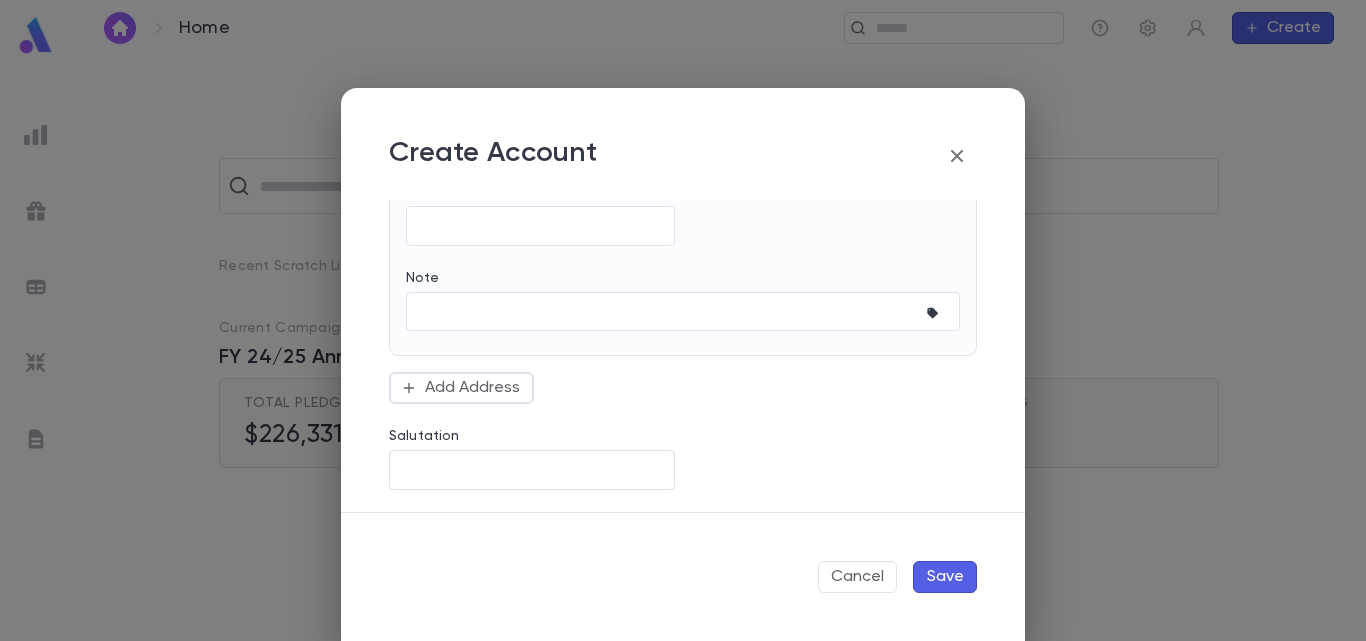 scroll, scrollTop: 896, scrollLeft: 0, axis: vertical 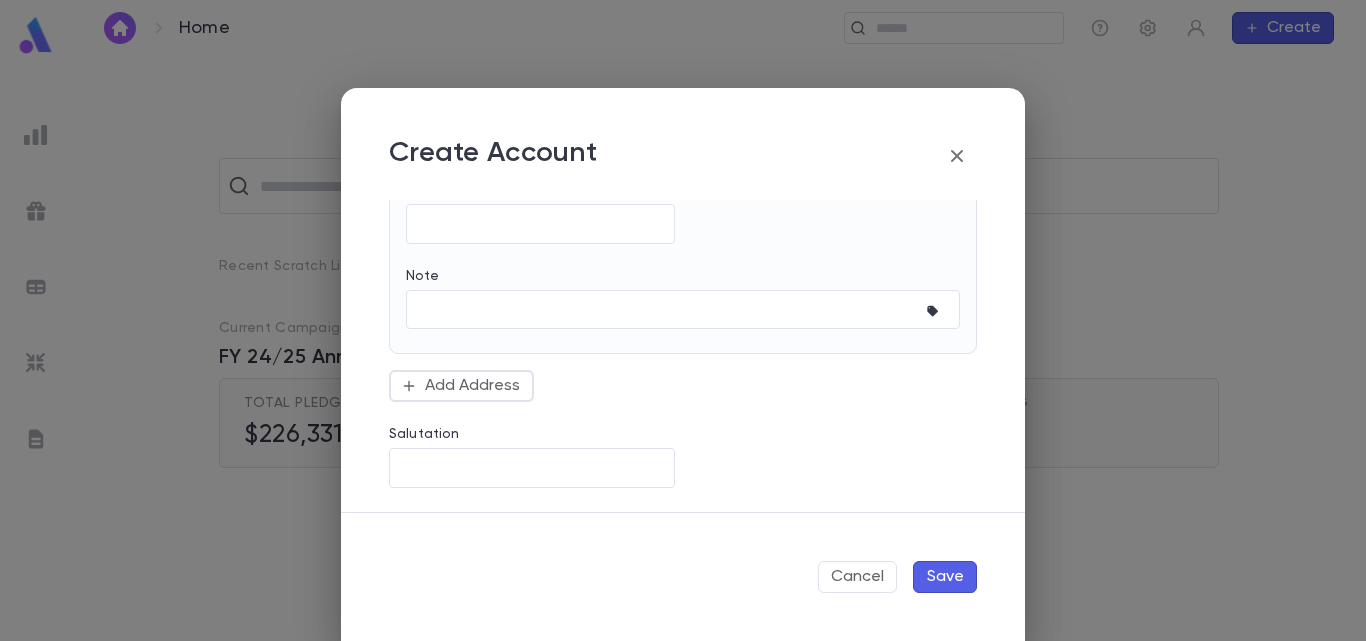 click on "Save" at bounding box center [945, 577] 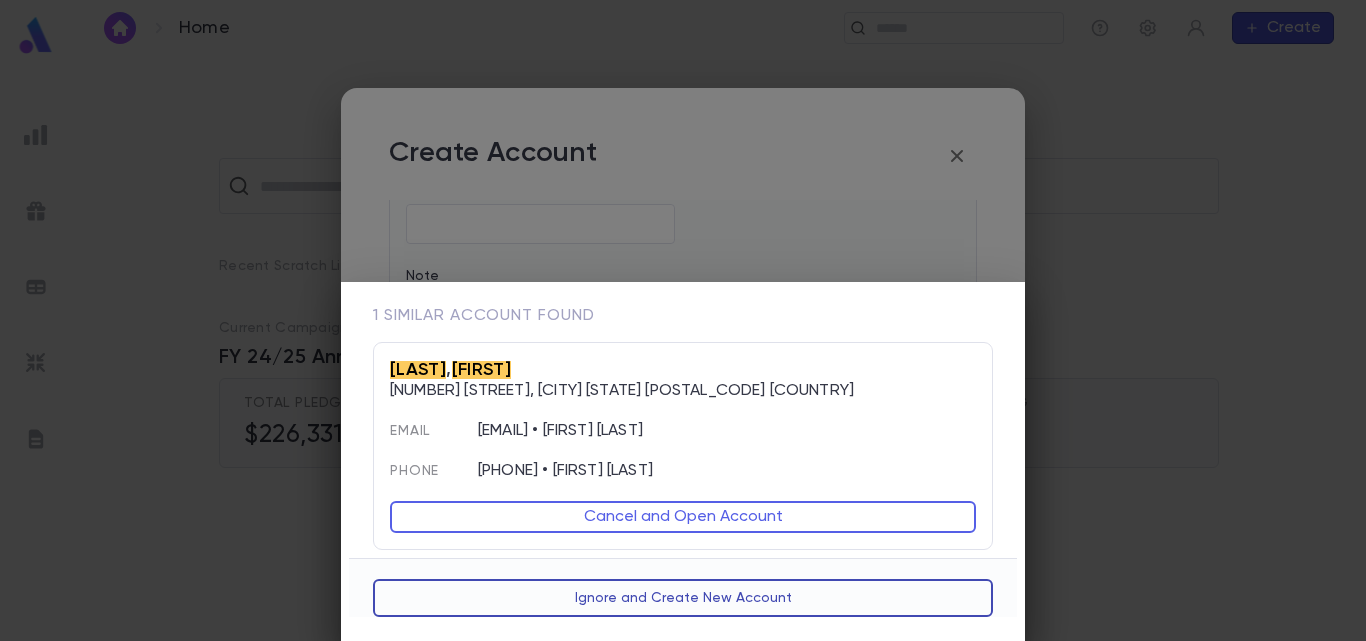 click on "Ignore and Create New Account" at bounding box center [683, 598] 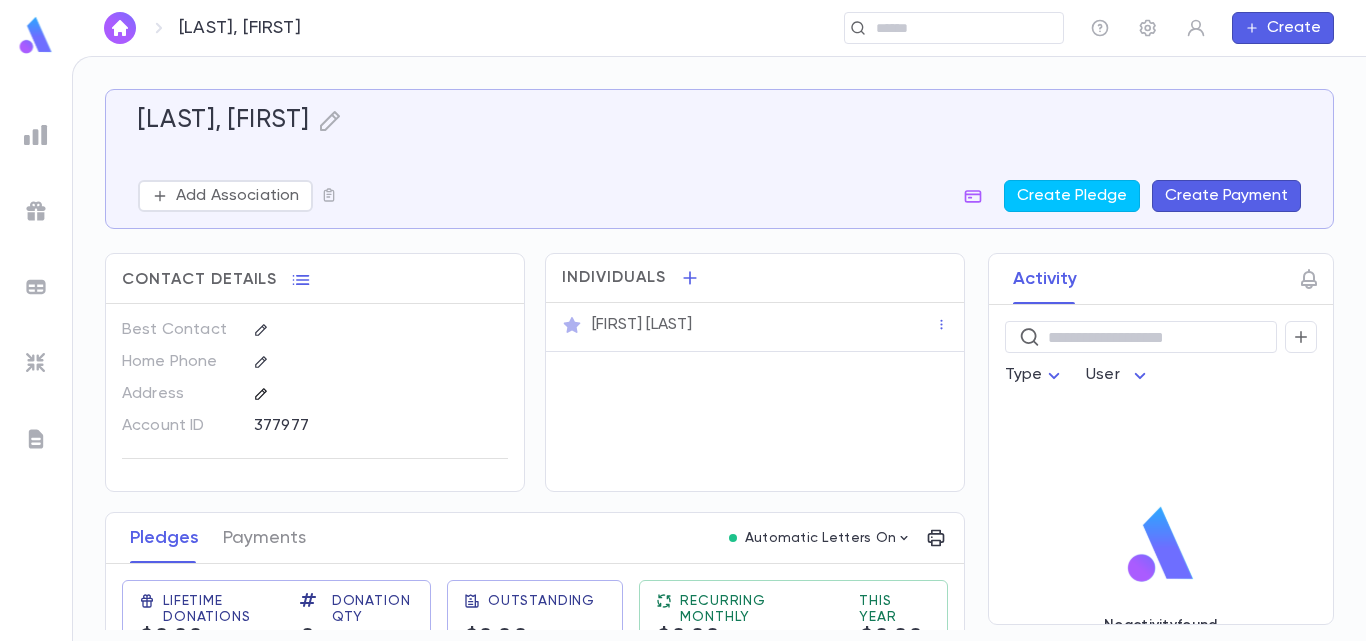 click 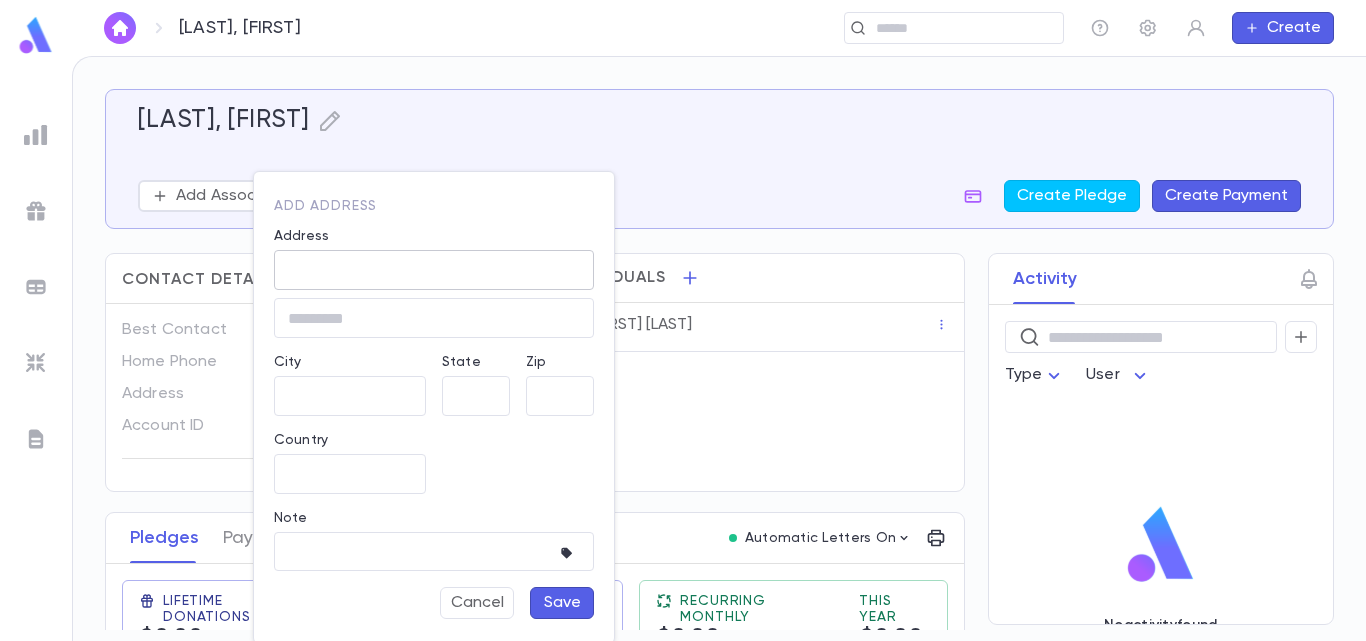 click on "​" at bounding box center (434, 270) 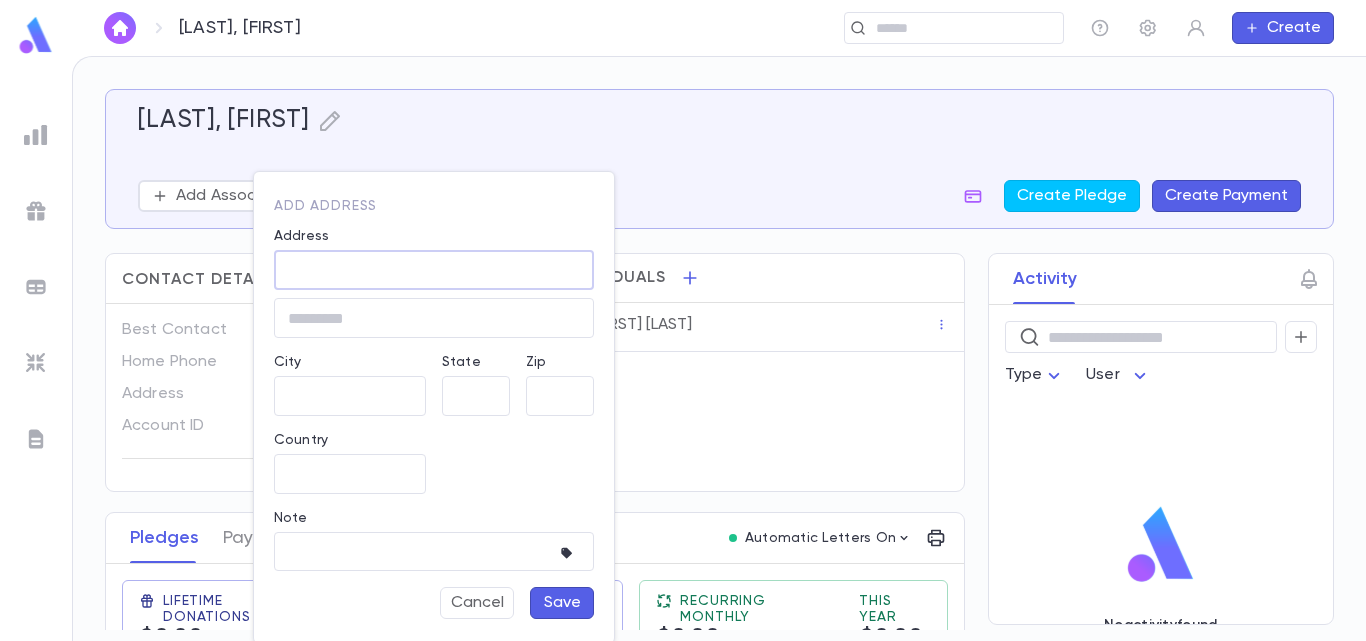 paste on "**********" 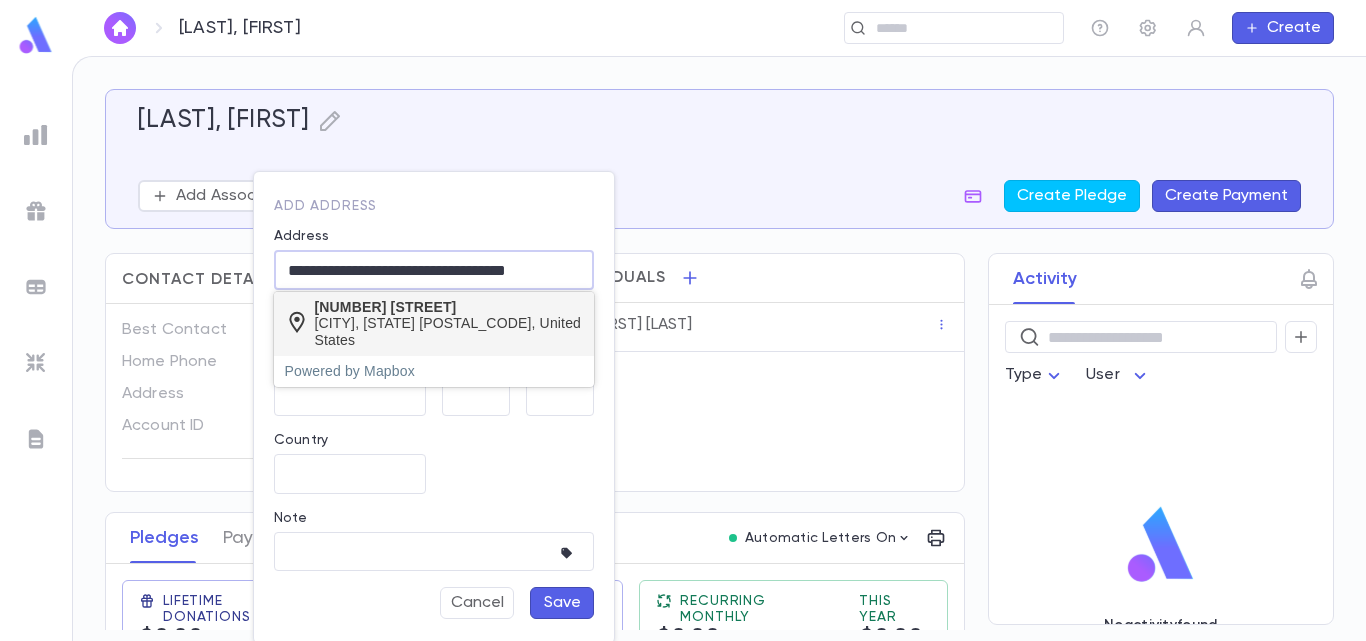 click on "[NUMBER] [STREET]" at bounding box center (449, 307) 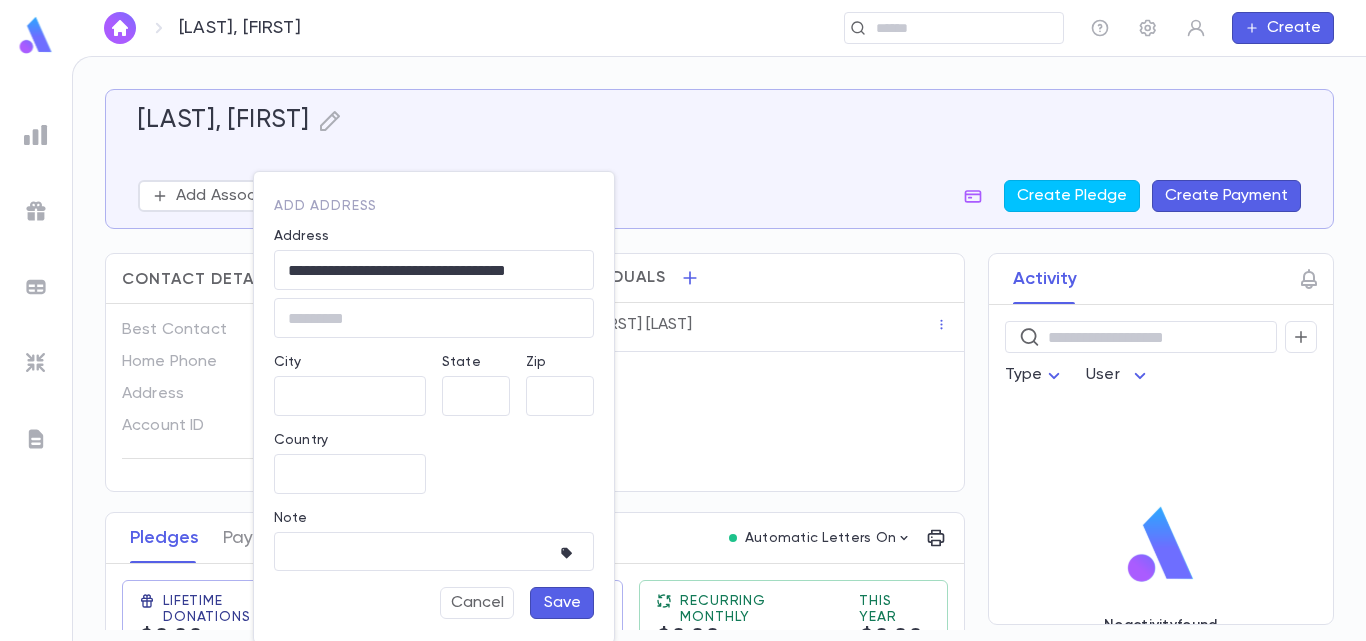 type on "**********" 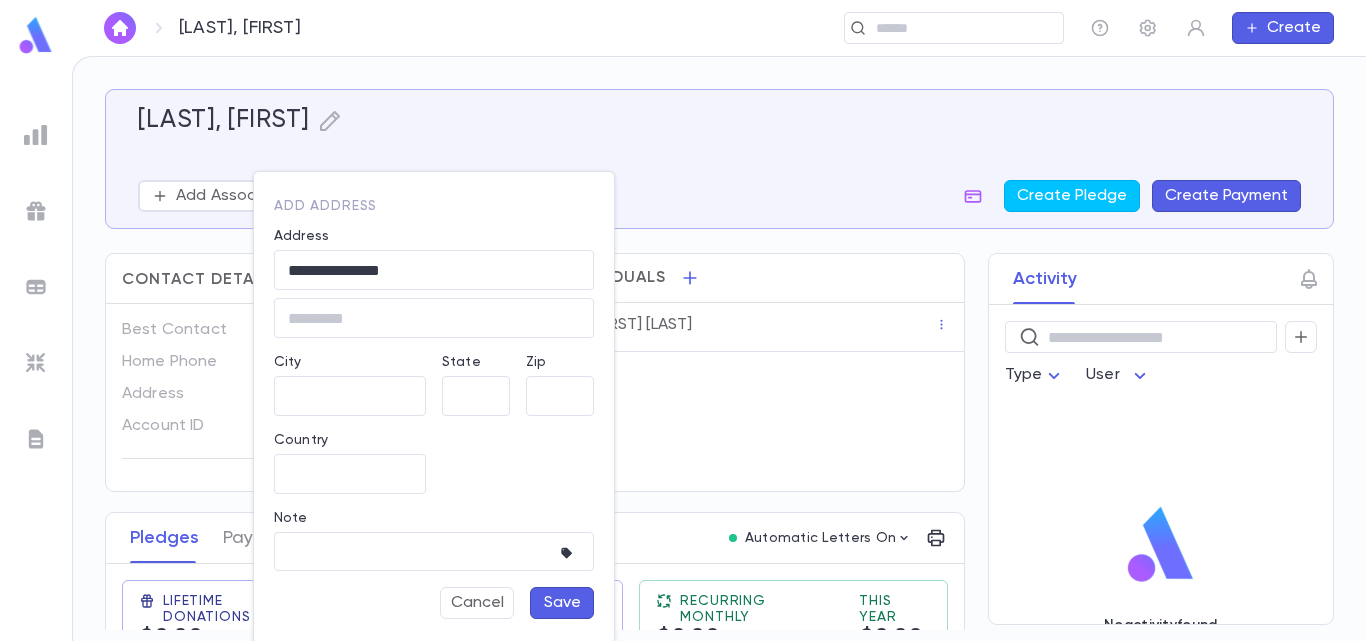 type on "**" 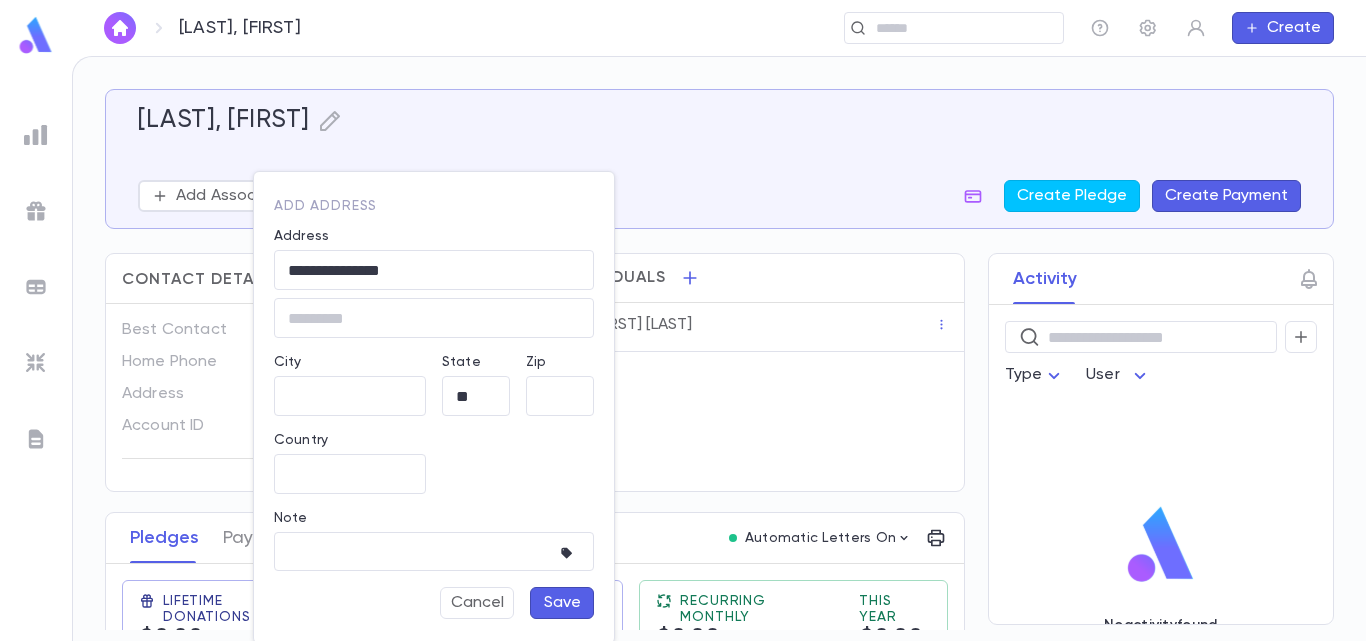 type on "********" 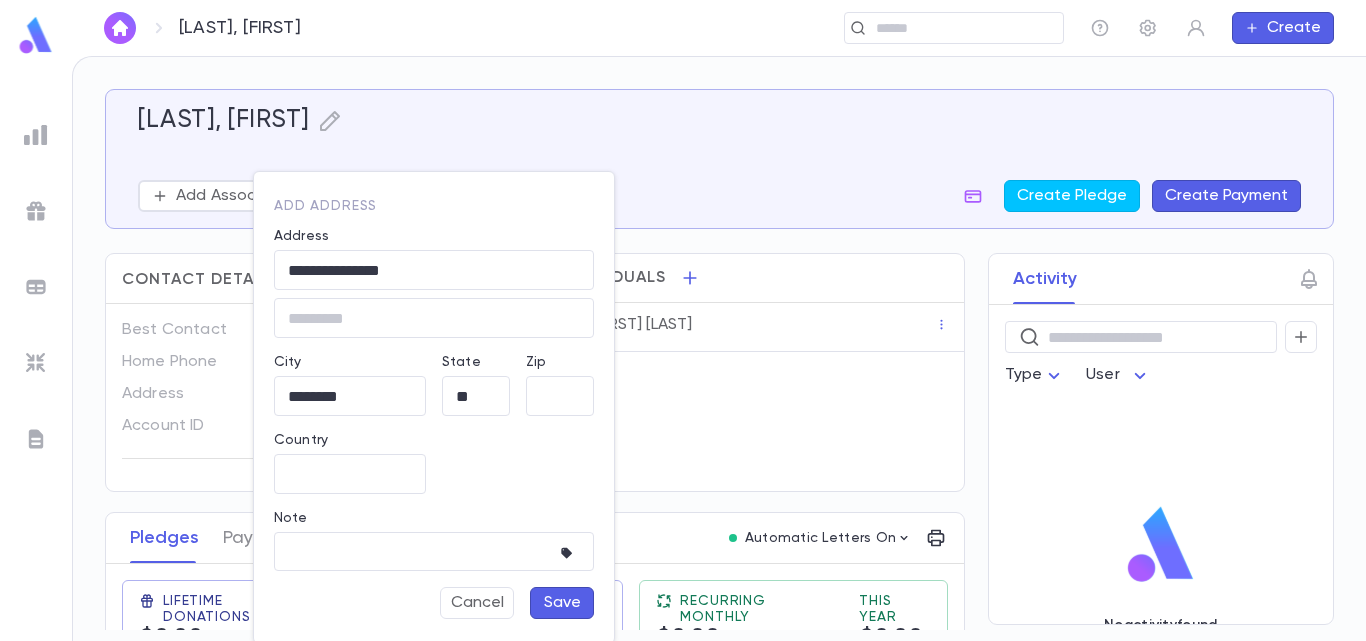 type on "**********" 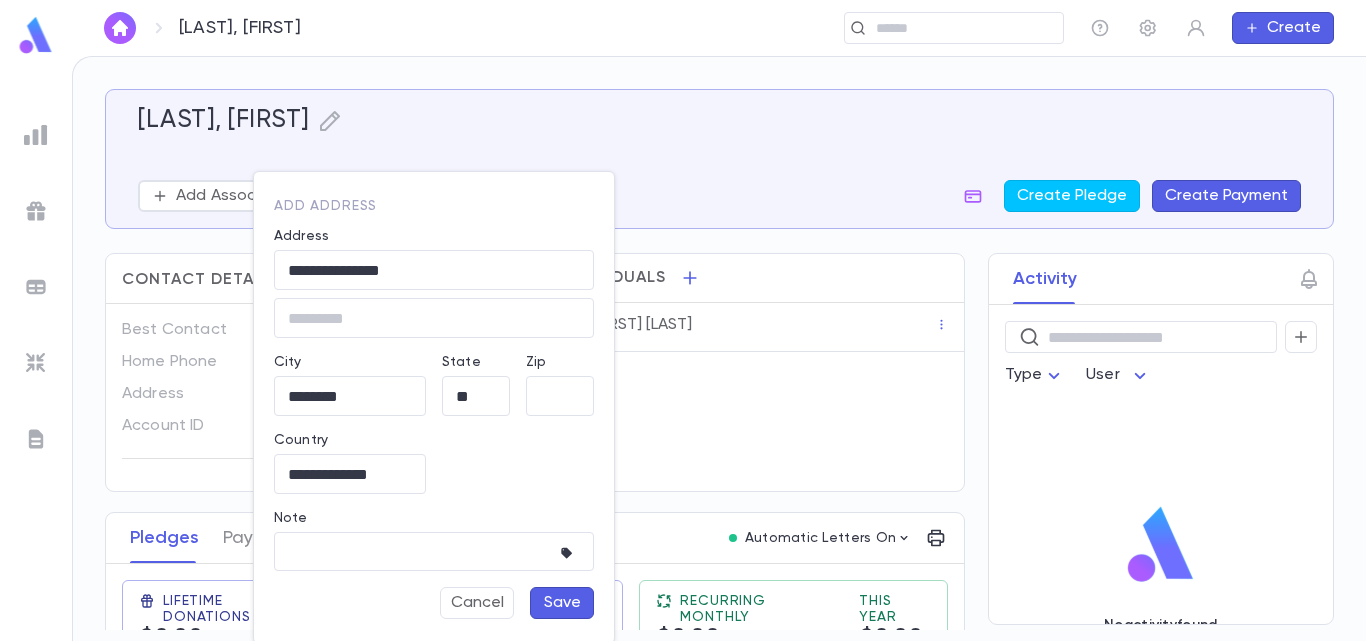 type on "*****" 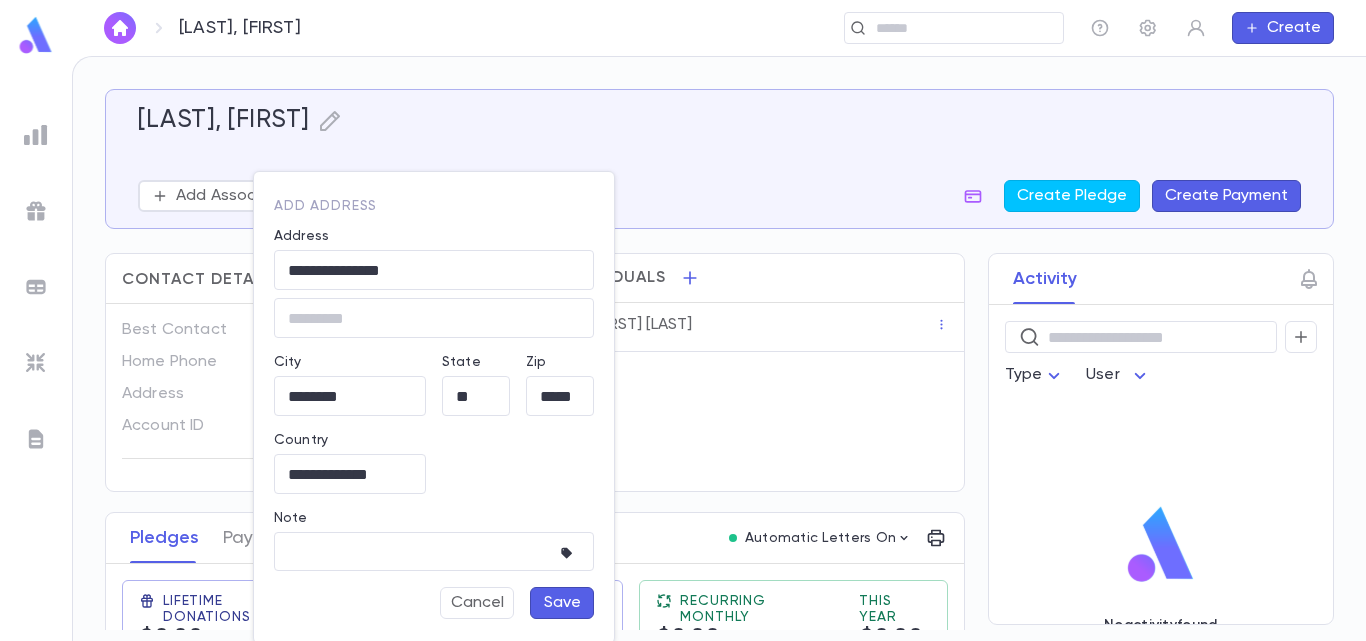 click on "Save" at bounding box center [562, 603] 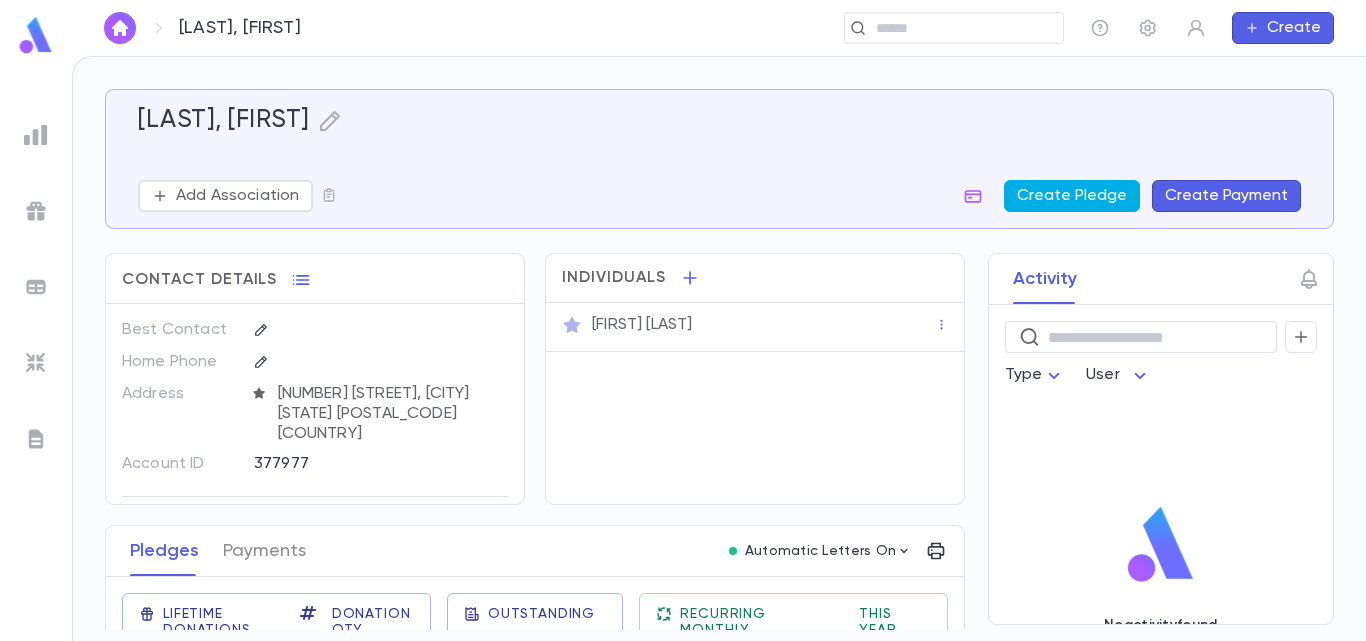 click on "Create Pledge" at bounding box center (1072, 196) 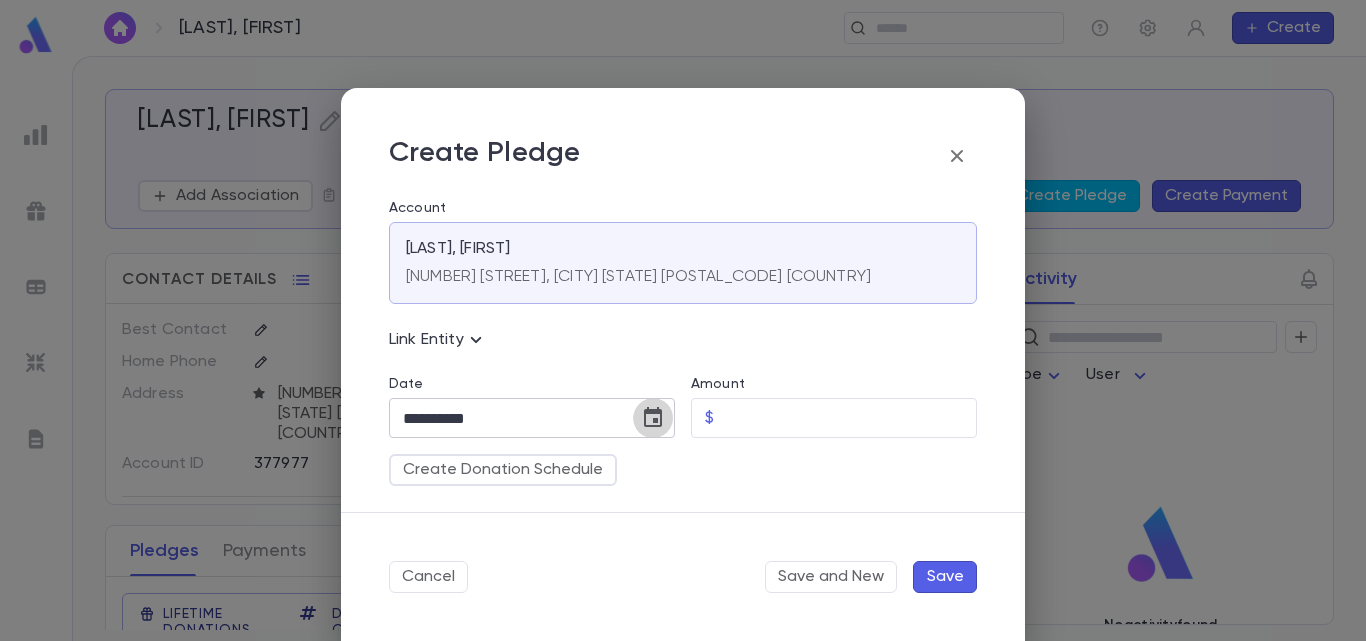 click 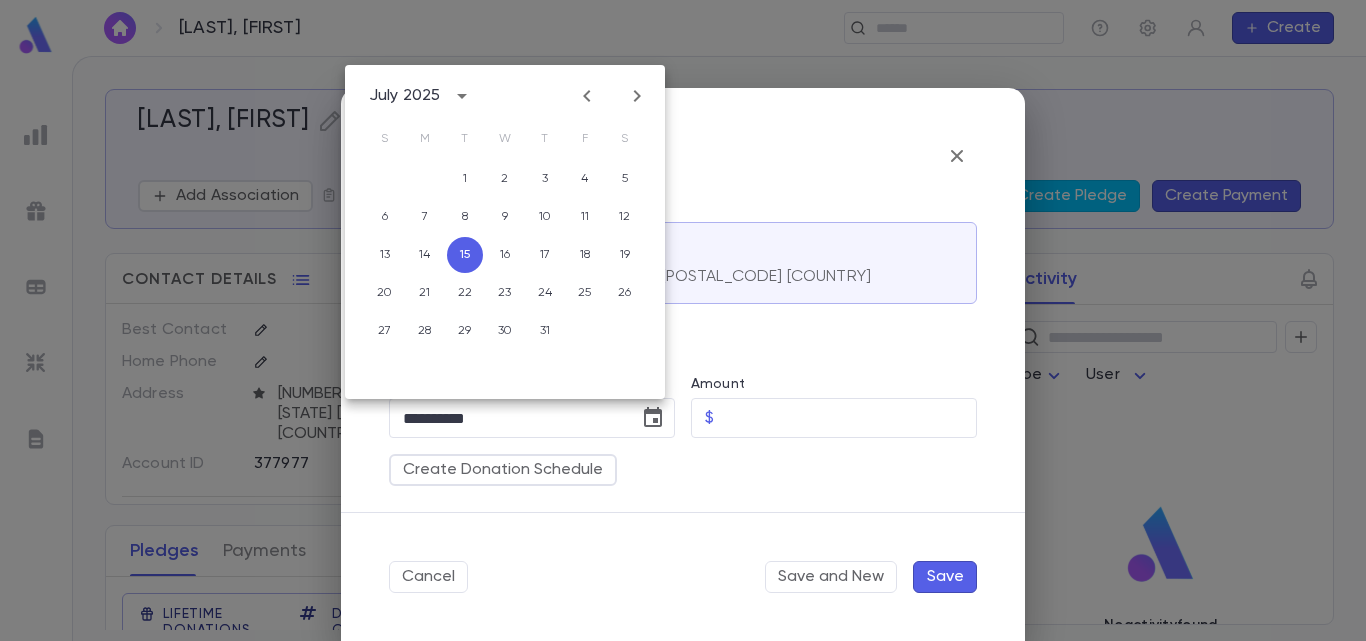 click 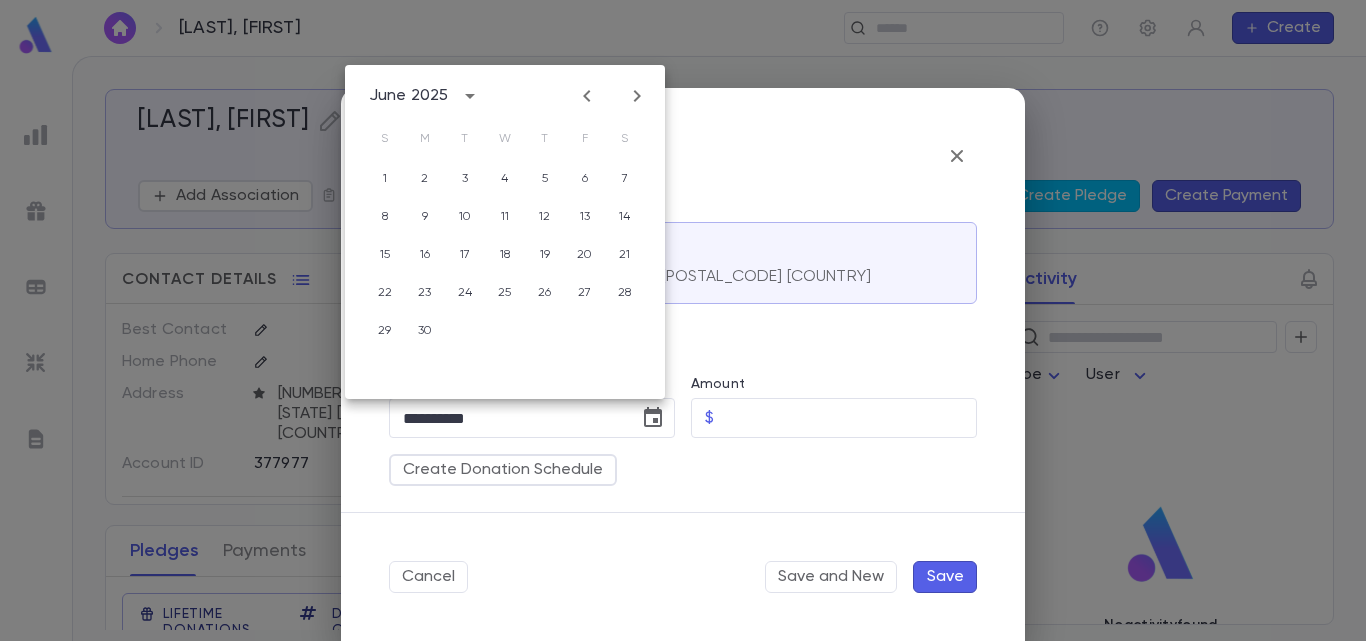 click 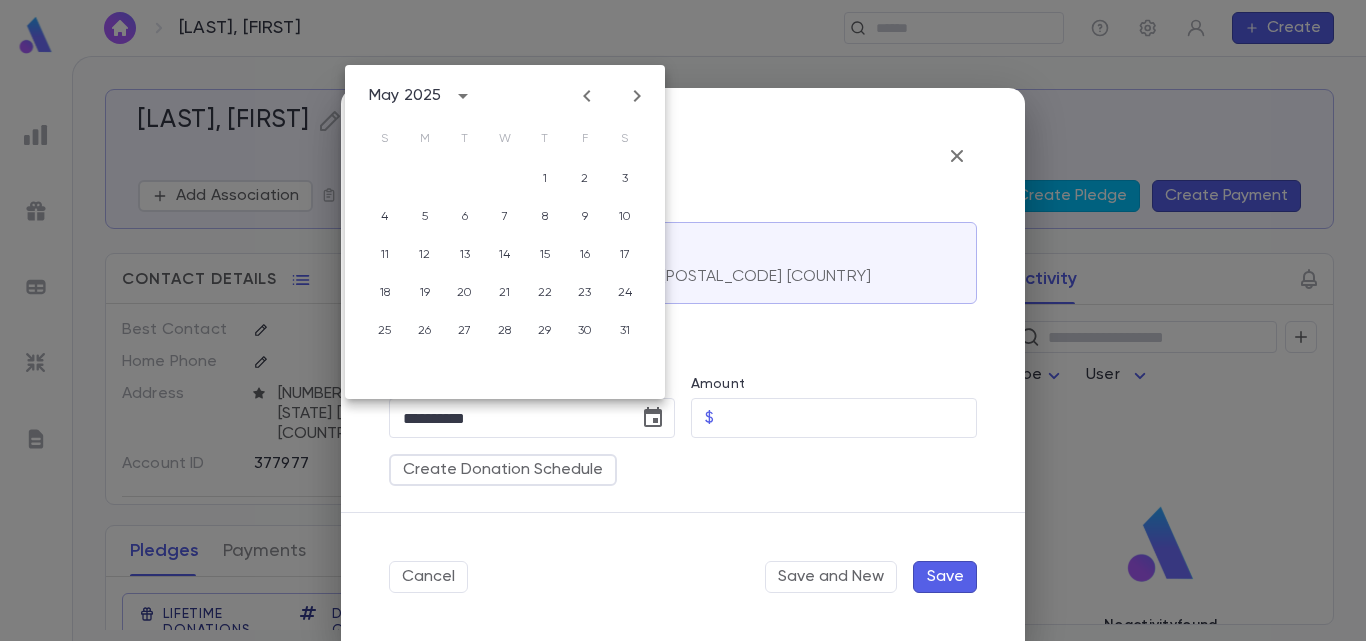 click 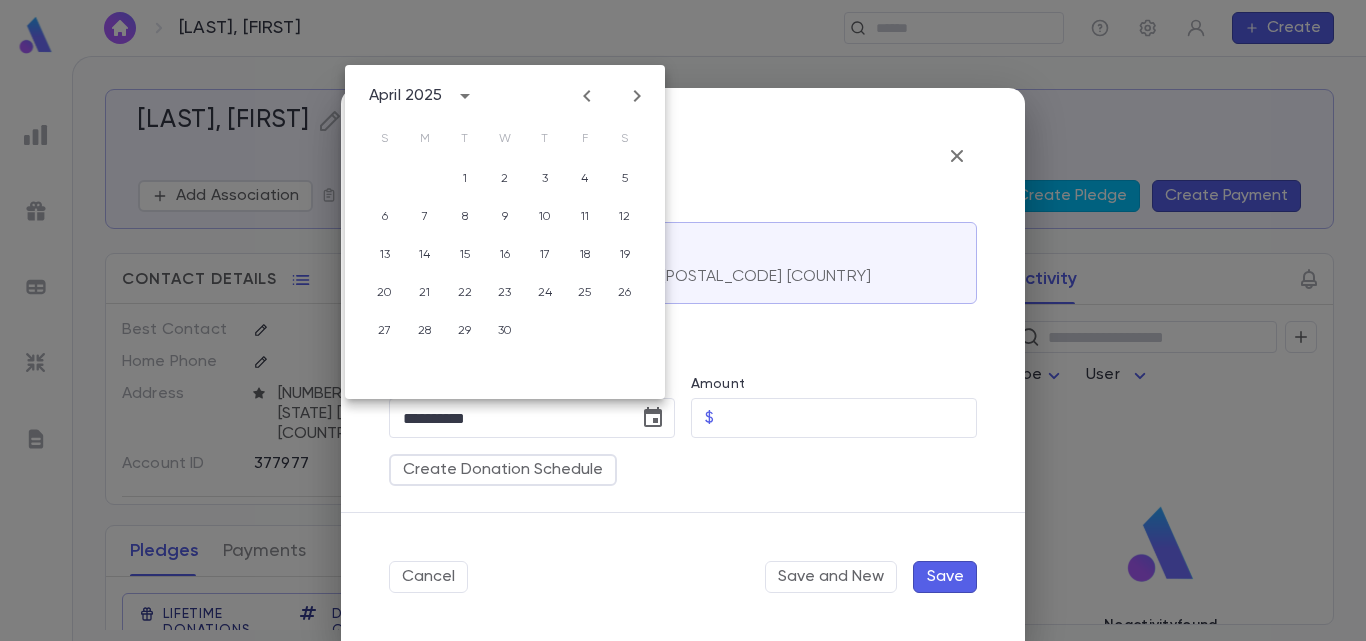 click 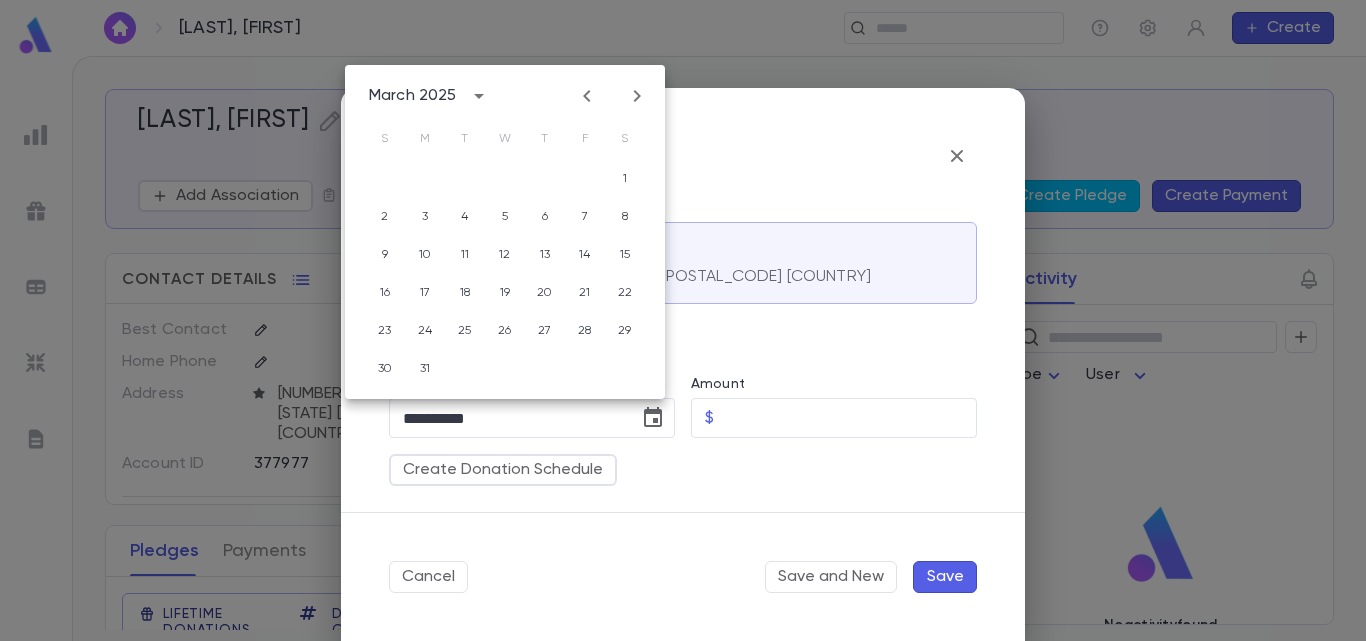 click 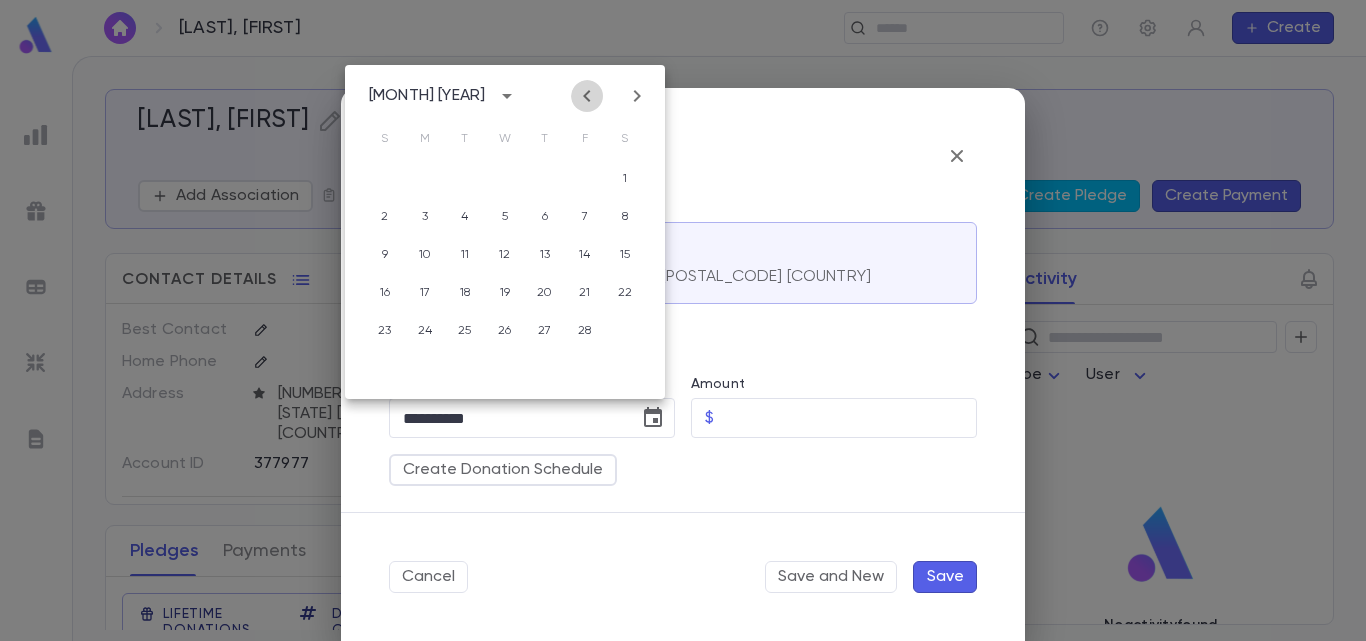 click 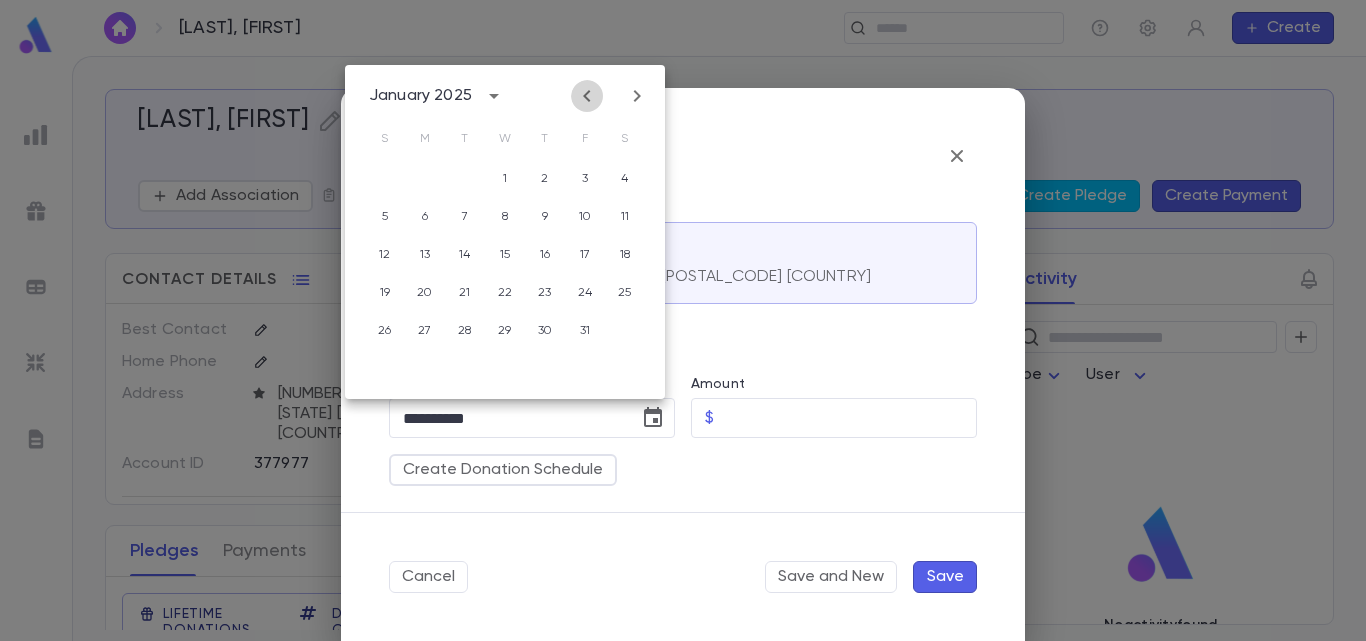click 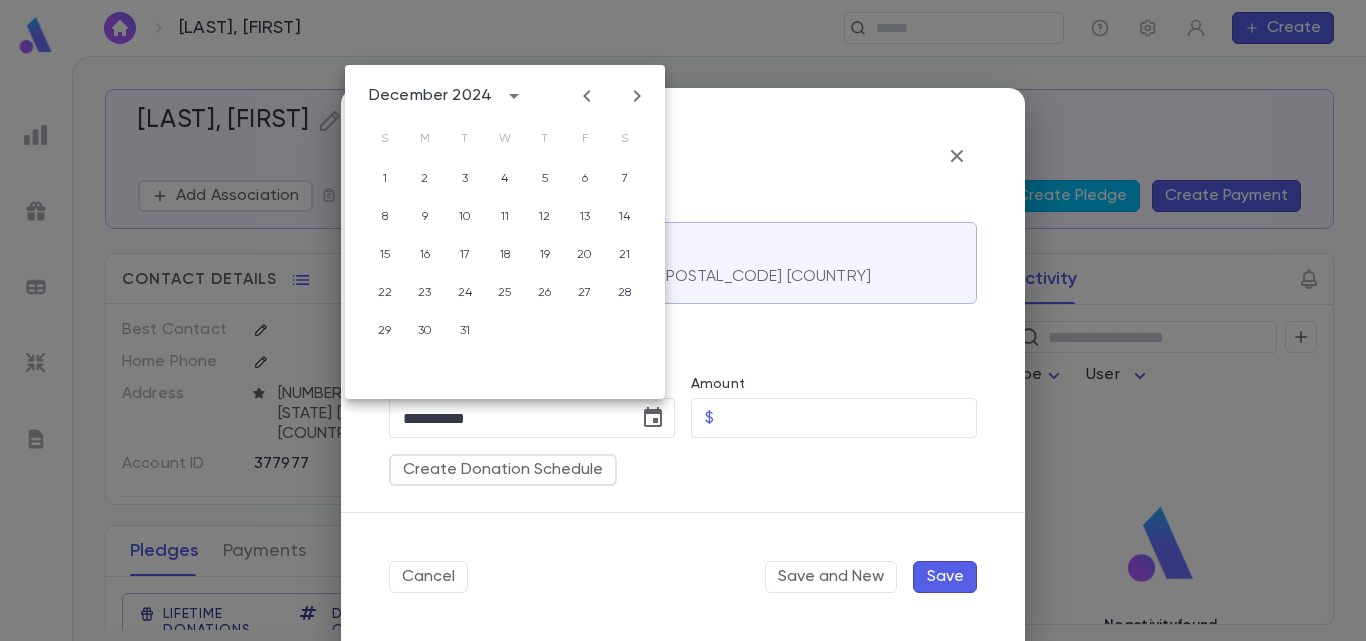 click 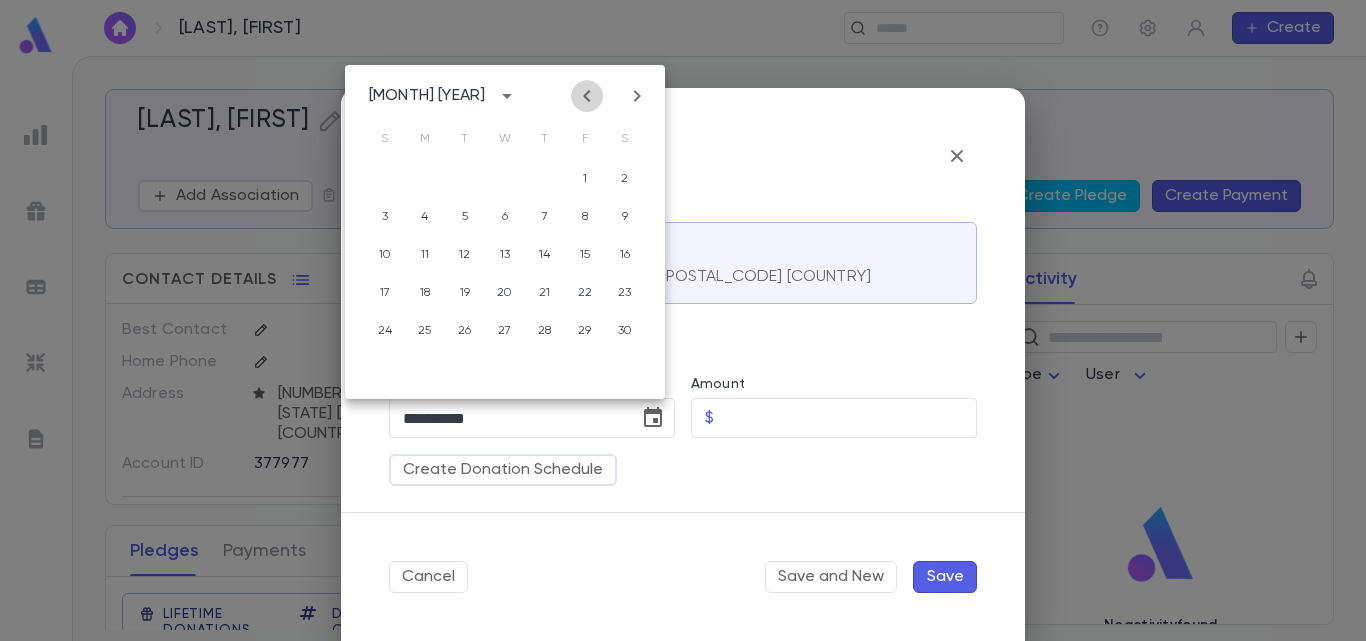 click 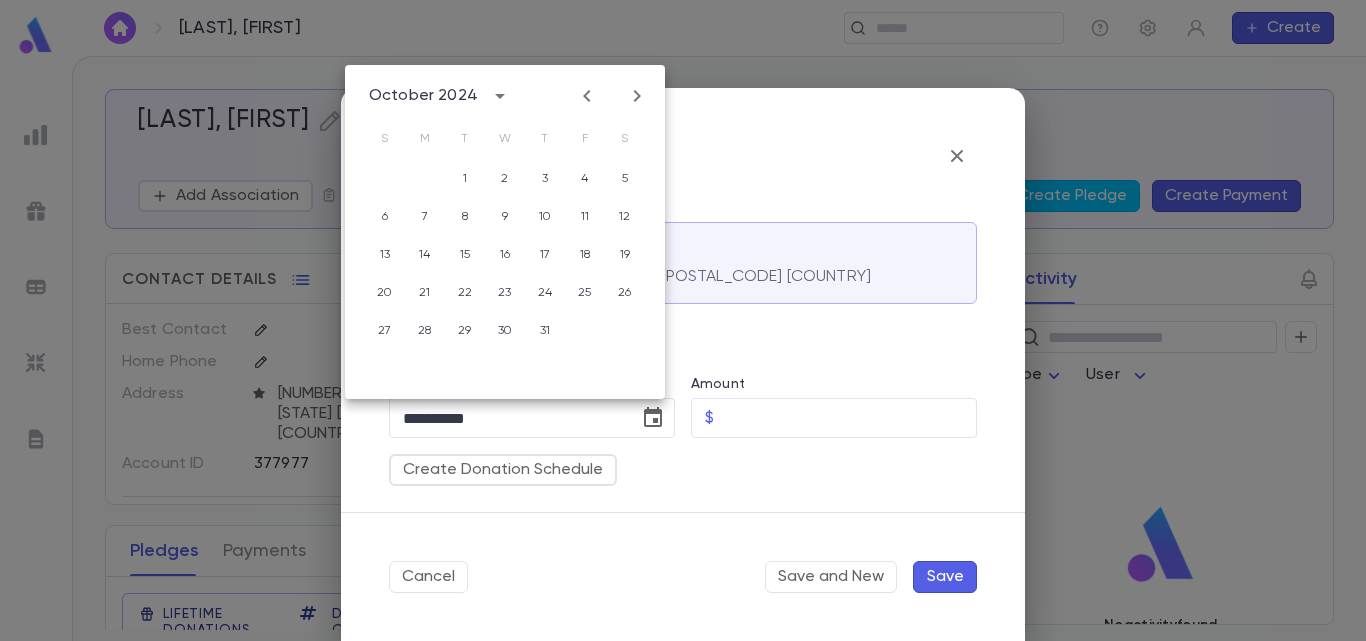 click 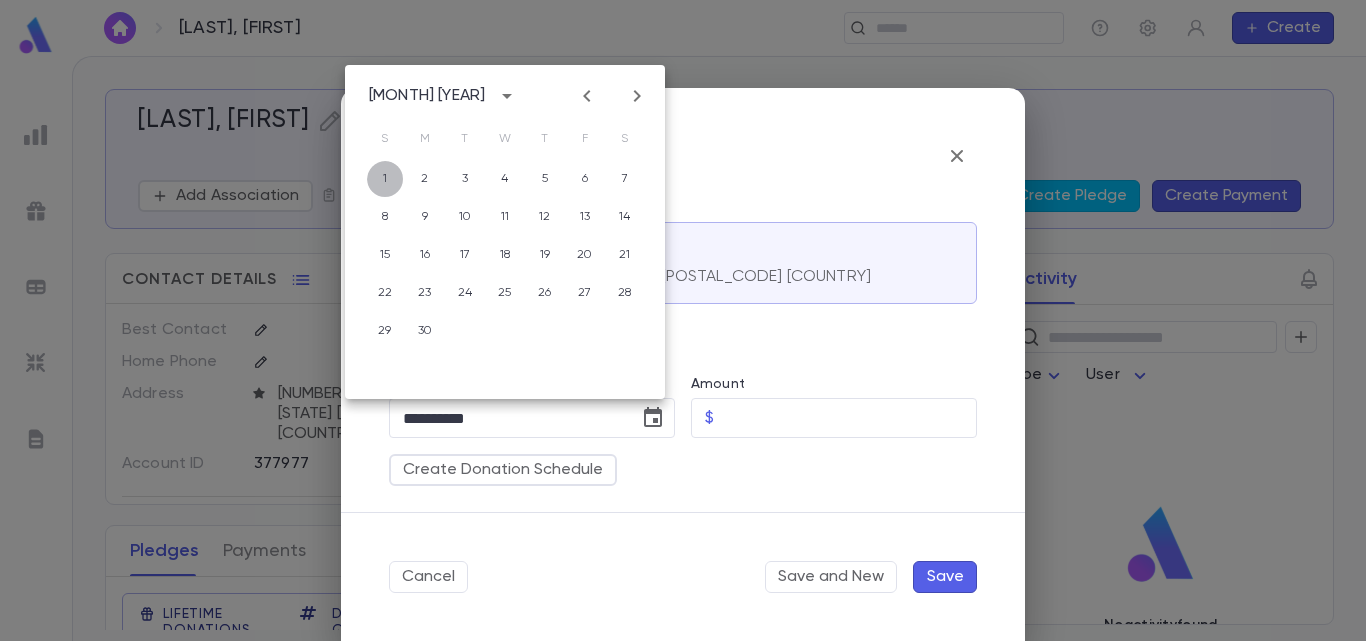 click on "1" at bounding box center (385, 179) 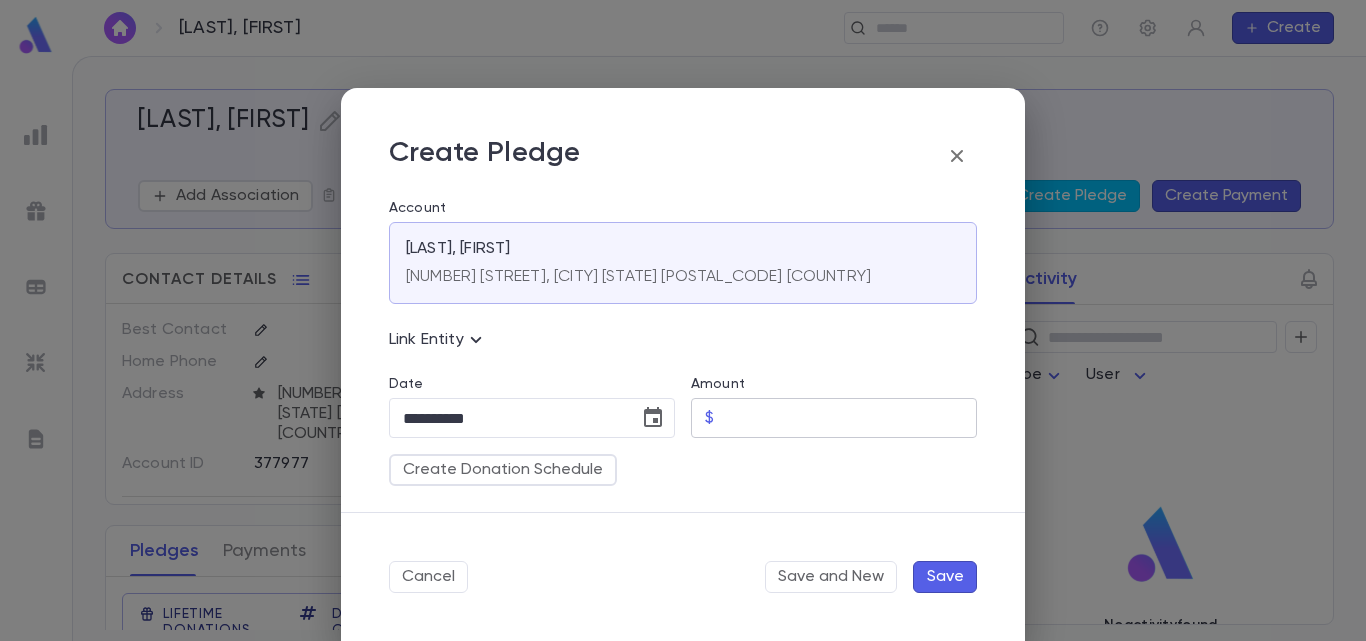drag, startPoint x: 781, startPoint y: 399, endPoint x: 779, endPoint y: 413, distance: 14.142136 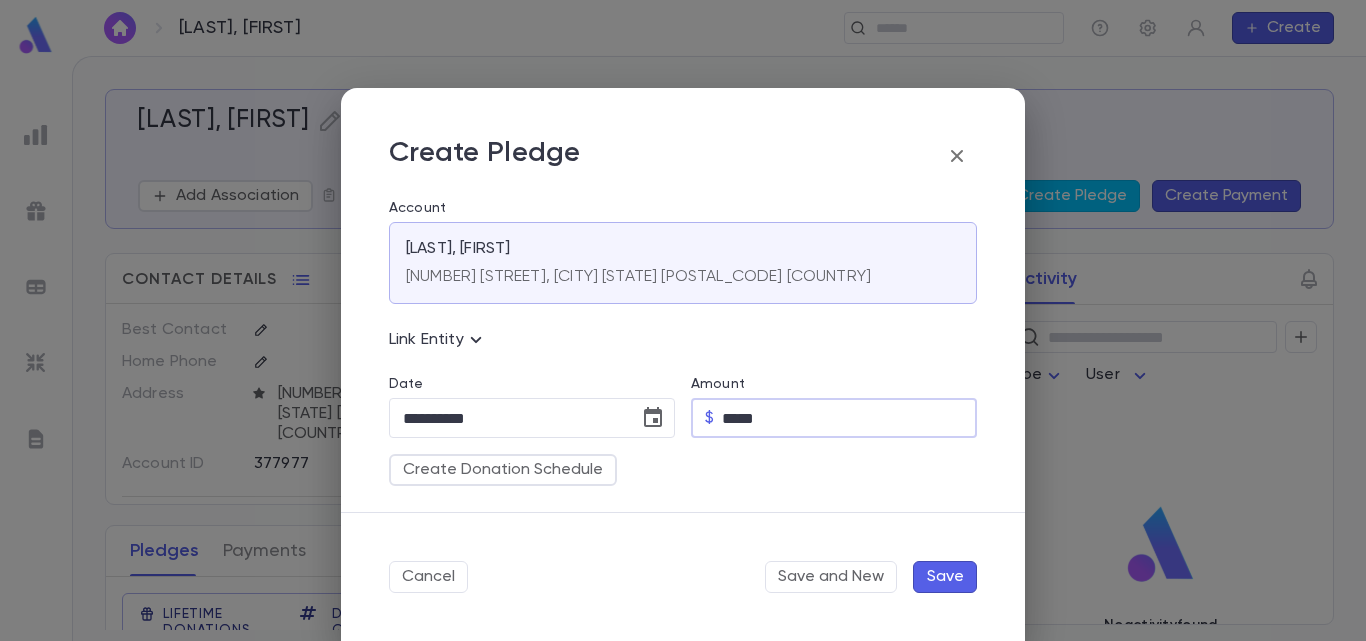 type on "*****" 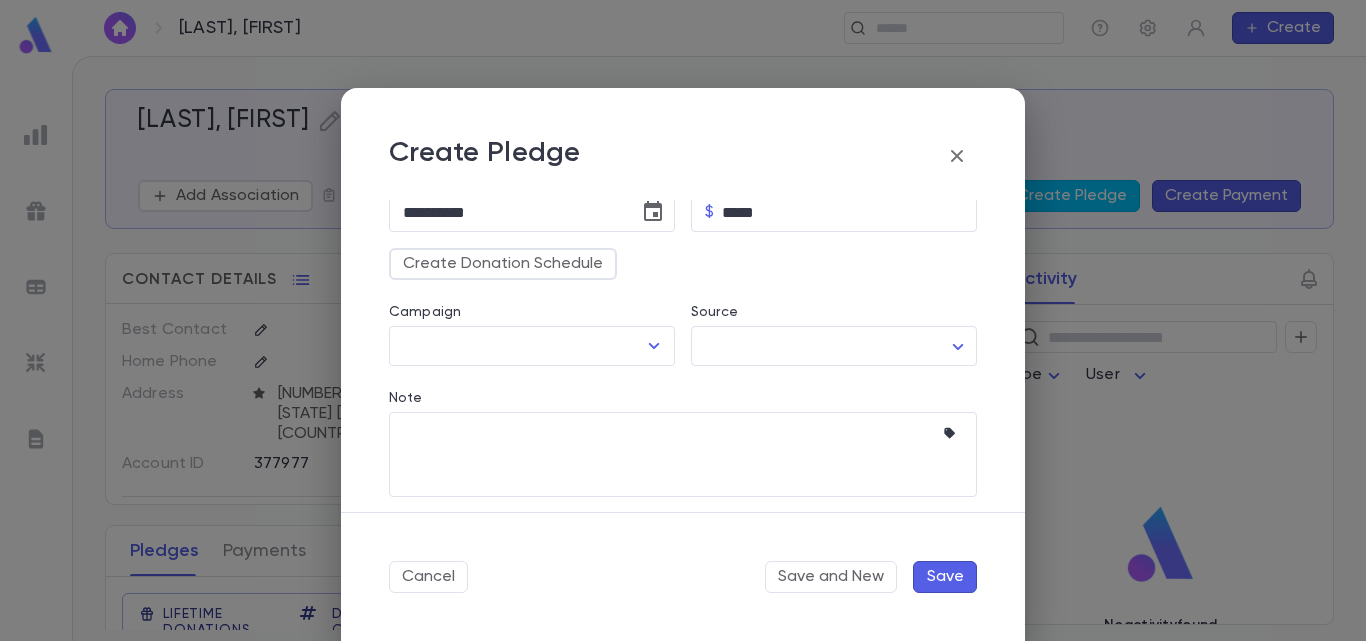 scroll, scrollTop: 212, scrollLeft: 0, axis: vertical 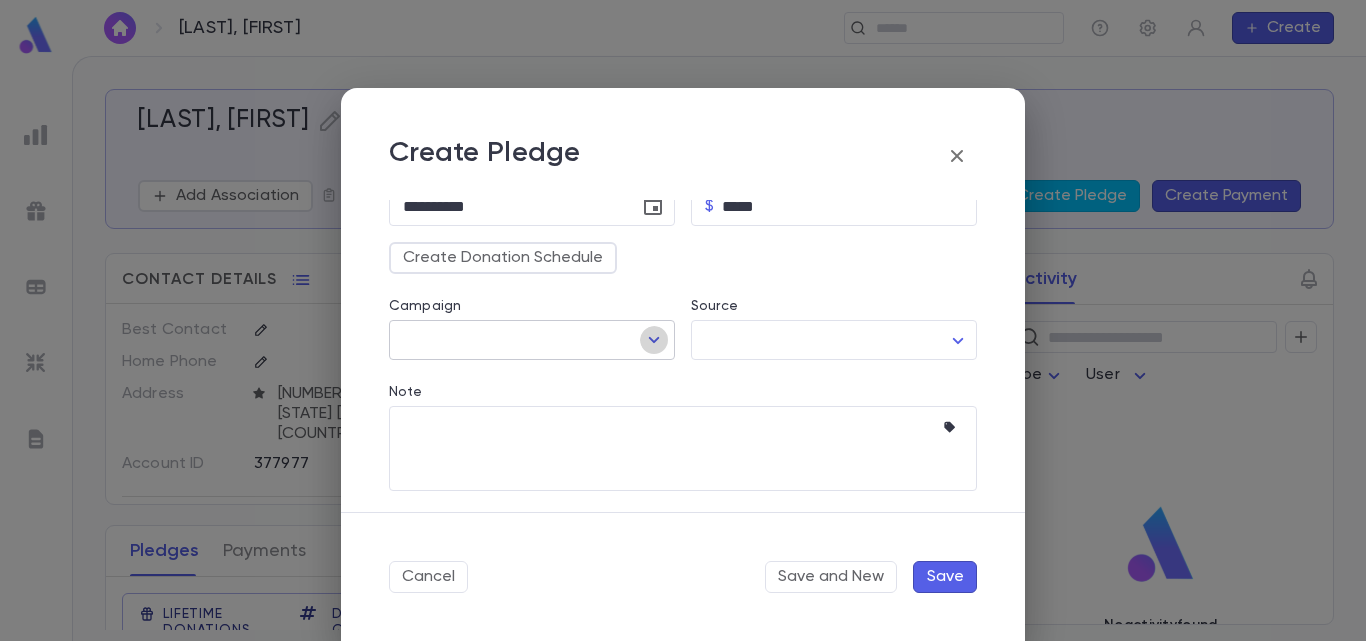 click 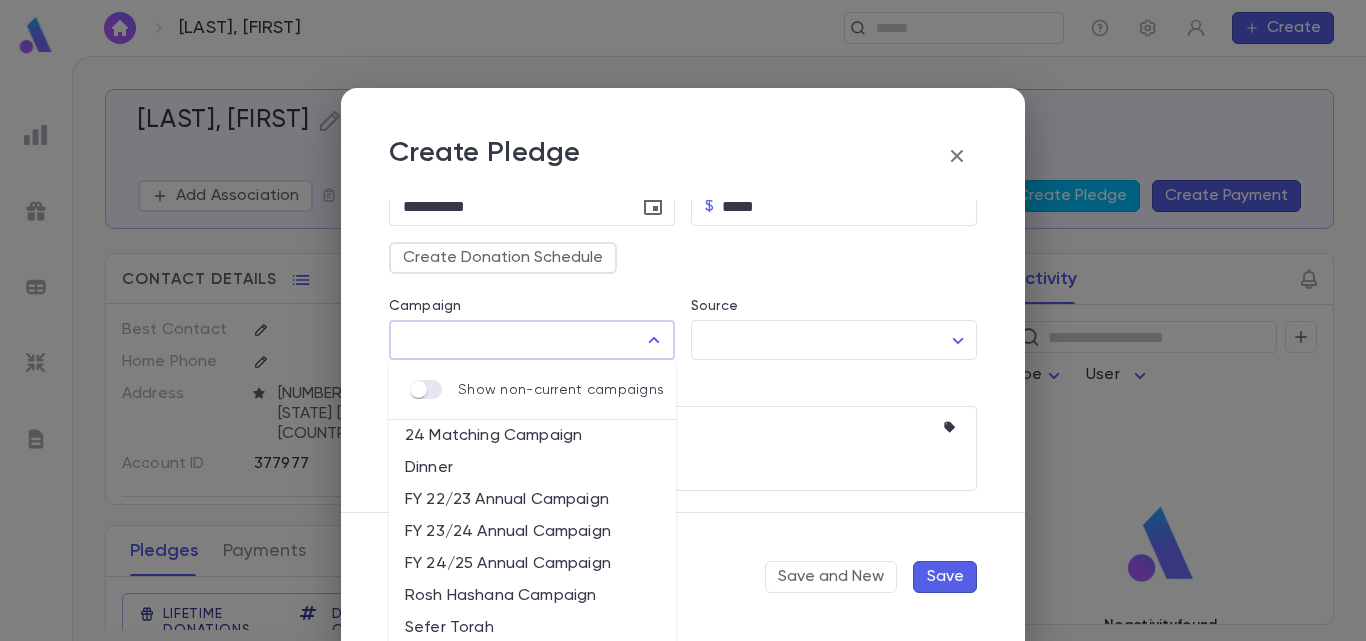 click on "FY 24/25 Annual Campaign" at bounding box center [532, 564] 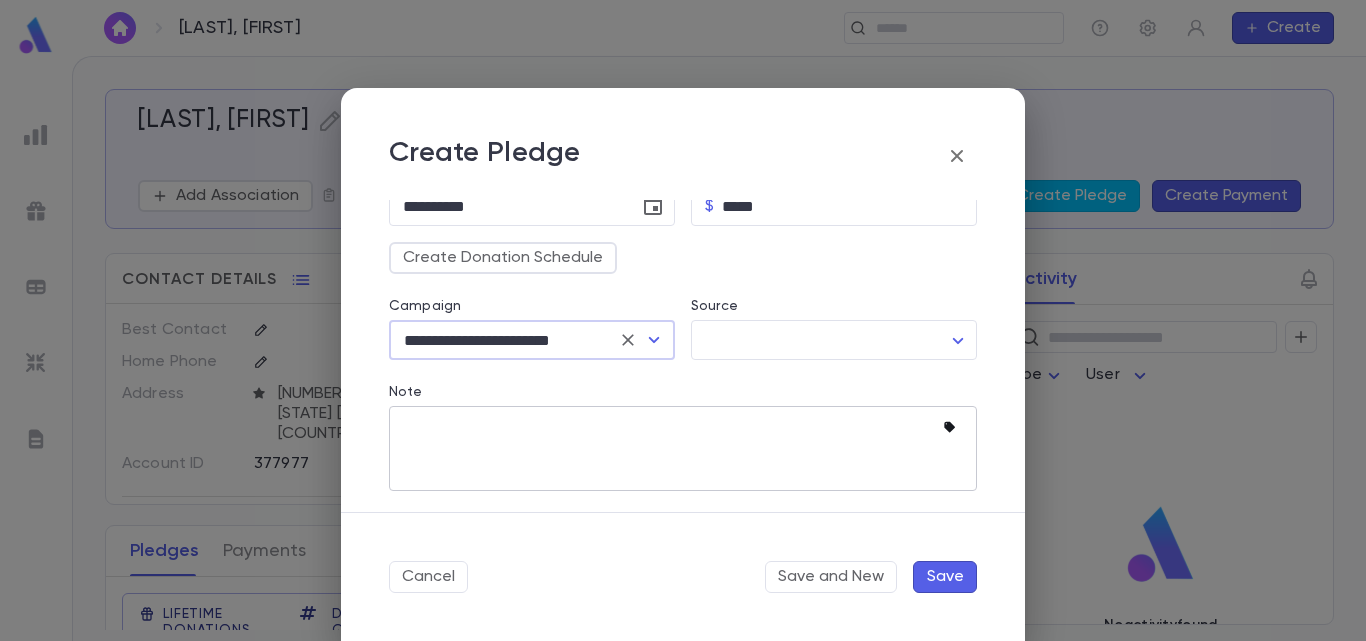 click 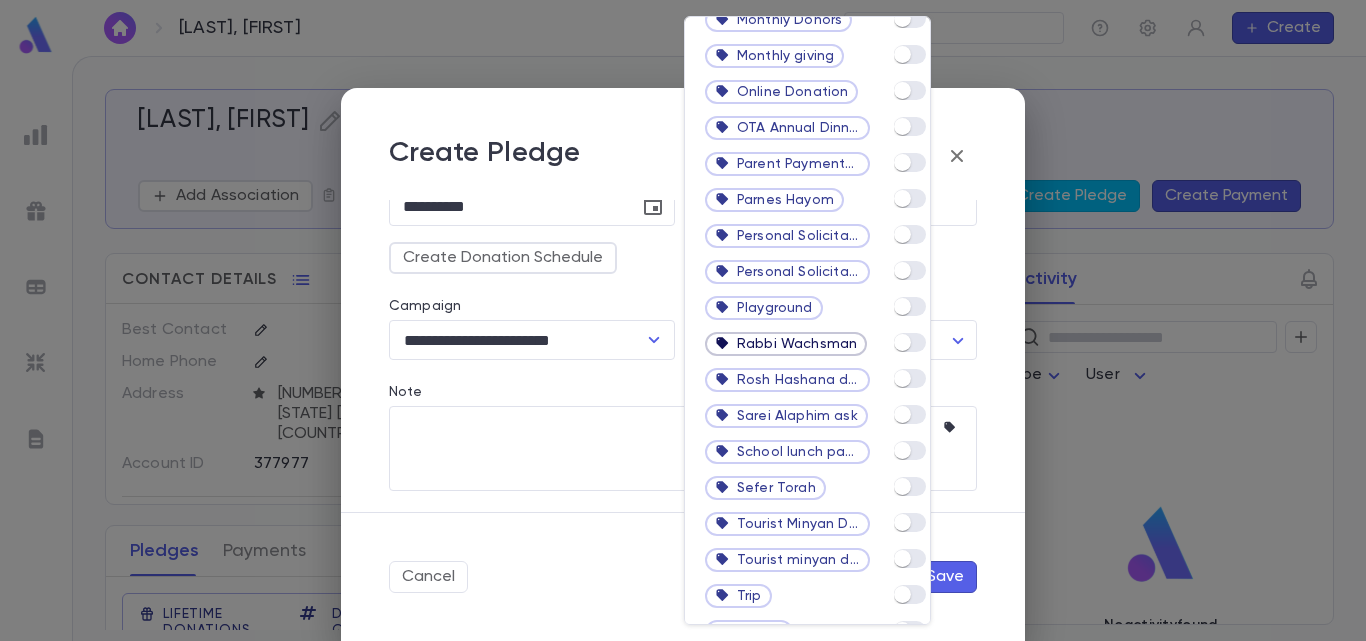 scroll, scrollTop: 2047, scrollLeft: 0, axis: vertical 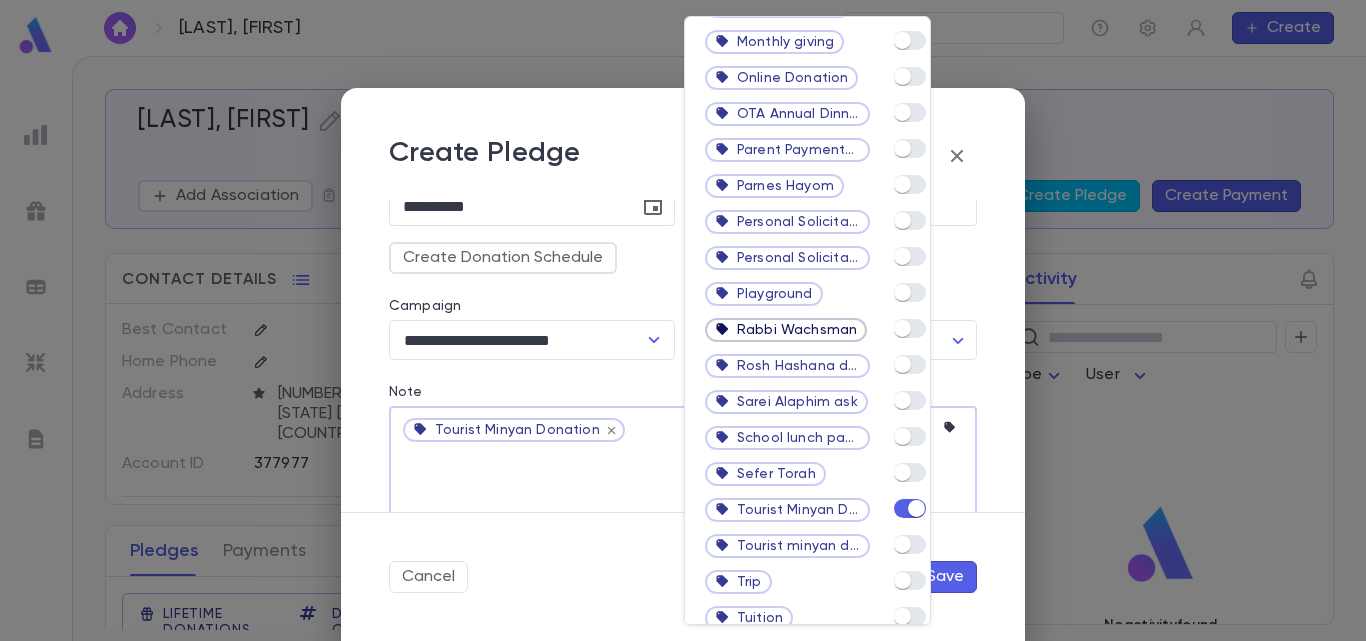 click at bounding box center [683, 320] 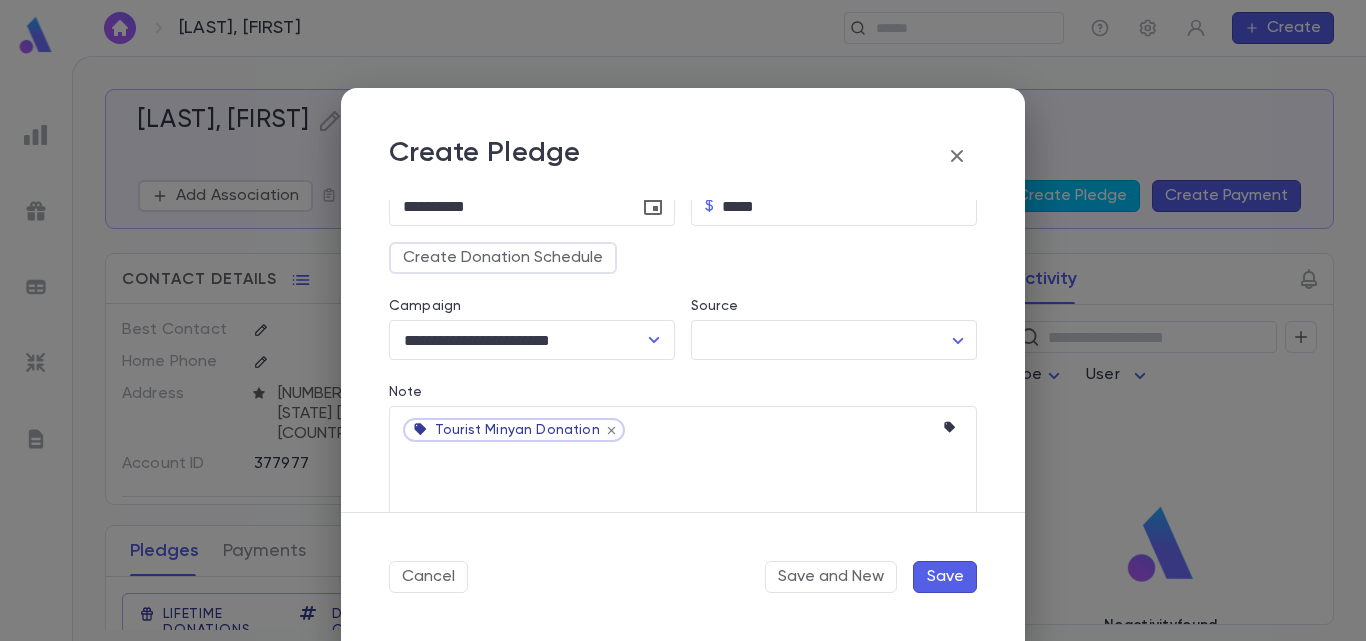 click on "Save" at bounding box center (945, 577) 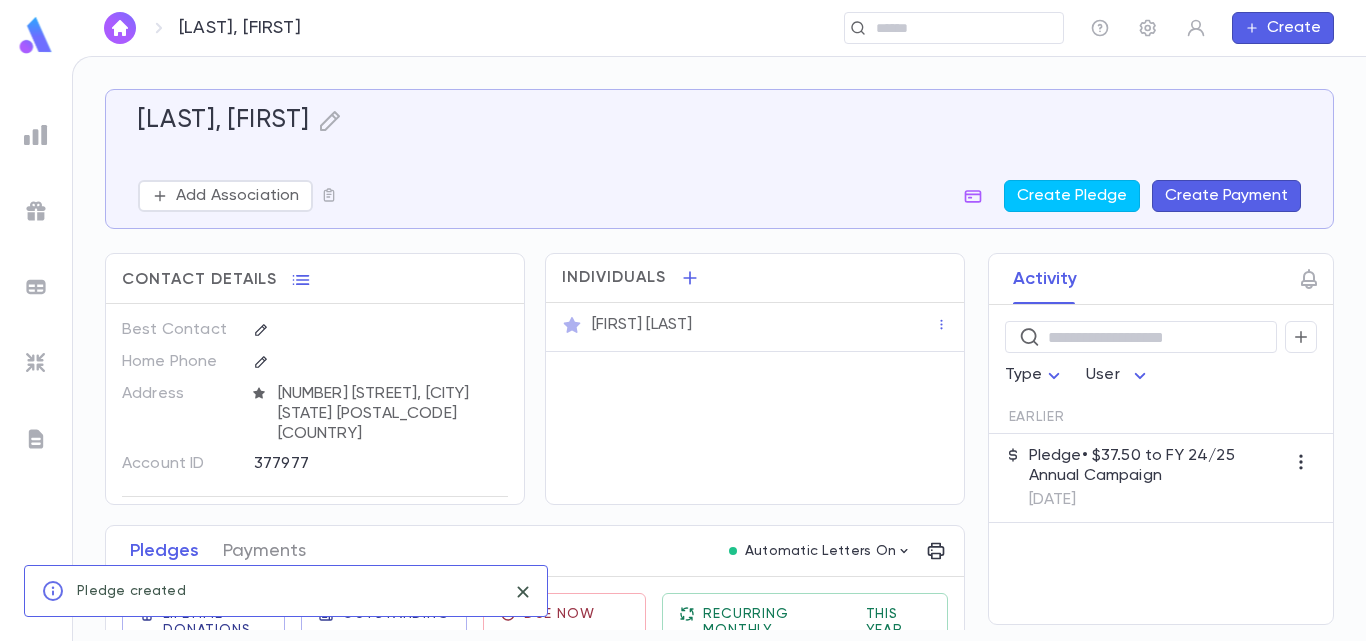 click on "Pledge  • $37.50 to FY 24/25 Annual Campaign" at bounding box center (1157, 466) 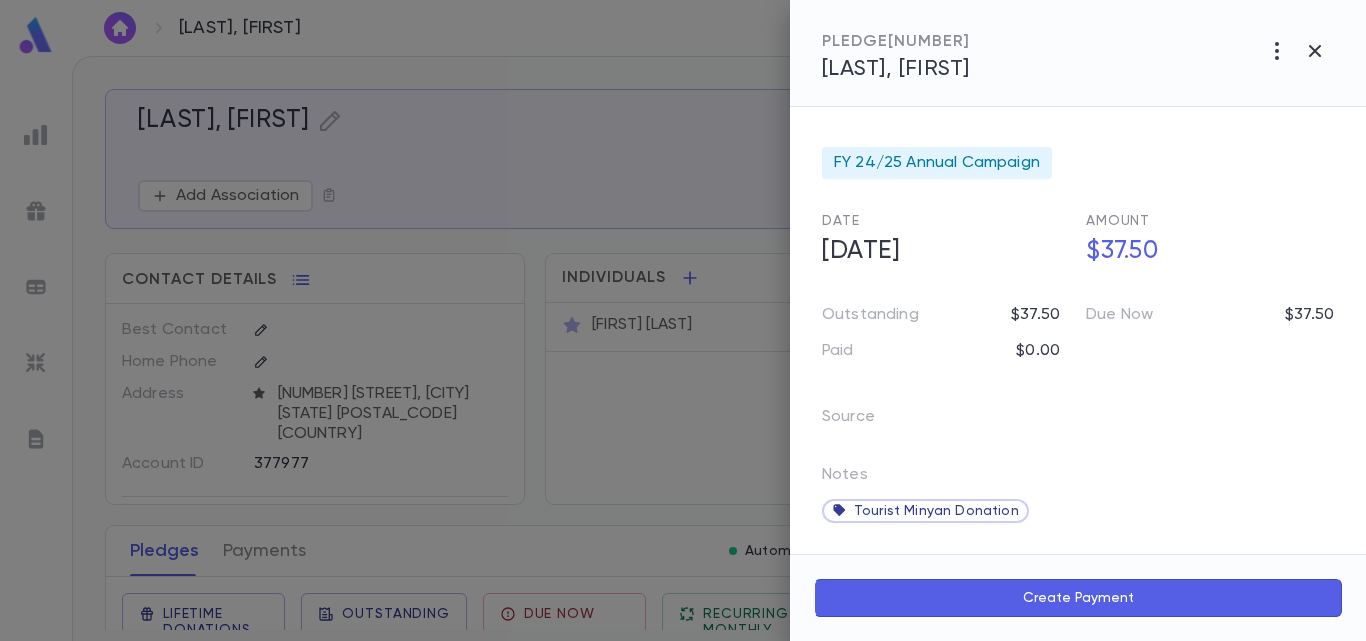click on "Create Payment" at bounding box center [1078, 598] 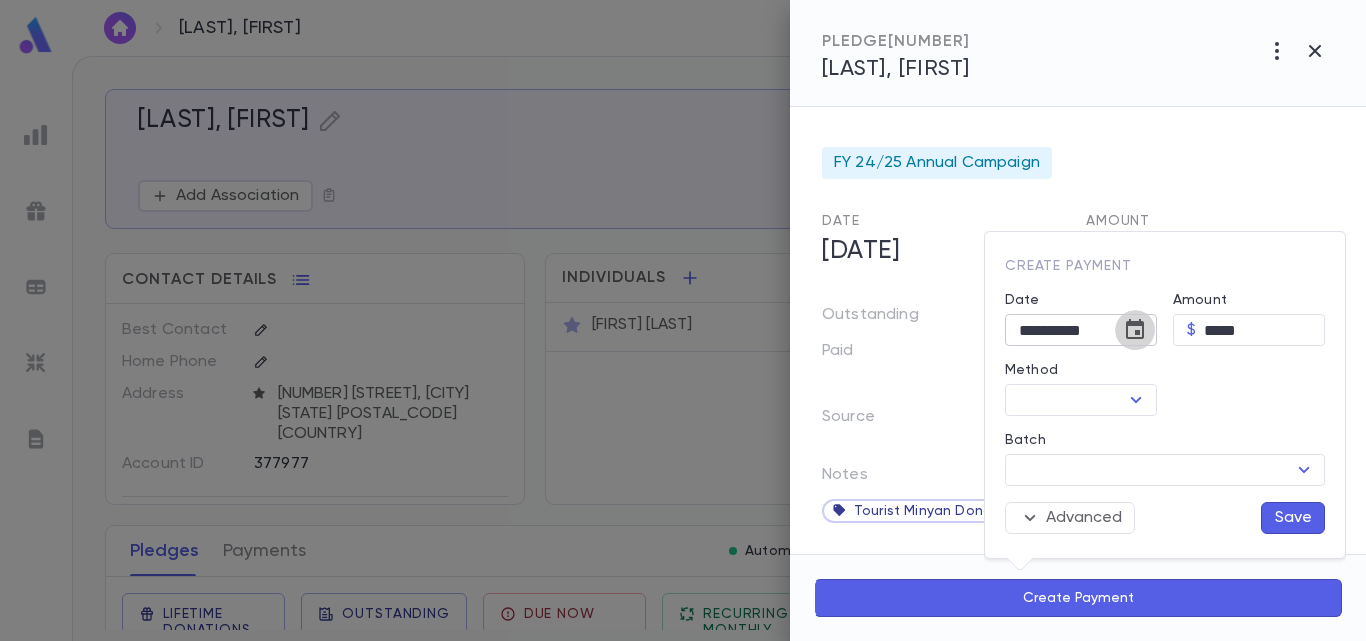 click 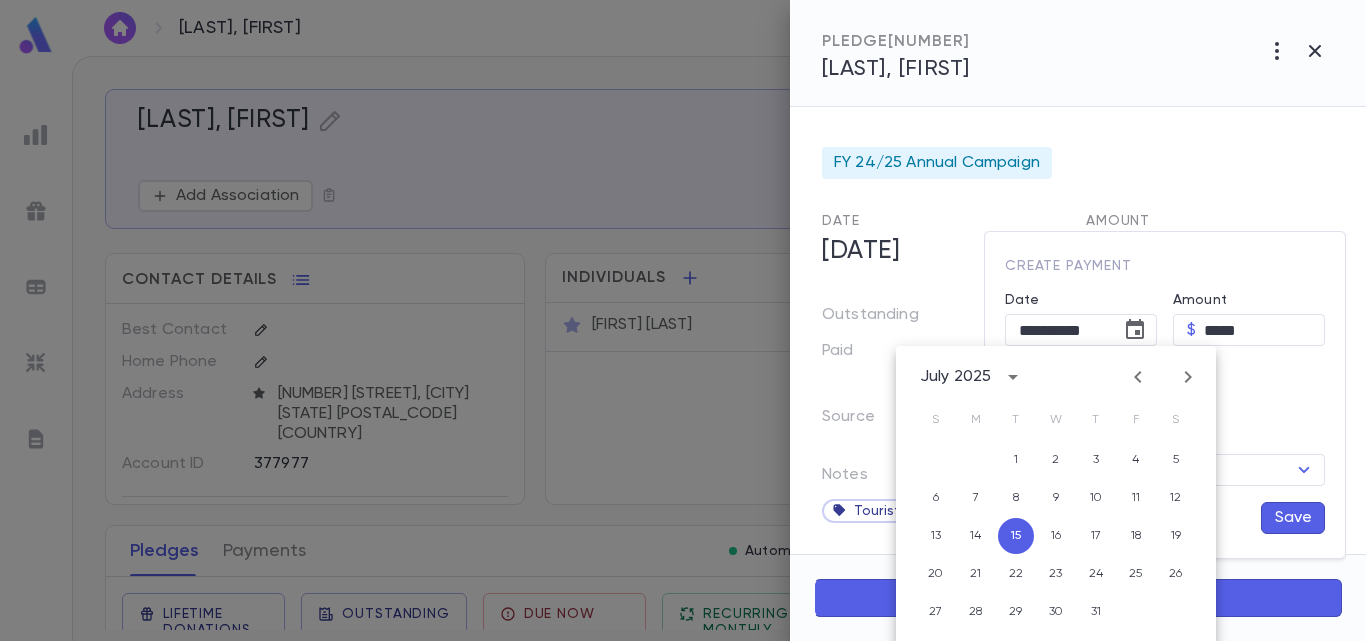 click 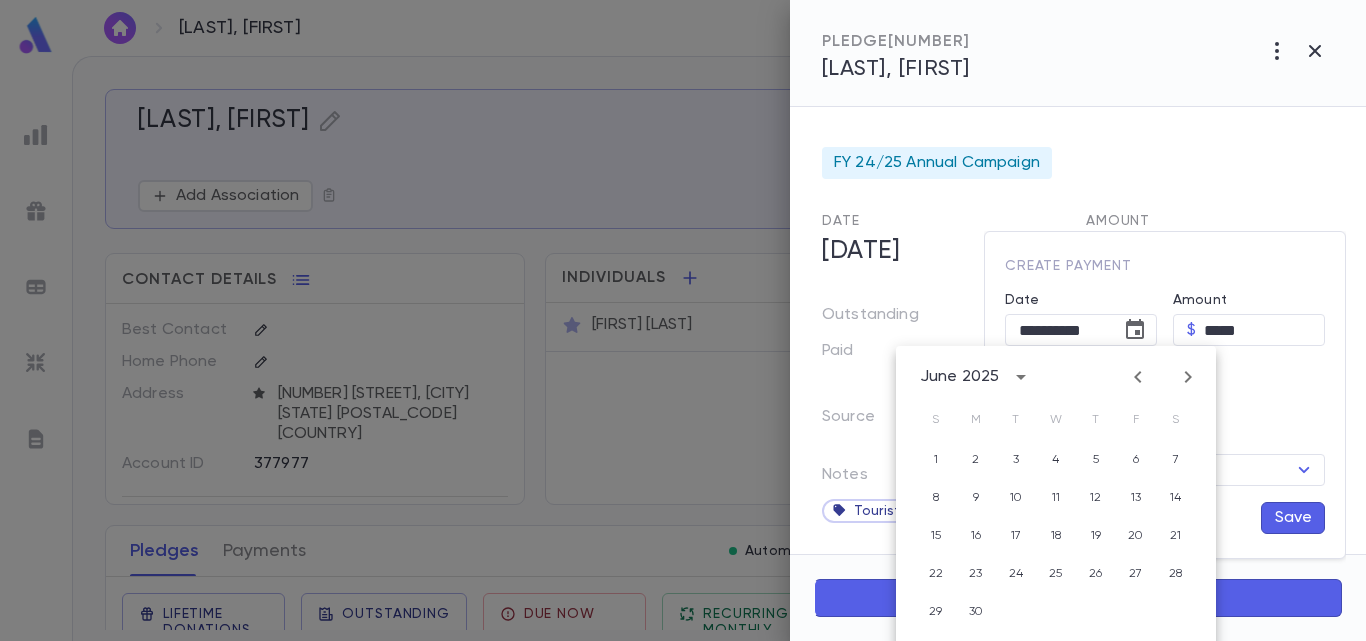 click 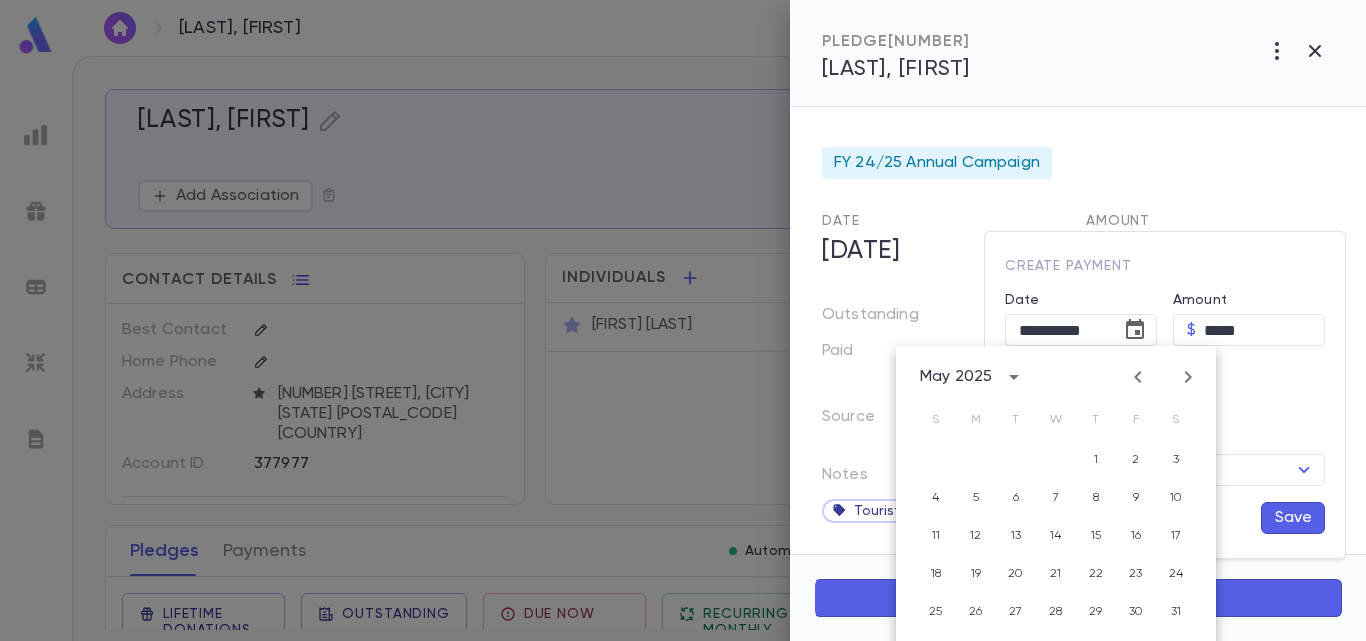 click 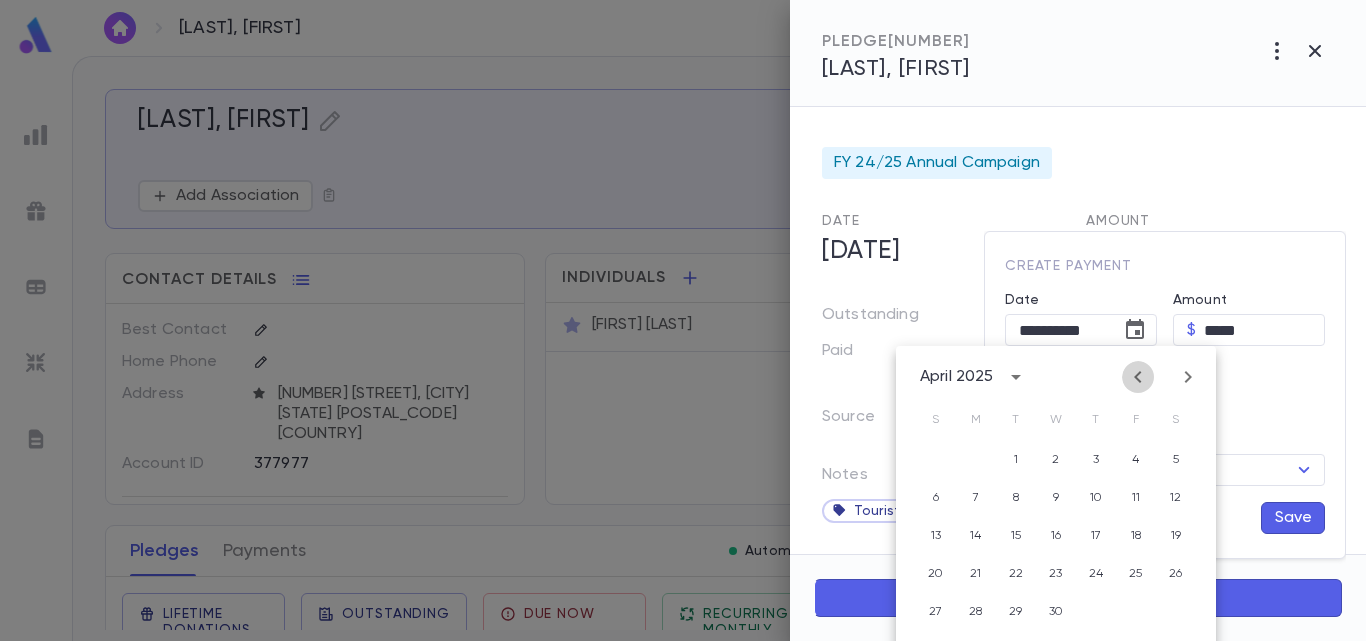 click 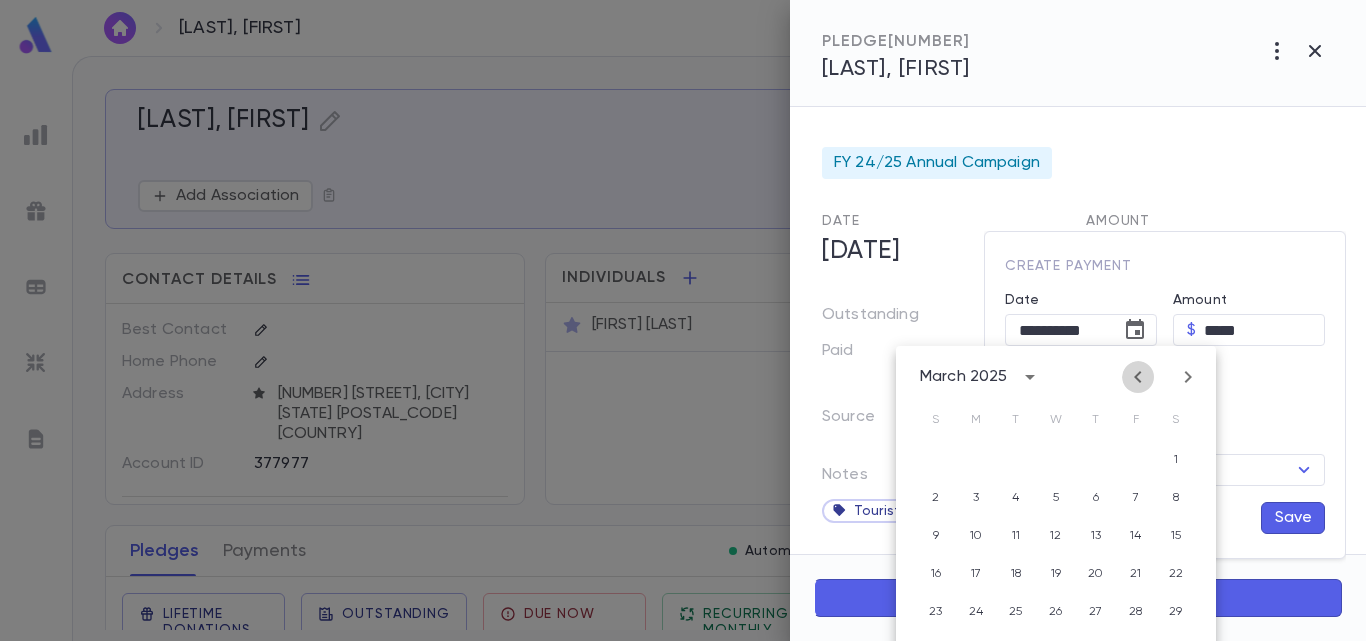click 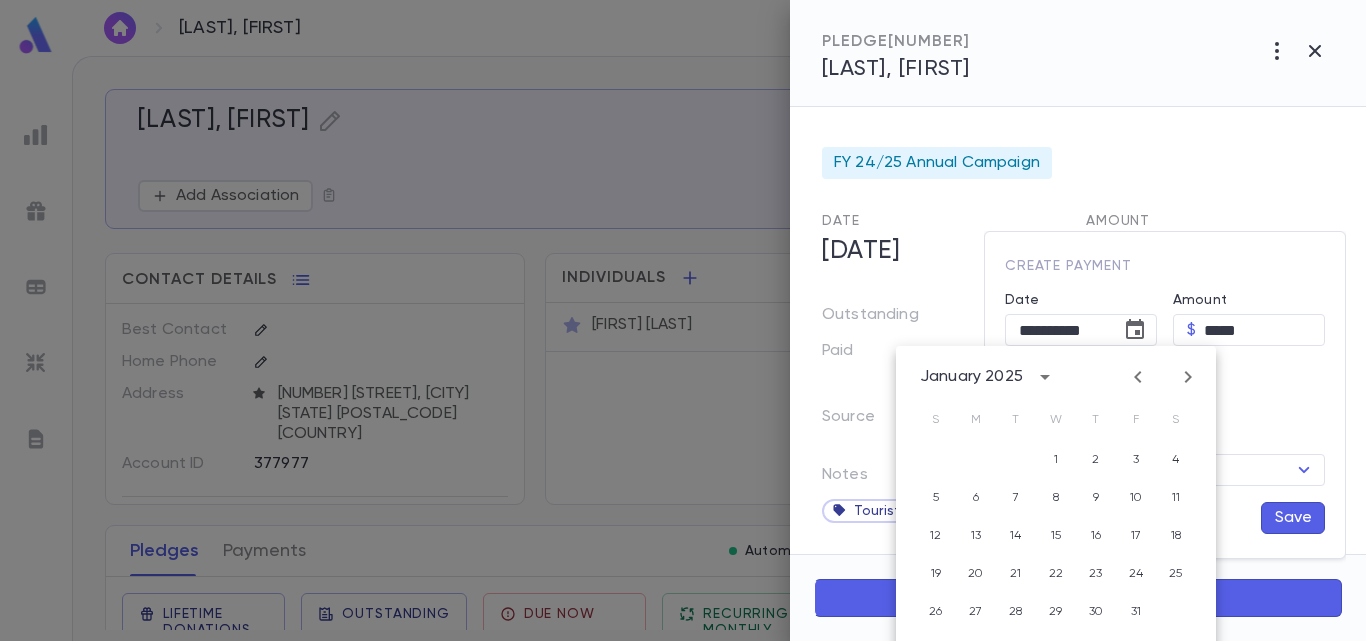 click 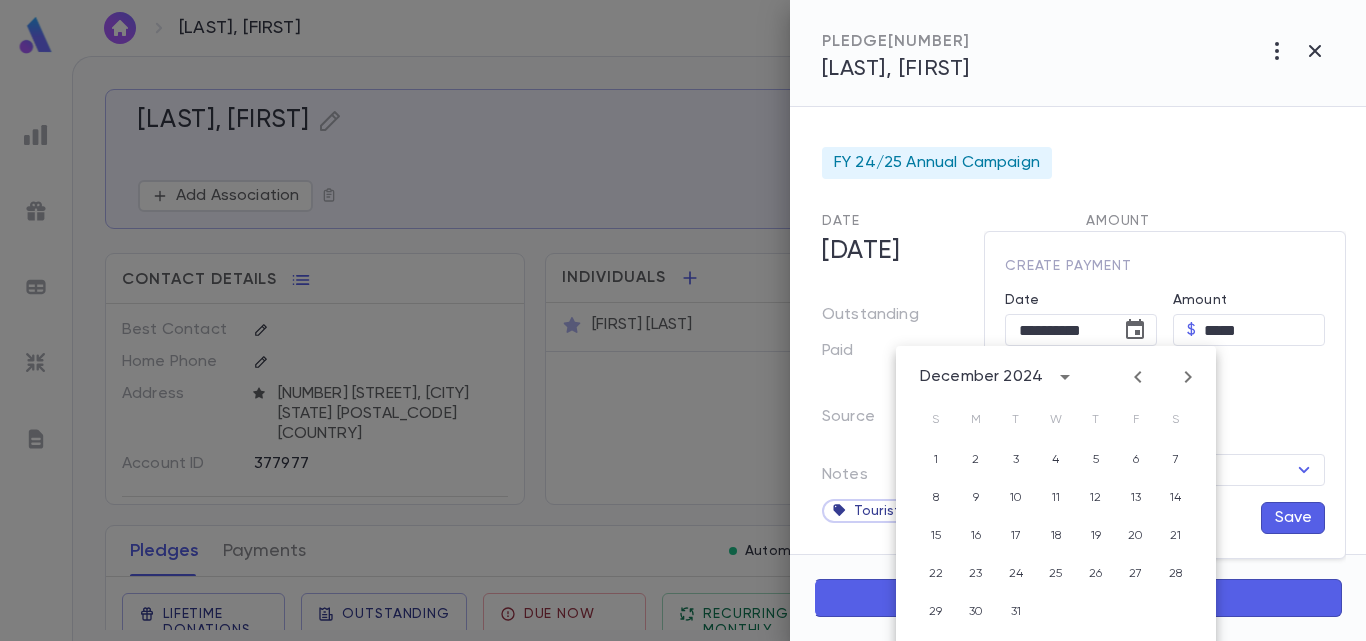 click 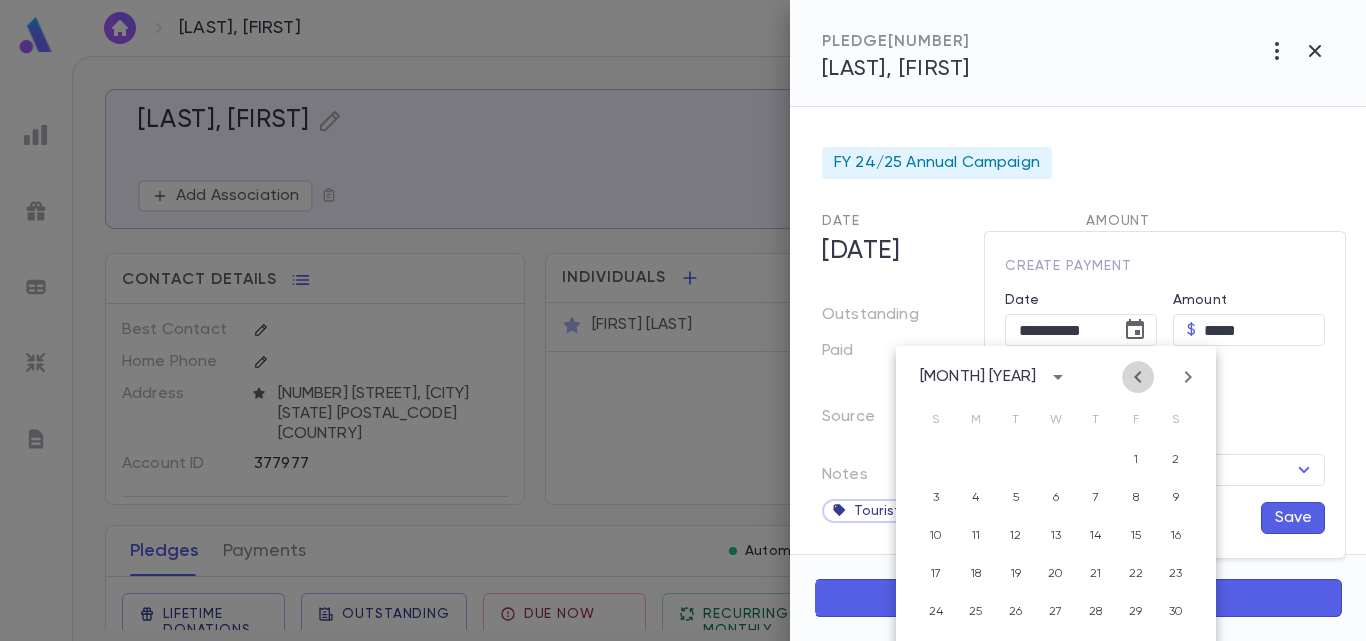 click 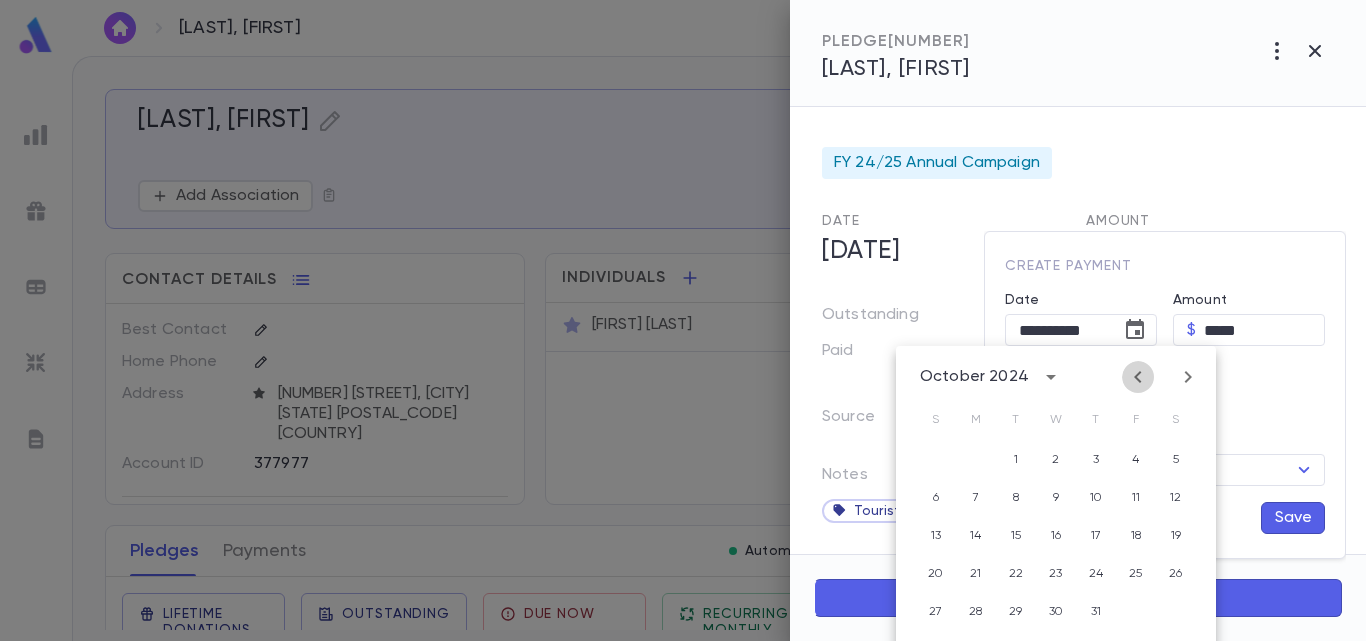 click 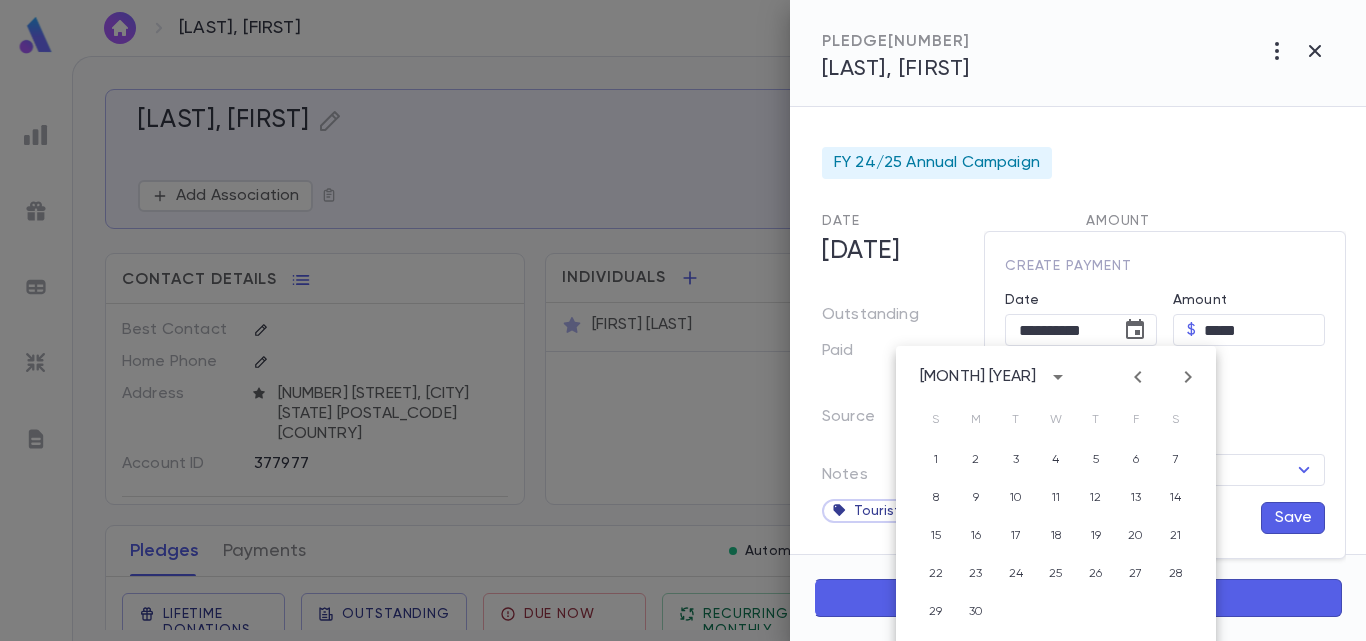 click 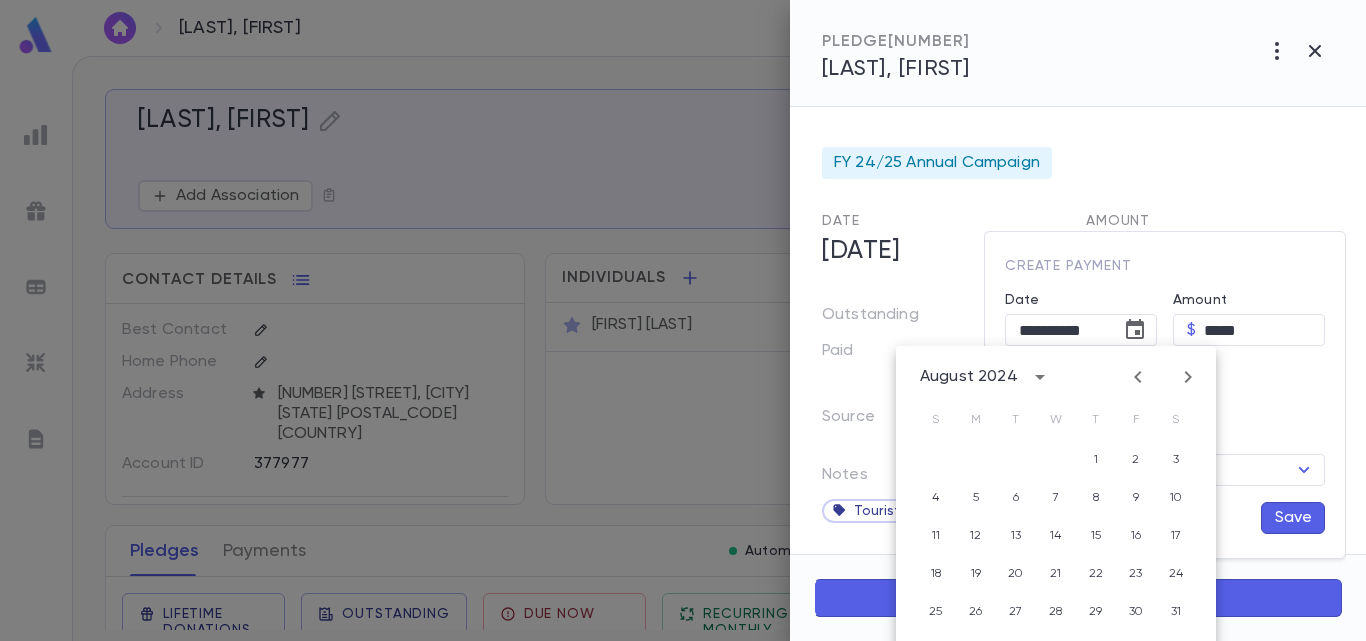 click 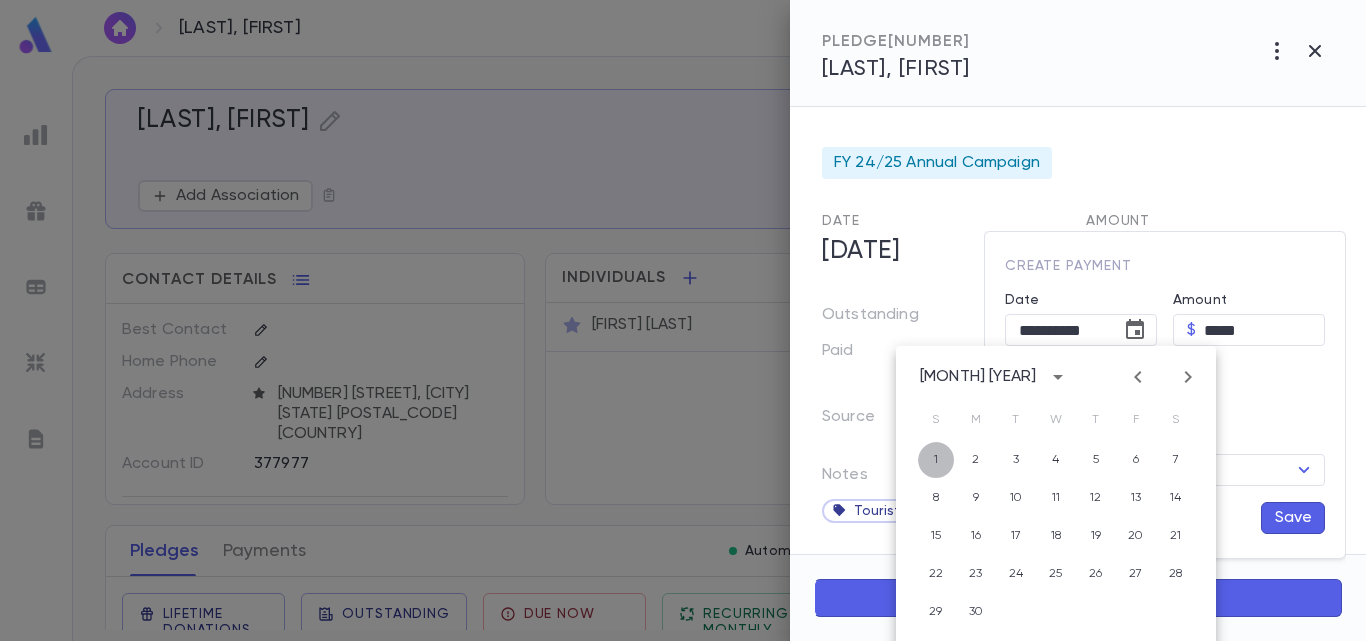 click on "1" at bounding box center [936, 460] 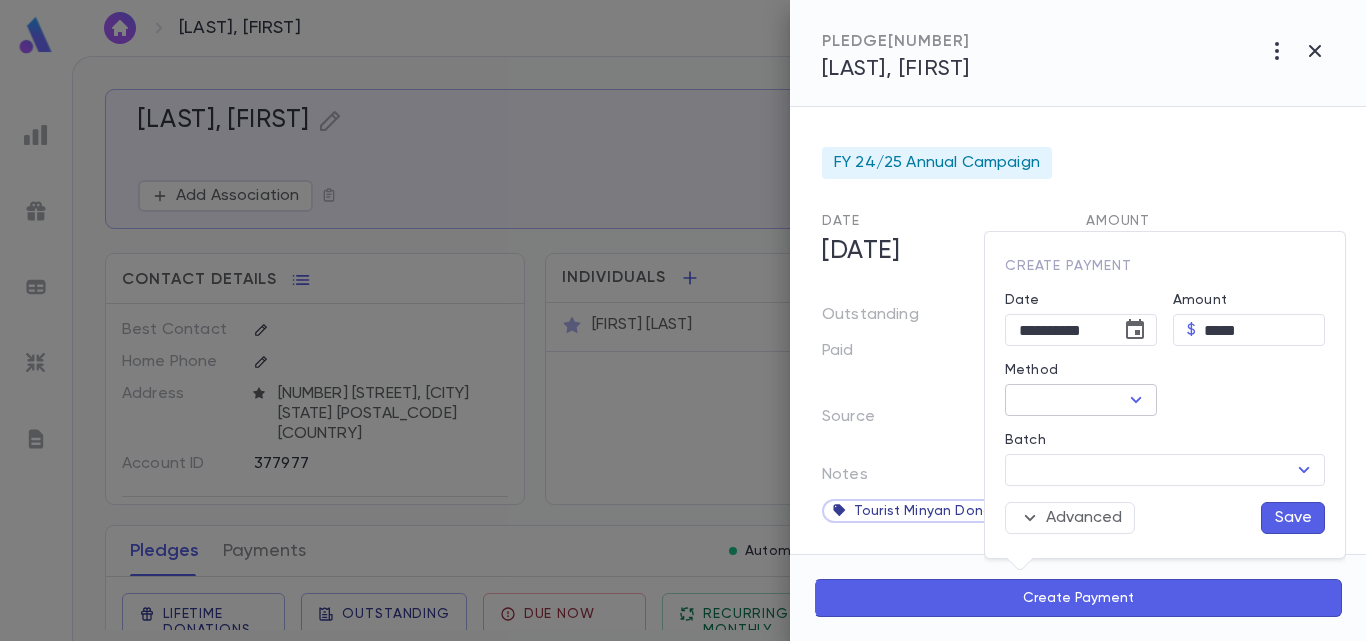 click 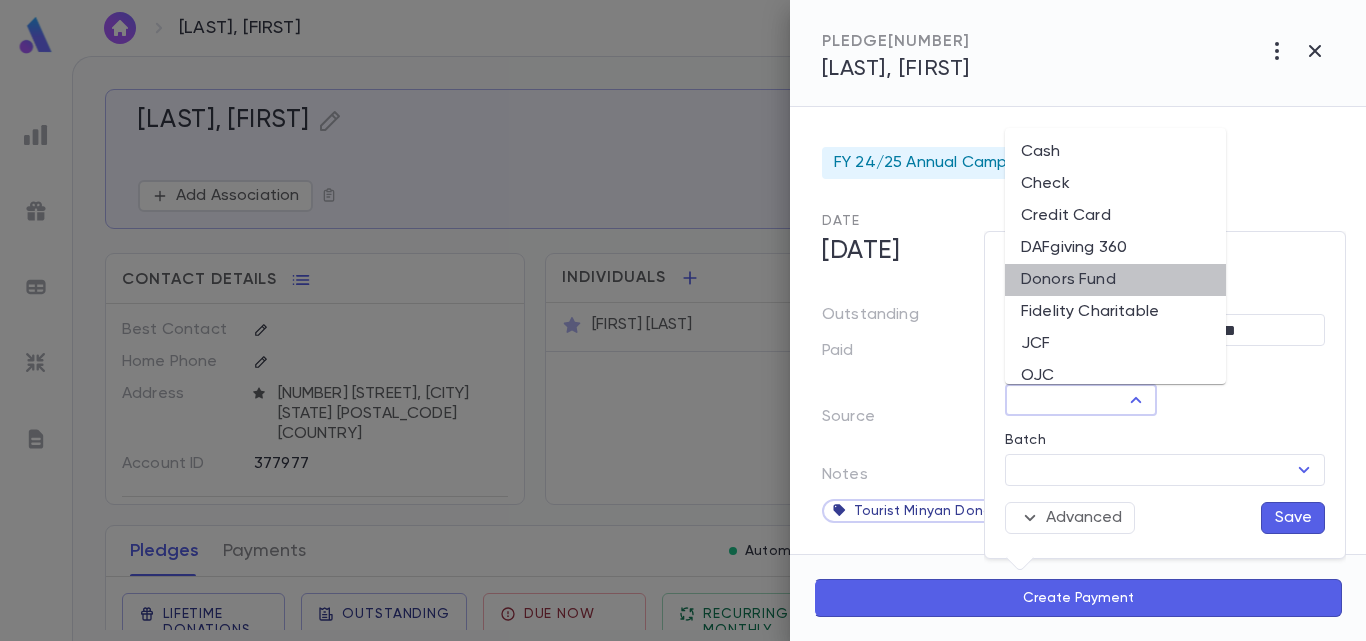 click on "Donors Fund" at bounding box center (1115, 280) 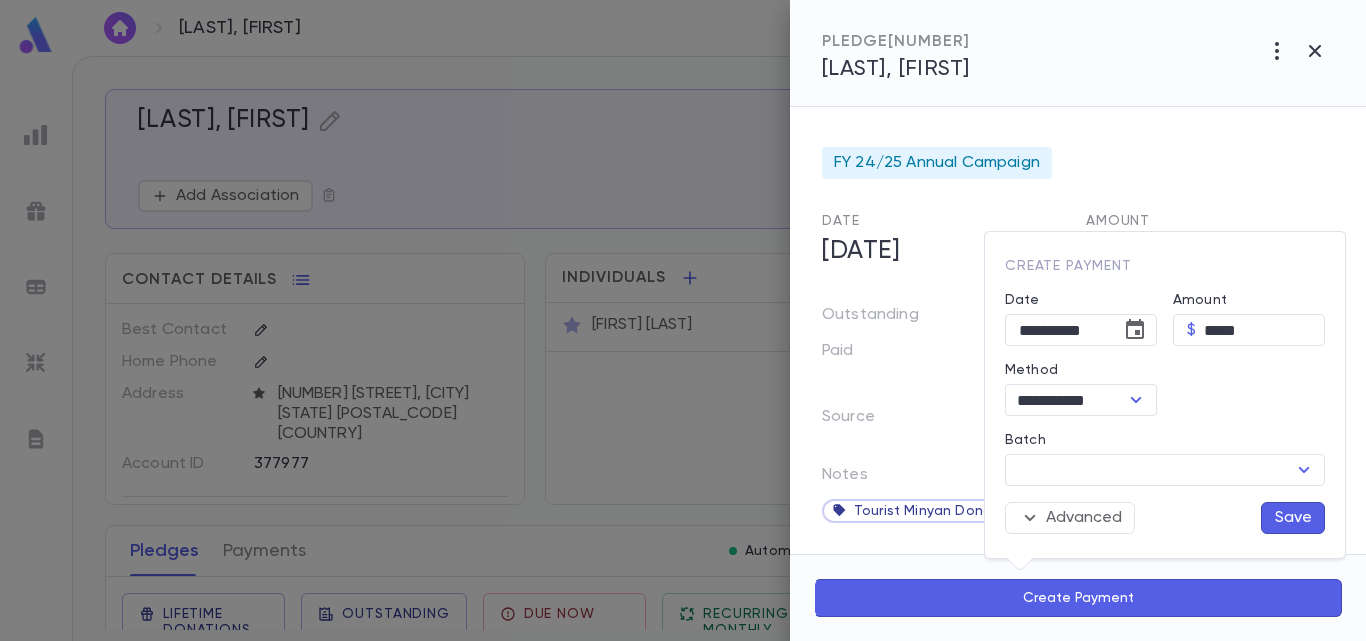 click on "Save" at bounding box center [1293, 518] 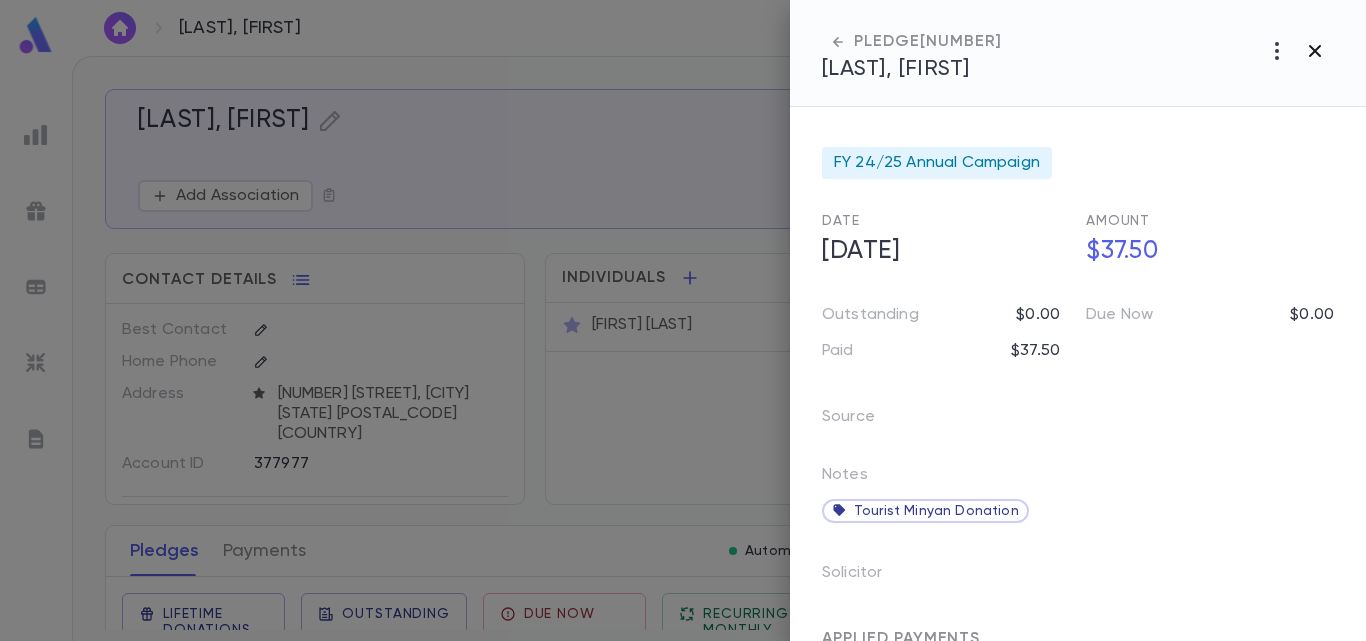click 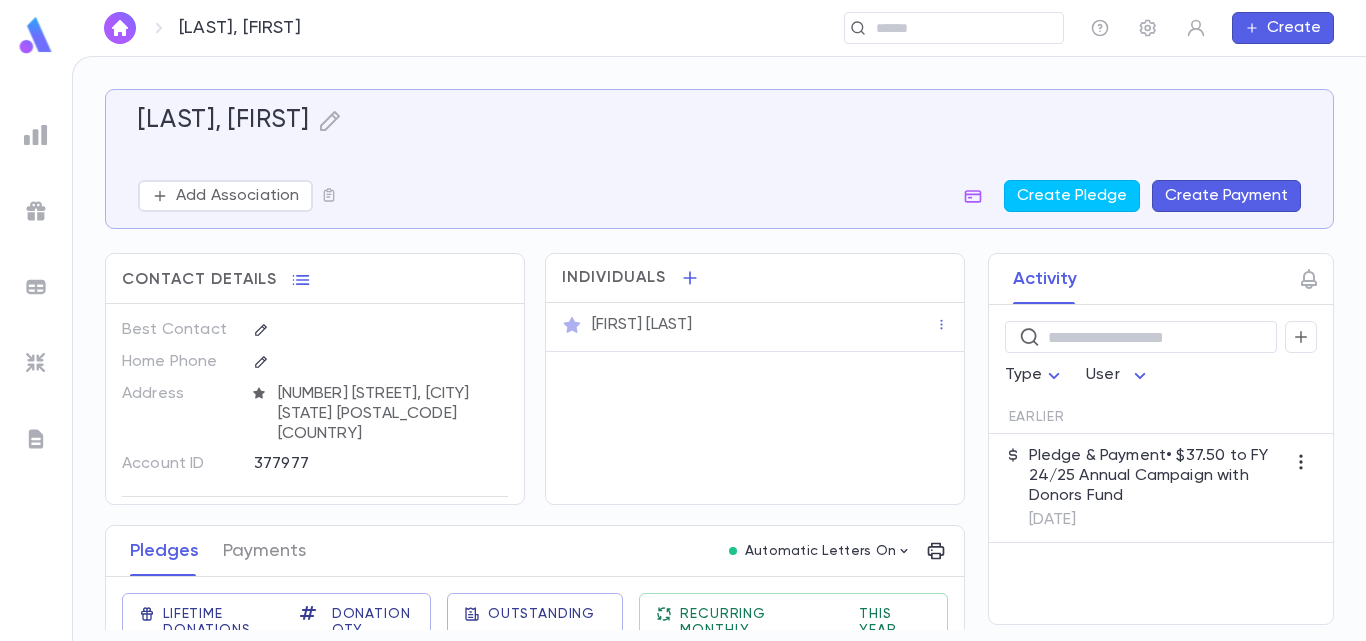 click at bounding box center [120, 28] 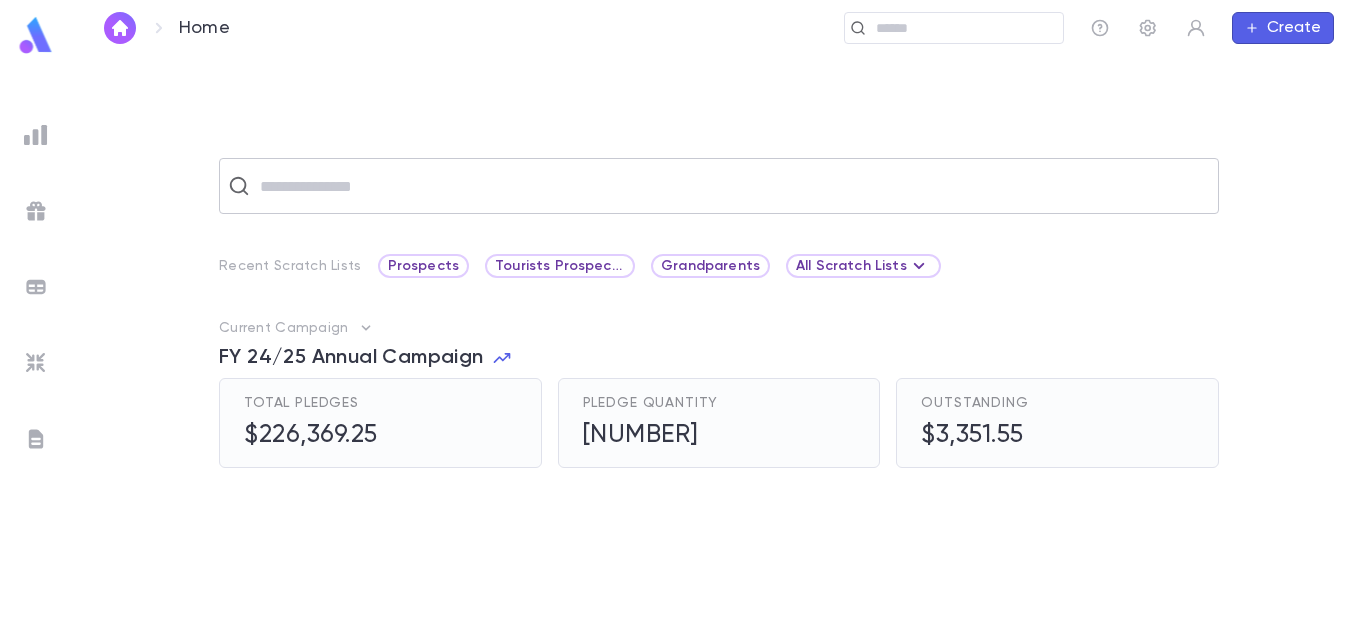 click on "​" at bounding box center (719, 186) 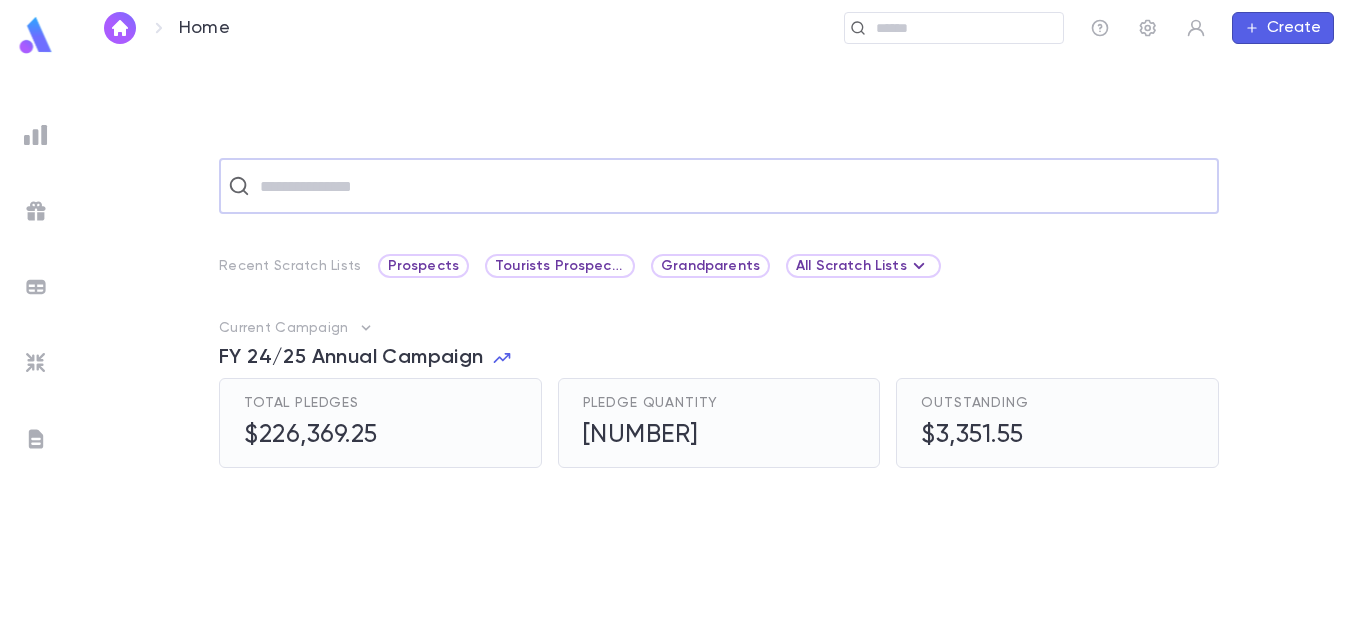 paste on "**********" 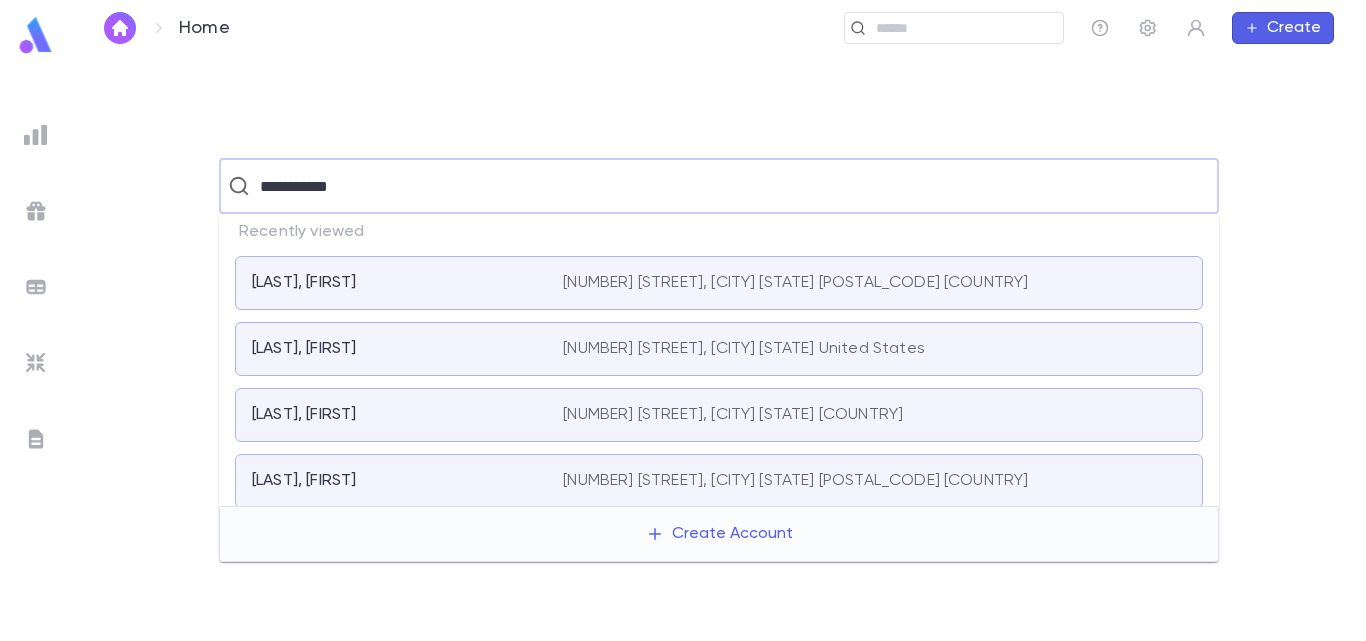 type on "**********" 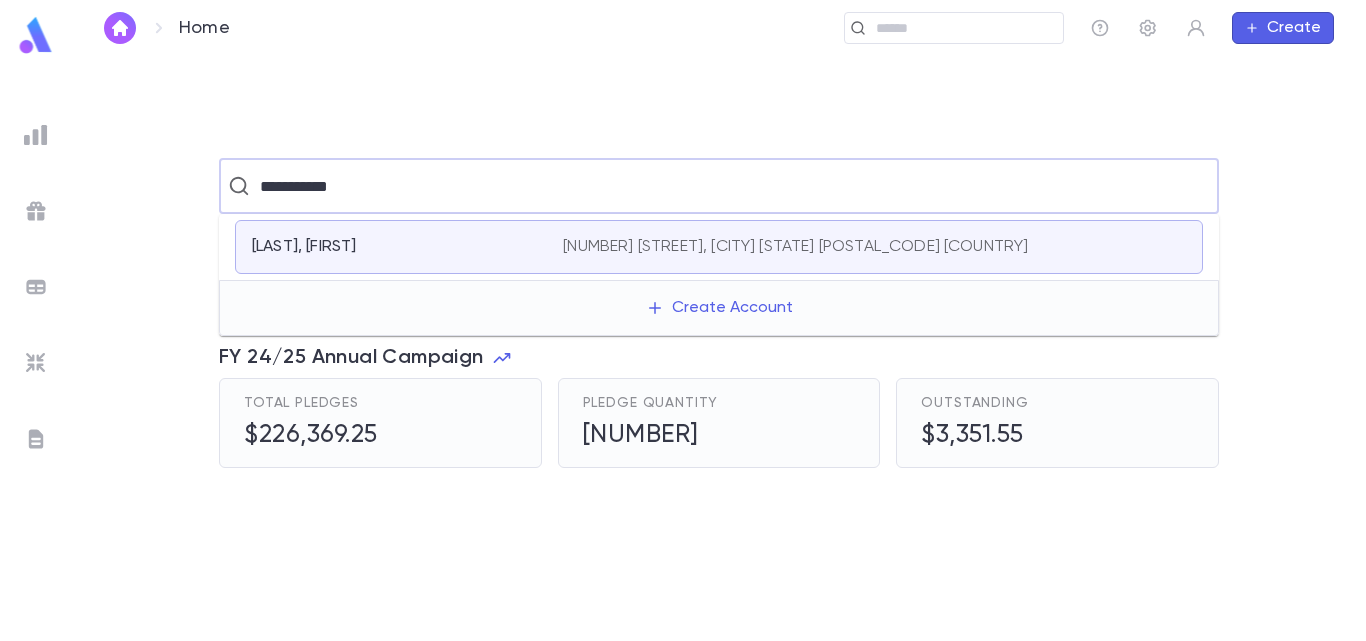 click on "[NUMBER] [STREET], [CITY] [STATE] [POSTAL_CODE] [COUNTRY]" at bounding box center [795, 247] 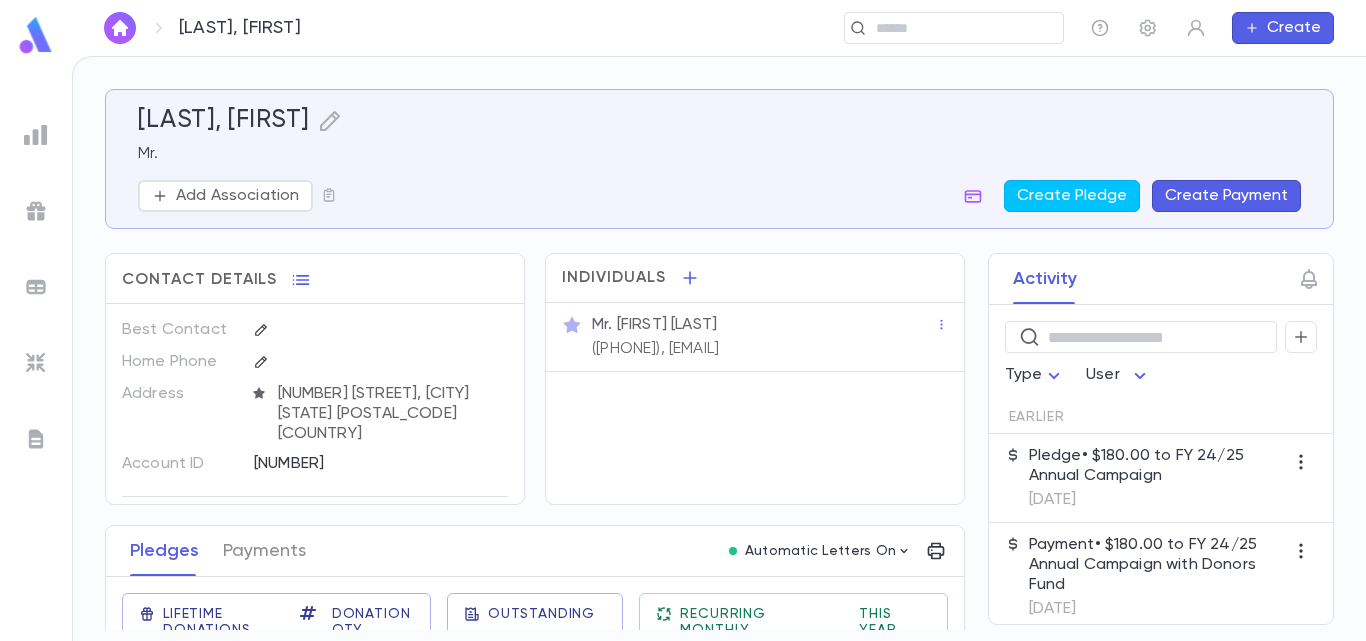 click on "Lifetime Donations $230.00 Donation Qty 2 Outstanding $0.00 Recurring Monthly $0.00 This Year $0.00" at bounding box center (527, 629) 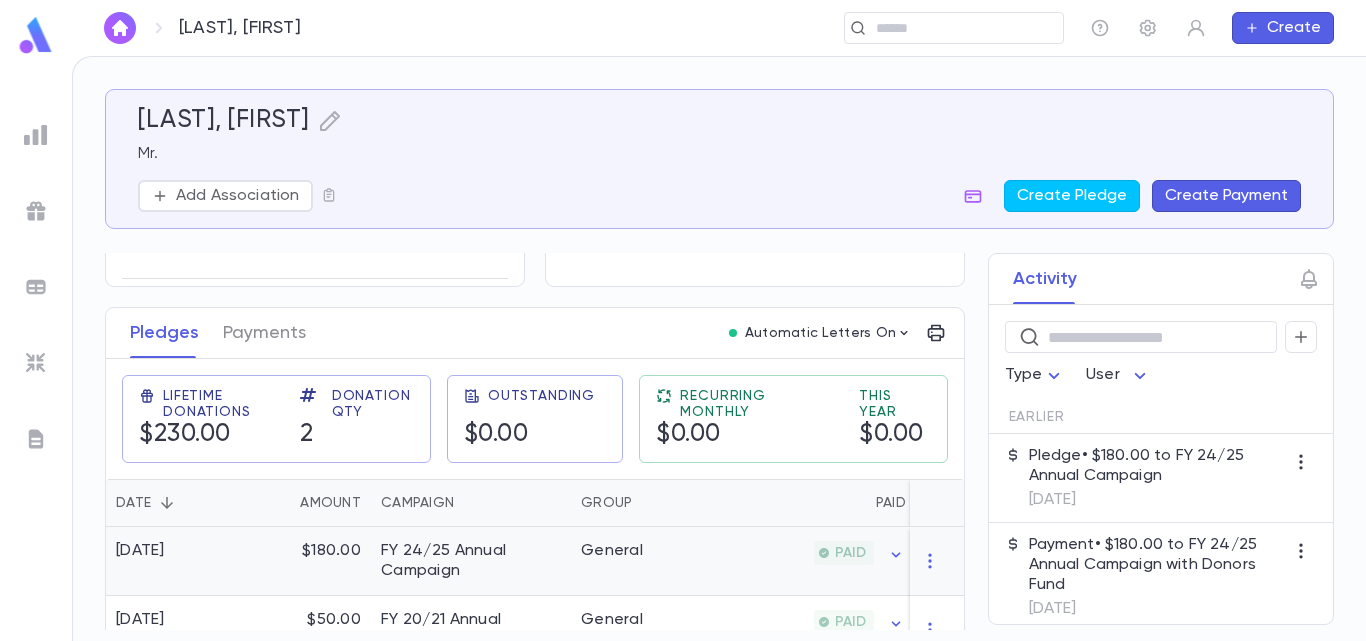scroll, scrollTop: 262, scrollLeft: 0, axis: vertical 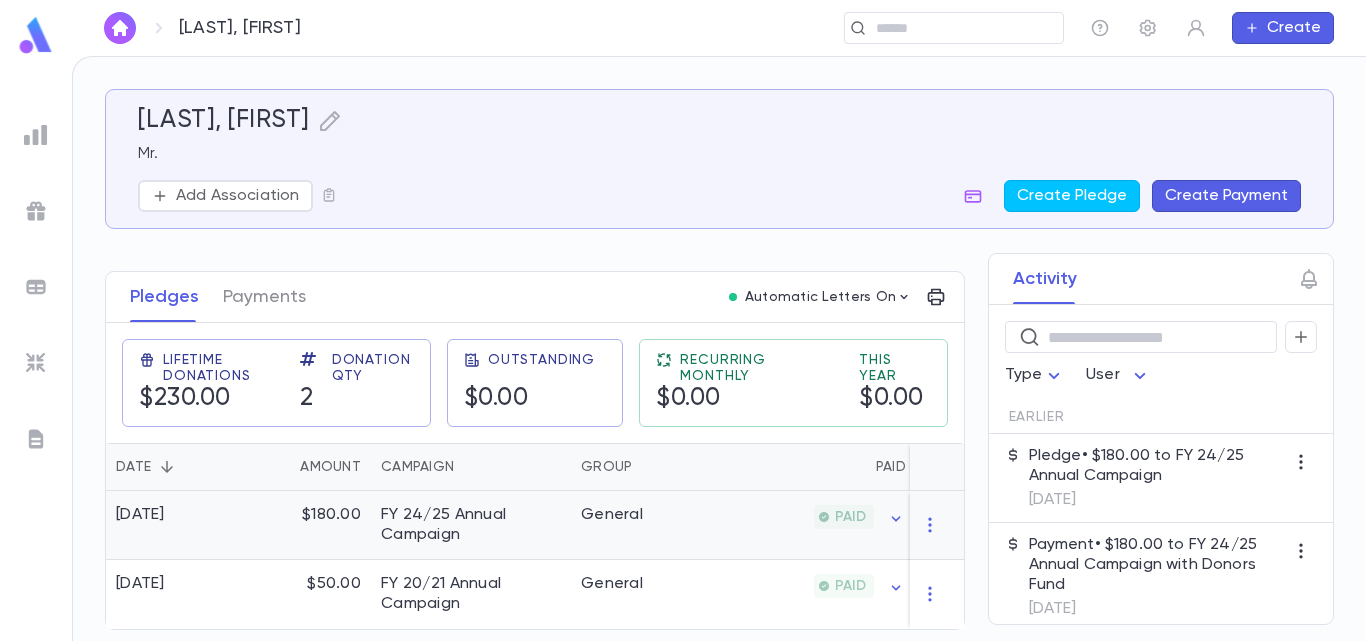click on "General" at bounding box center (646, 525) 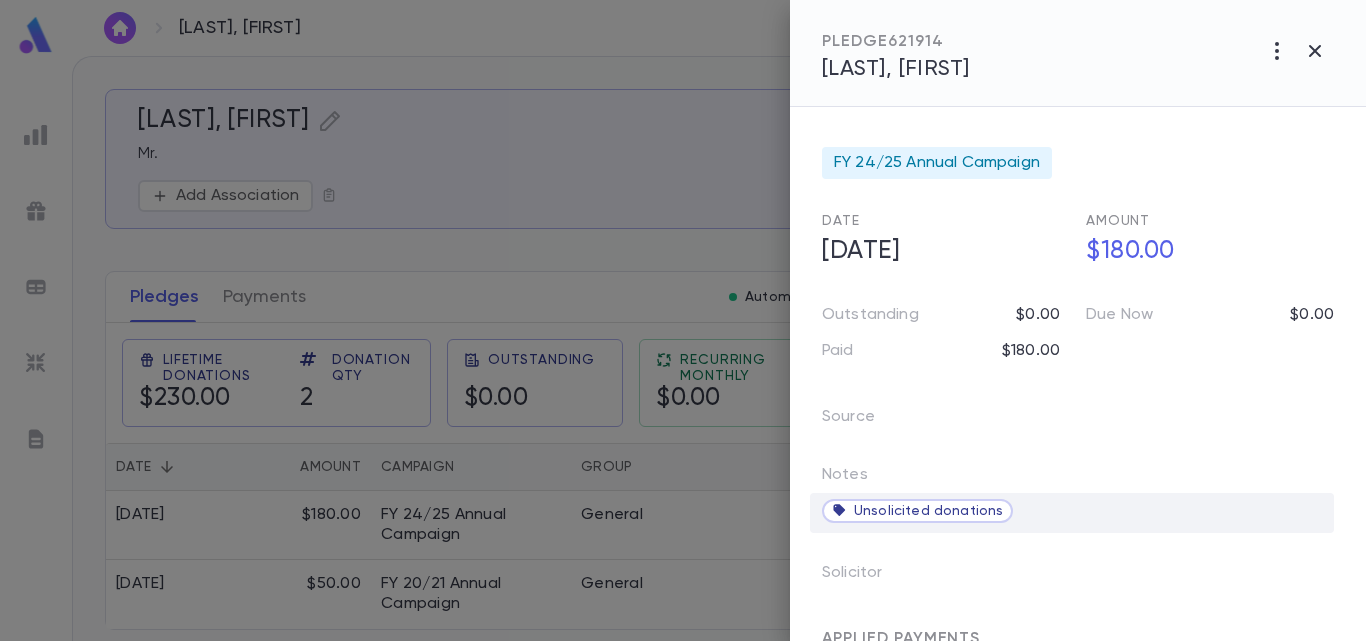 click on "Unsolicited donations" at bounding box center (928, 511) 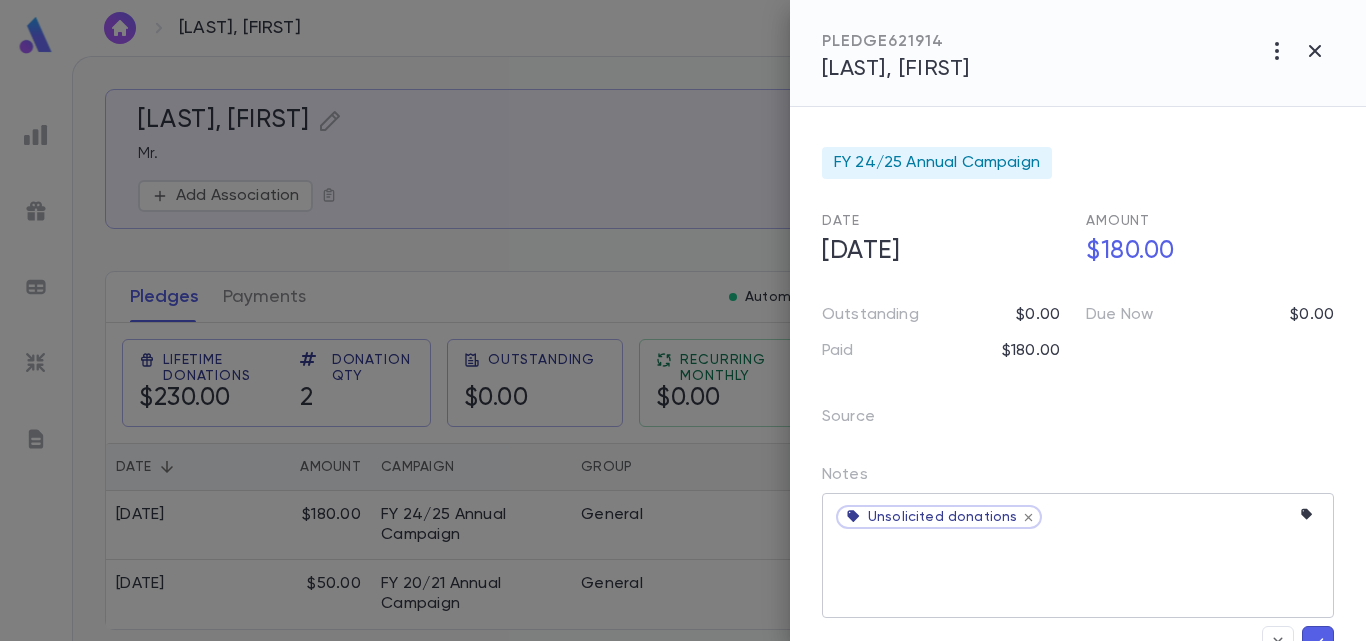 click 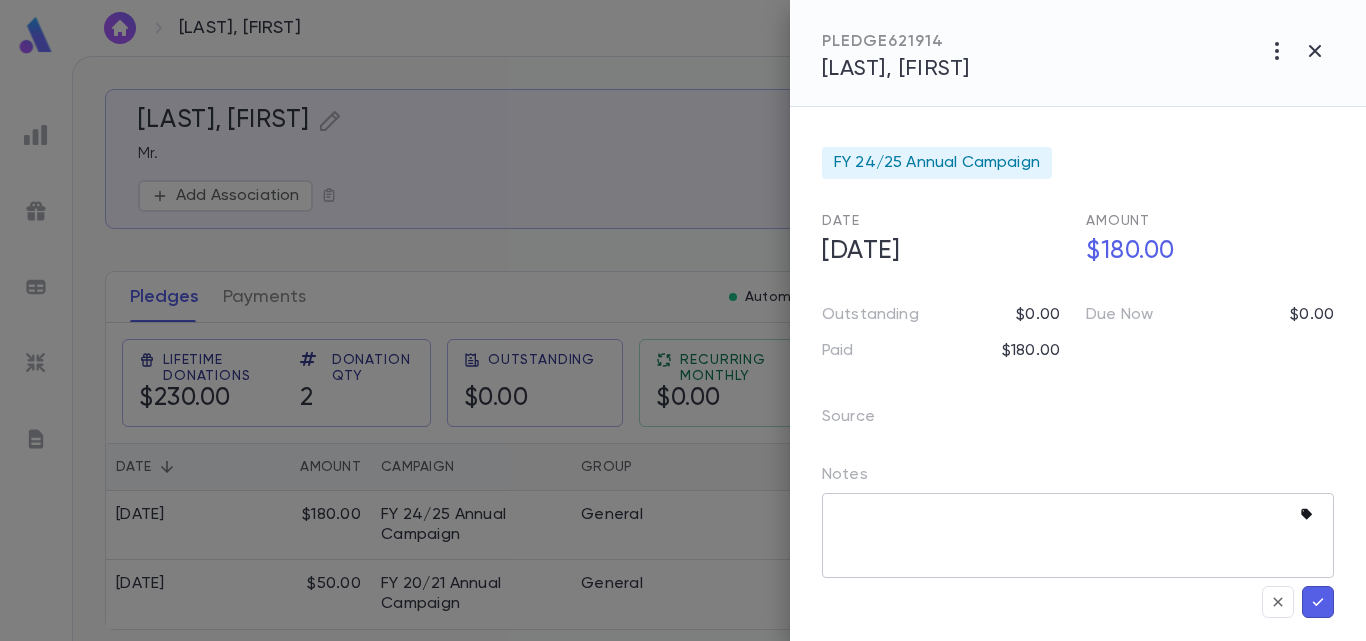 click 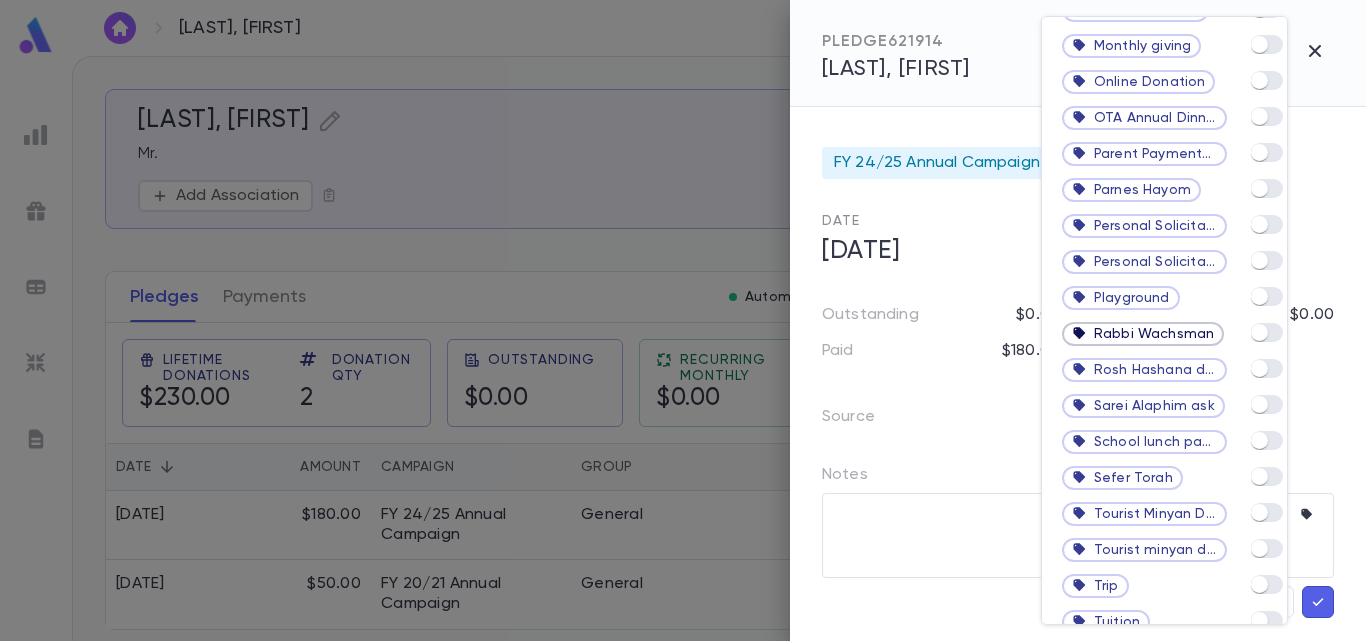 scroll, scrollTop: 2051, scrollLeft: 0, axis: vertical 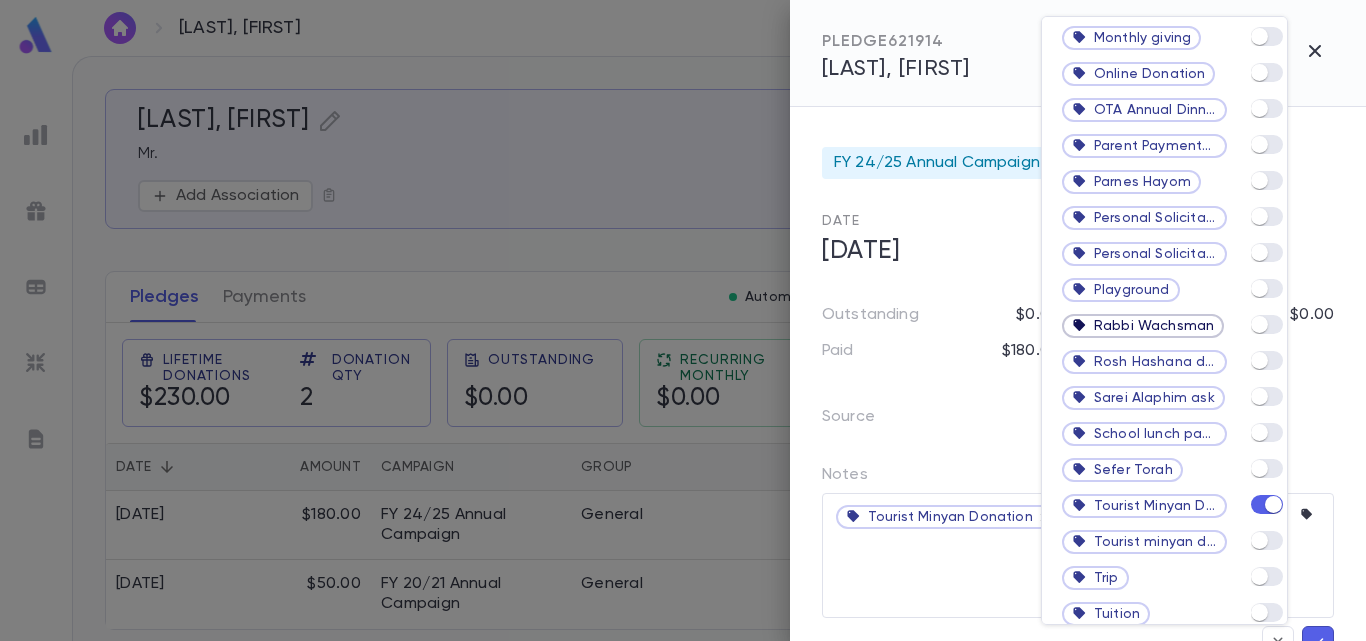 click at bounding box center [683, 320] 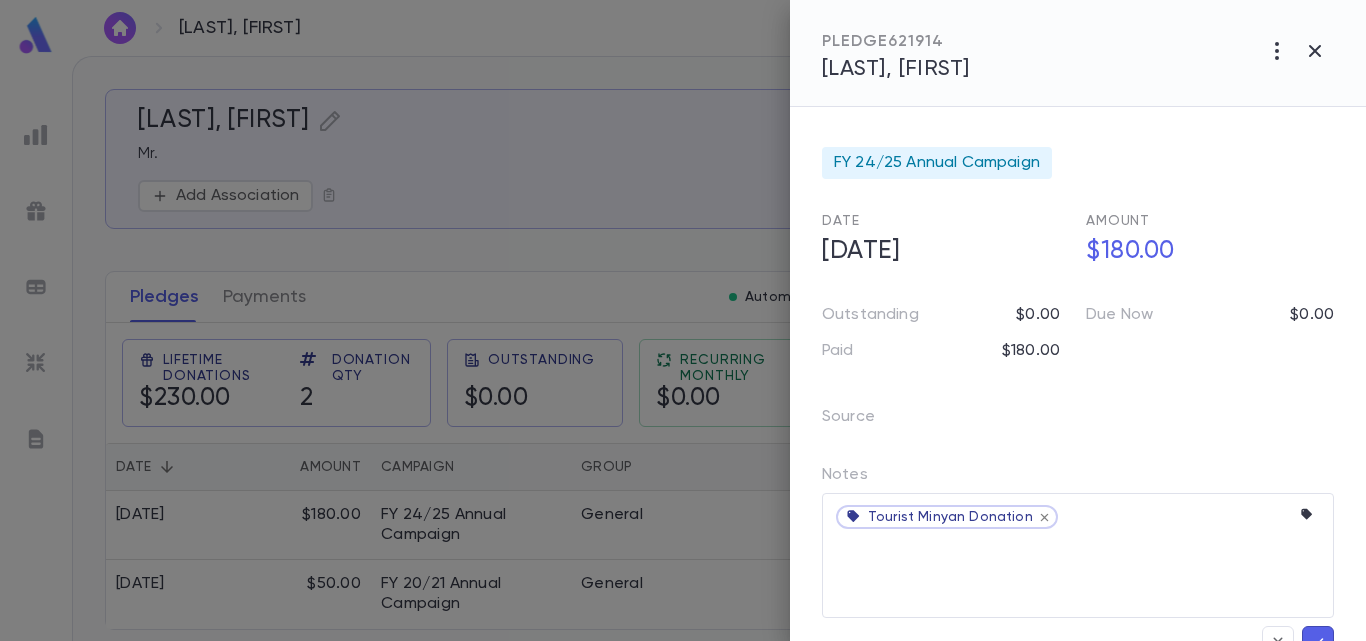 click 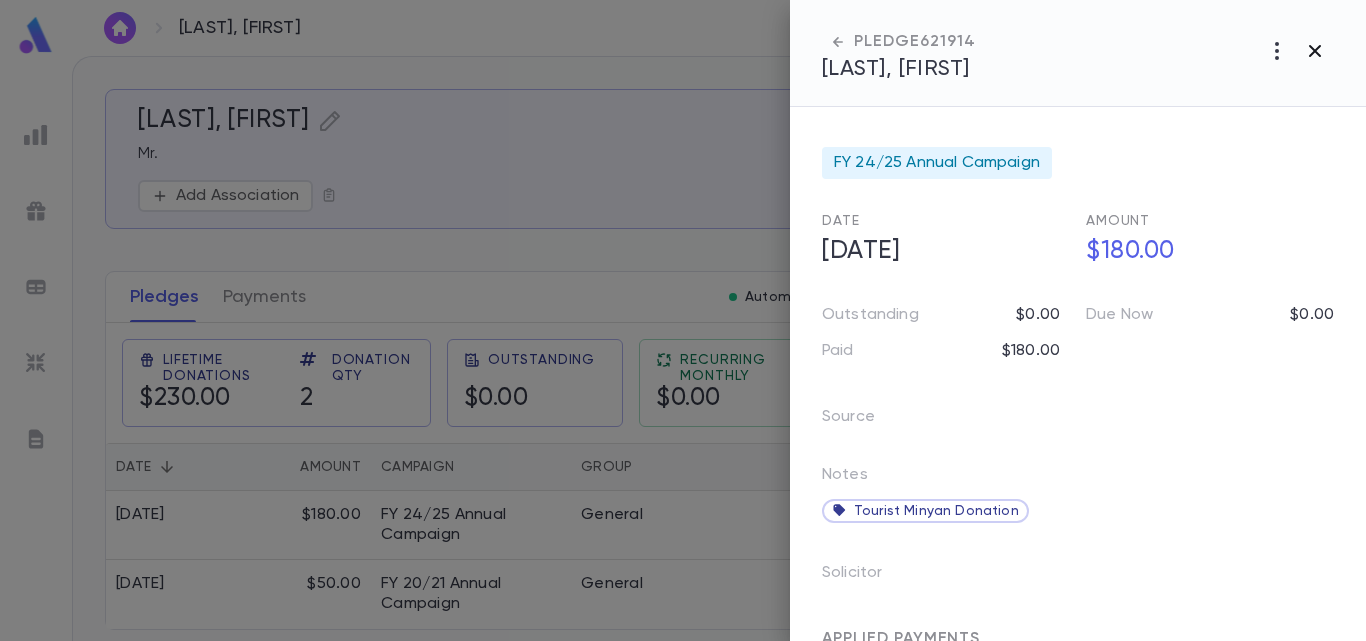 click 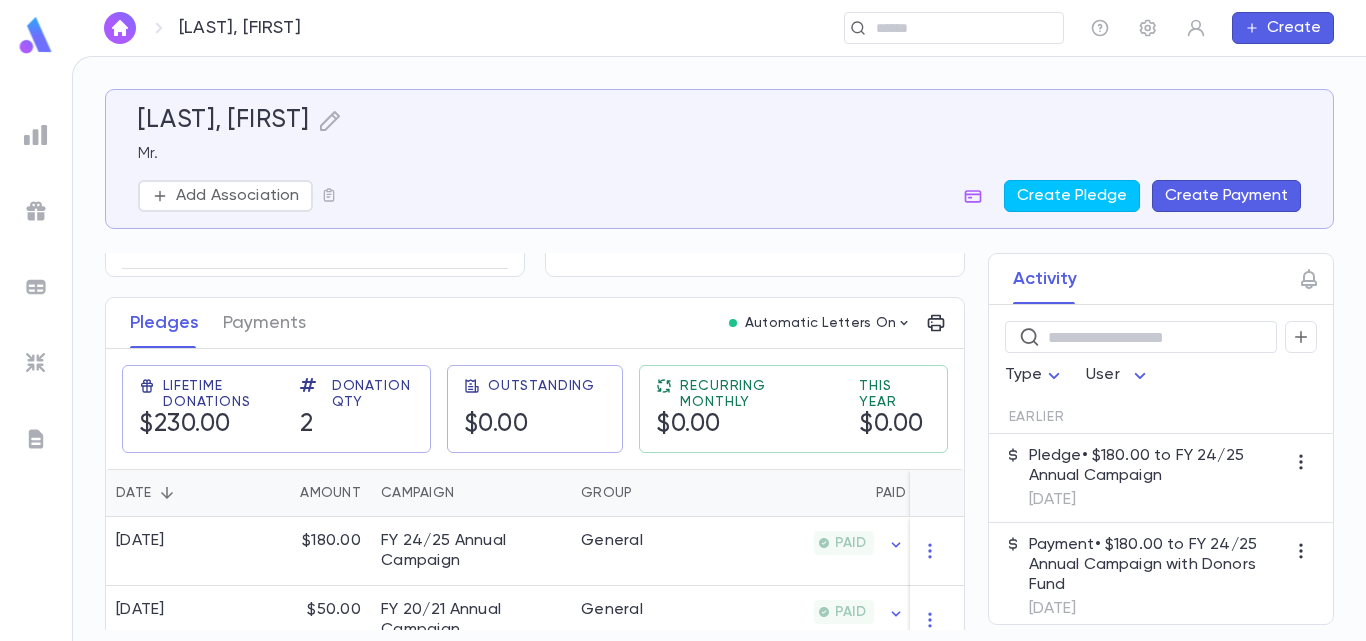 scroll, scrollTop: 262, scrollLeft: 0, axis: vertical 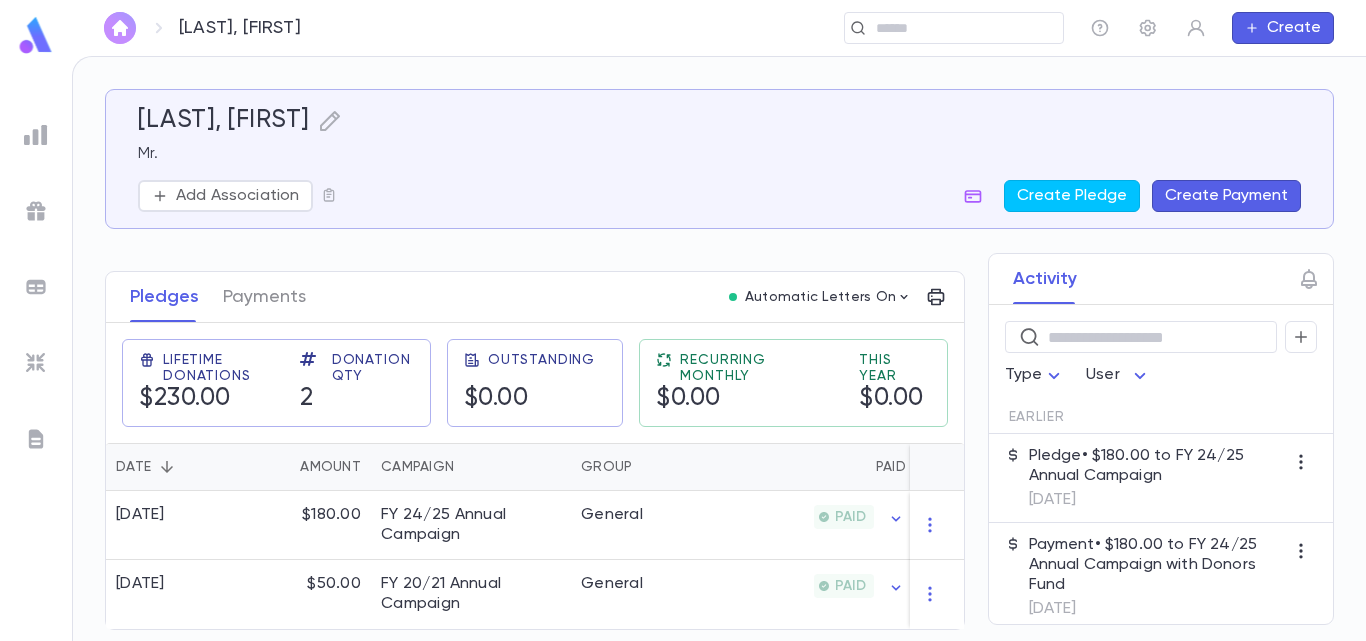 click at bounding box center (120, 28) 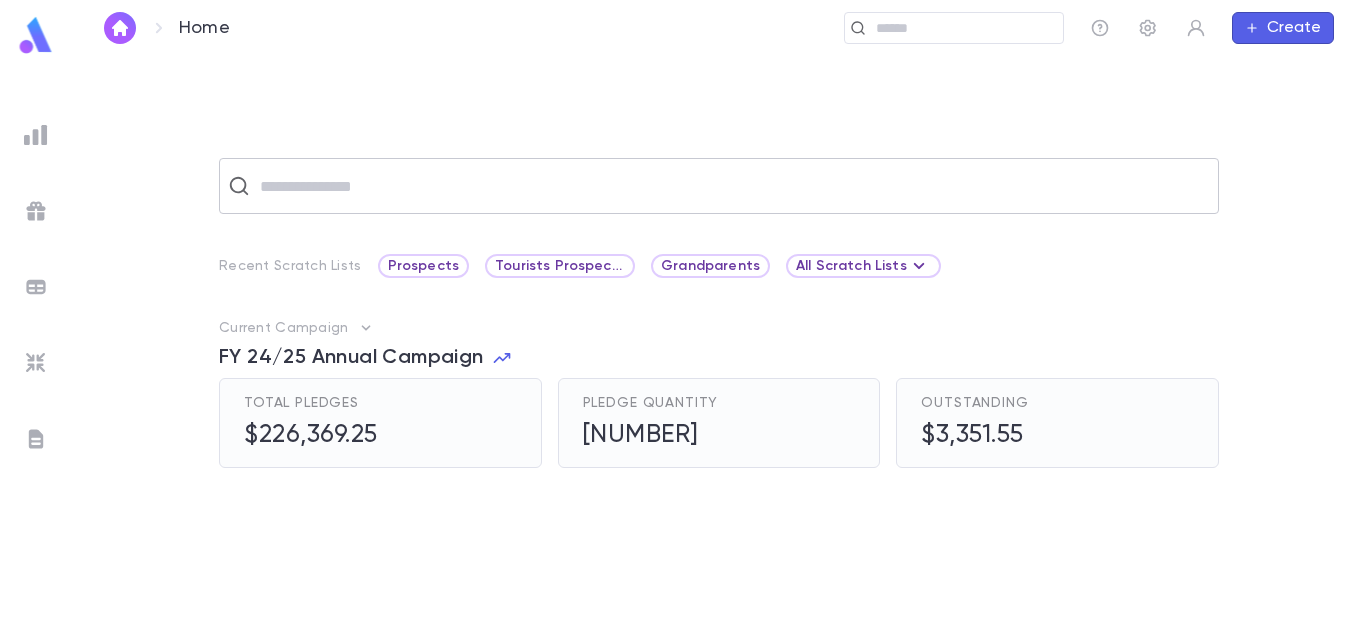 click at bounding box center (732, 186) 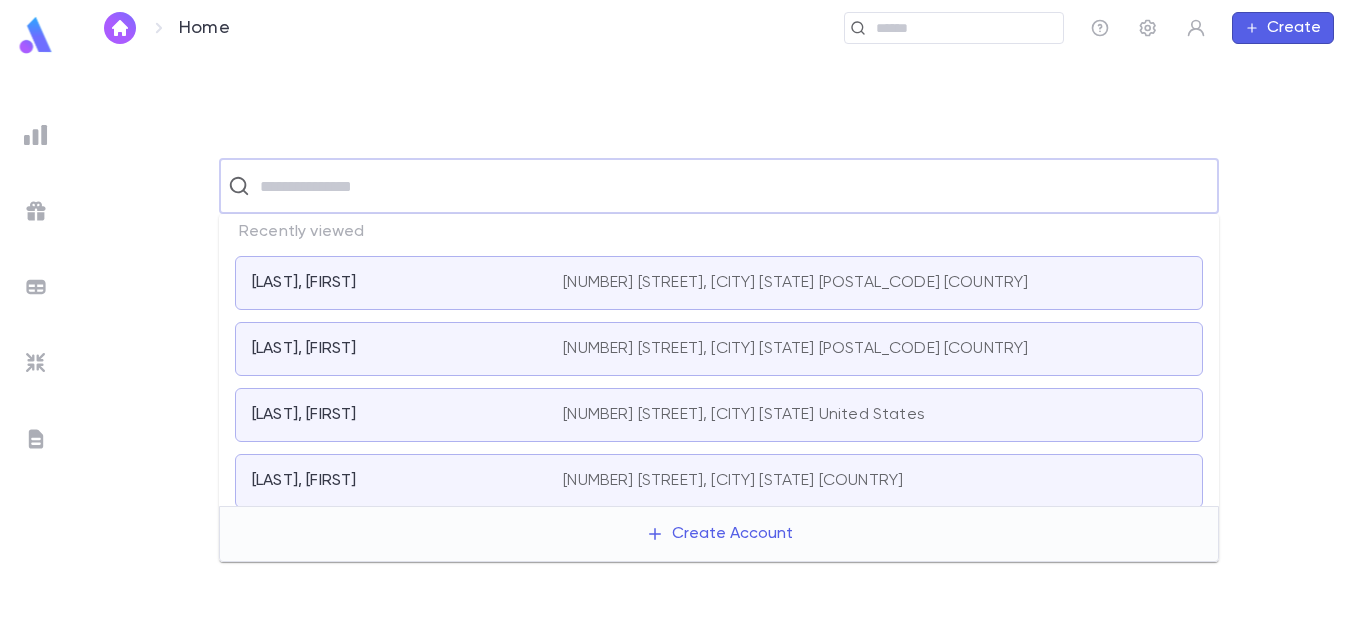 paste on "**********" 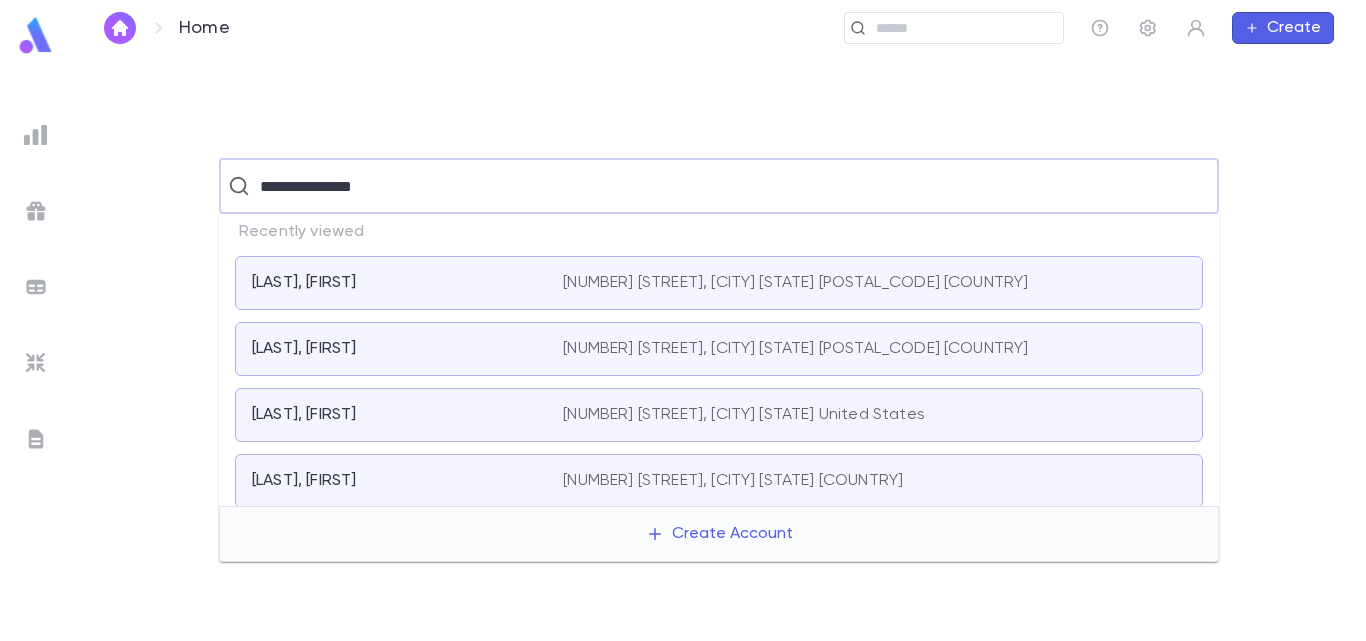 type on "**********" 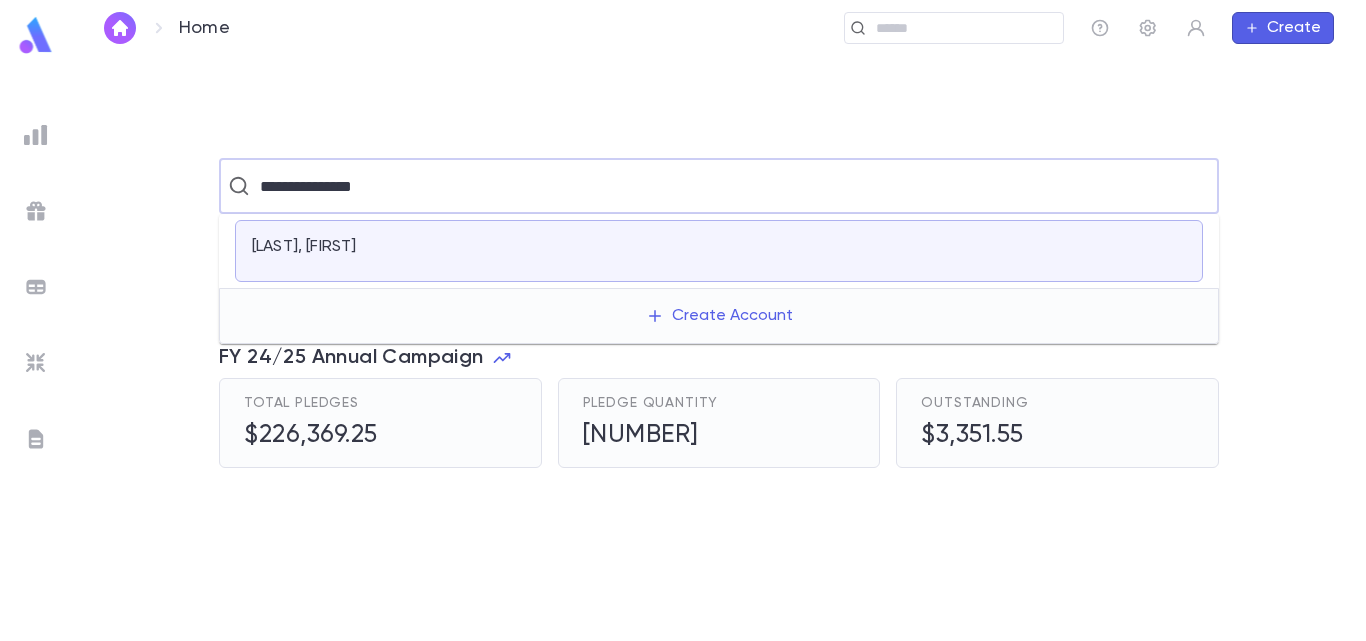 click on "[LAST], [FIRST]" at bounding box center (719, 251) 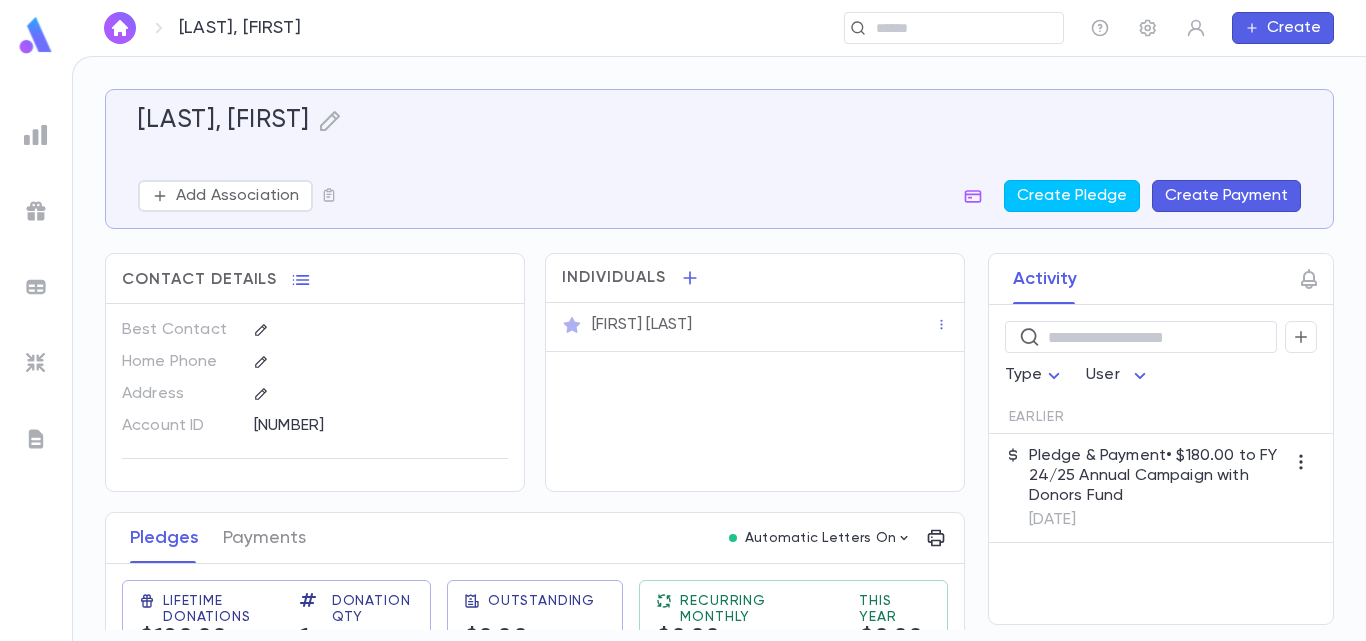 click on "[DATE]" at bounding box center [1157, 520] 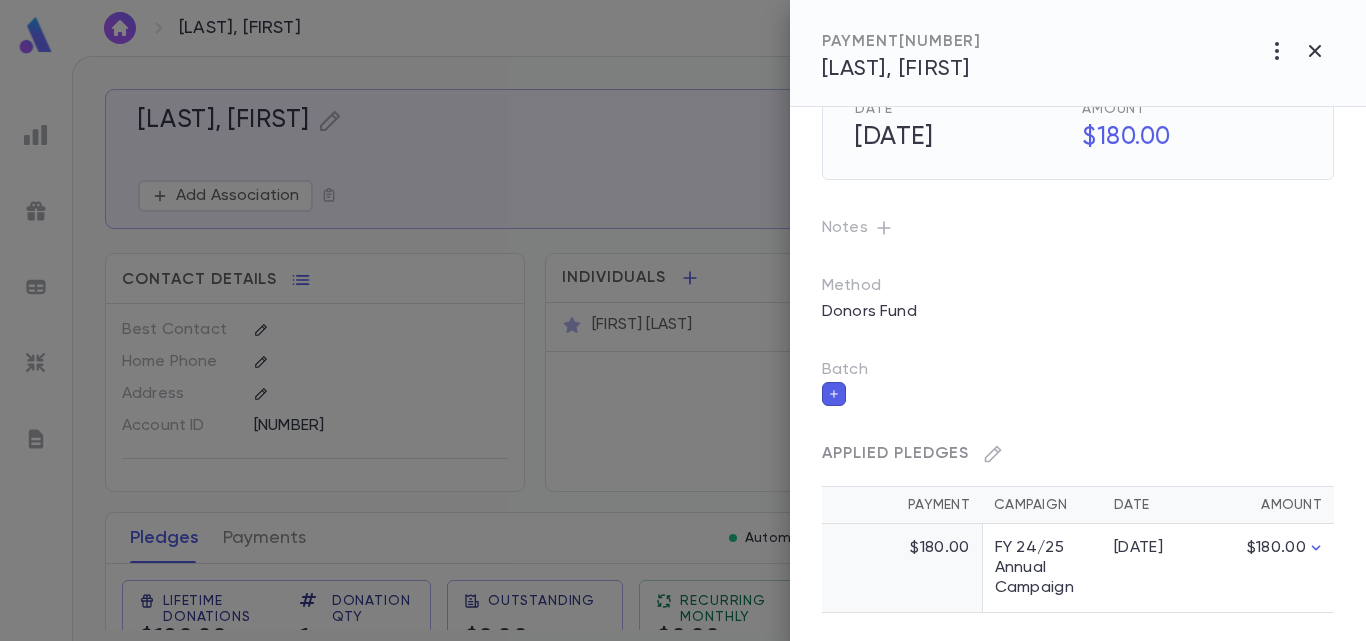 scroll, scrollTop: 63, scrollLeft: 0, axis: vertical 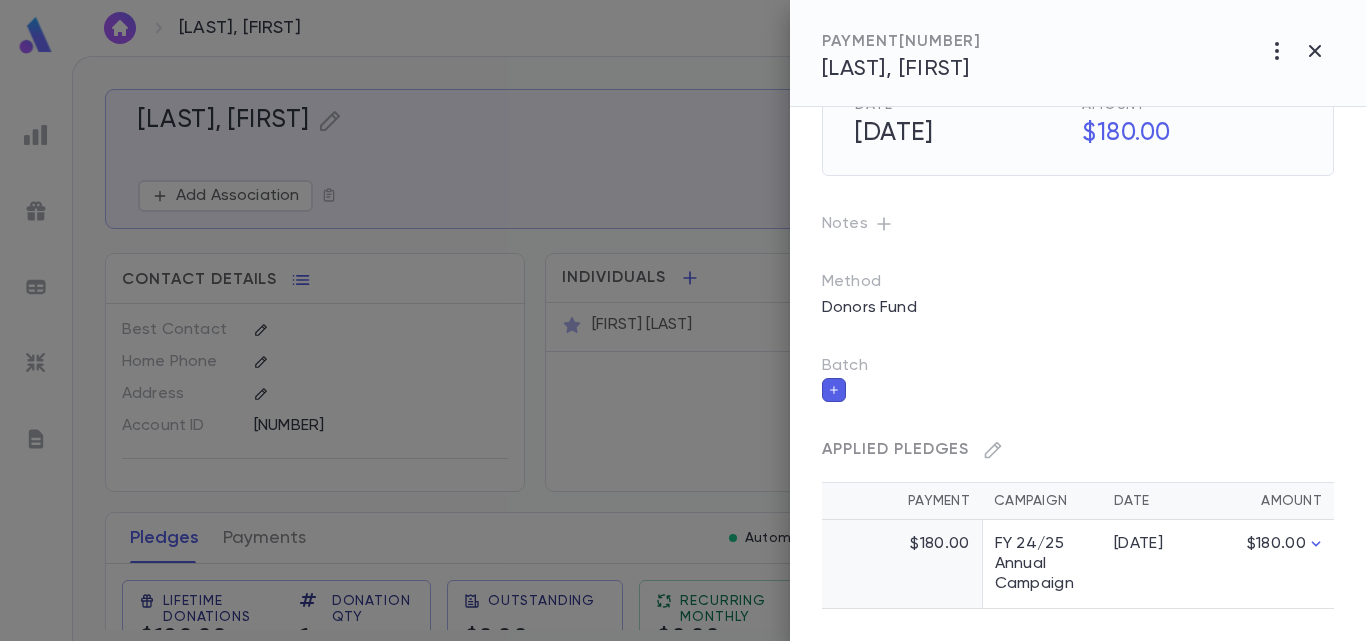 click on "$180.00" at bounding box center [902, 564] 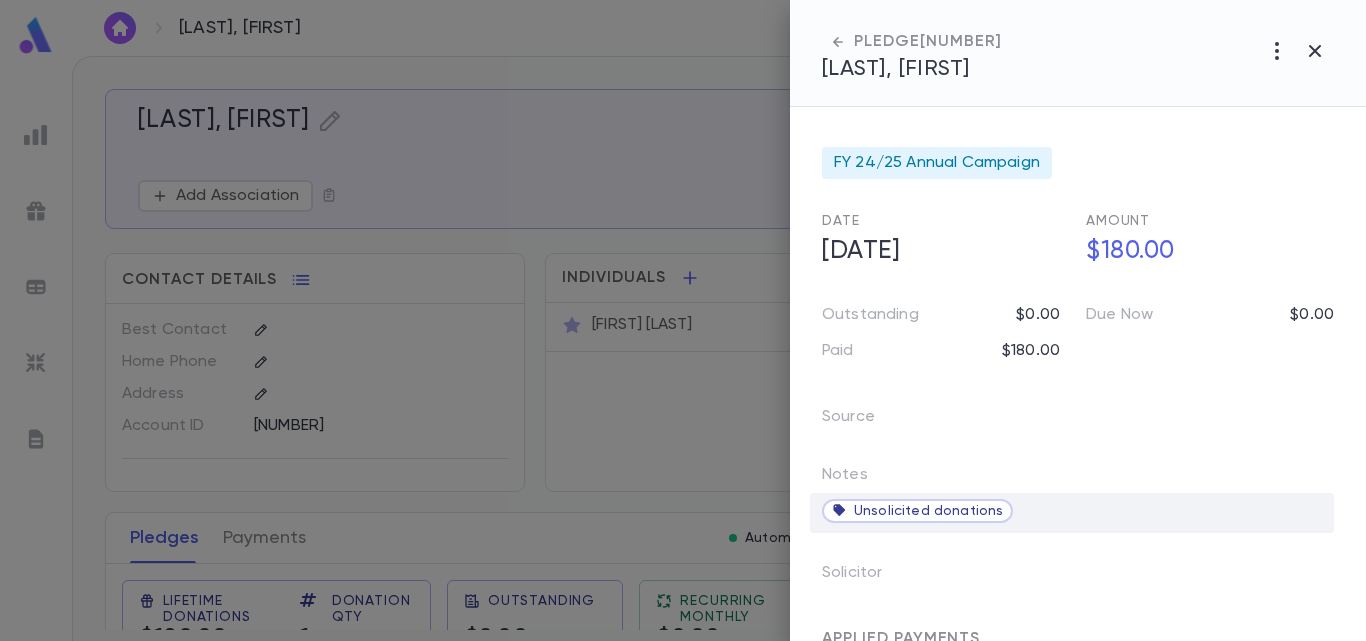 click on "Unsolicited donations" at bounding box center [928, 511] 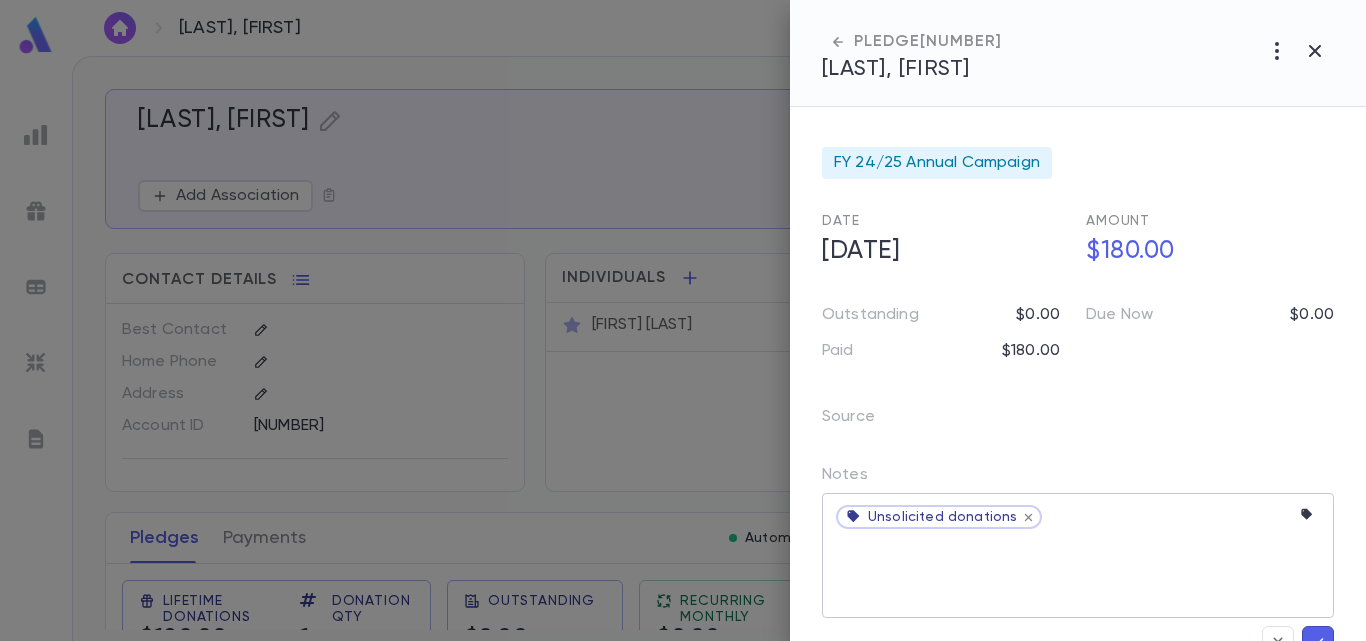 click 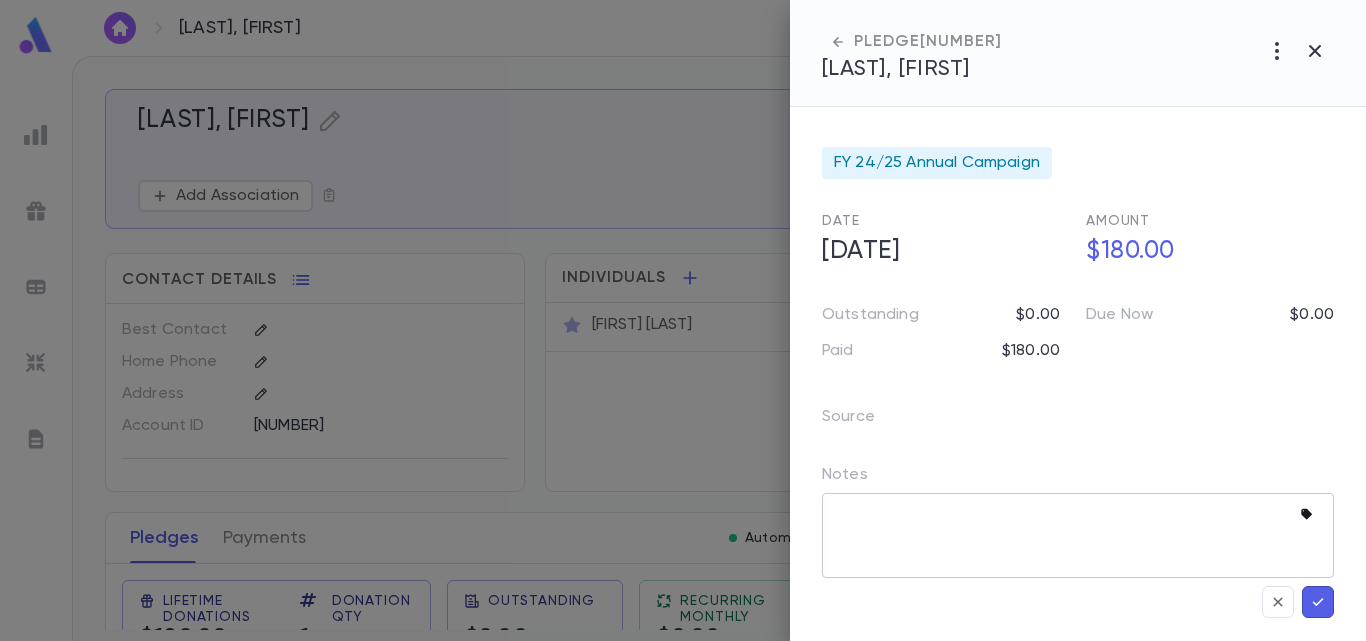 click 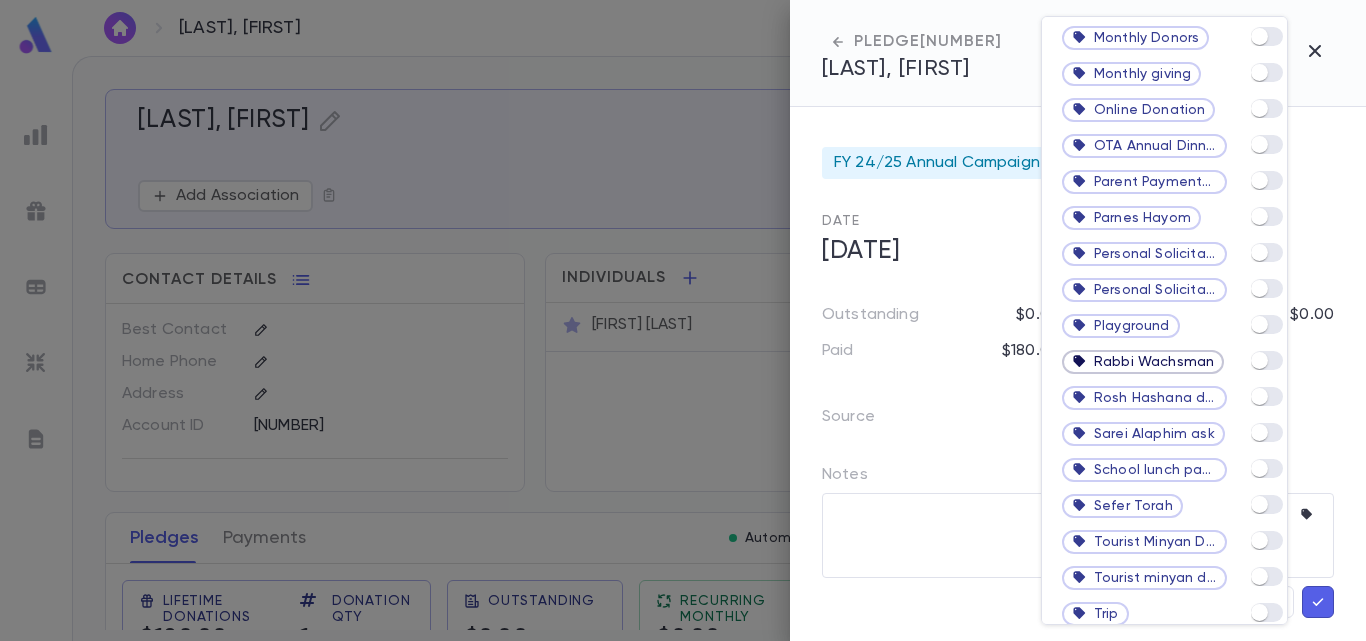 scroll, scrollTop: 2024, scrollLeft: 0, axis: vertical 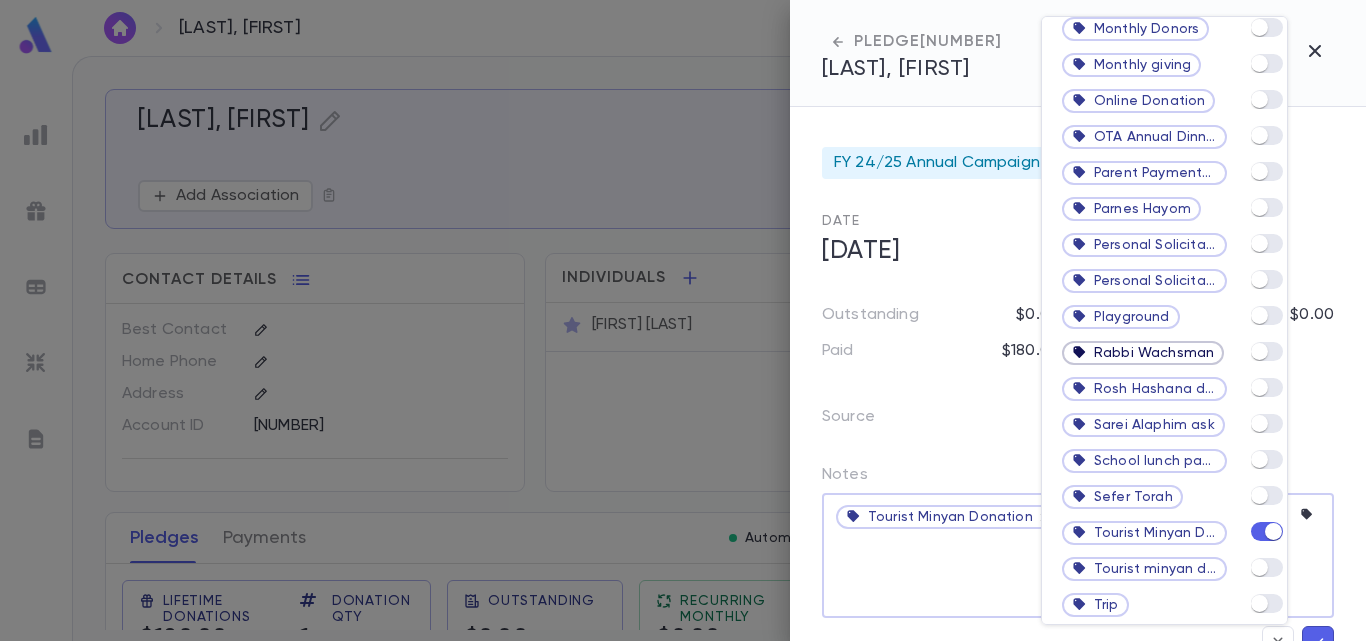 click at bounding box center [683, 320] 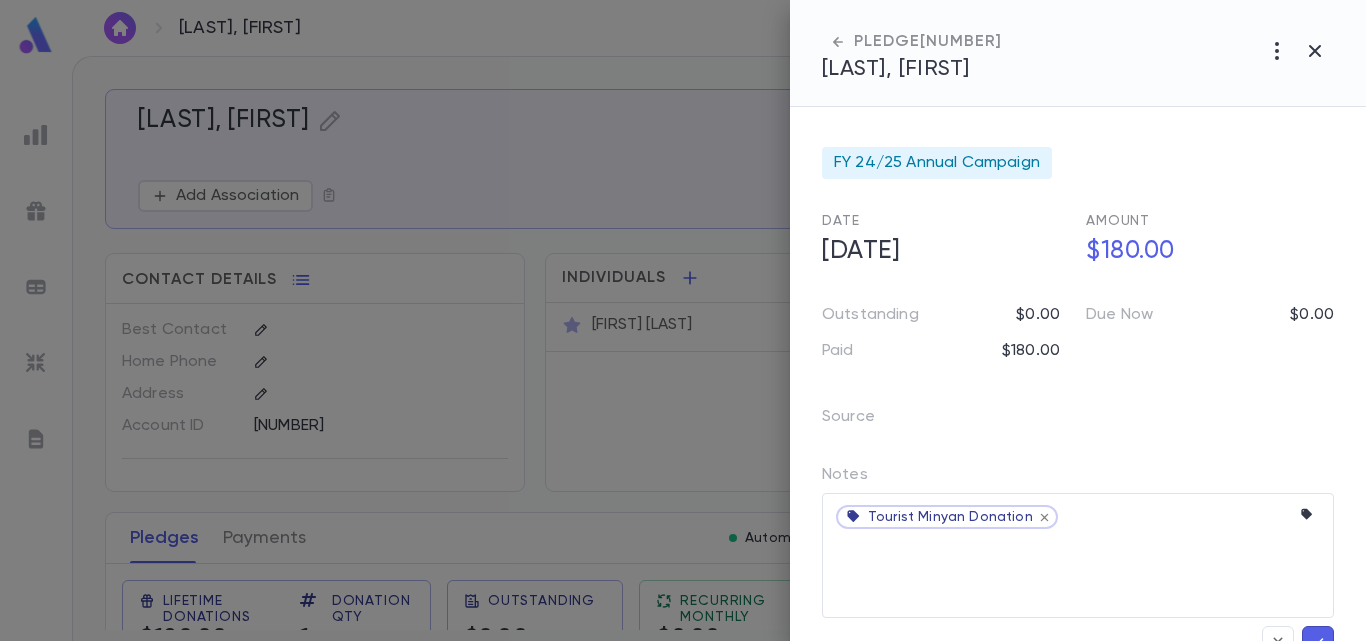 click at bounding box center (1318, 642) 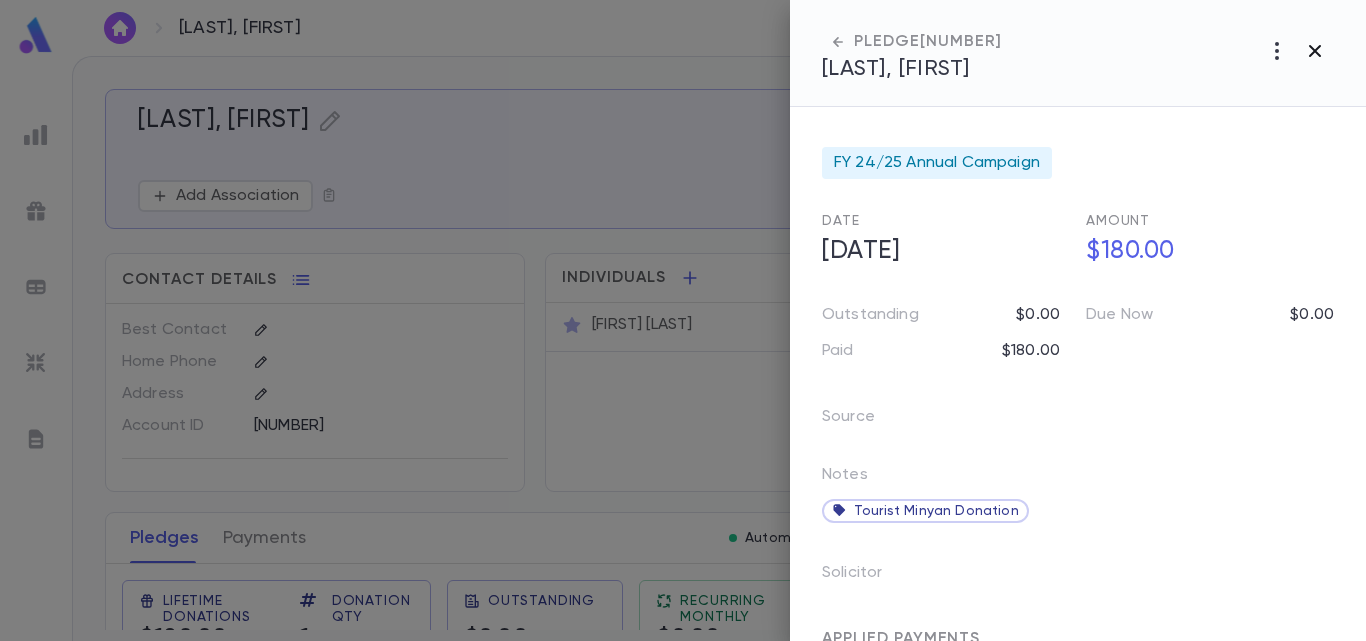 click 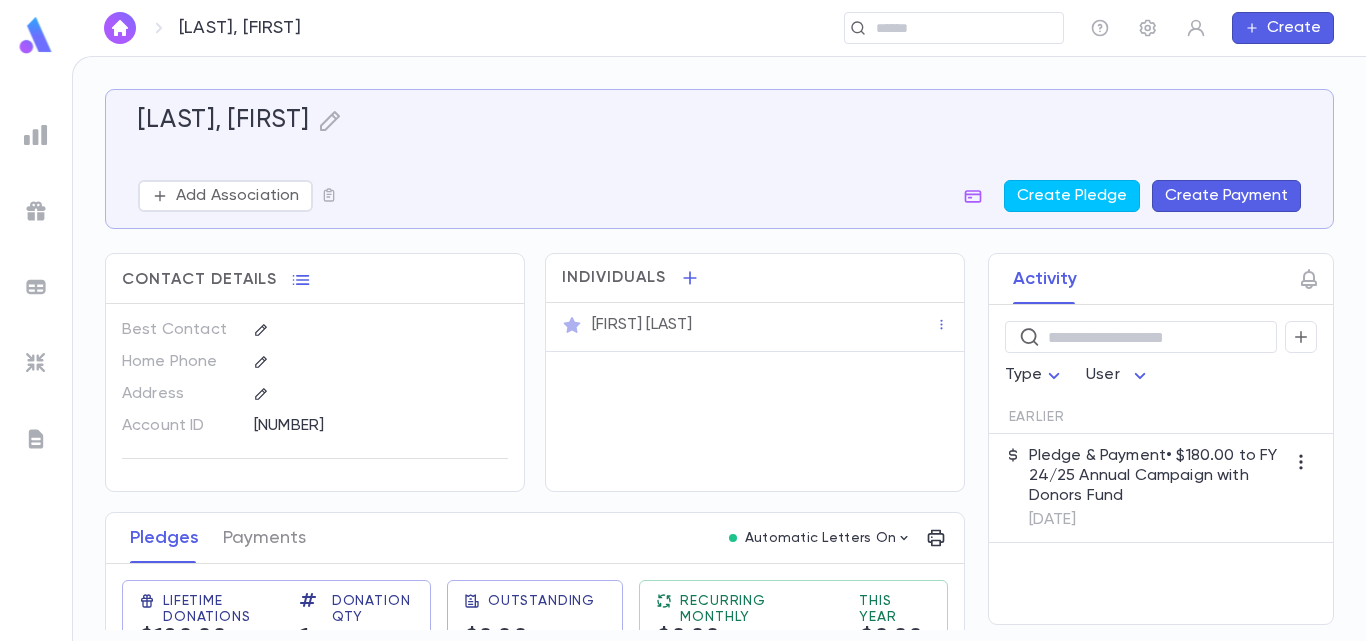 click at bounding box center [120, 28] 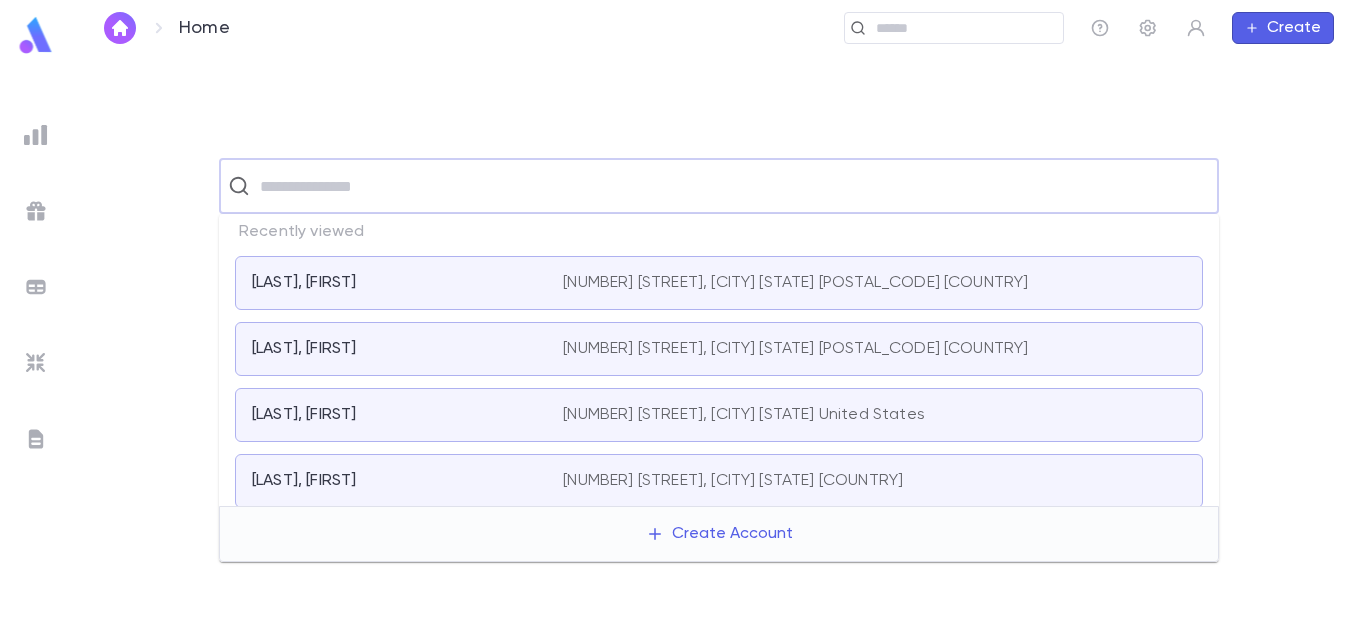 click at bounding box center (732, 186) 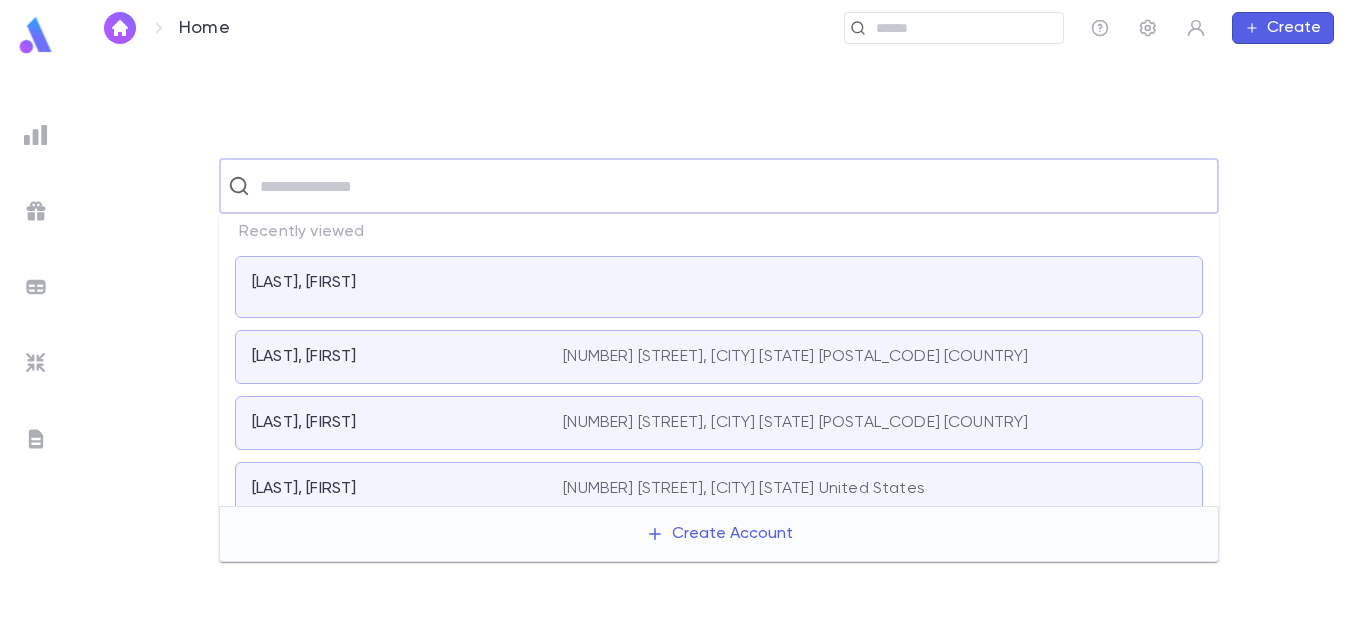 paste on "**********" 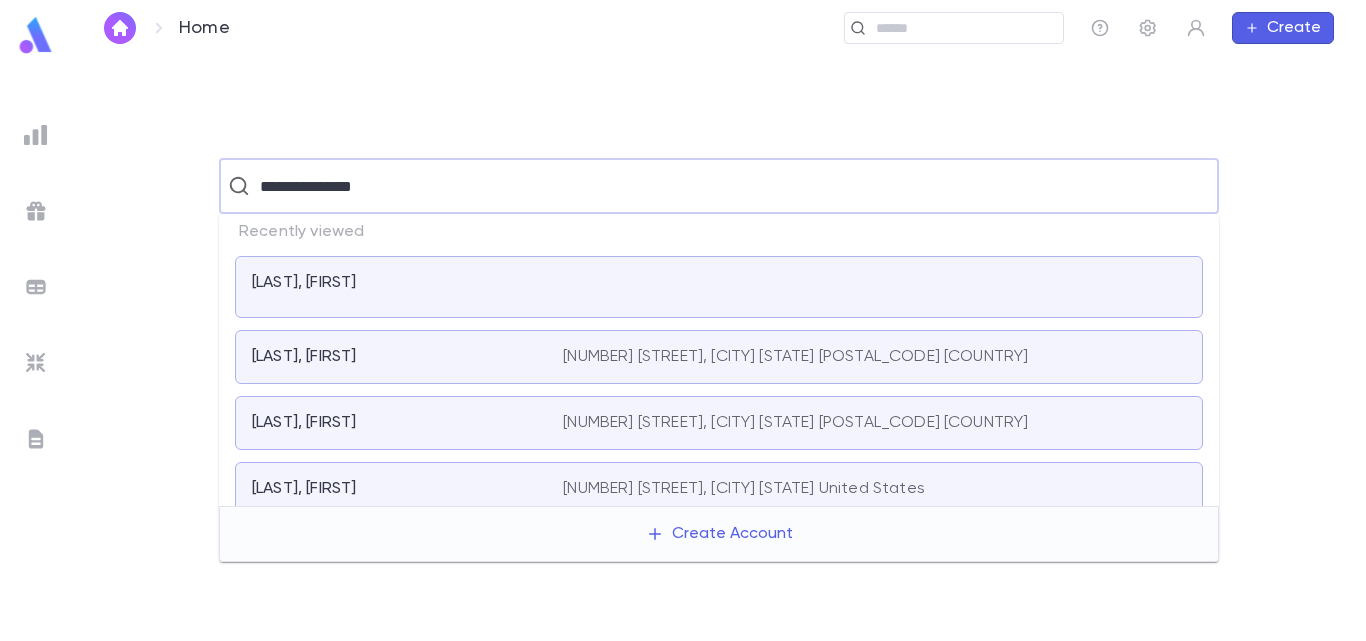 type on "**********" 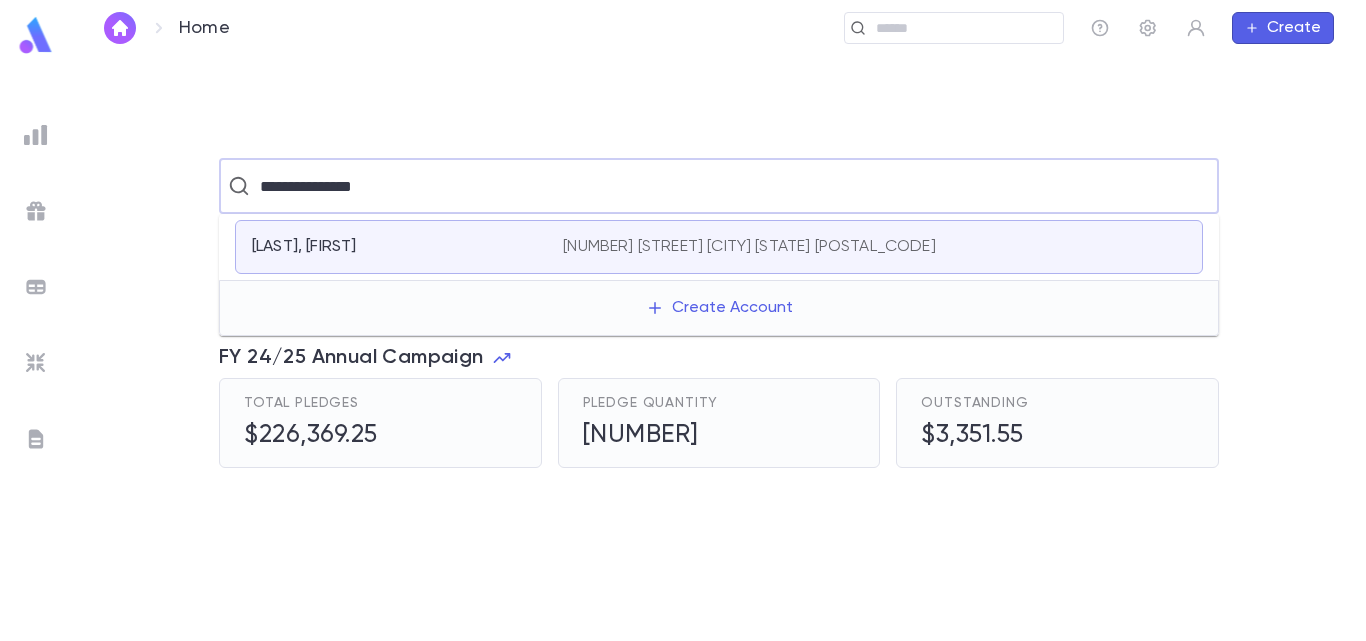 click on "[LAST], [FIRST]" at bounding box center [304, 247] 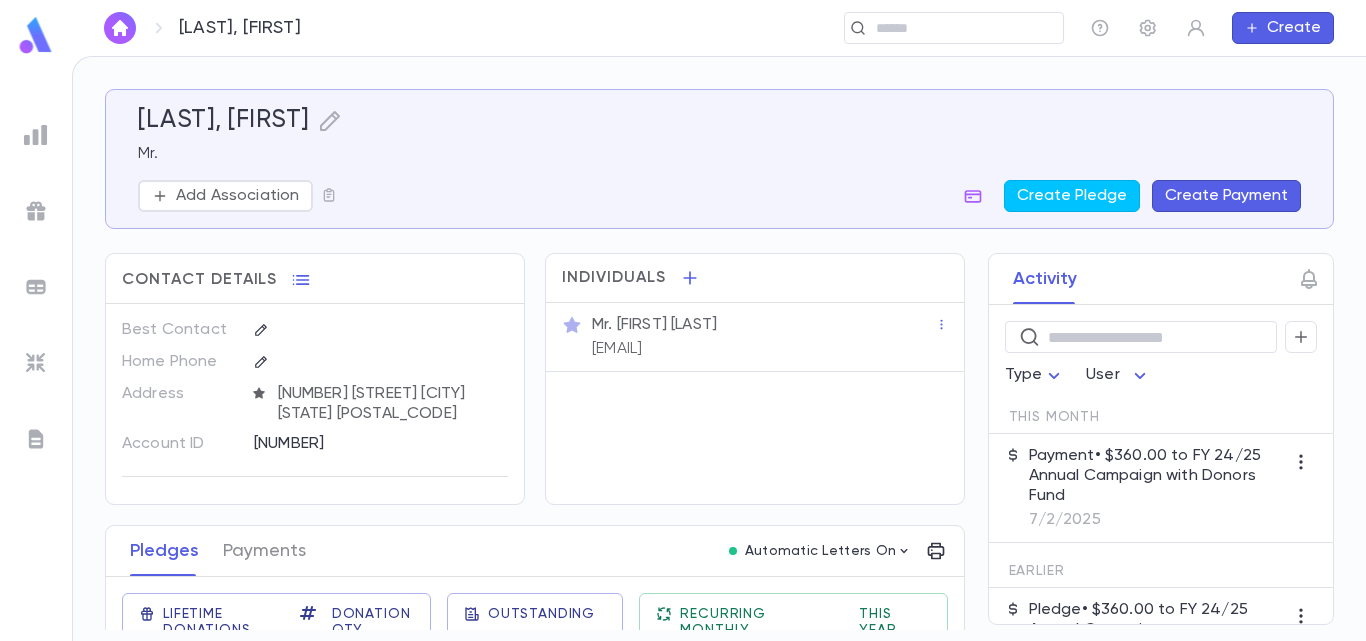 click on "Pledges Payments  Automatic Letters On" at bounding box center [535, 551] 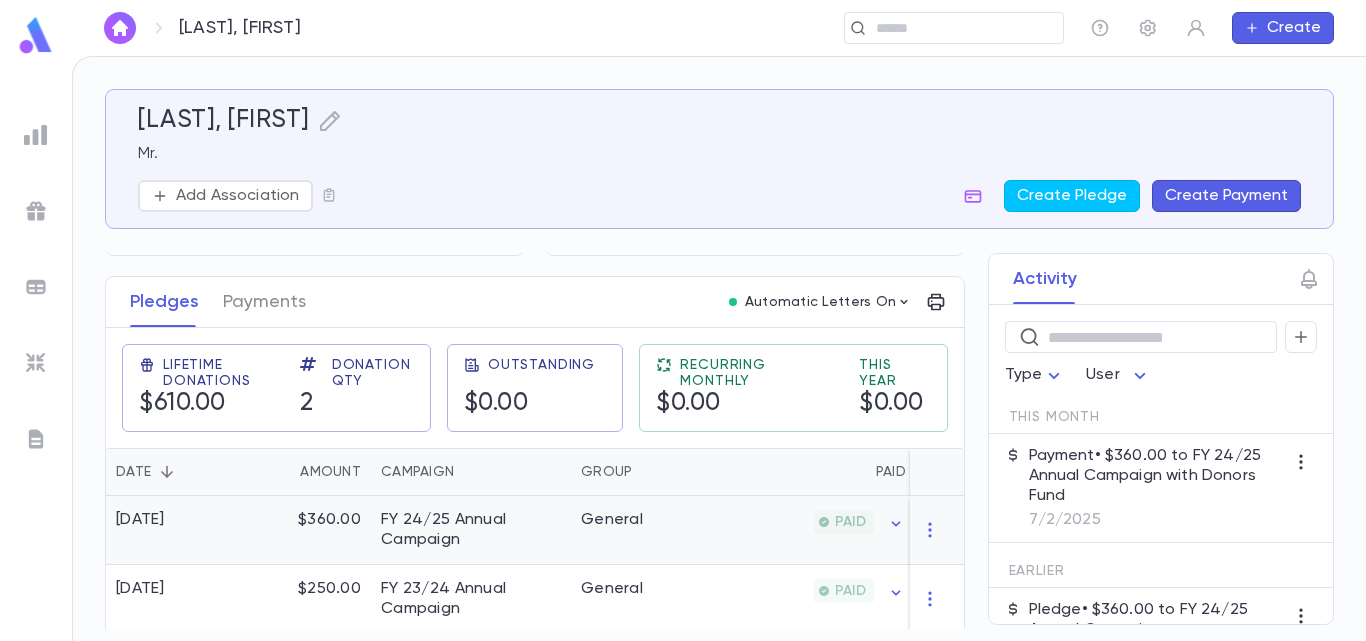 scroll, scrollTop: 262, scrollLeft: 0, axis: vertical 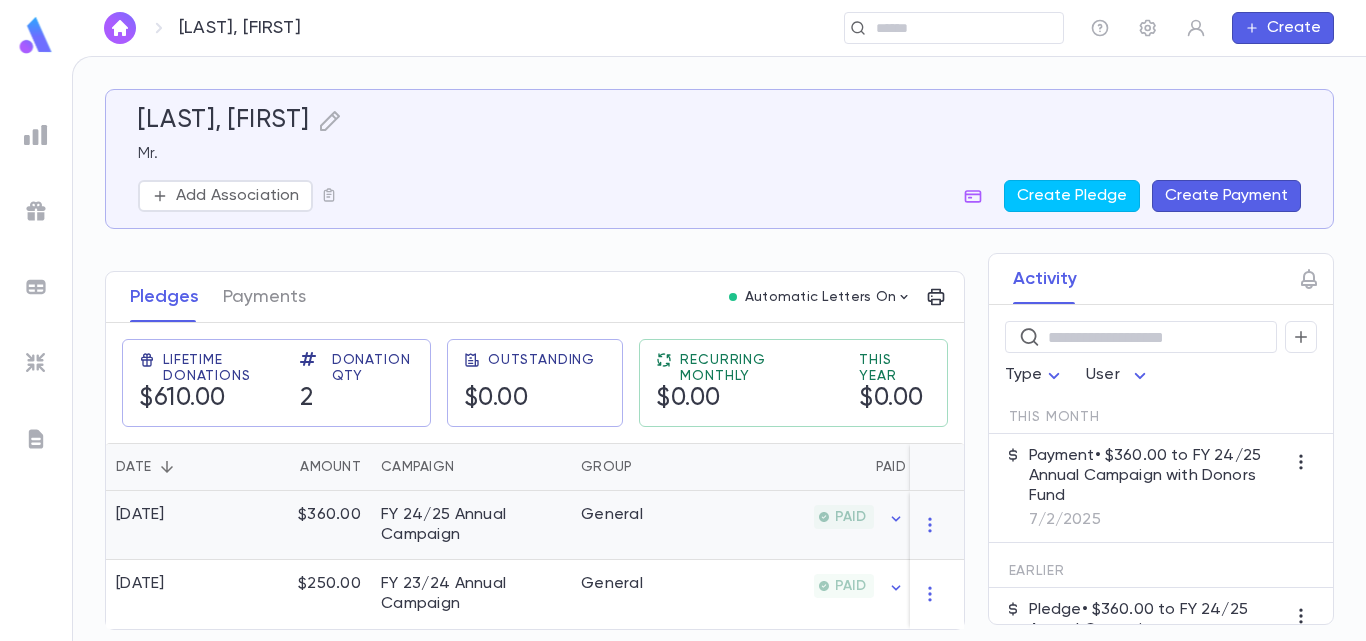click on "General" at bounding box center [646, 525] 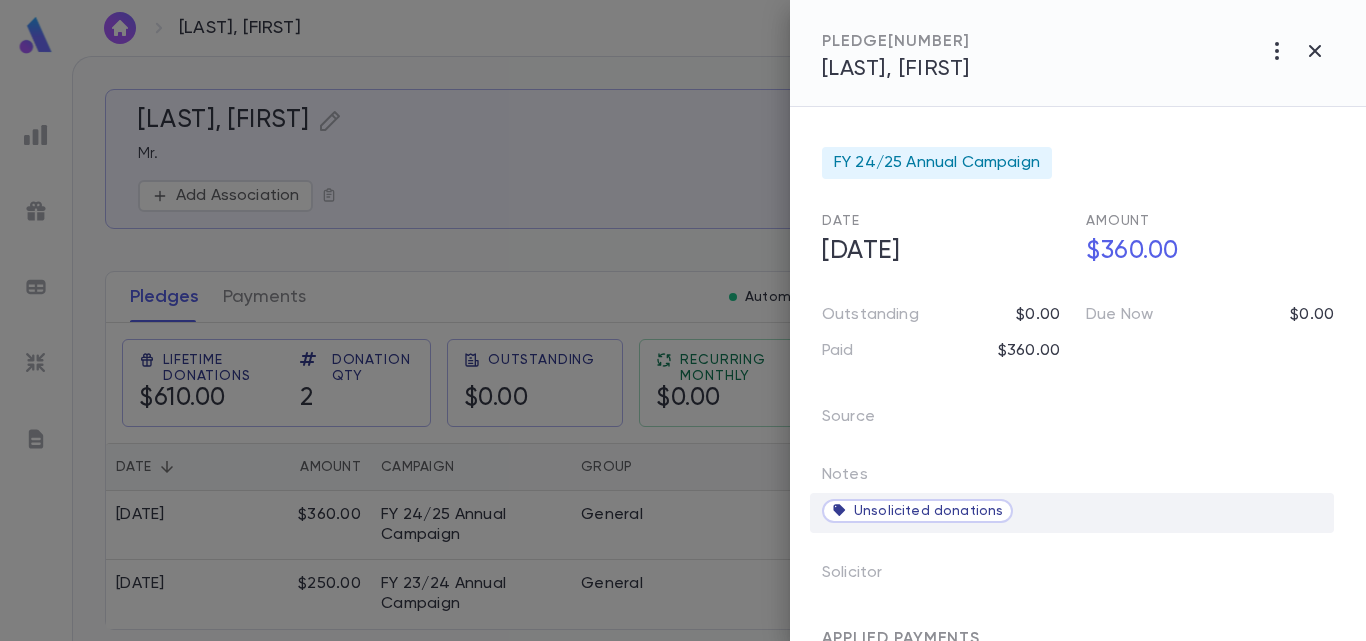 click on "Unsolicited donations" at bounding box center [917, 511] 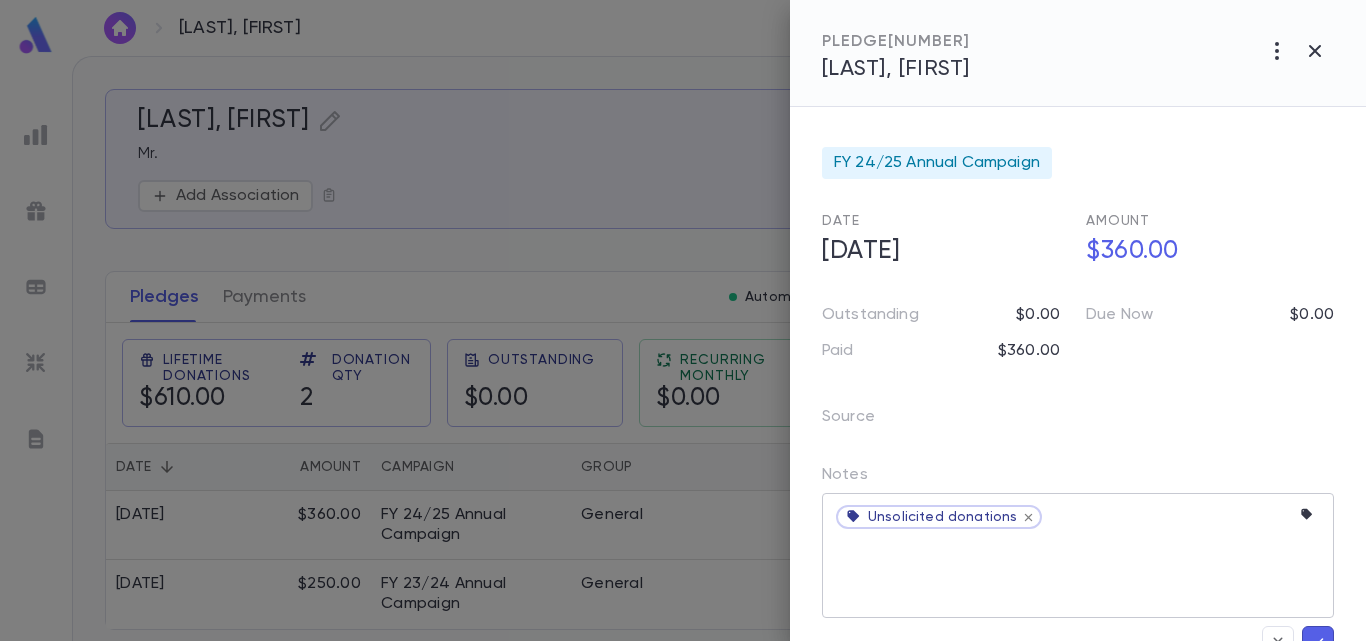 click 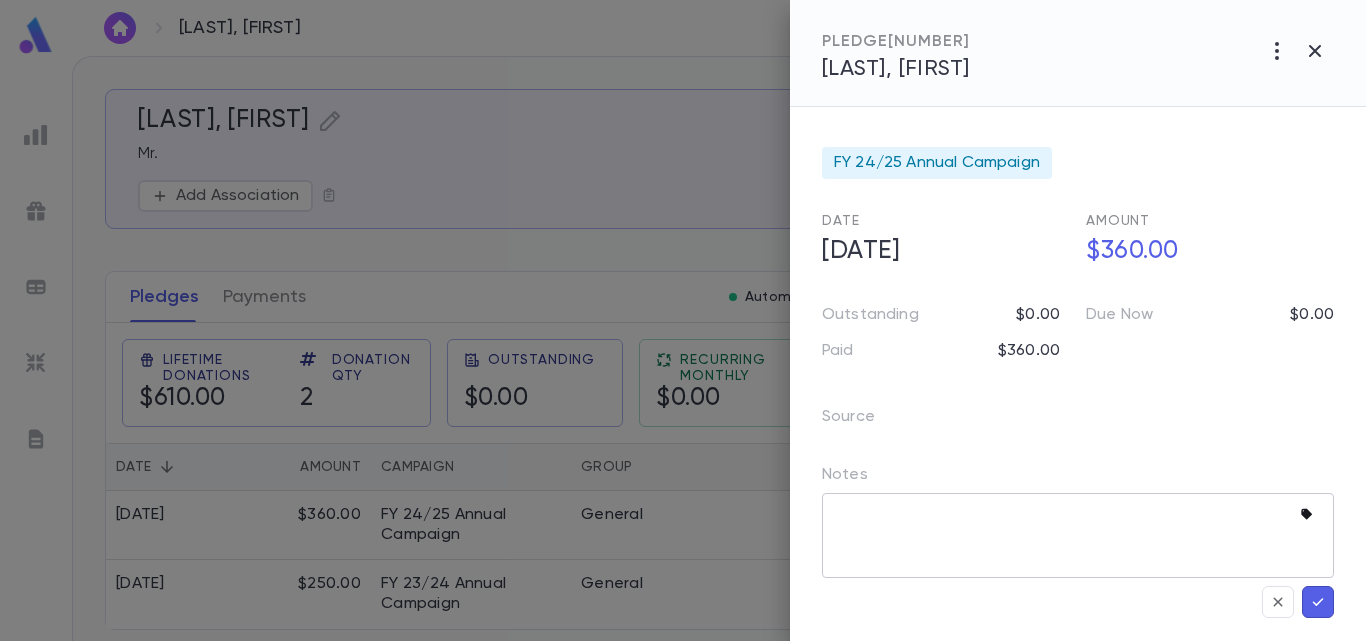 click 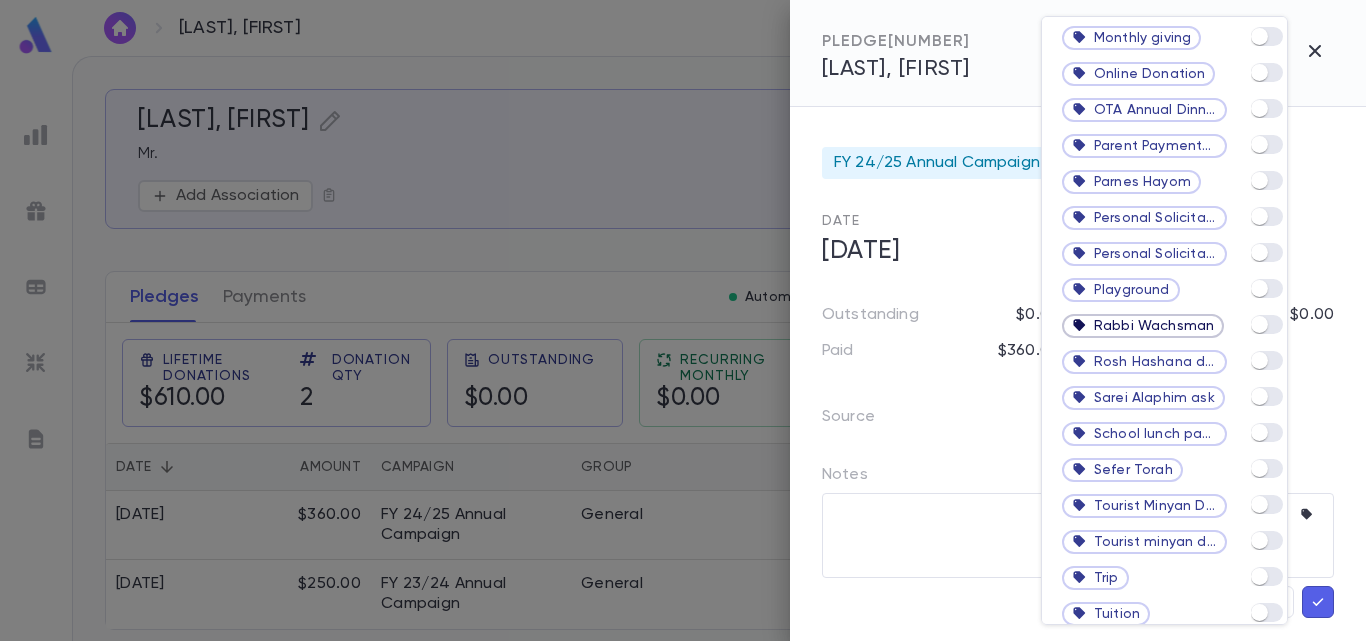 scroll, scrollTop: 2057, scrollLeft: 0, axis: vertical 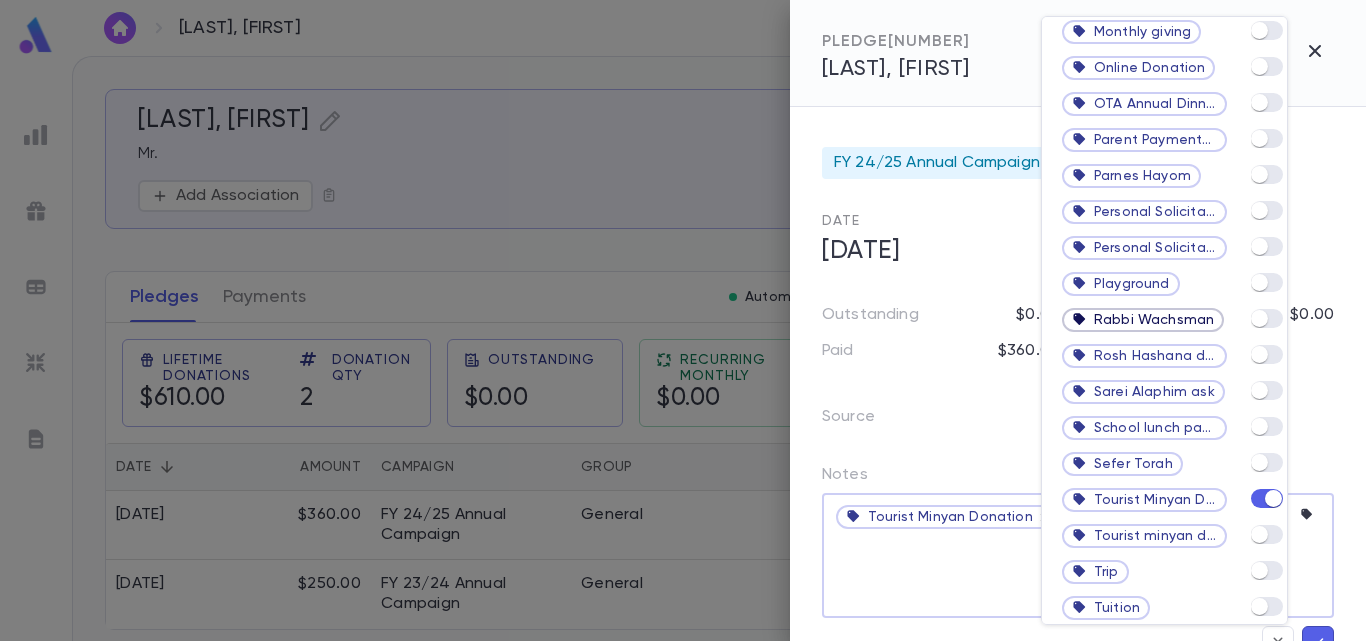 click at bounding box center (683, 320) 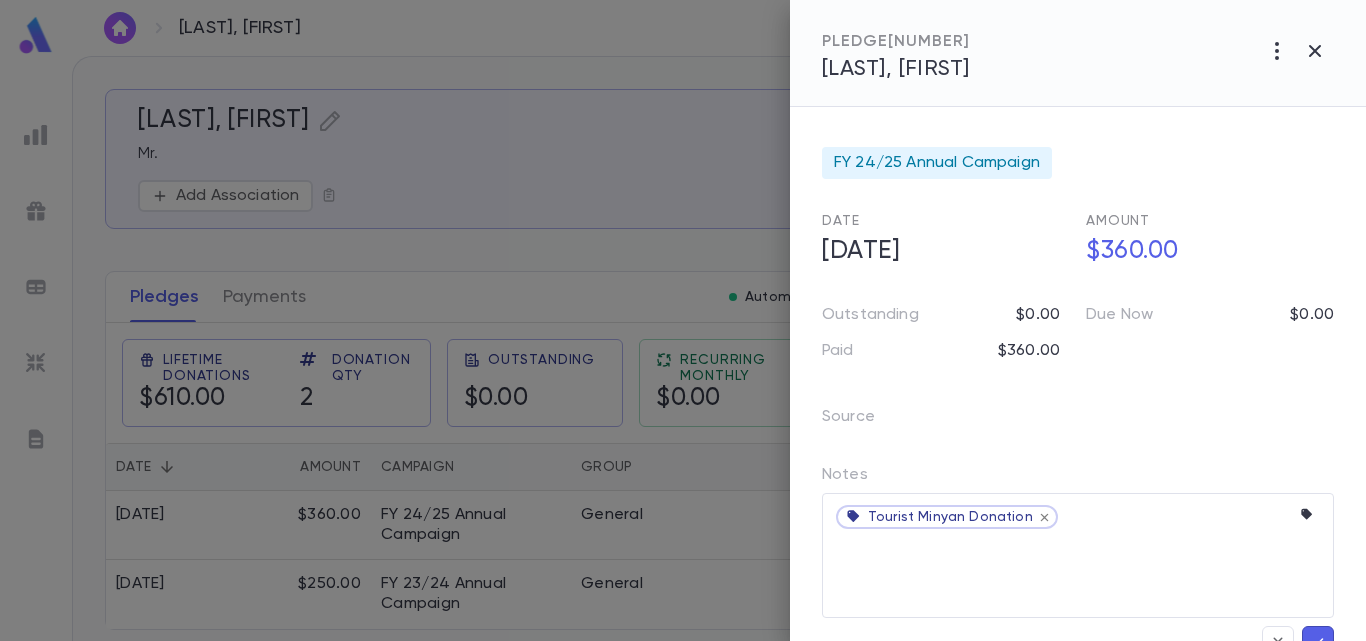 click 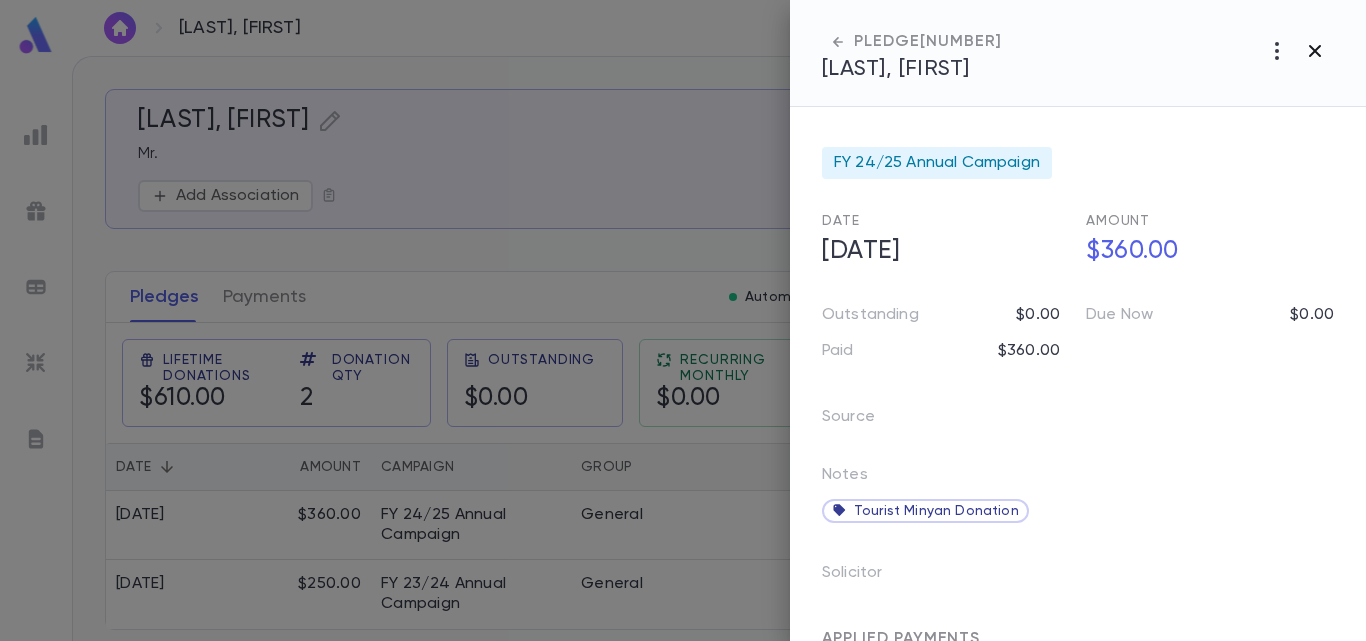 click 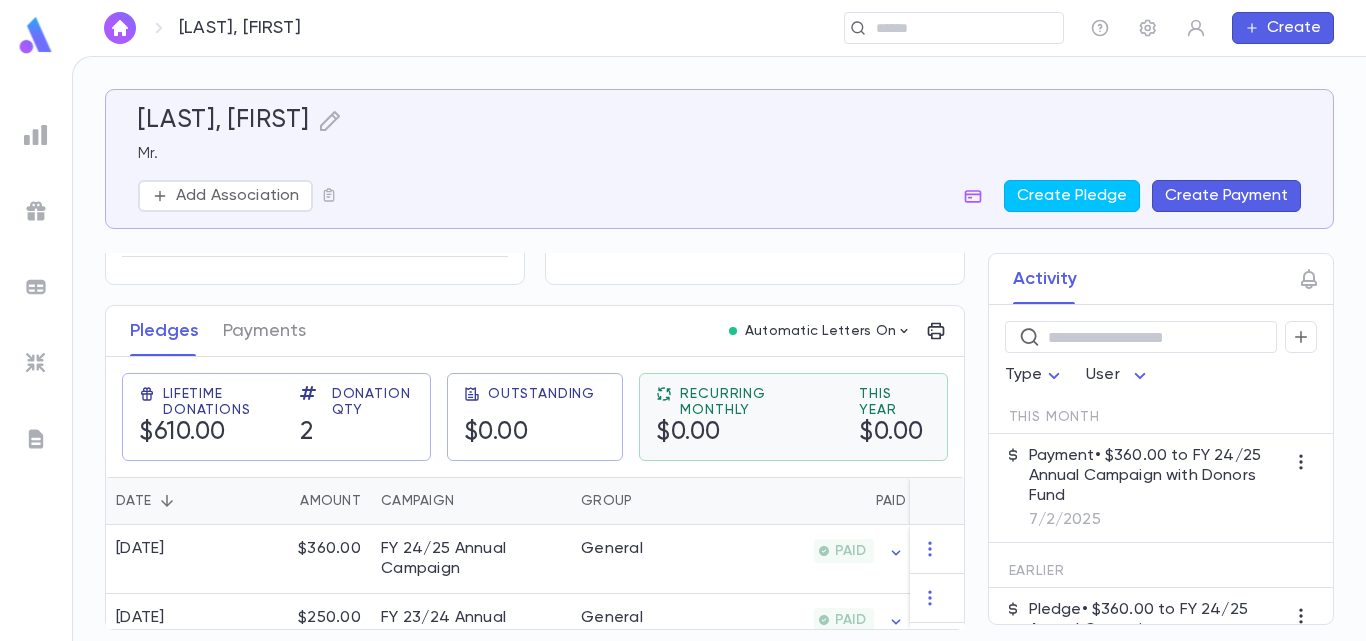 scroll, scrollTop: 262, scrollLeft: 0, axis: vertical 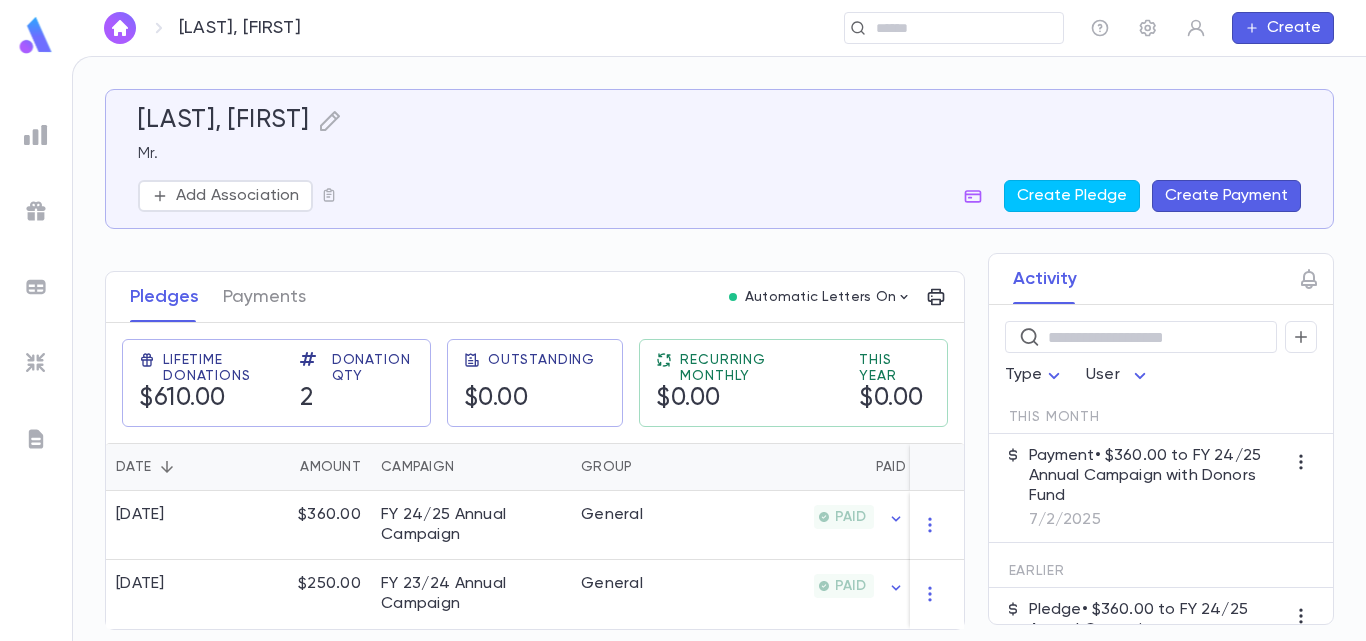 click at bounding box center [120, 28] 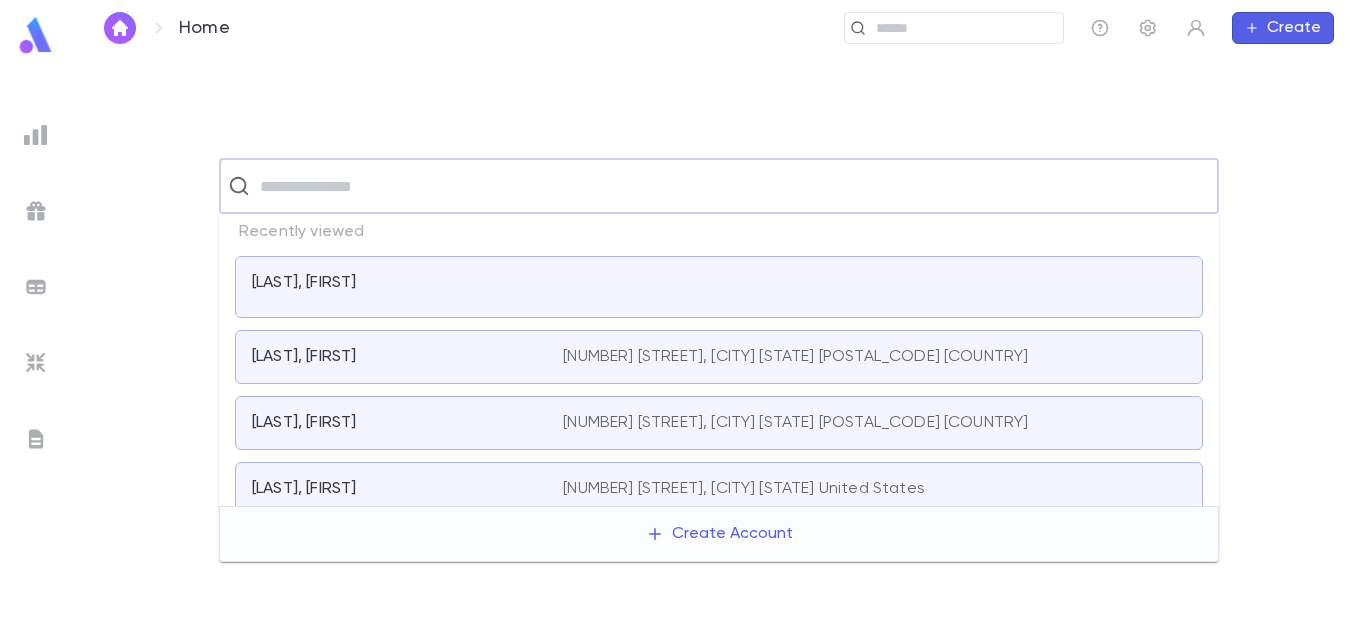click at bounding box center (732, 186) 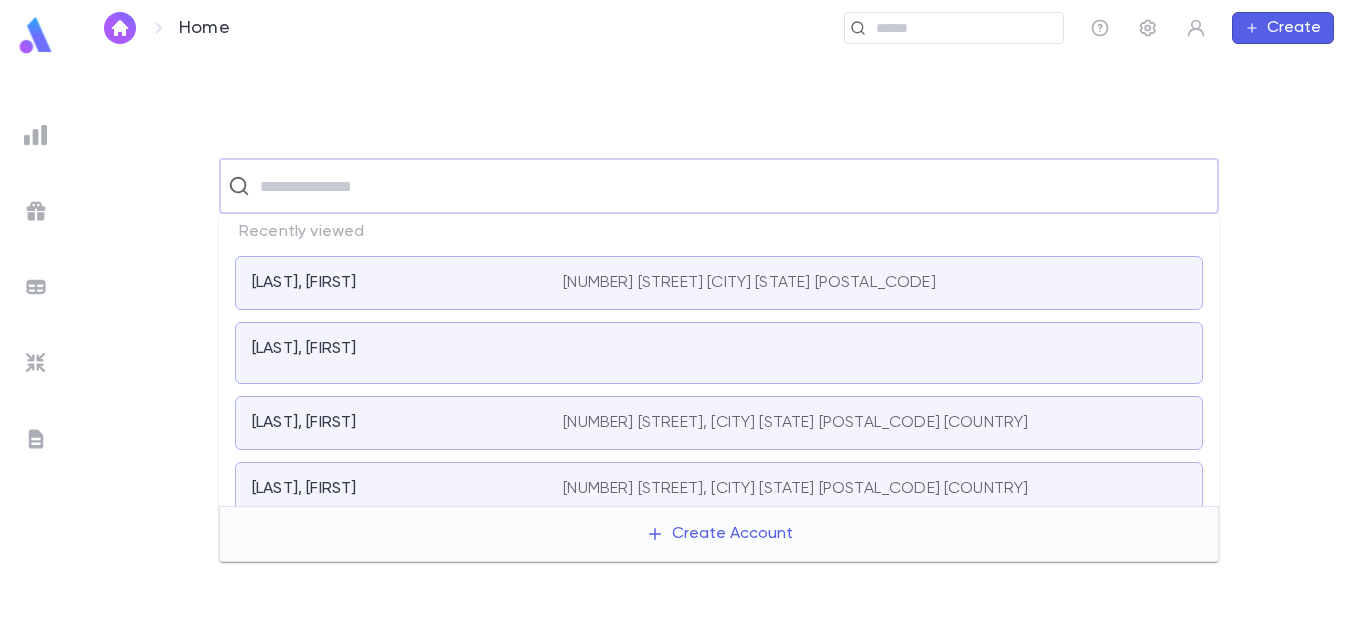 paste on "**********" 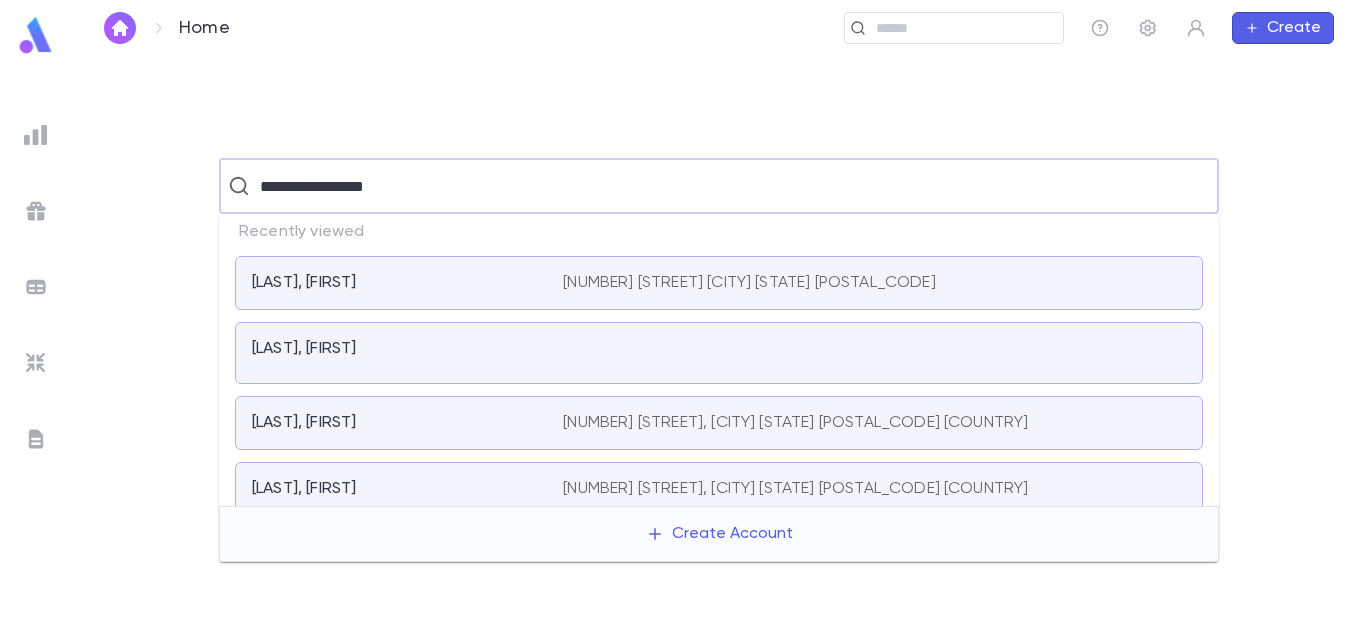 type on "**********" 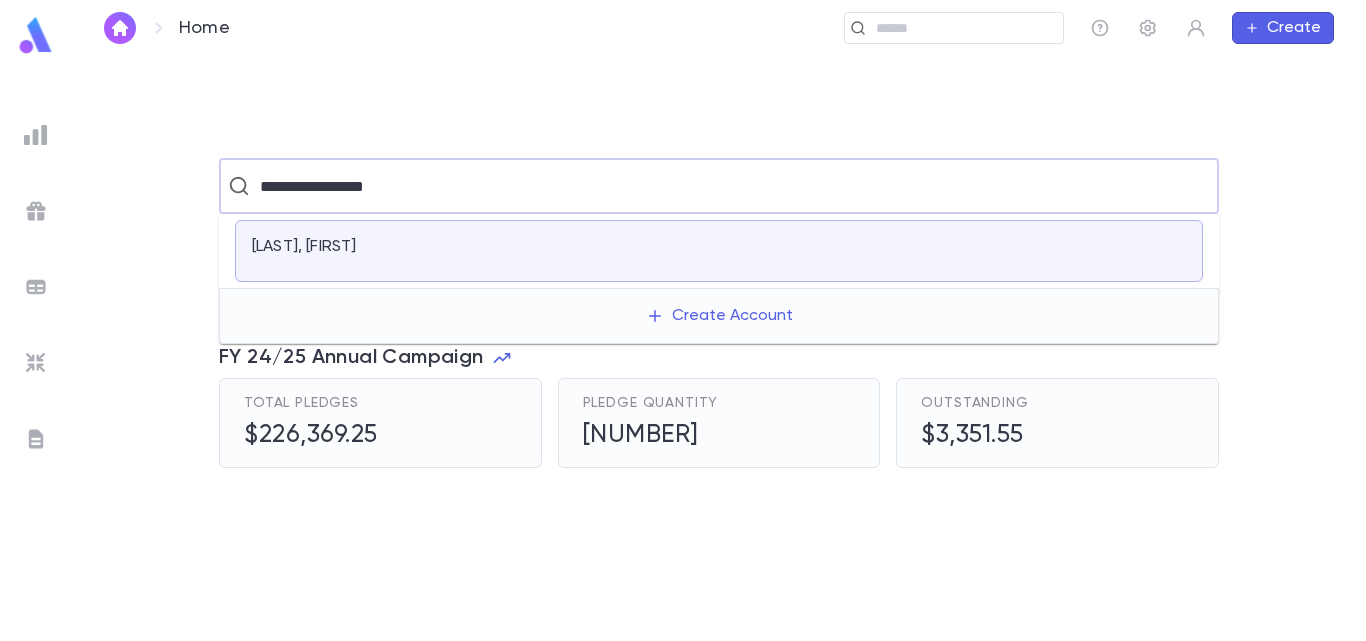 click on "[LAST], [FIRST]" at bounding box center [395, 247] 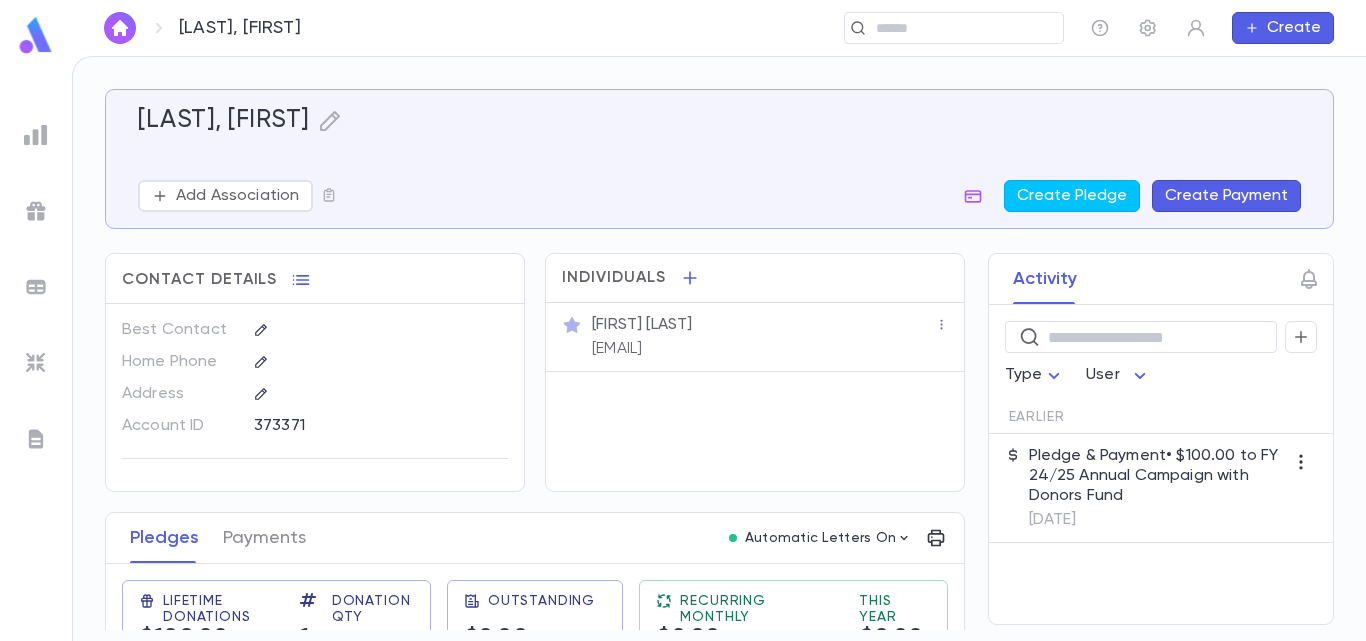 click on "Lifetime Donations $100.00 Donation Qty 1 Outstanding $0.00 Recurring Monthly $0.00 This Year $0.00" at bounding box center [527, 616] 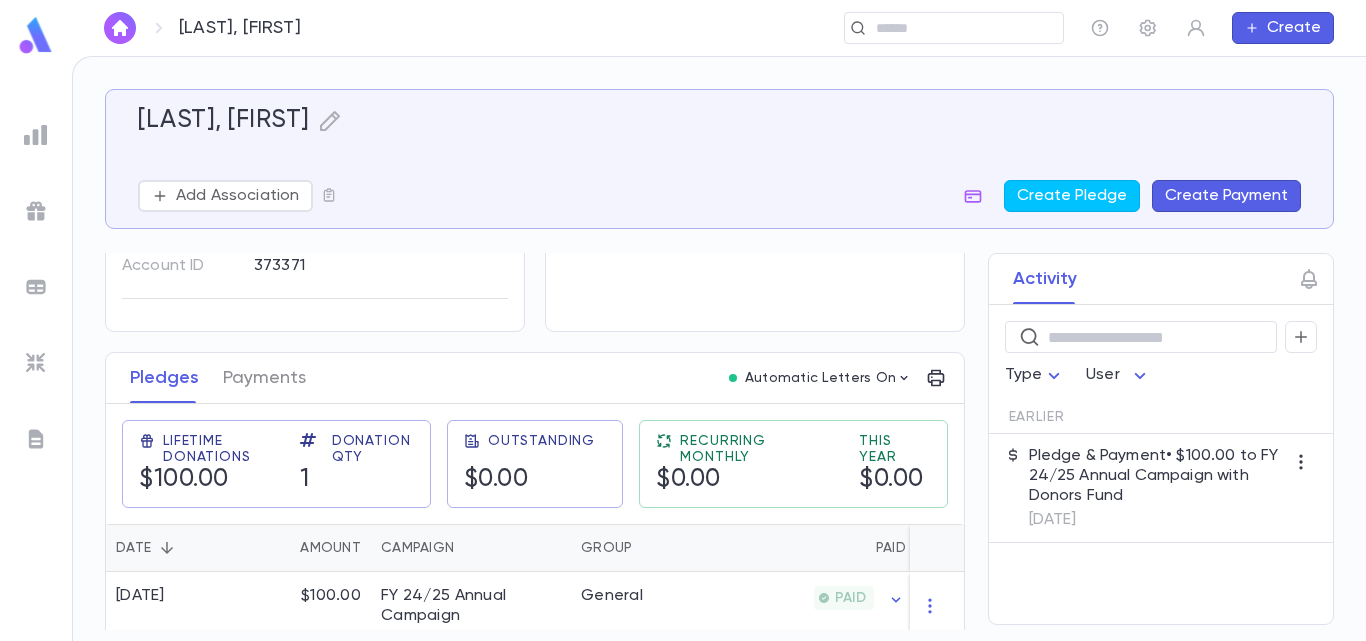 scroll, scrollTop: 180, scrollLeft: 0, axis: vertical 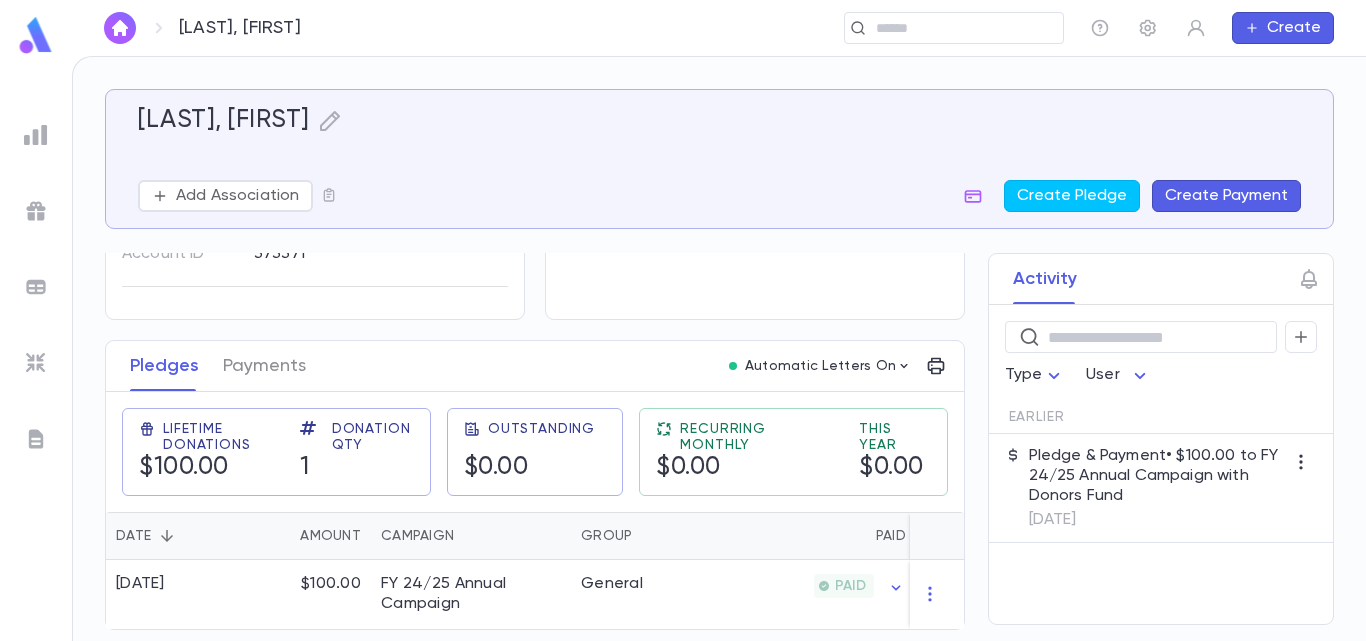 click on "Pledge & Payment  • $100.00 to FY 24/25 Annual Campaign with Donors Fund" at bounding box center (1157, 476) 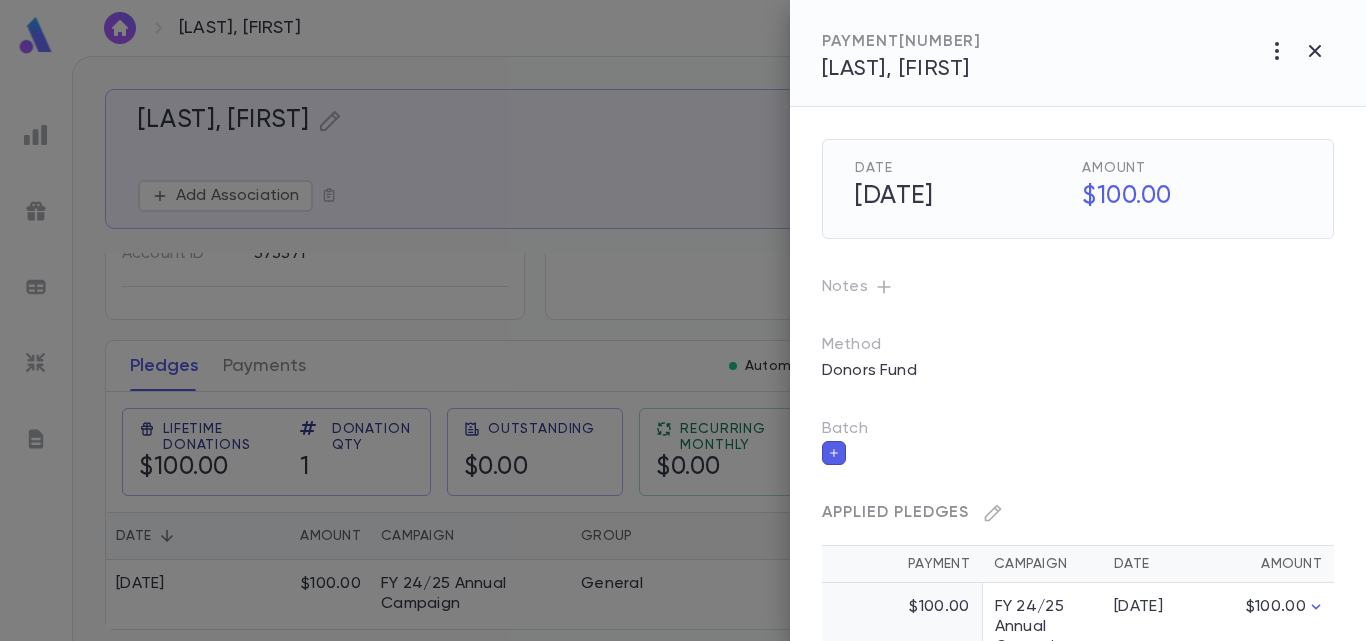 click on "$100.00" at bounding box center (902, 627) 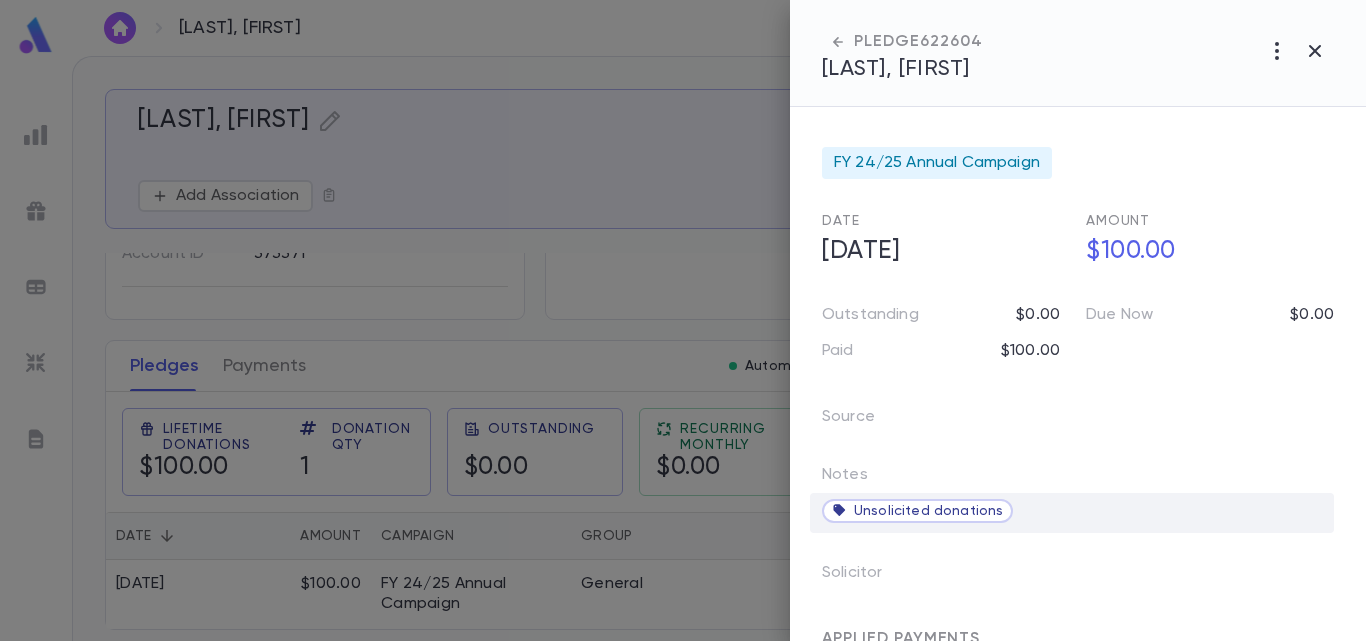 click on "Unsolicited donations" at bounding box center [928, 511] 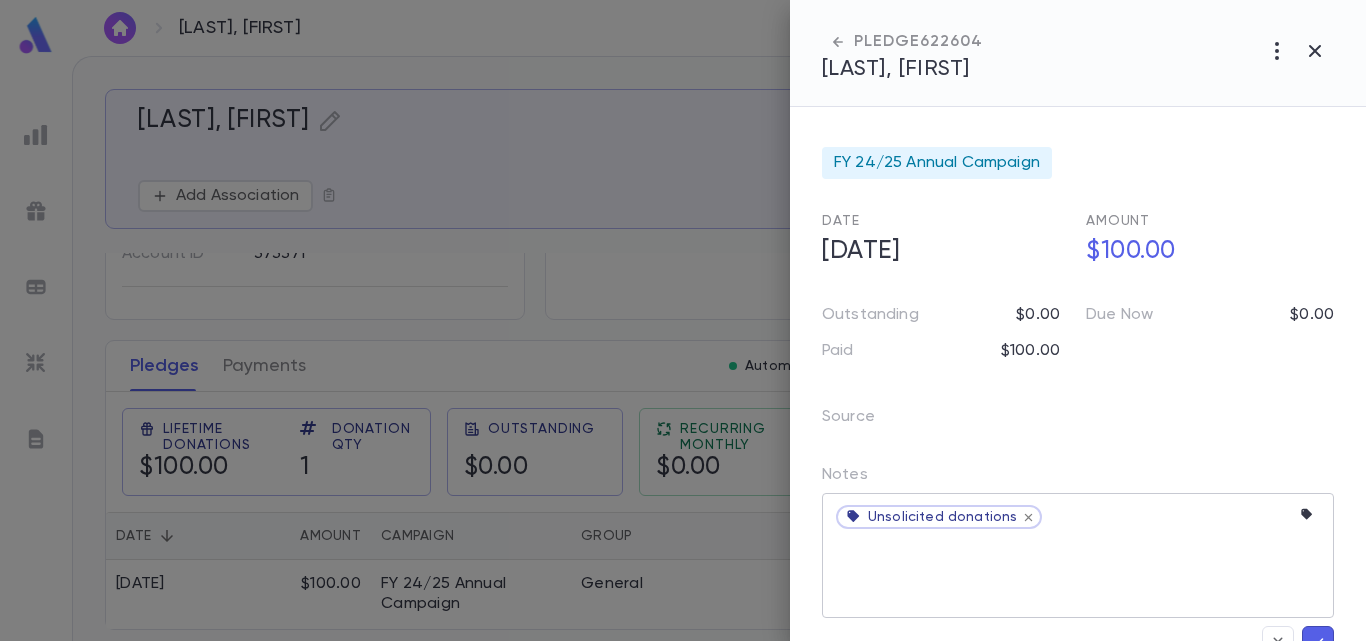 click 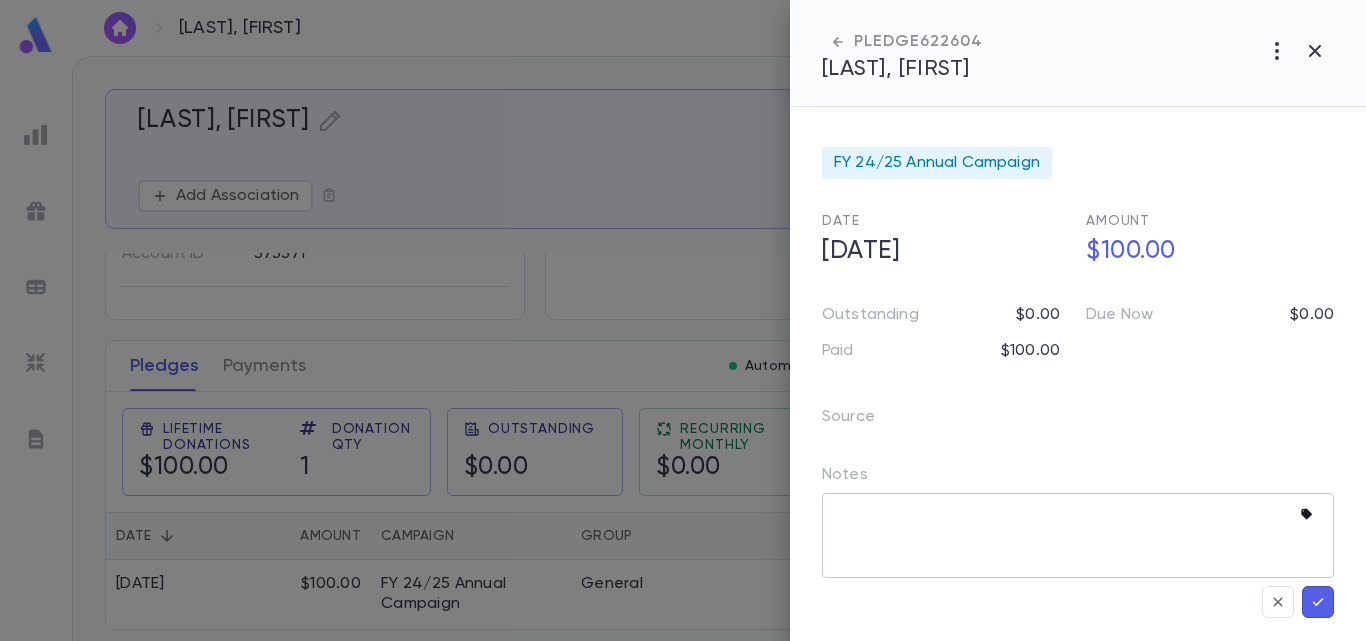 click 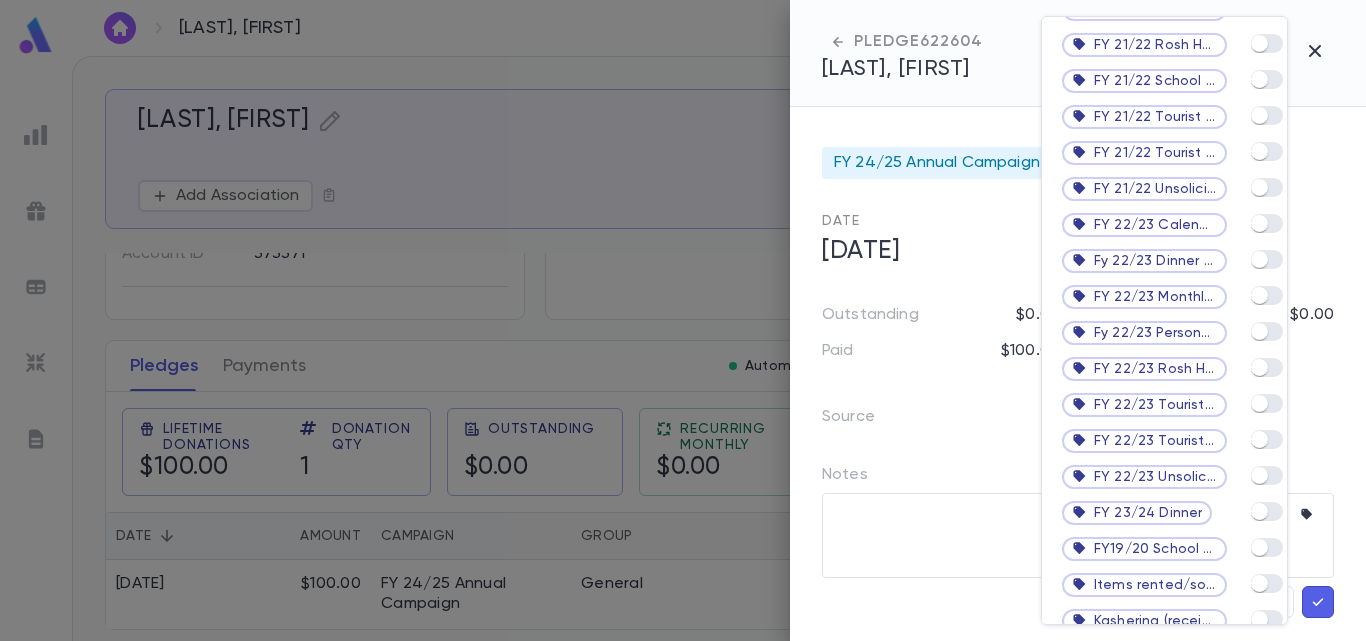 scroll, scrollTop: 1311, scrollLeft: 0, axis: vertical 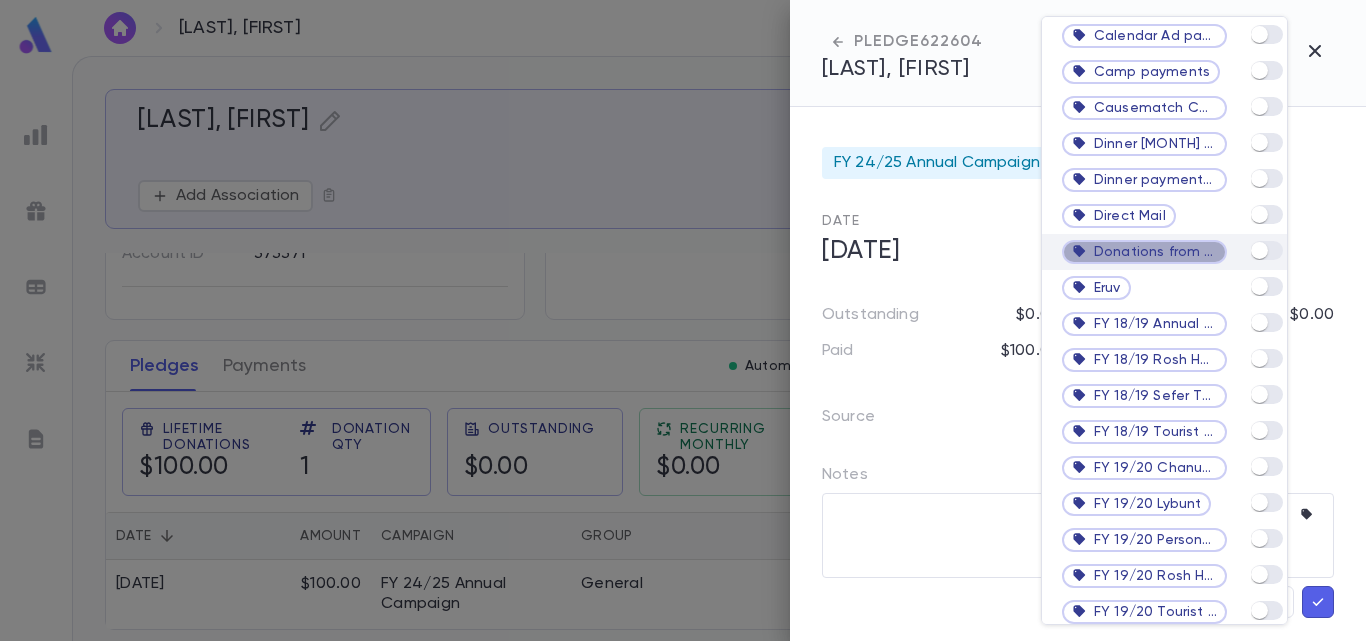 click on "Donations from tourists" at bounding box center [1144, 252] 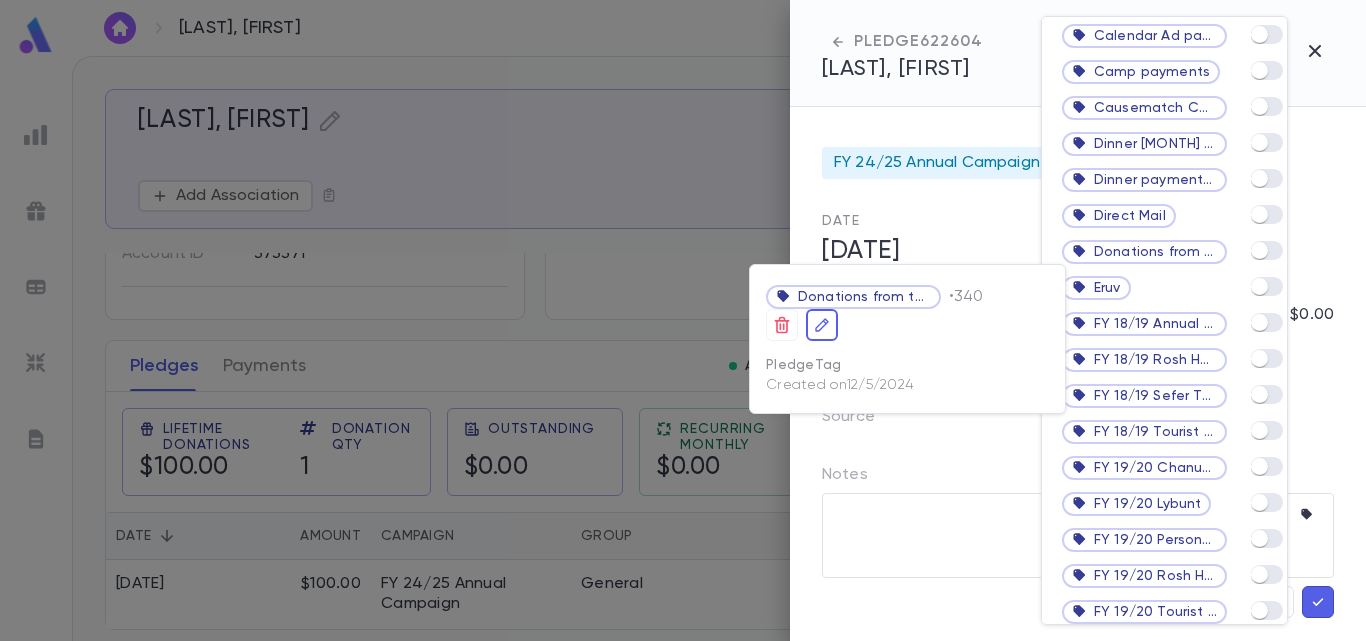 click on "Donations from tourists" at bounding box center (864, 297) 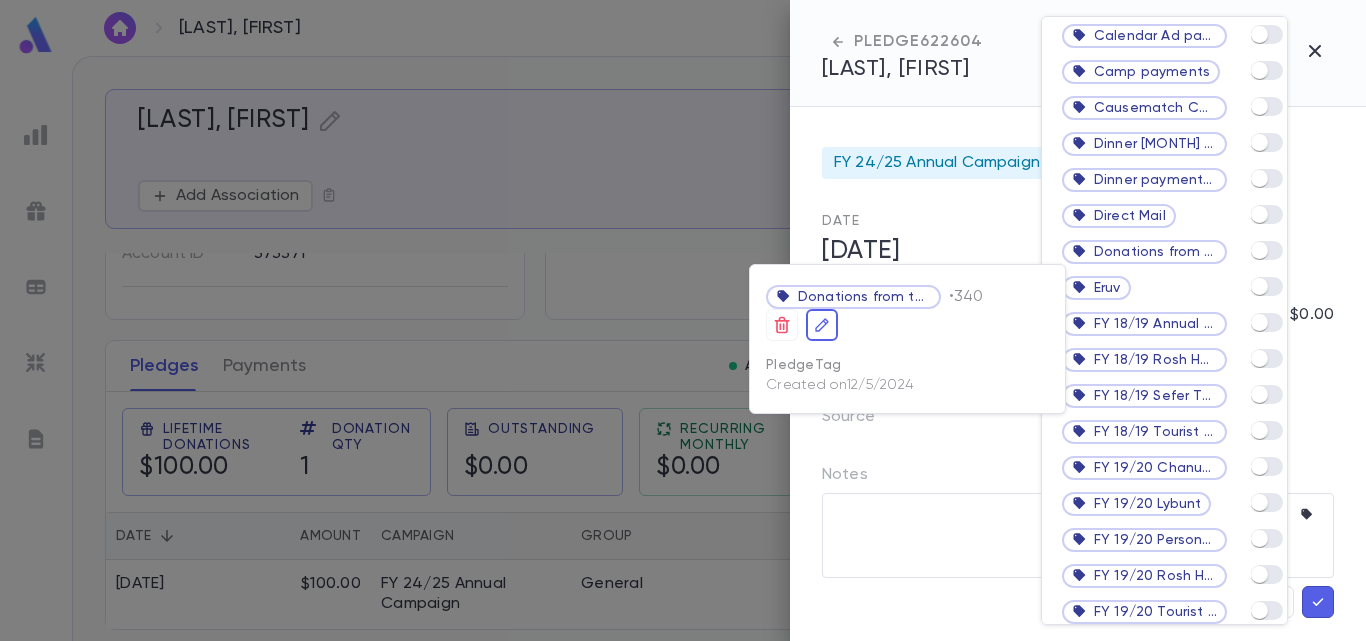 click on "Donations from tourists" at bounding box center (864, 297) 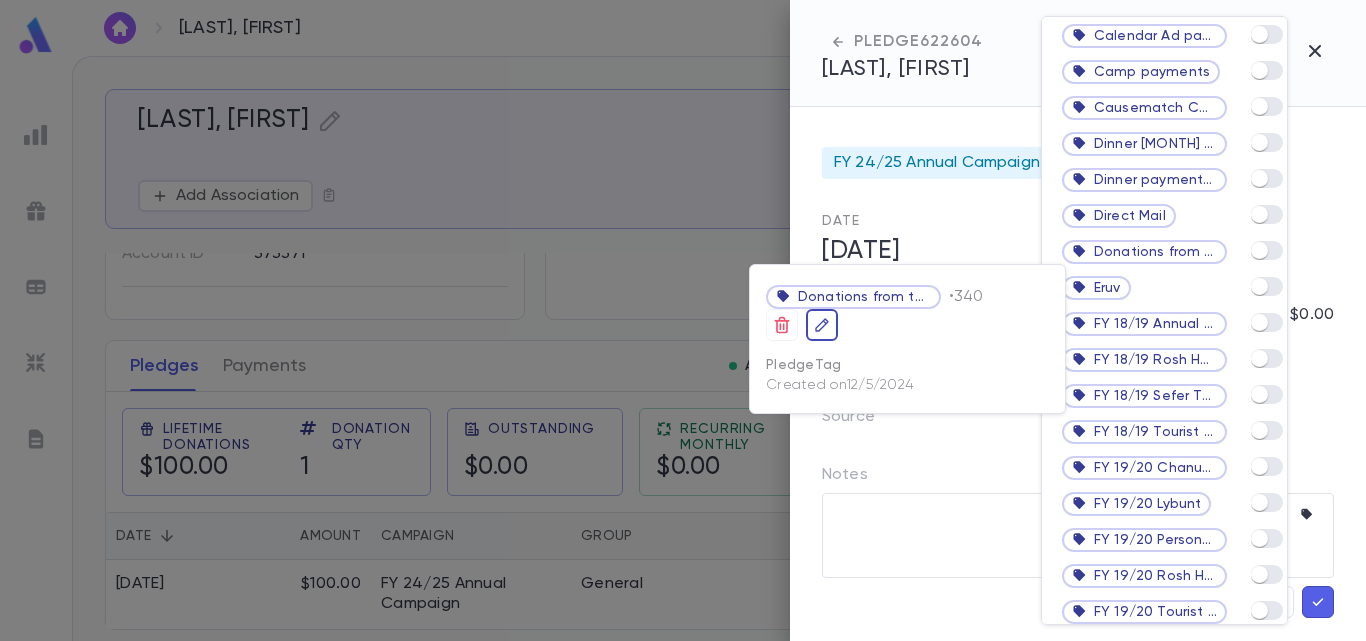 click 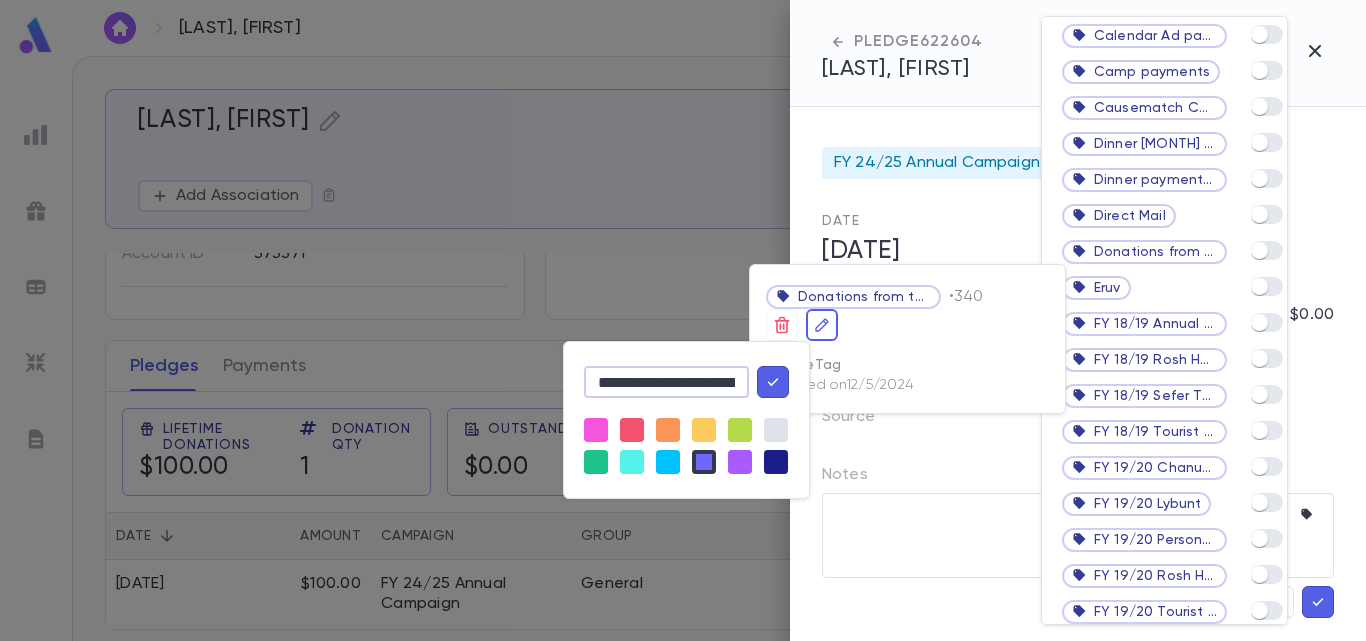 click on "**********" at bounding box center (666, 382) 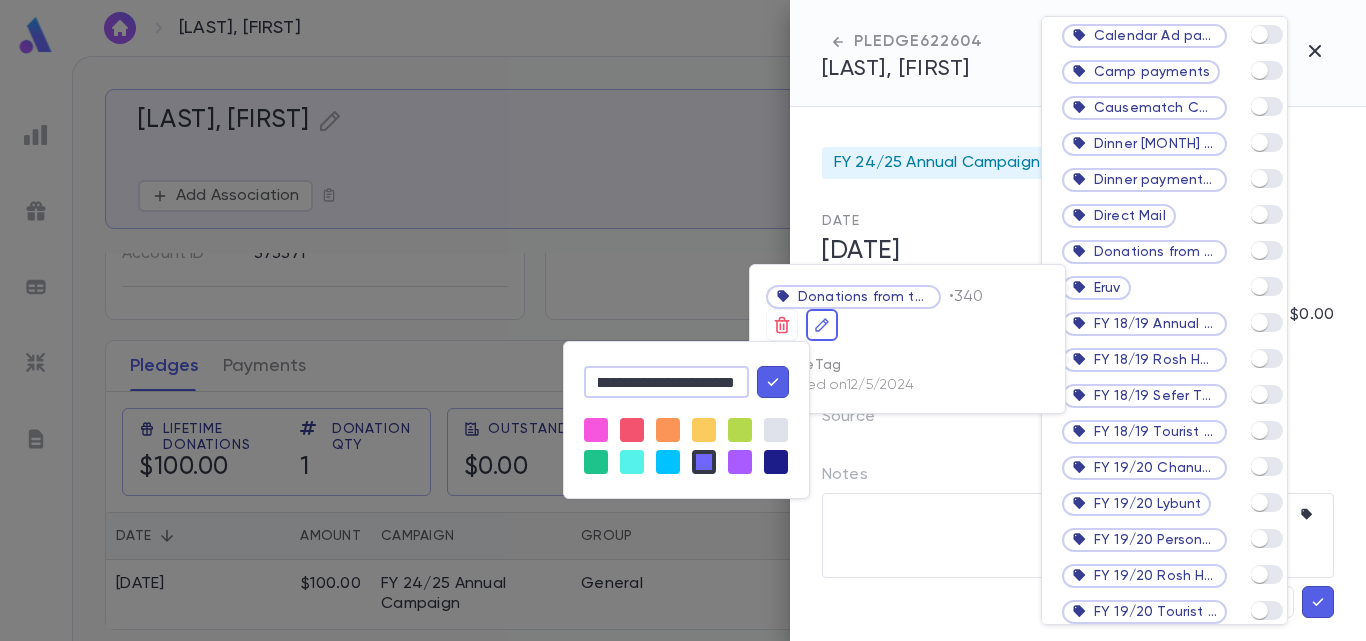 scroll, scrollTop: 0, scrollLeft: 35, axis: horizontal 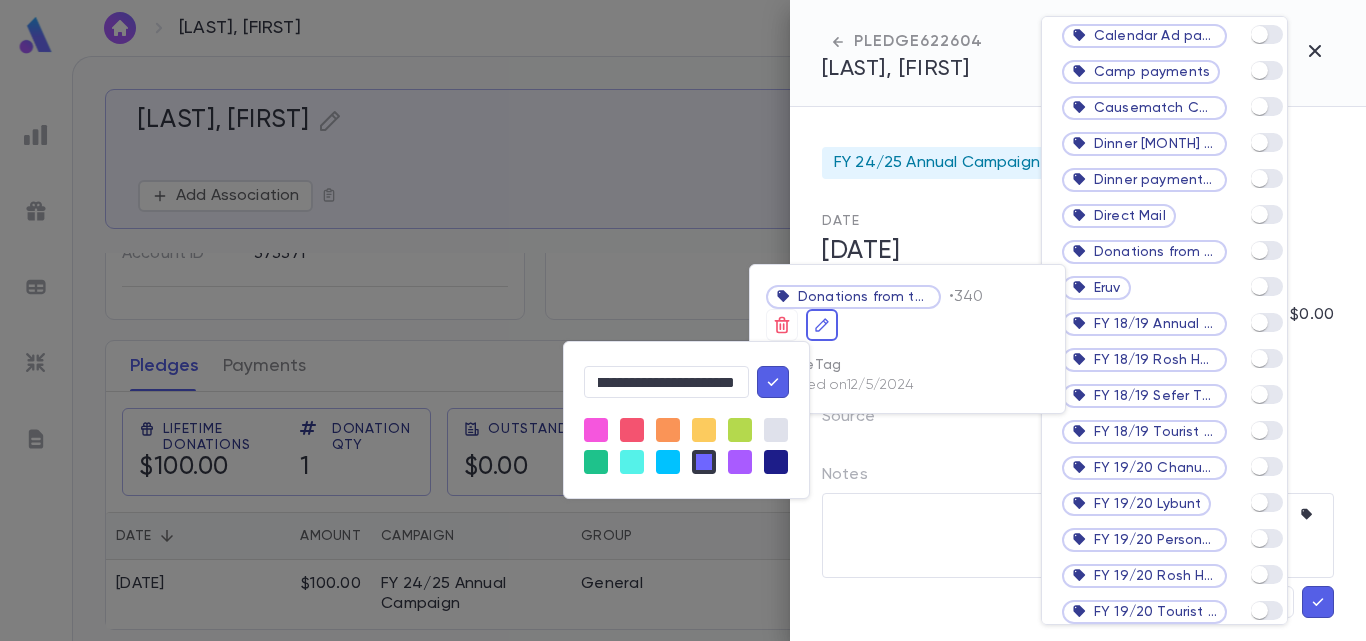 click at bounding box center [683, 320] 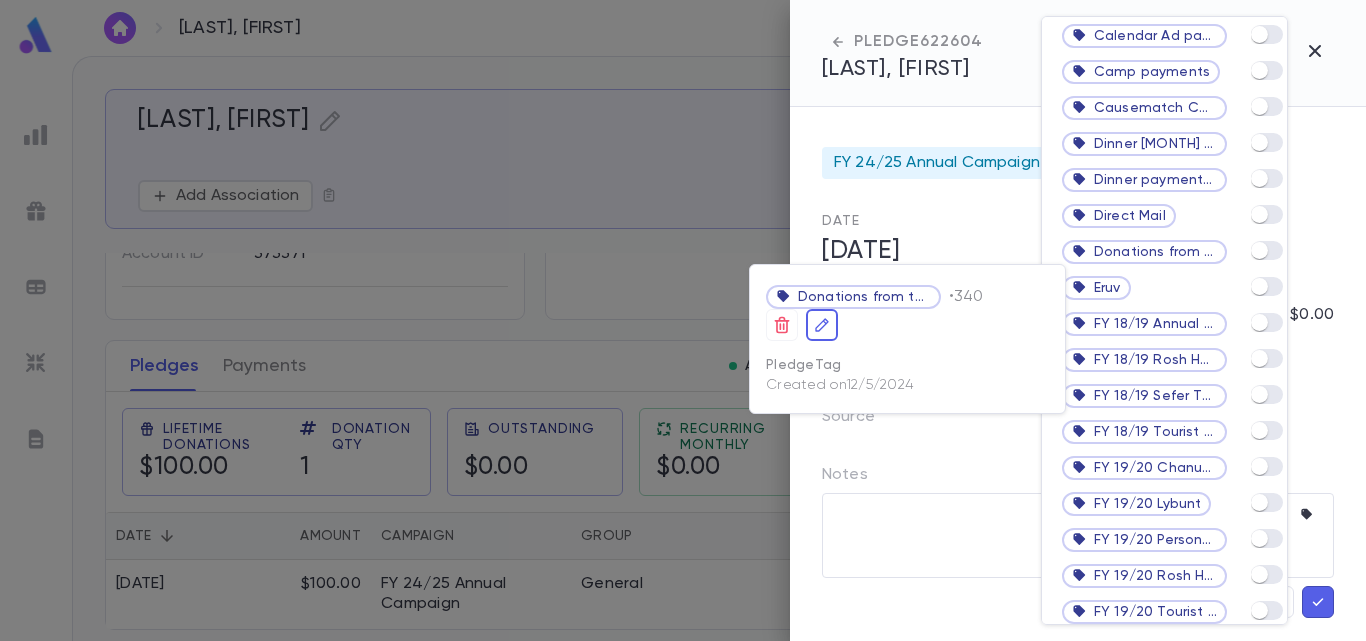 click at bounding box center [683, 320] 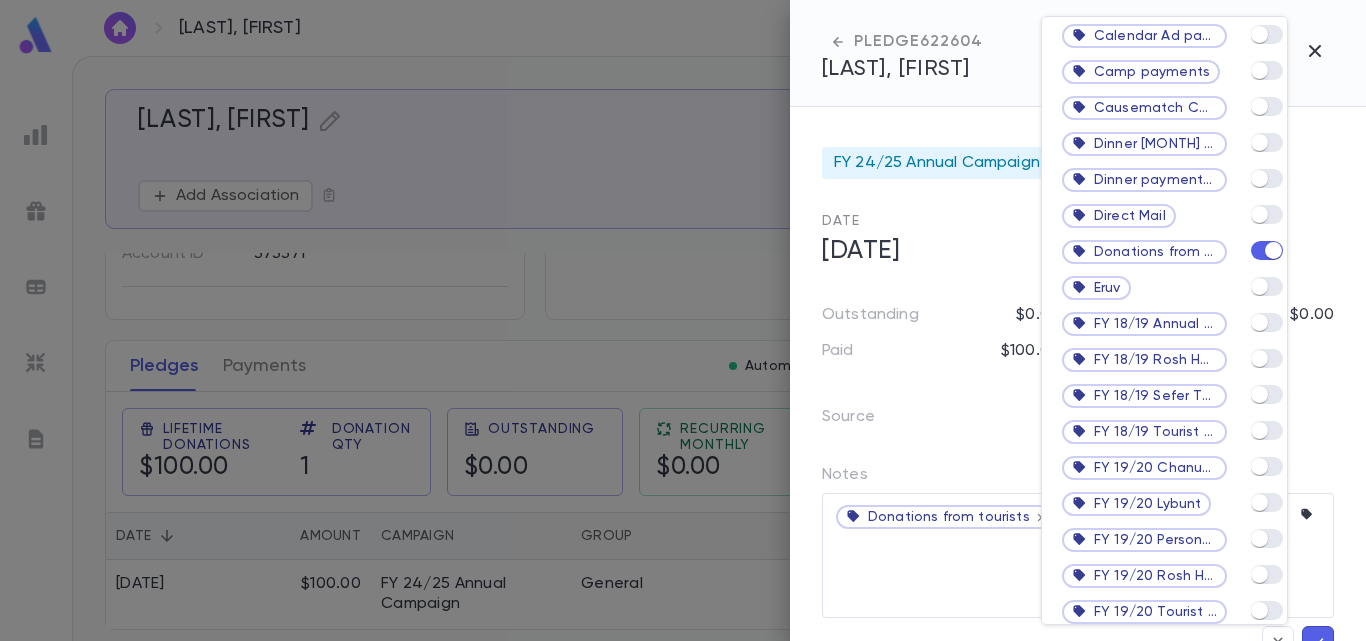 click at bounding box center [683, 320] 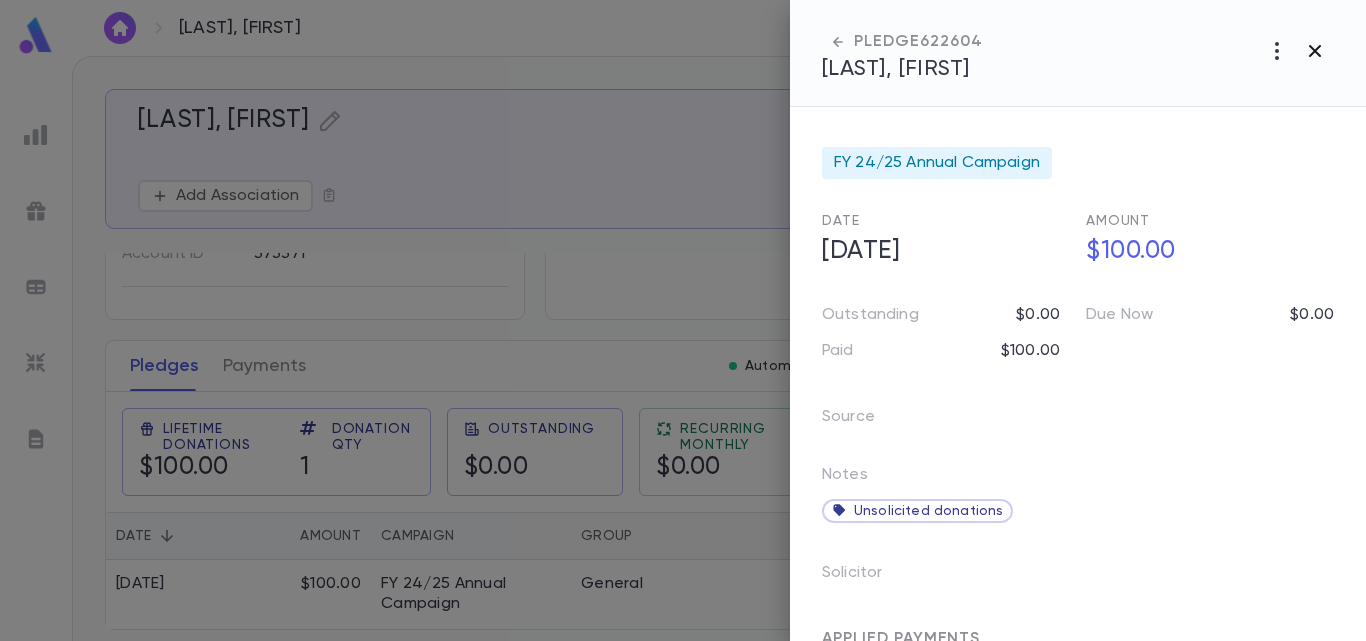click at bounding box center (1315, 51) 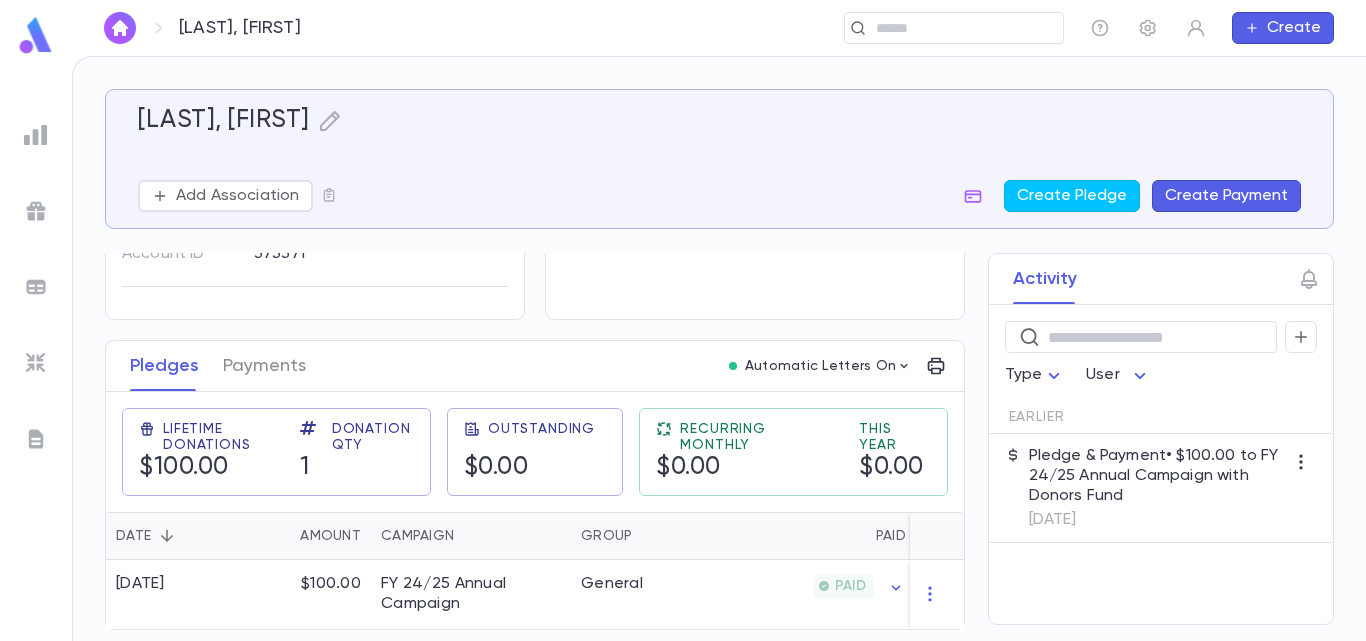 click at bounding box center (120, 28) 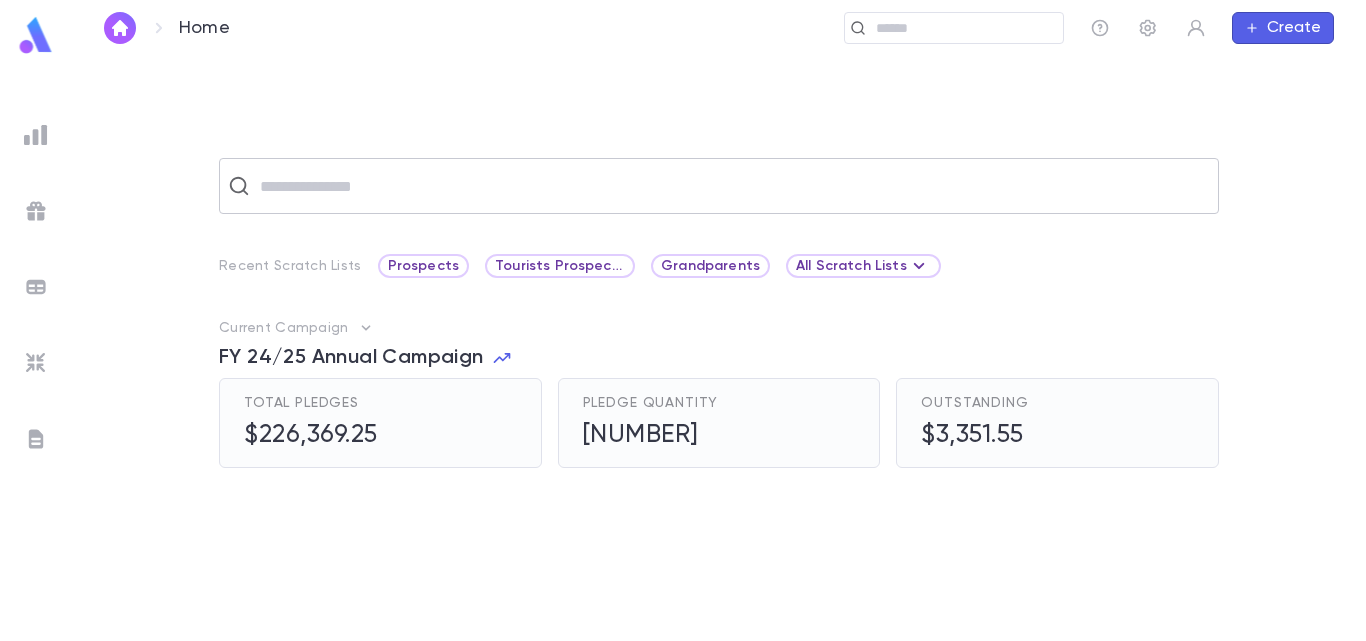 click at bounding box center (732, 186) 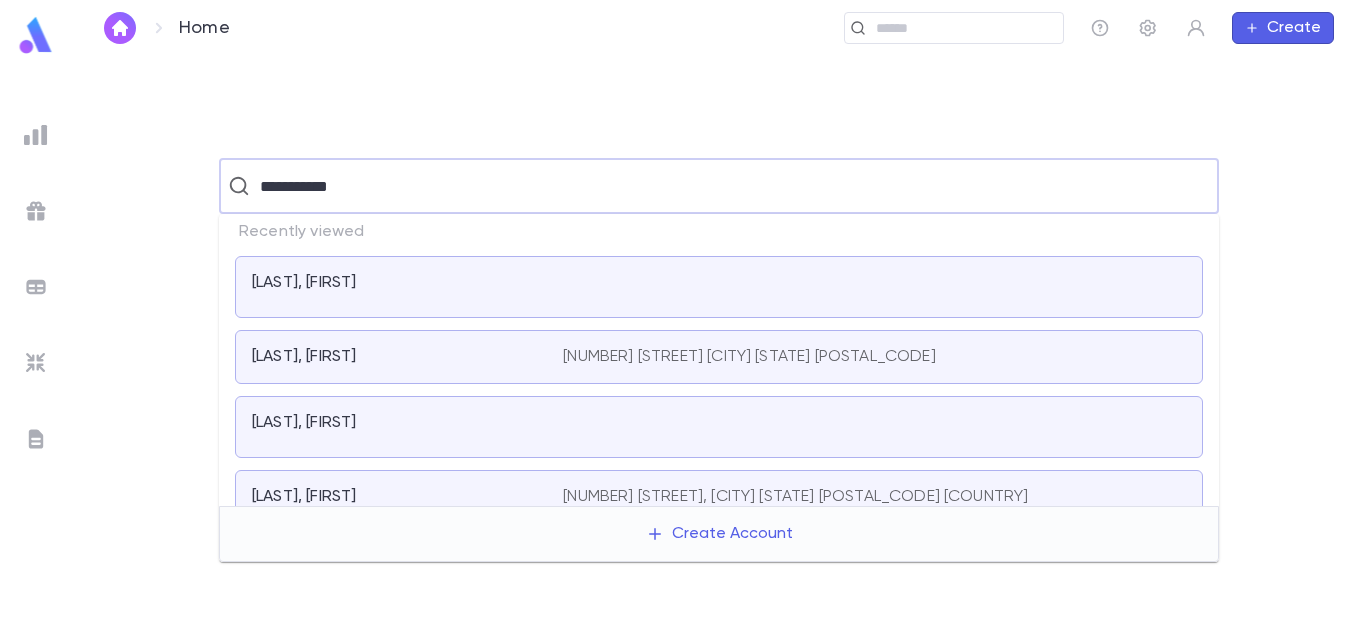 type on "**********" 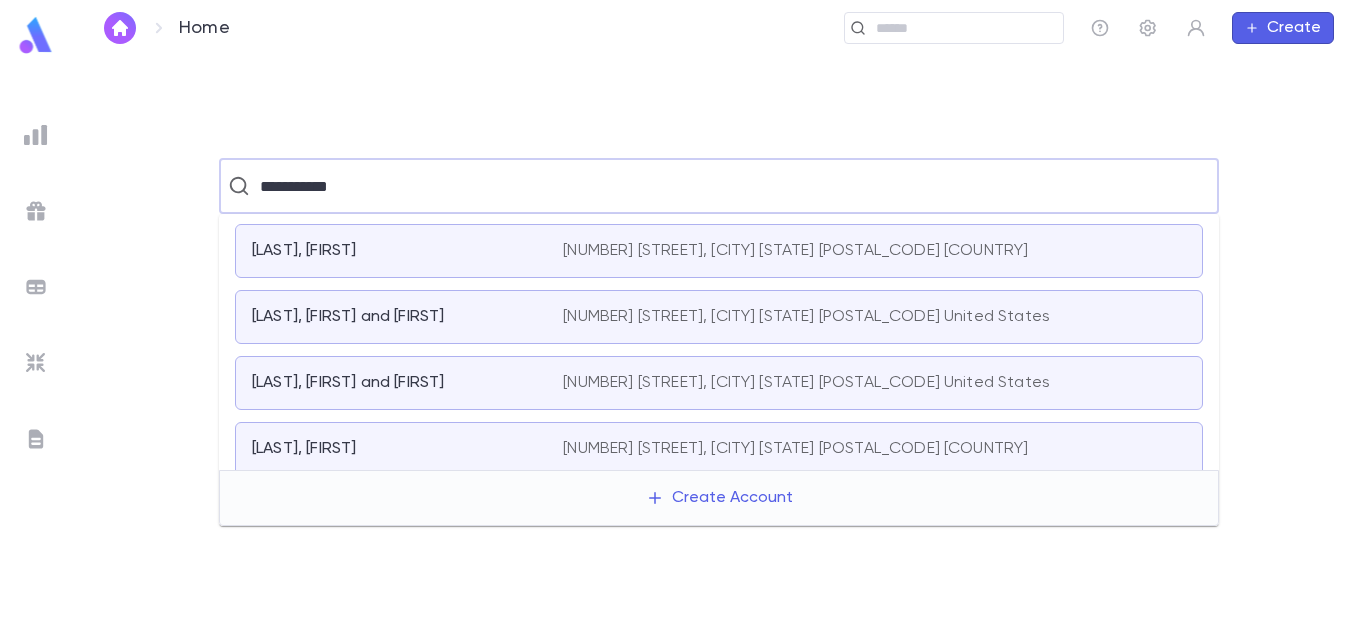 scroll, scrollTop: 0, scrollLeft: 0, axis: both 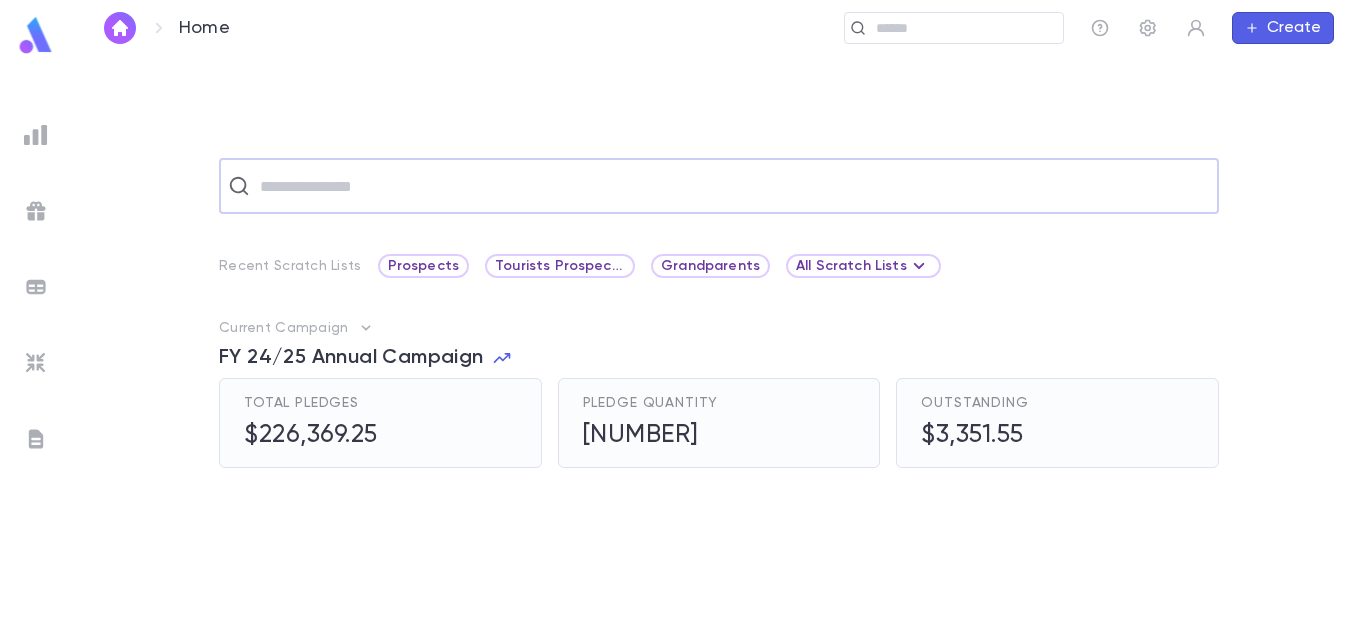 paste on "**********" 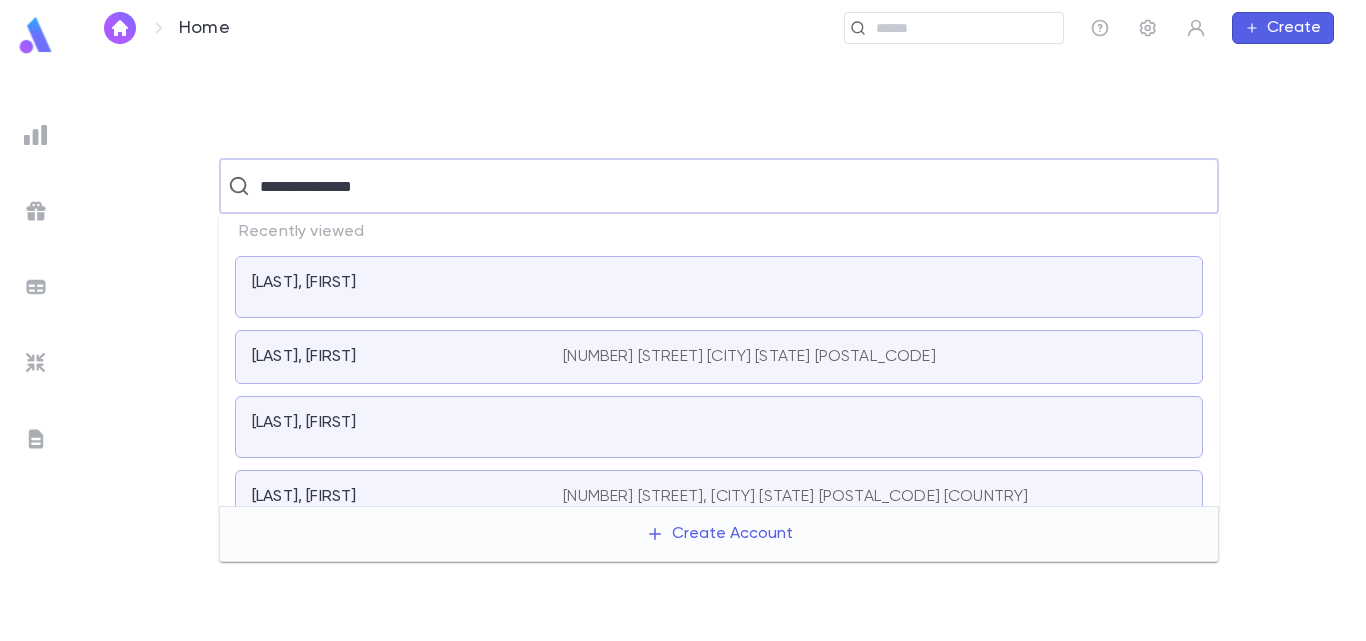 type on "**********" 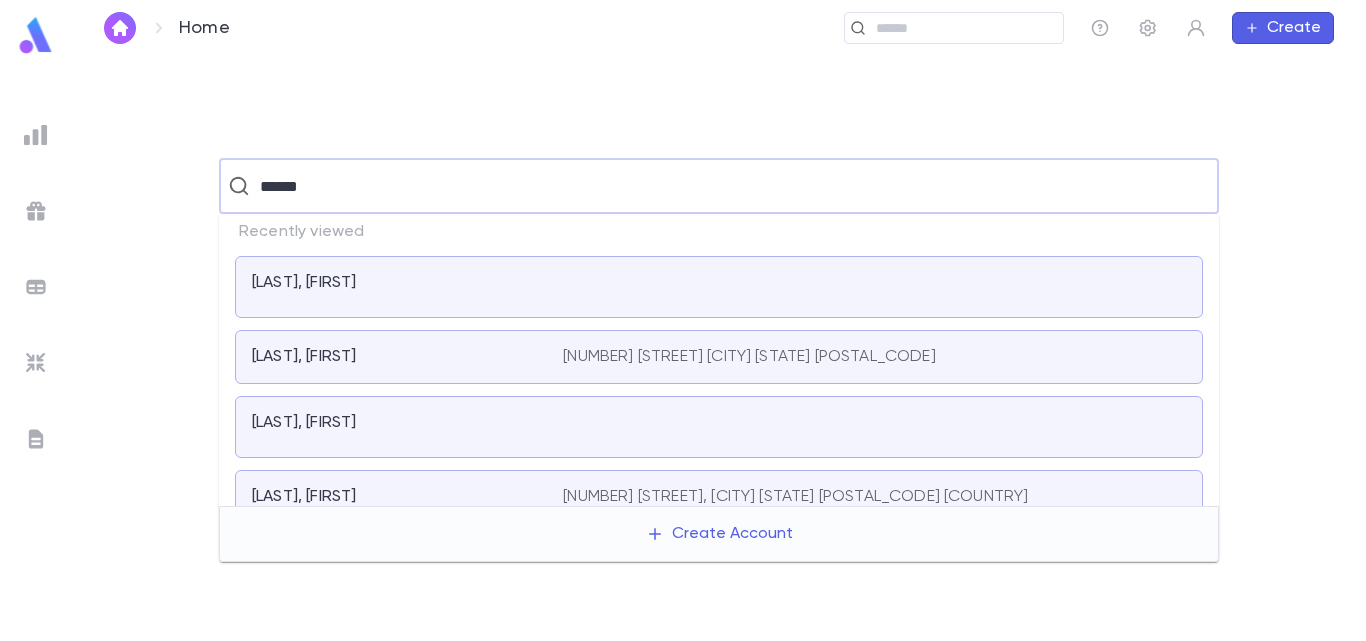 type on "******" 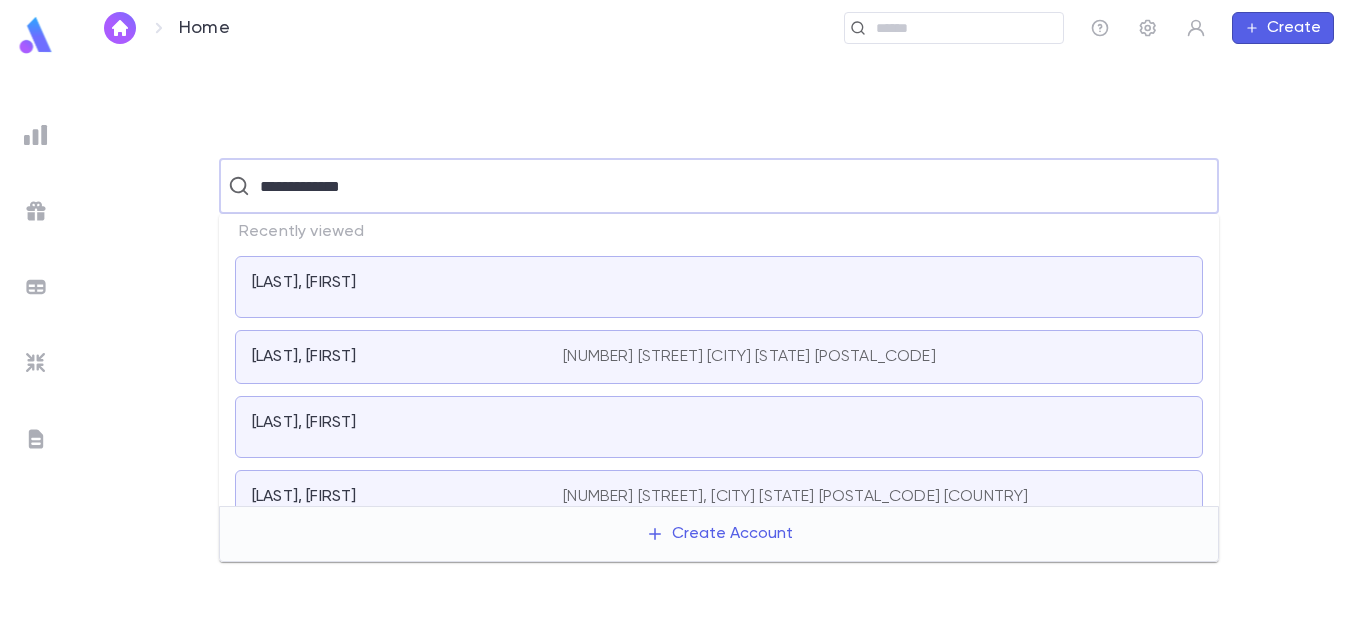 type on "**********" 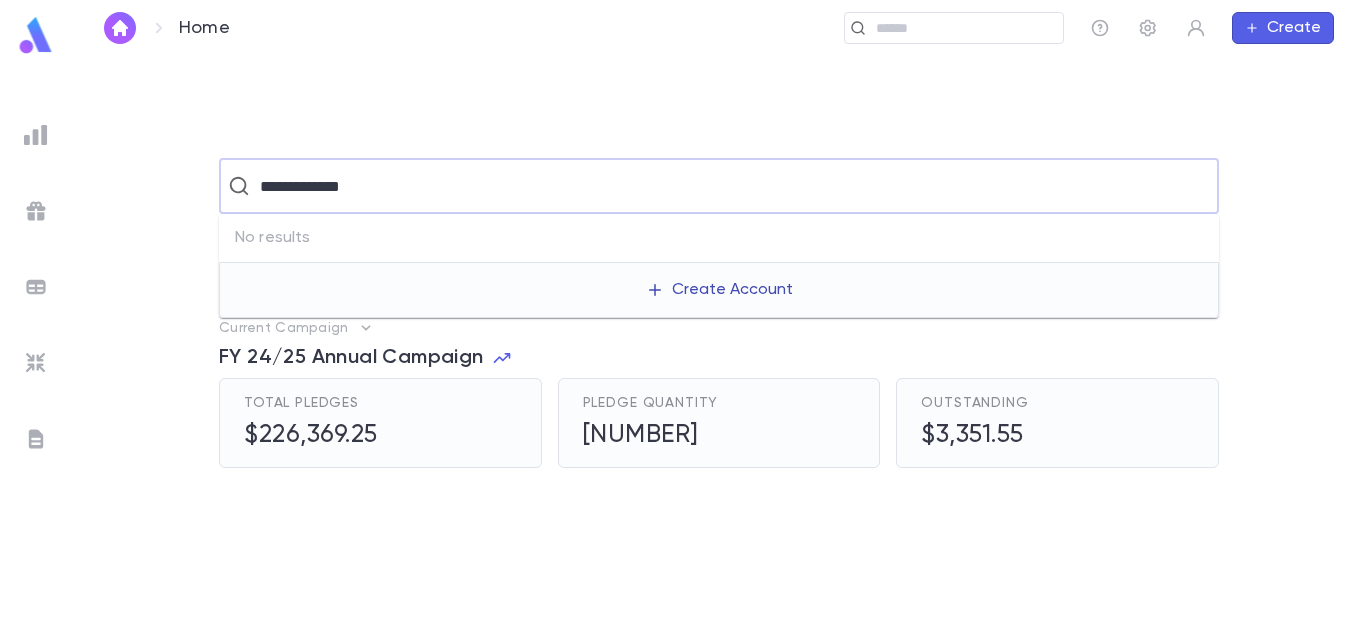 click on "Create Account" at bounding box center [719, 290] 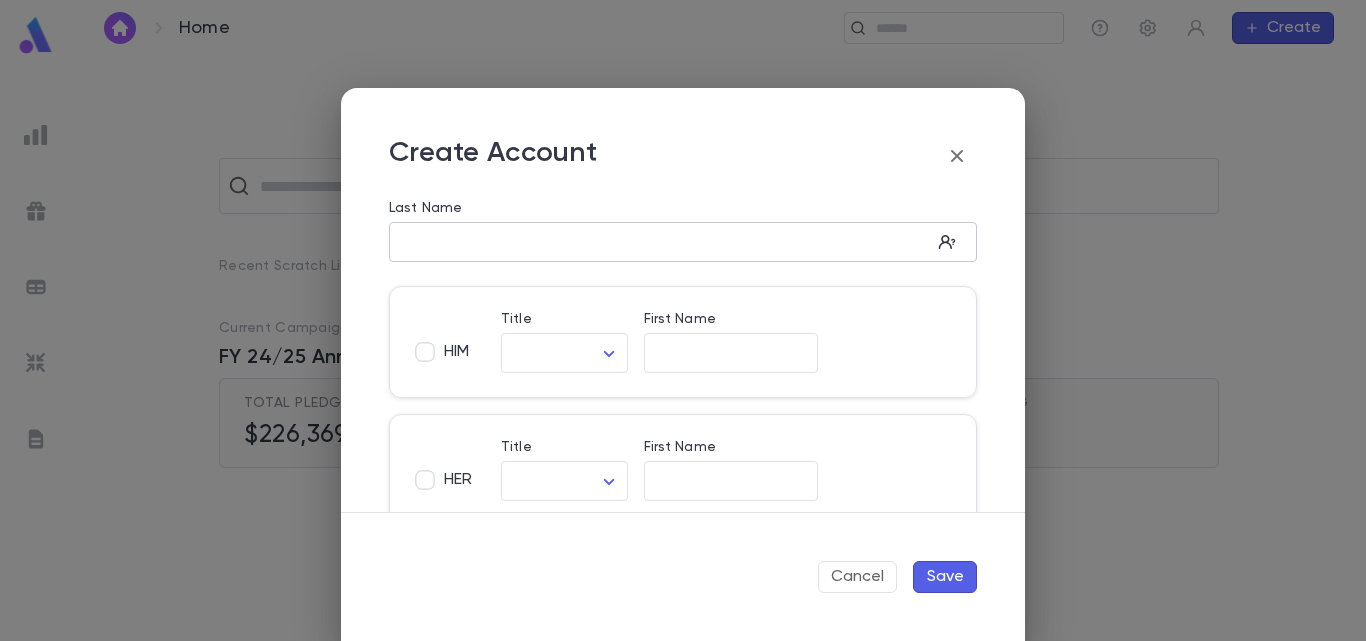 click on "Last Name" at bounding box center (660, 242) 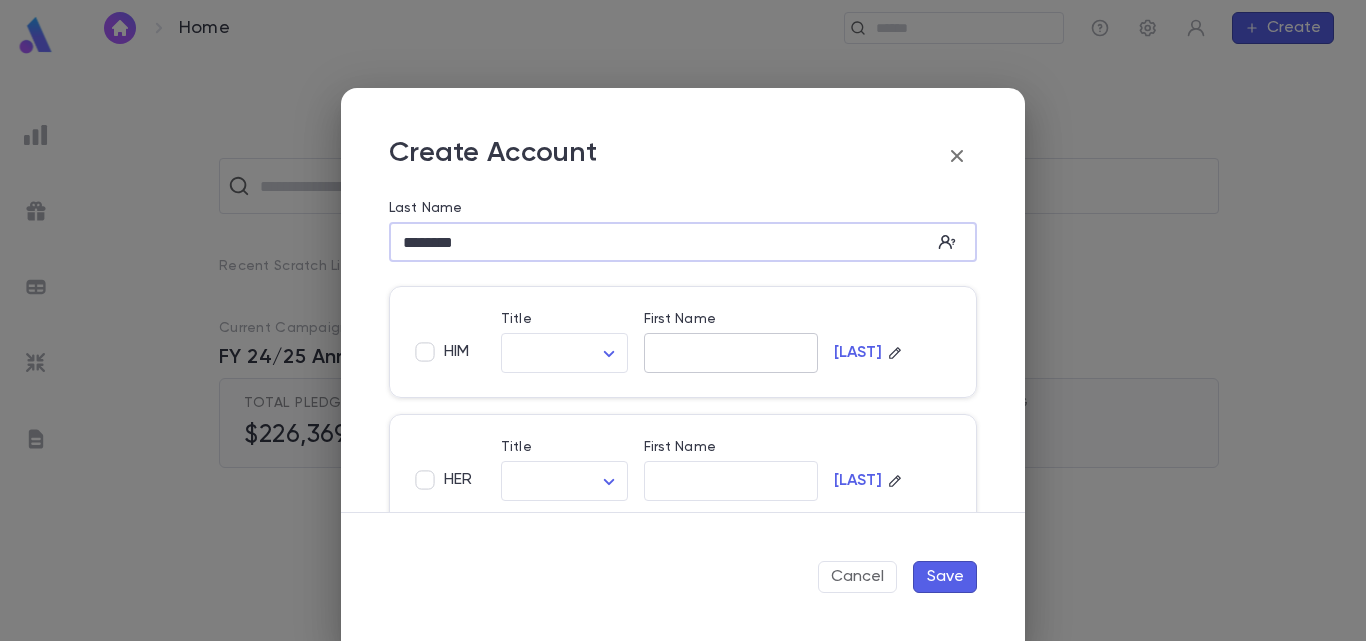 type on "********" 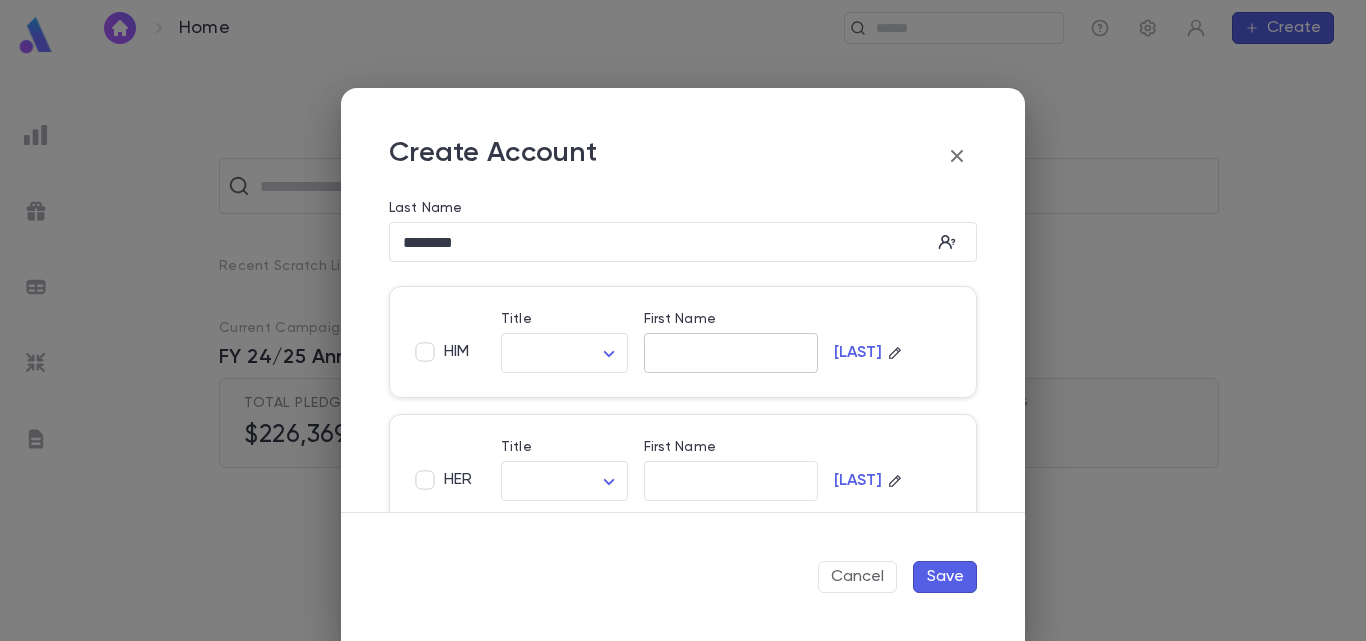 click on "​" at bounding box center (731, 353) 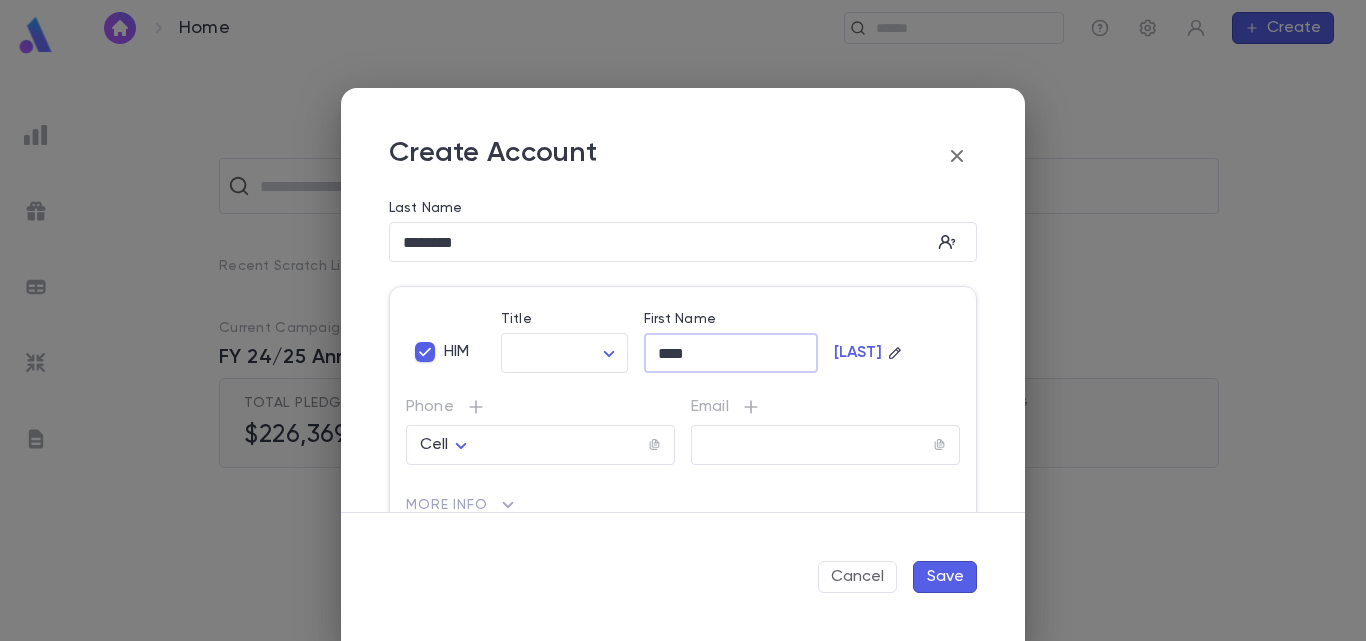 type on "****" 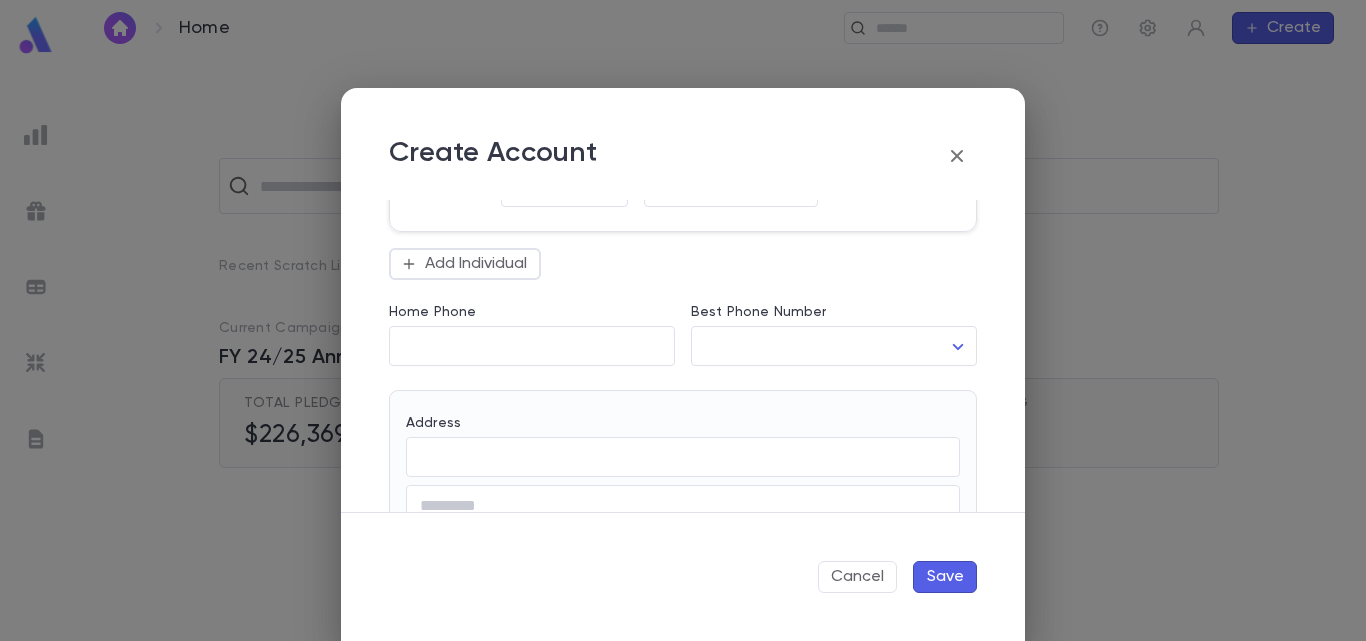 scroll, scrollTop: 466, scrollLeft: 0, axis: vertical 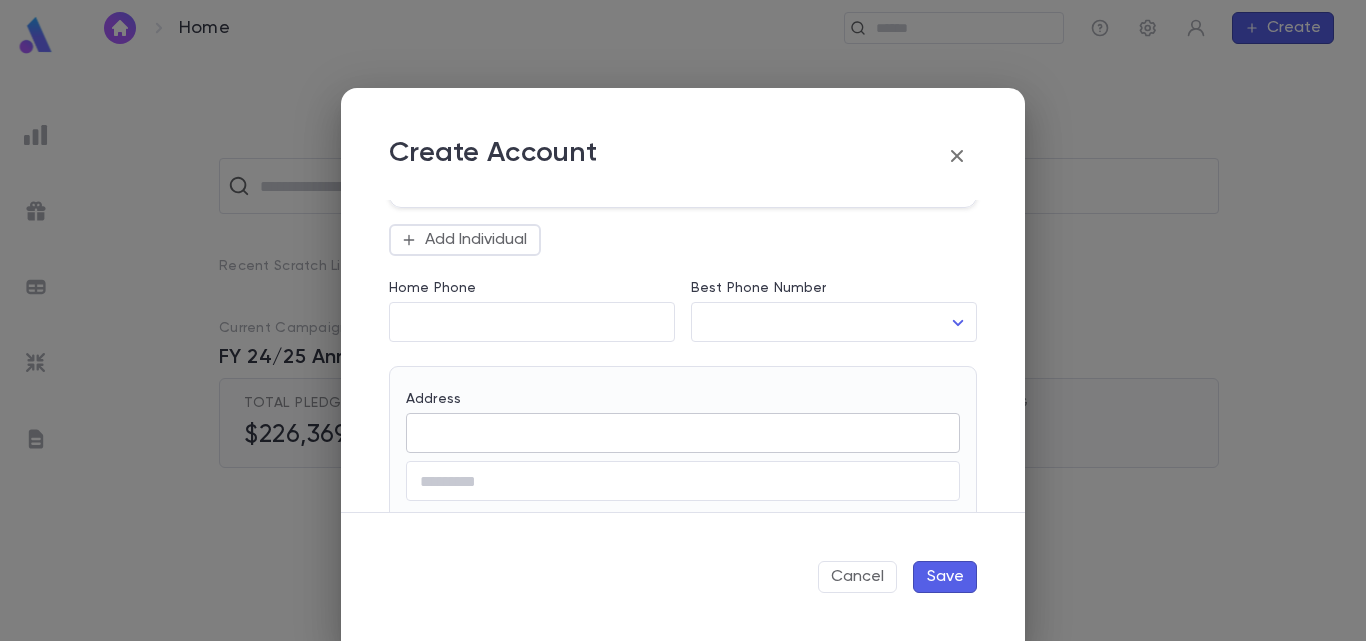 click on "​" at bounding box center [683, 433] 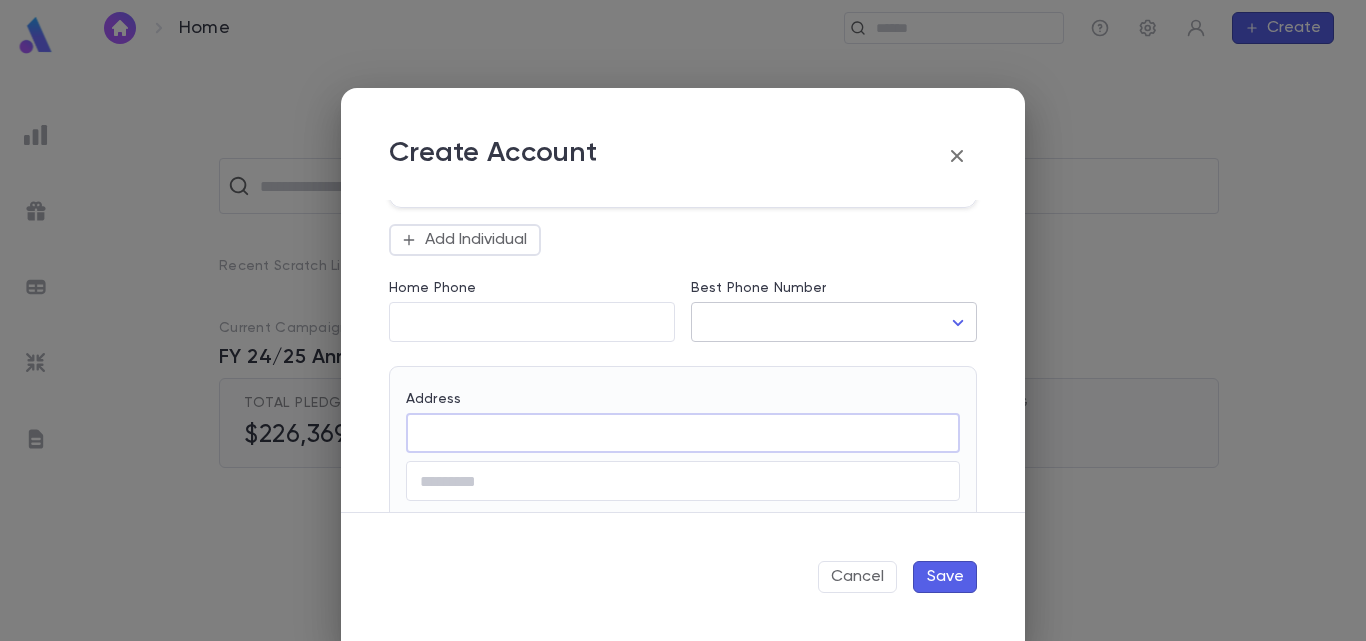 paste on "**********" 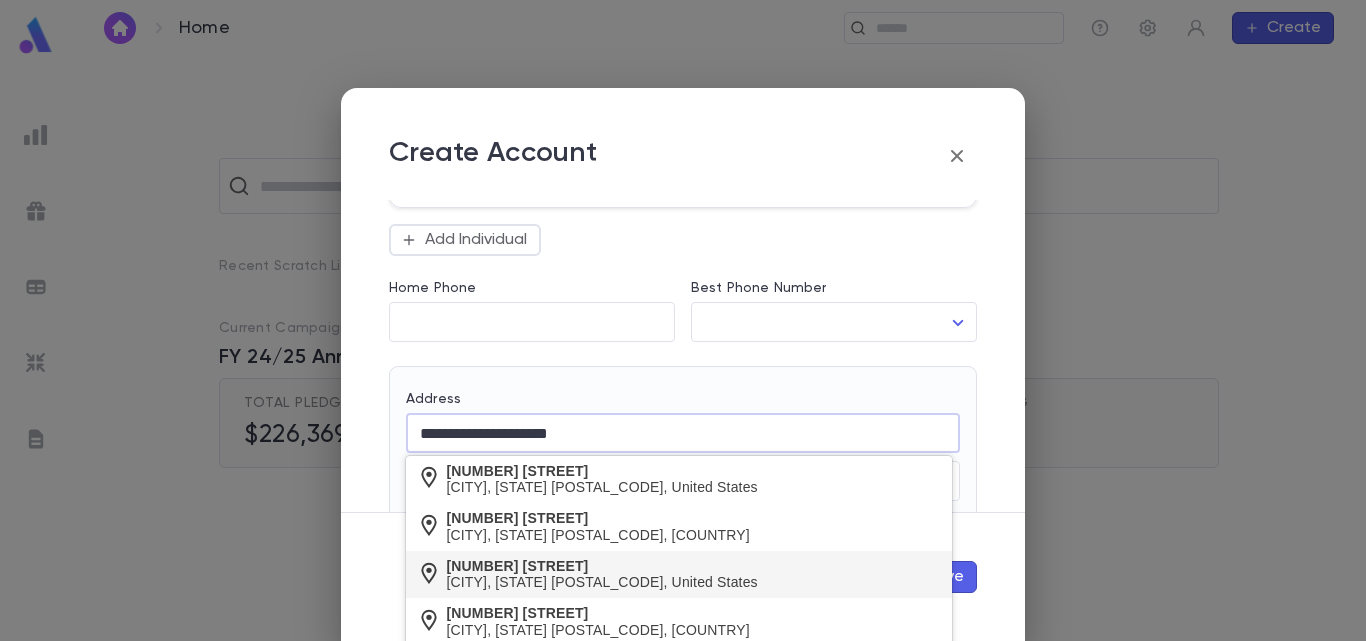 type on "**********" 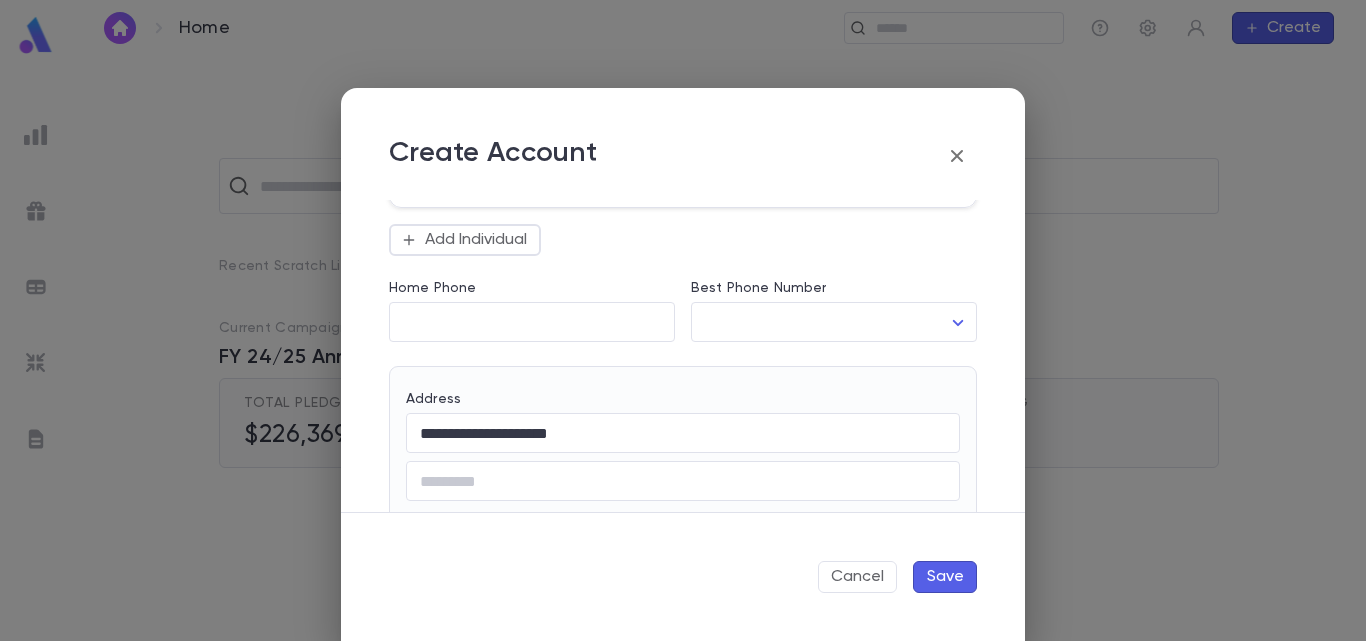 type on "**" 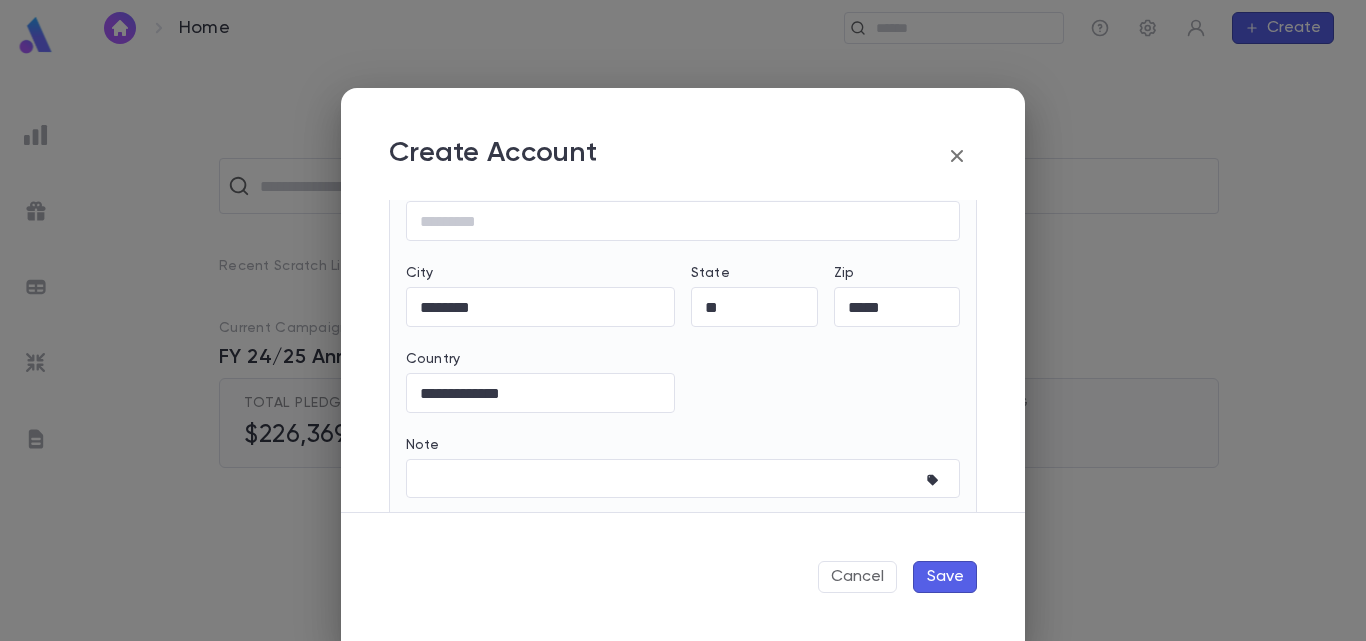 scroll, scrollTop: 896, scrollLeft: 0, axis: vertical 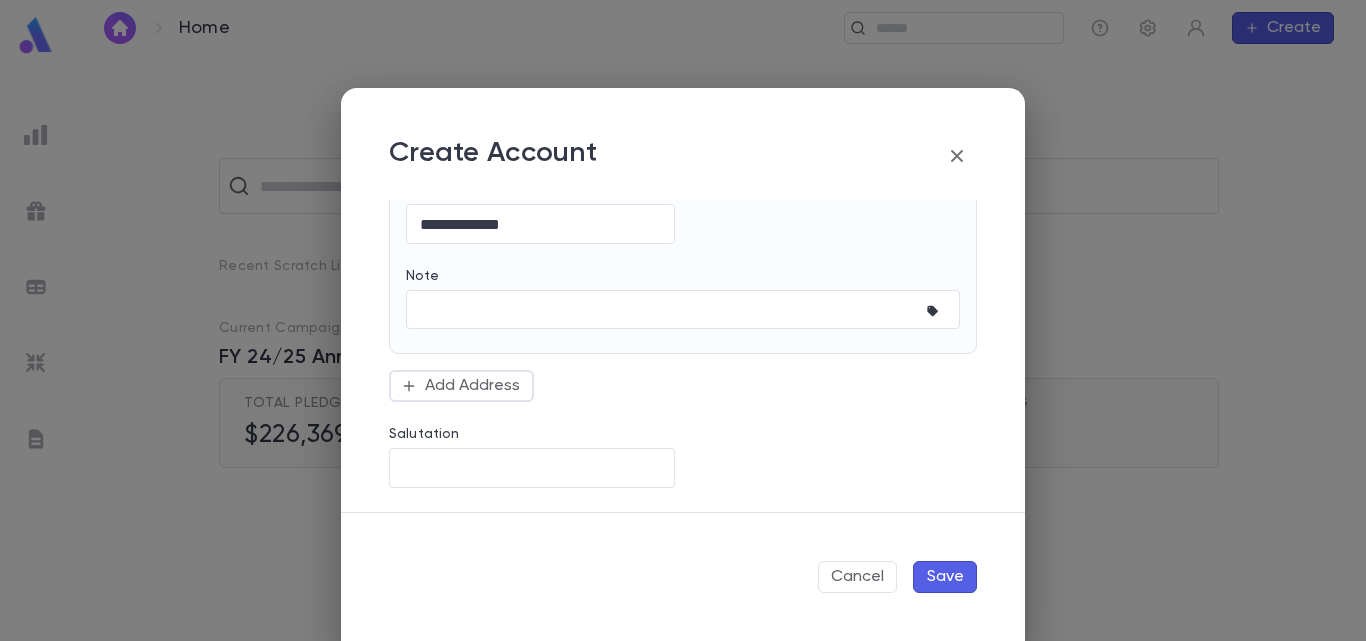 click on "Save" at bounding box center [945, 577] 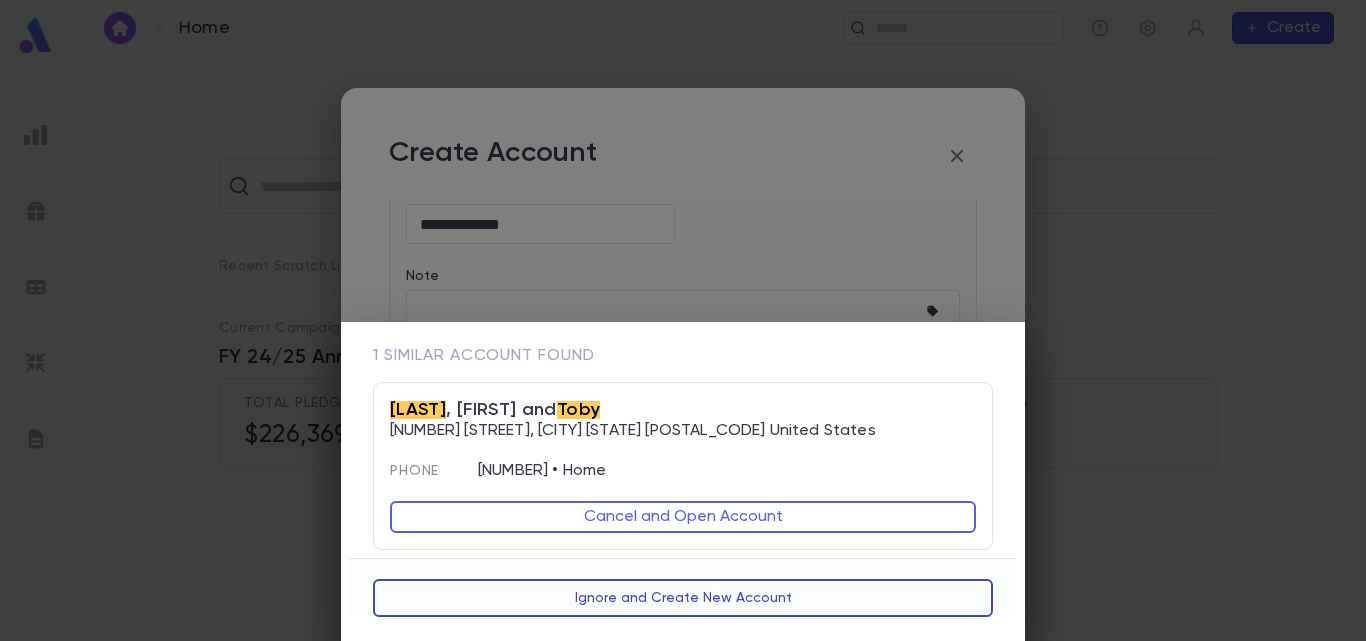 click on "Ignore and Create New Account" at bounding box center (683, 598) 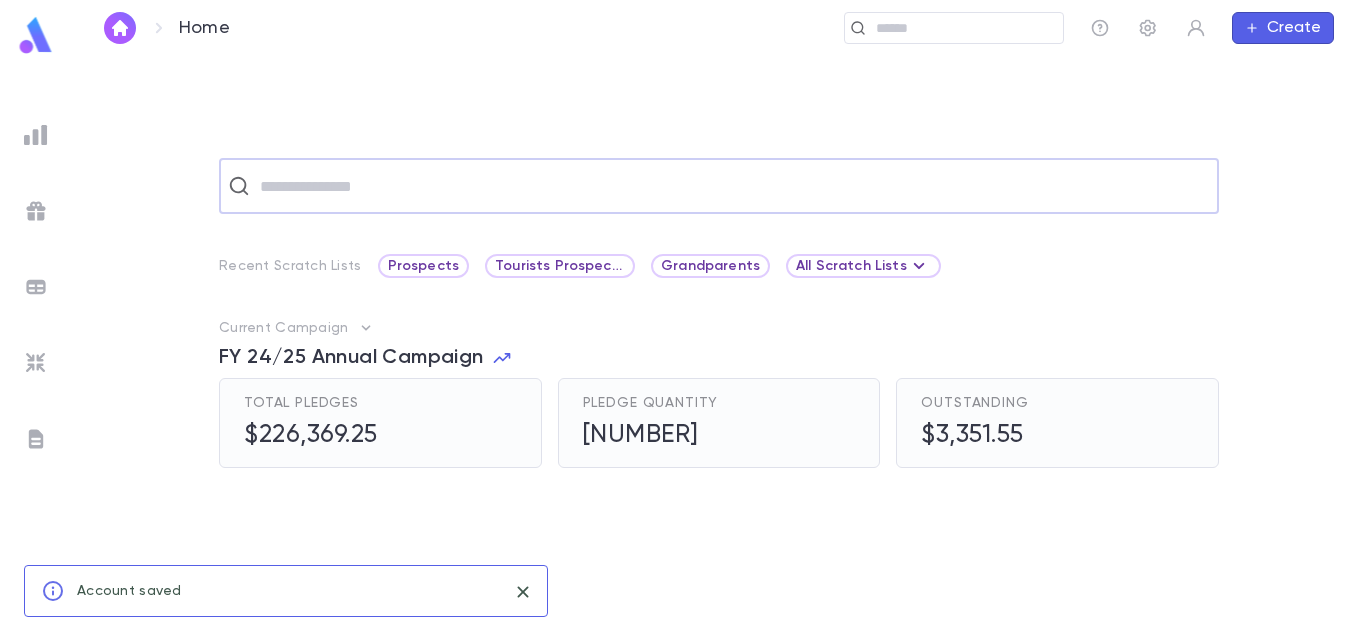 click at bounding box center [732, 186] 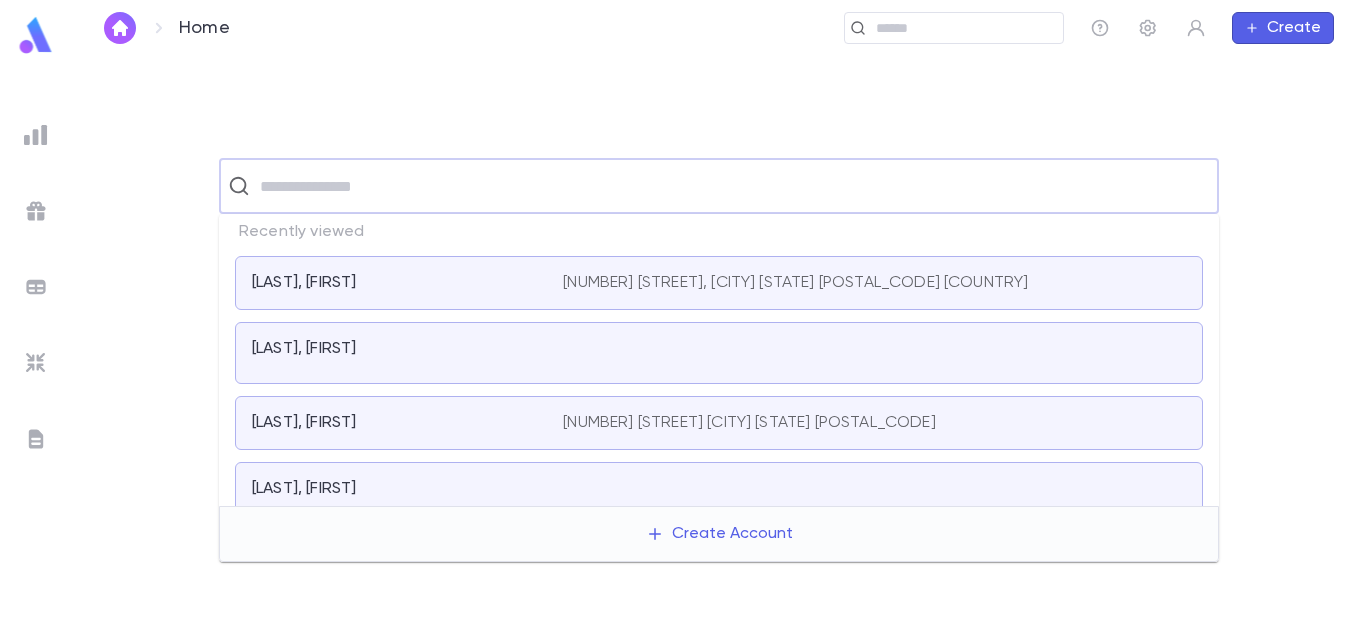 click on "[LAST], [FIRST] [NUMBER] [STREET], [CITY] [STATE] [COUNTRY]" at bounding box center (719, 283) 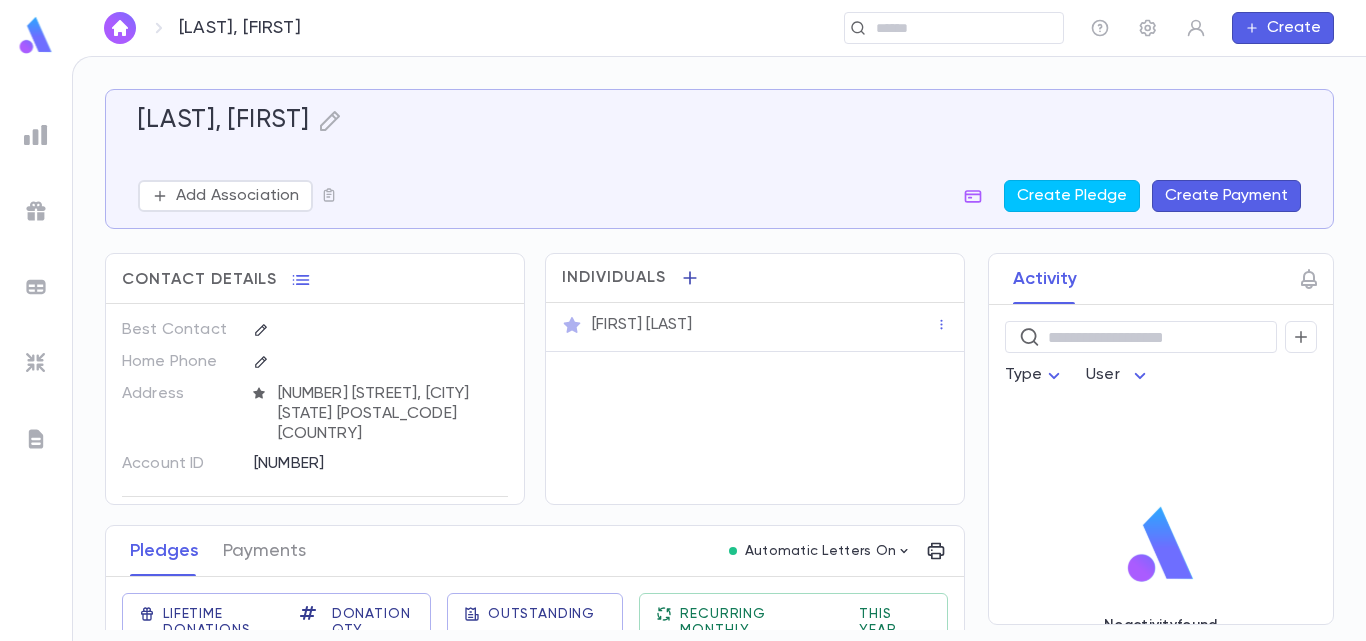 click 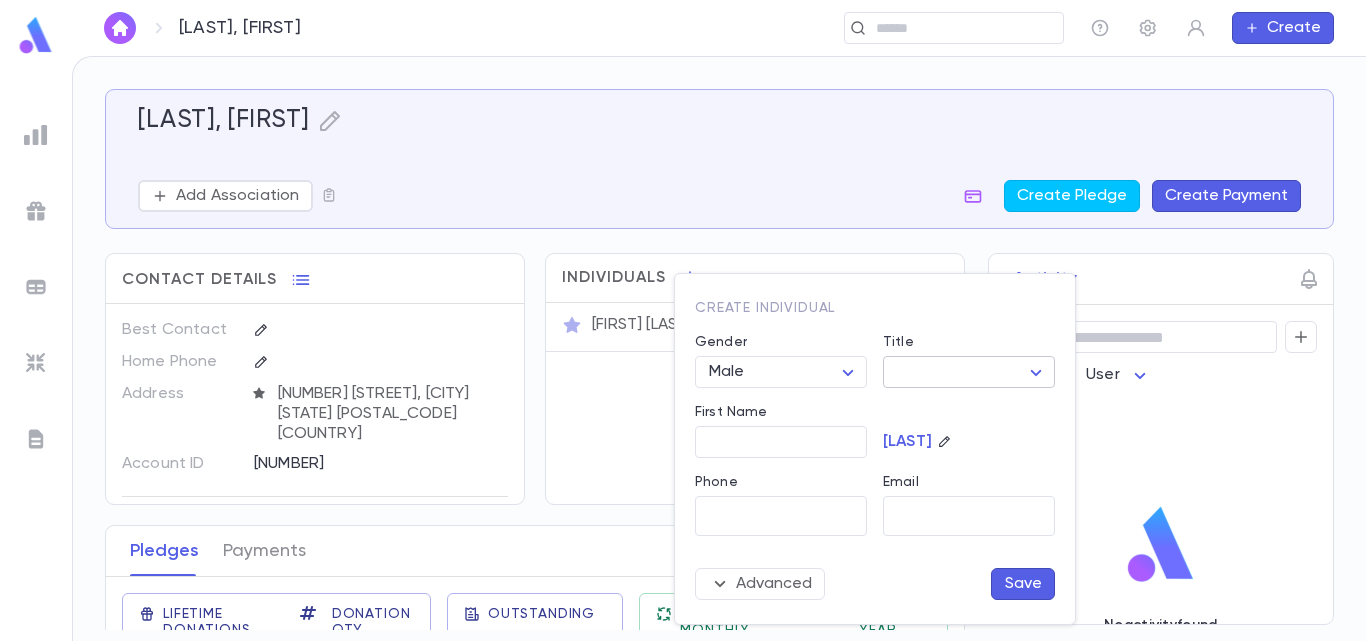 click on "[LAST], [FIRST] ​  Create   [LAST], [FIRST] Add Association Create Pledge Create Payment Contact Details Best Contact Home Phone Address [NUMBER] [STREET], [CITY] [STATE] [POSTAL_CODE] [COUNTRY] Account ID [NUMBER] Individuals [FIRST] [LAST] Pledges Payments  Automatic Letters On Lifetime Donations $0.00 Donation Qty 0 Outstanding $0.00 Recurring Monthly $0.00 This Year $0.00 Date Amount Campaign Group Paid Outstanding Installments Notes No  pledges  found Activity ​ Type User No  activity  found Profile Log out Account Pledge Payment Kosher Orlando Major Donor OTA Grandparent OTA Parent OTA Vendor Prospect VIP Remove Annual Summary Create Individual Gender Male **** ​ Title ​ ​ First Name ​ Ackerman Phone ​ Email ​ Advanced Save" at bounding box center [683, 348] 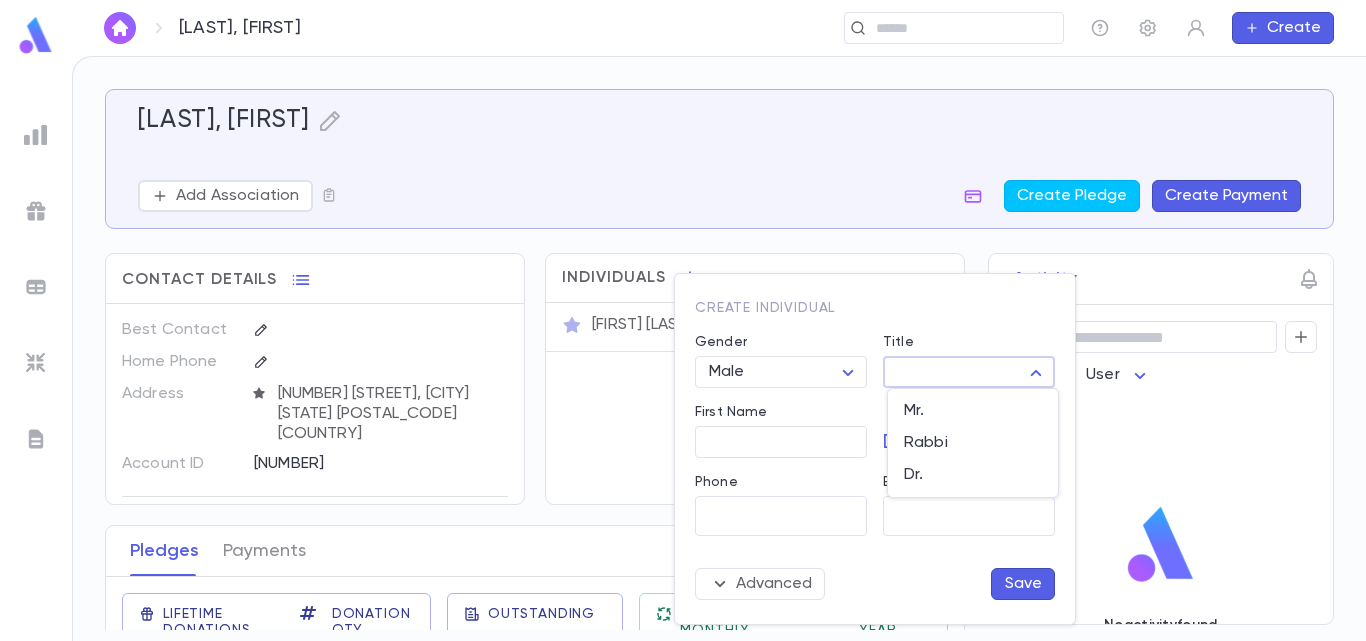 click at bounding box center (683, 320) 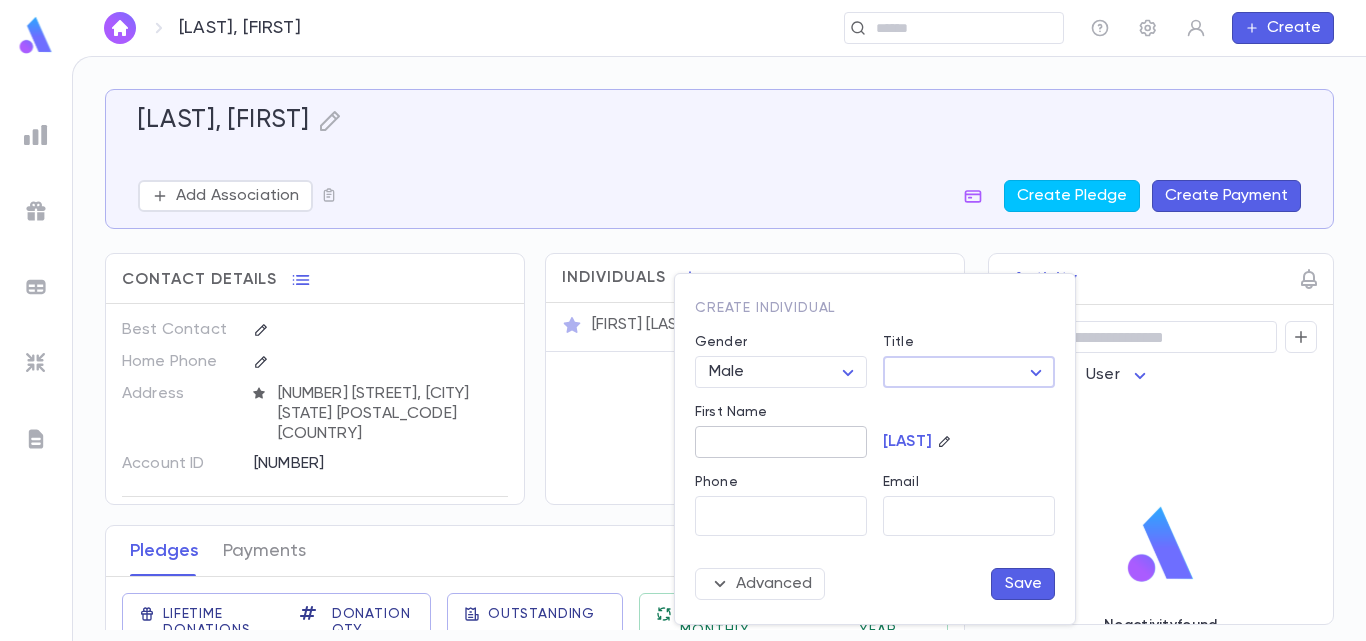 click on "First Name" at bounding box center (781, 442) 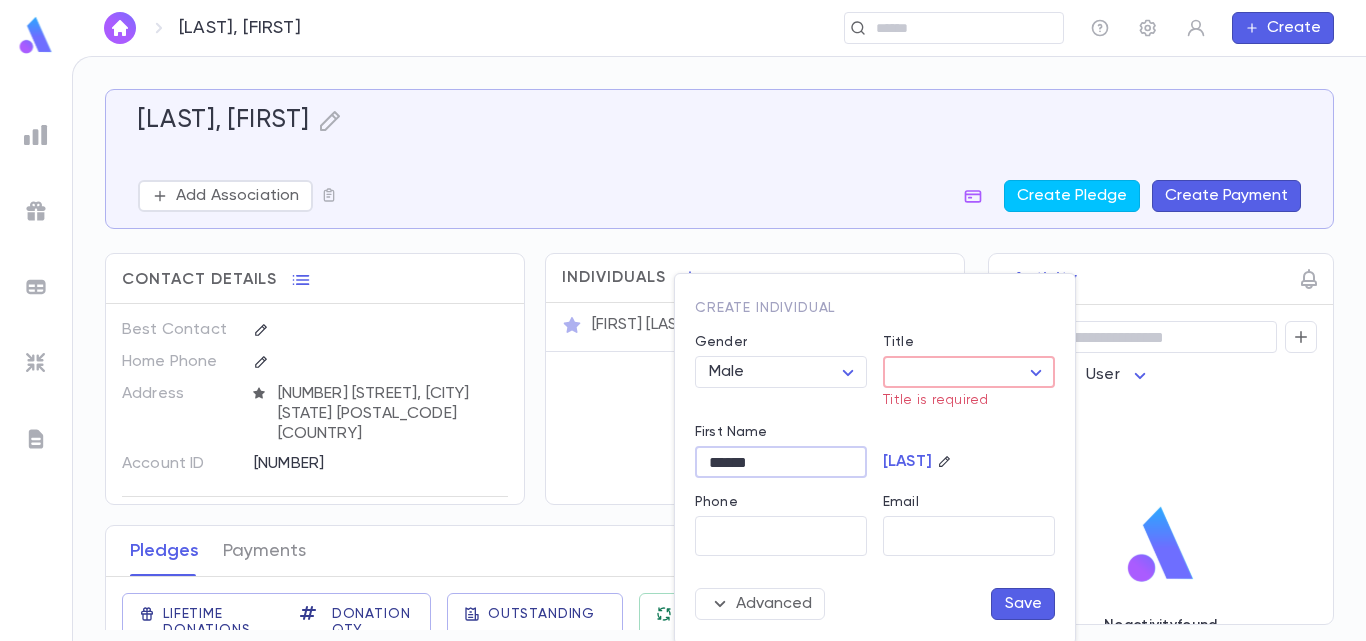 type on "******" 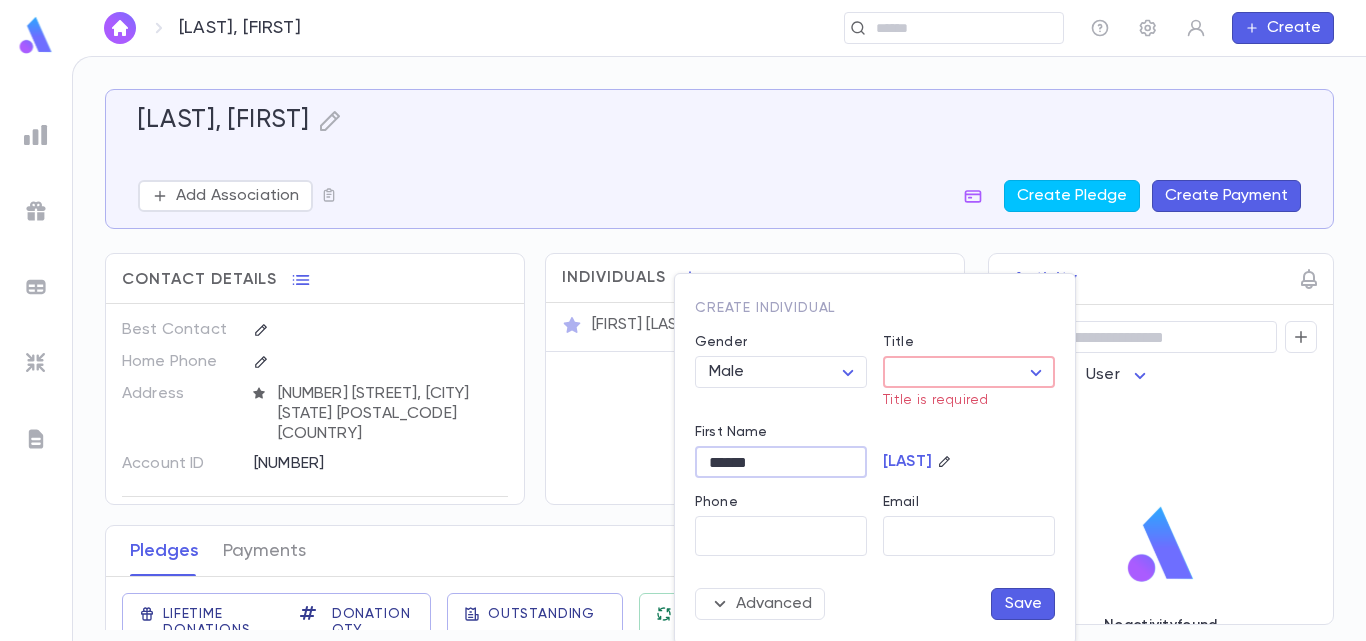 click on "Save" at bounding box center (1023, 604) 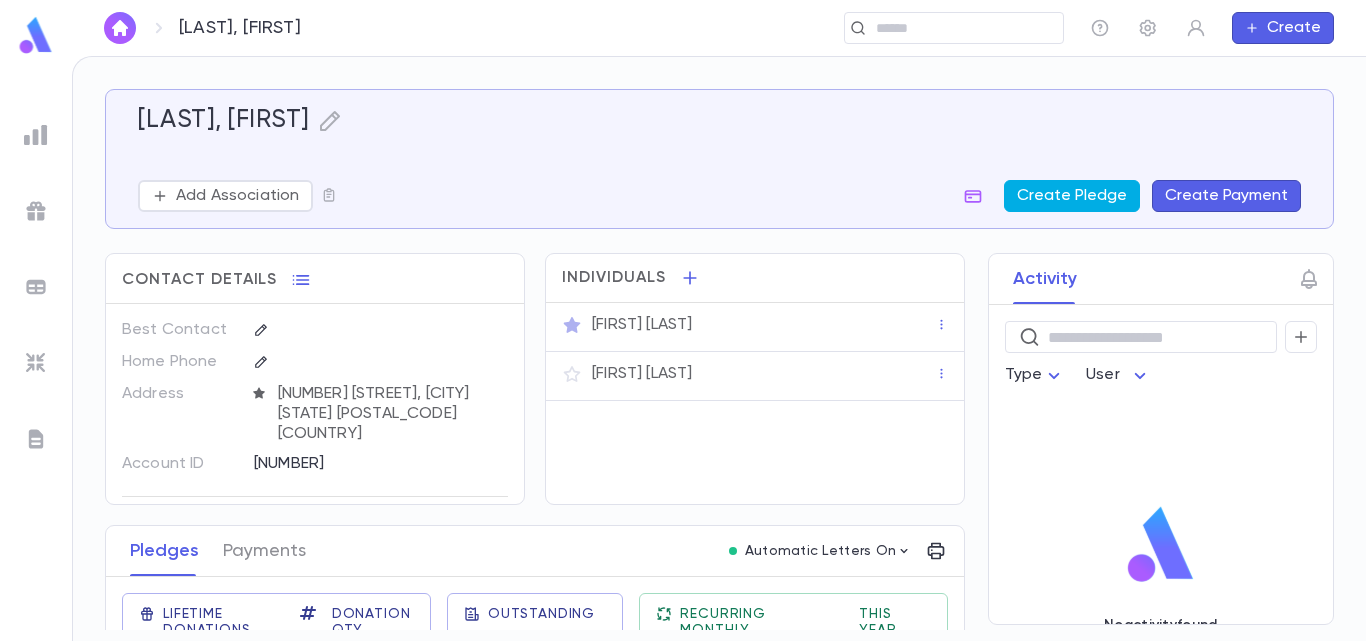 click on "Create Pledge" at bounding box center [1072, 196] 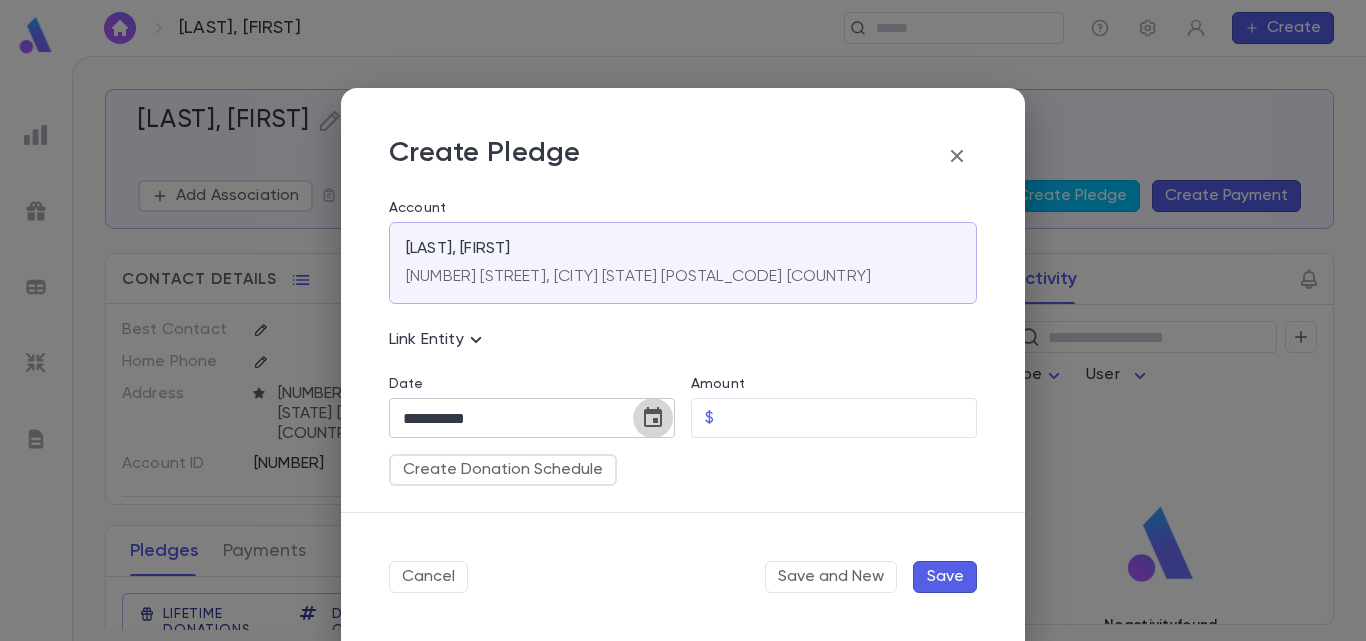 click 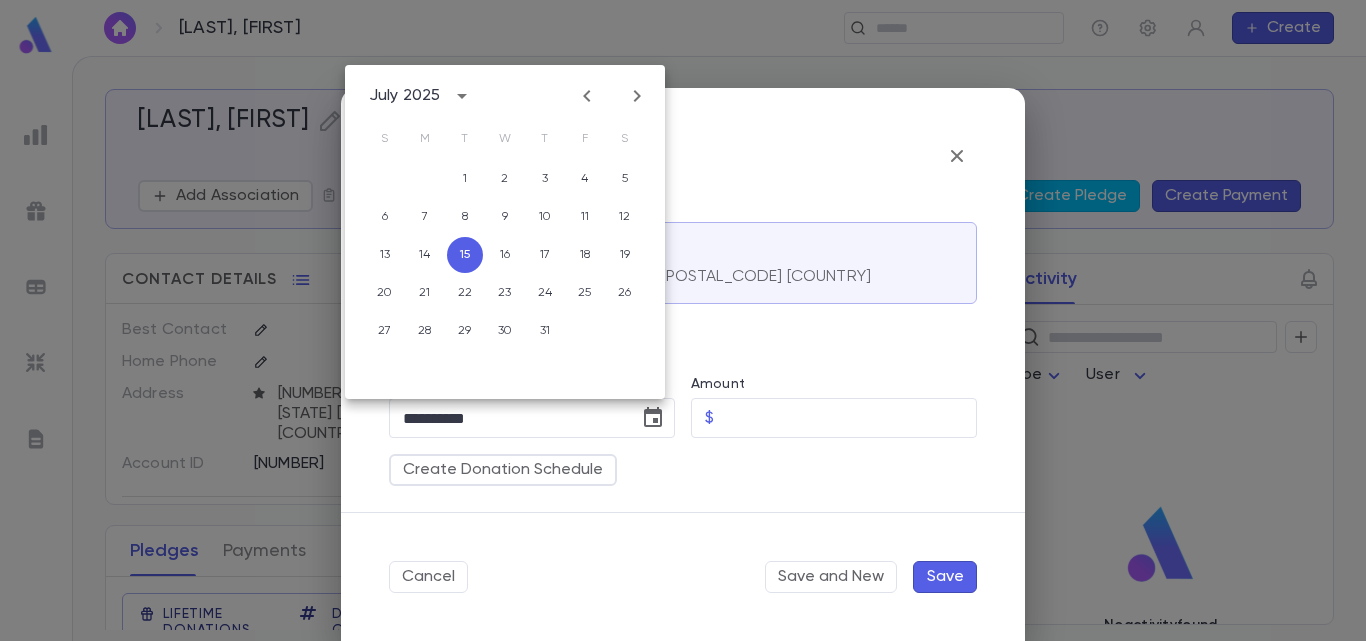 click 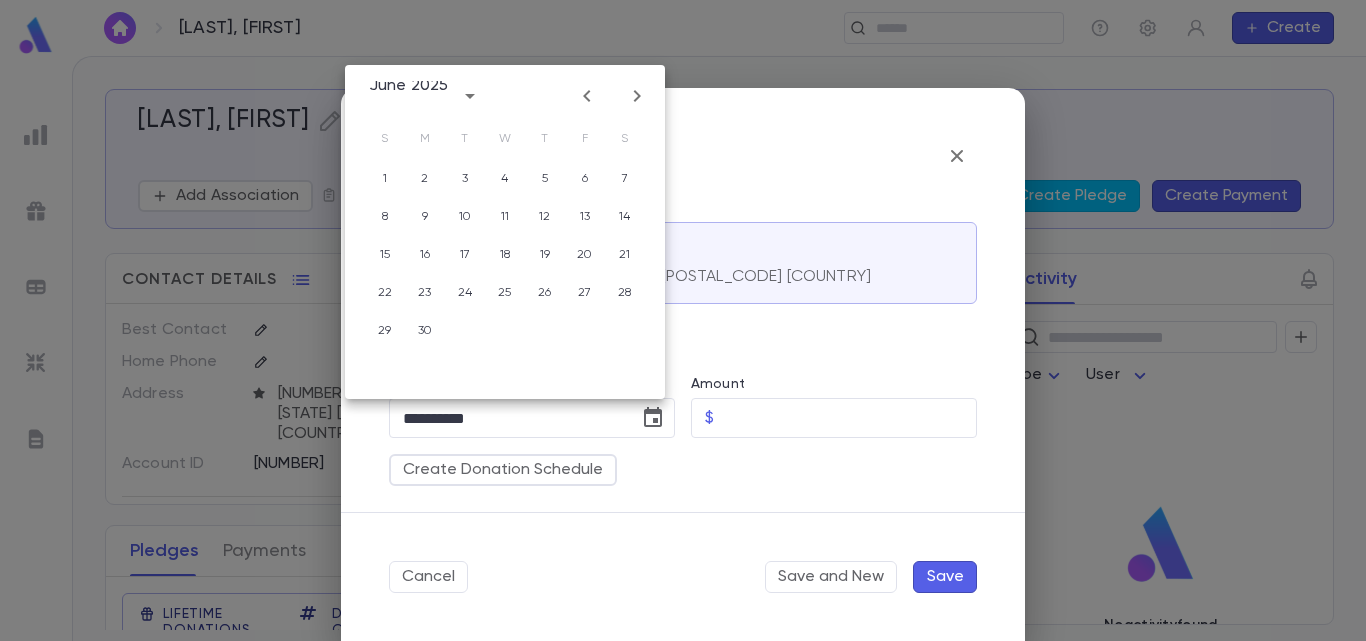 click 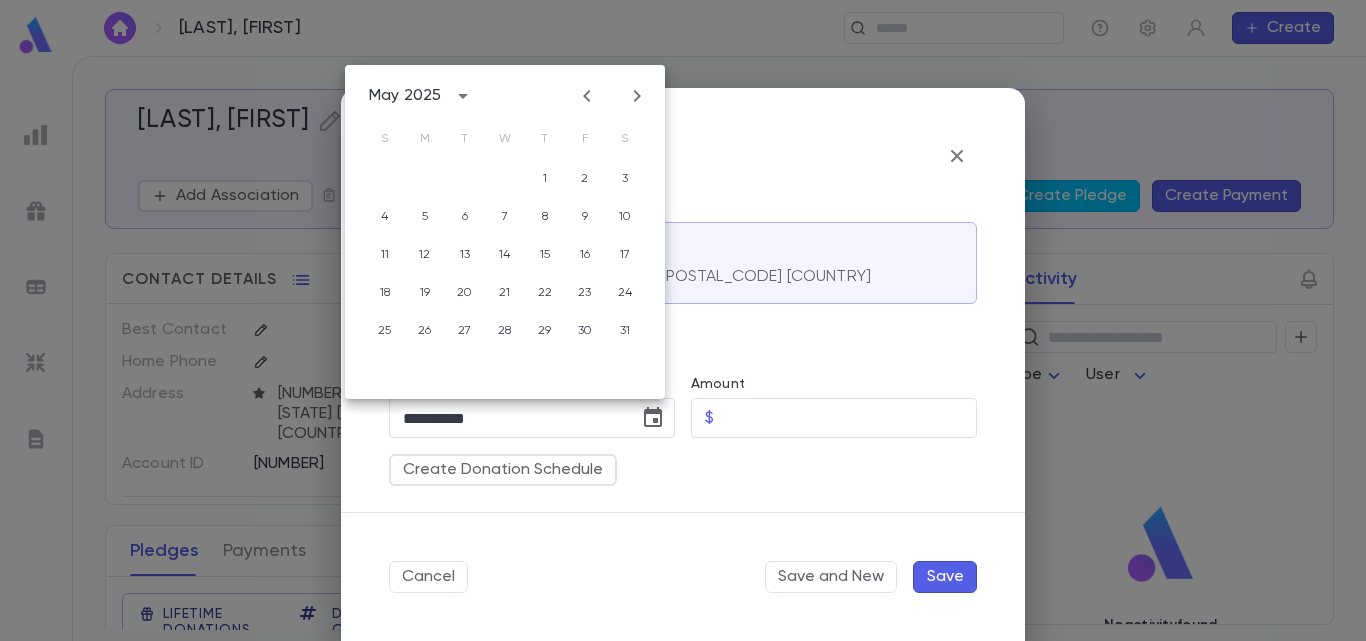 click 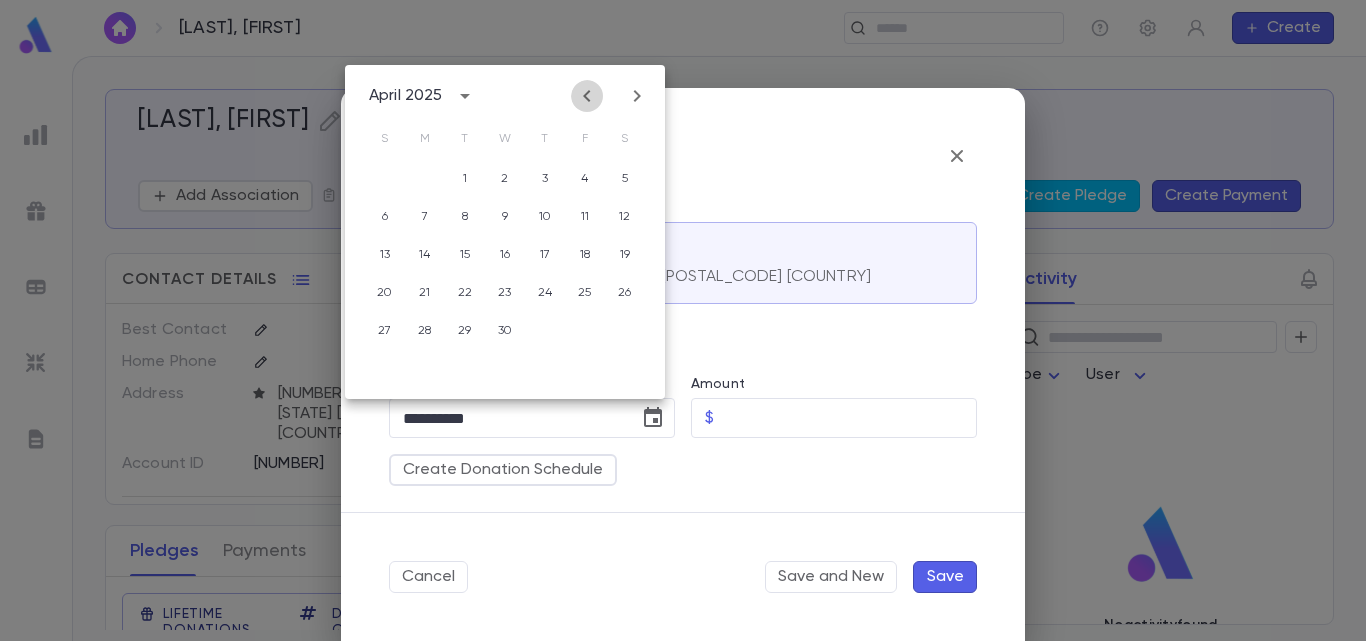 click 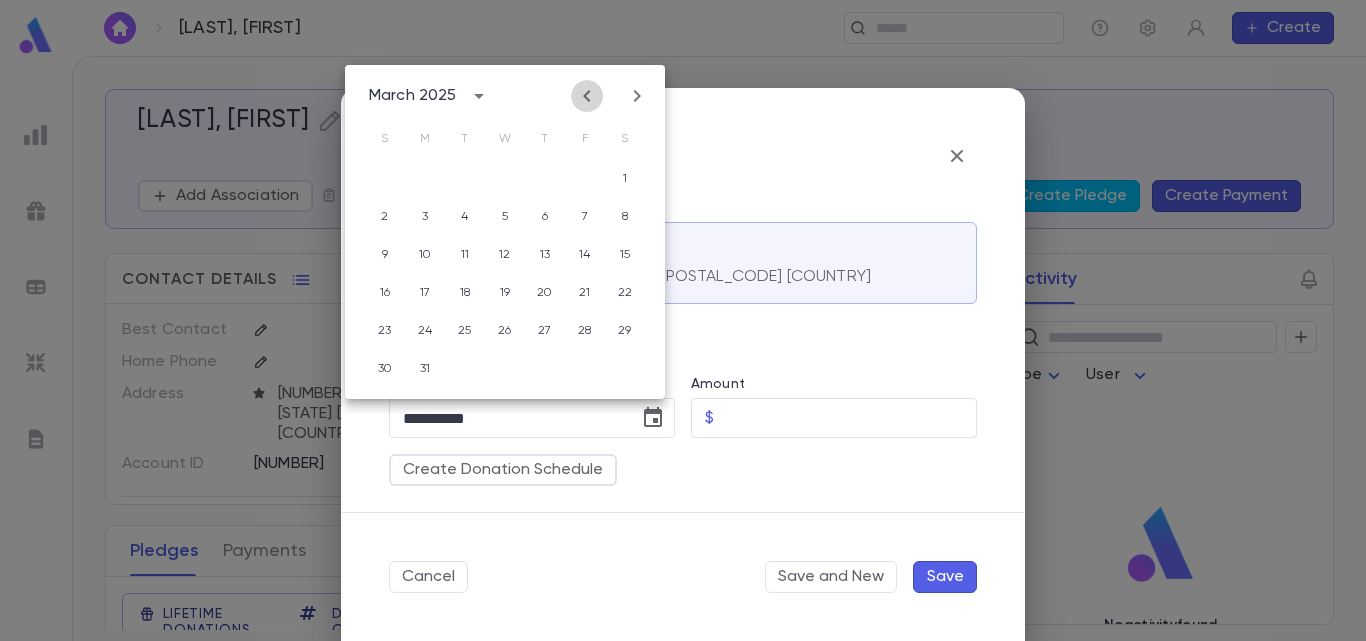 click 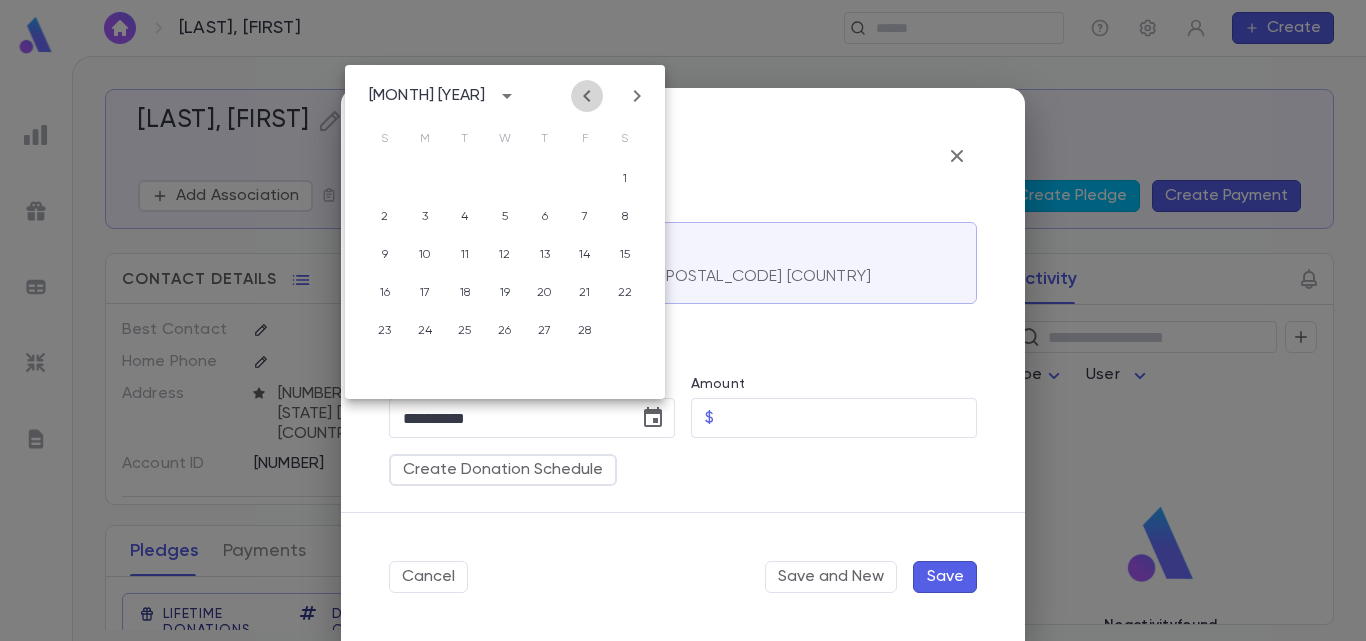 click 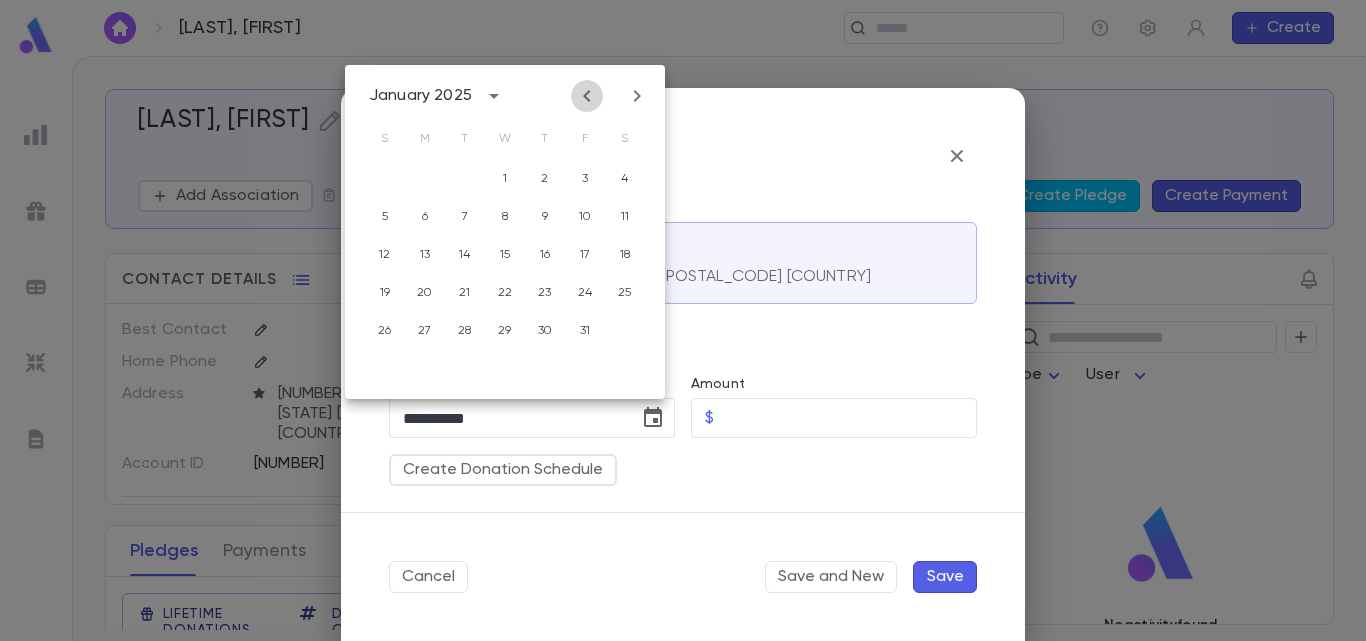 click 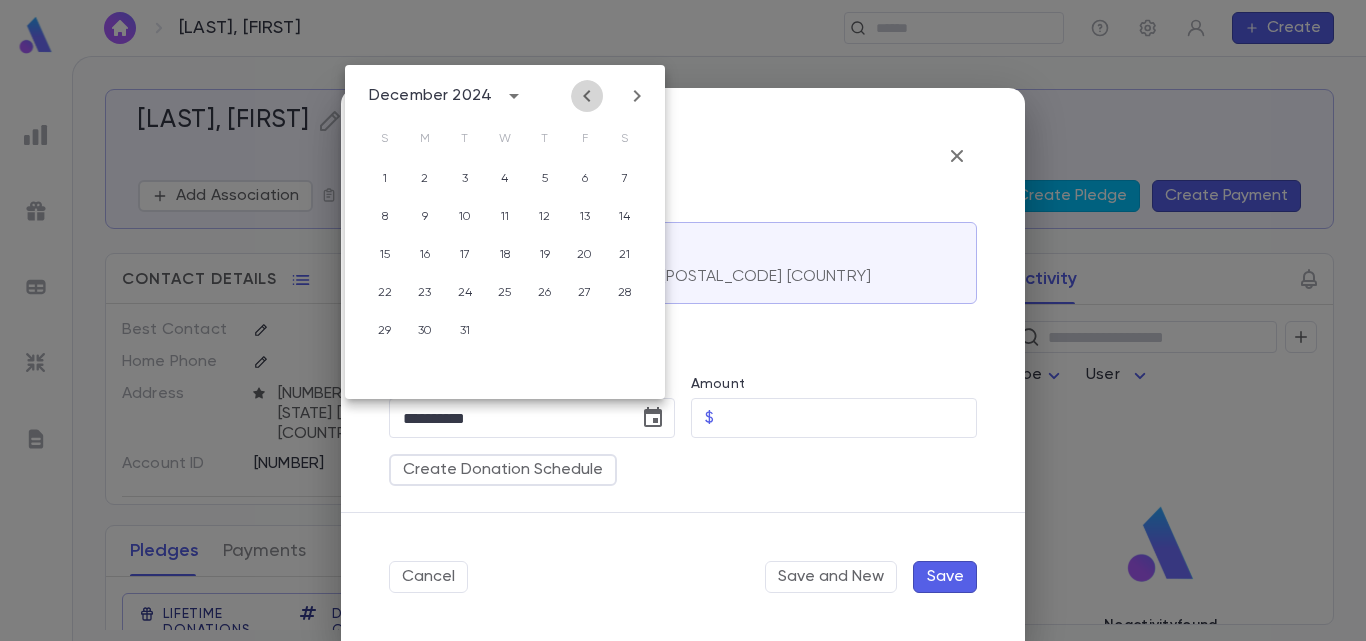 click 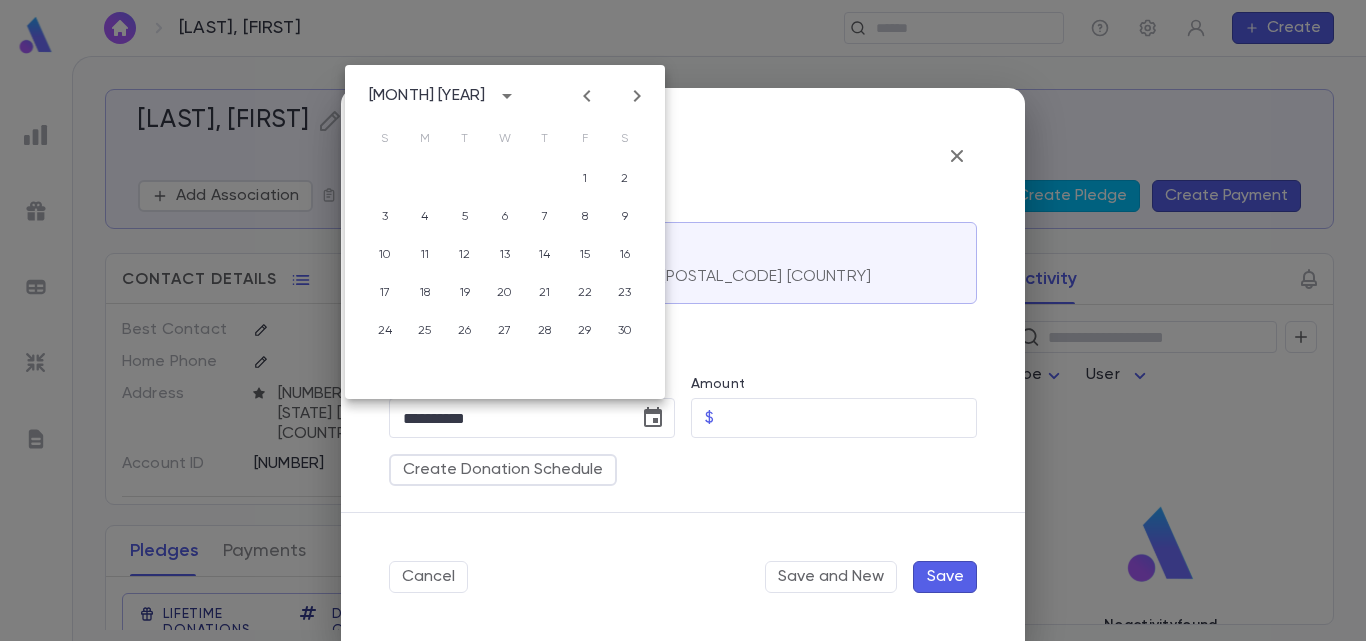 click 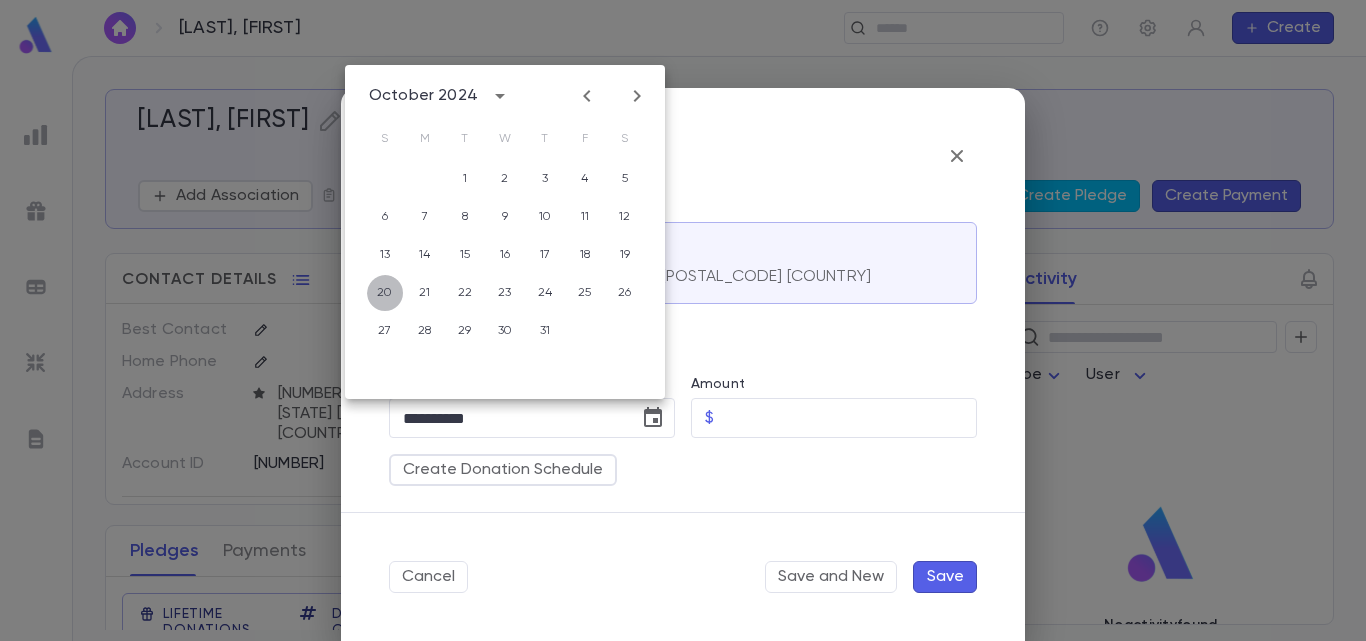 click on "20" at bounding box center [385, 293] 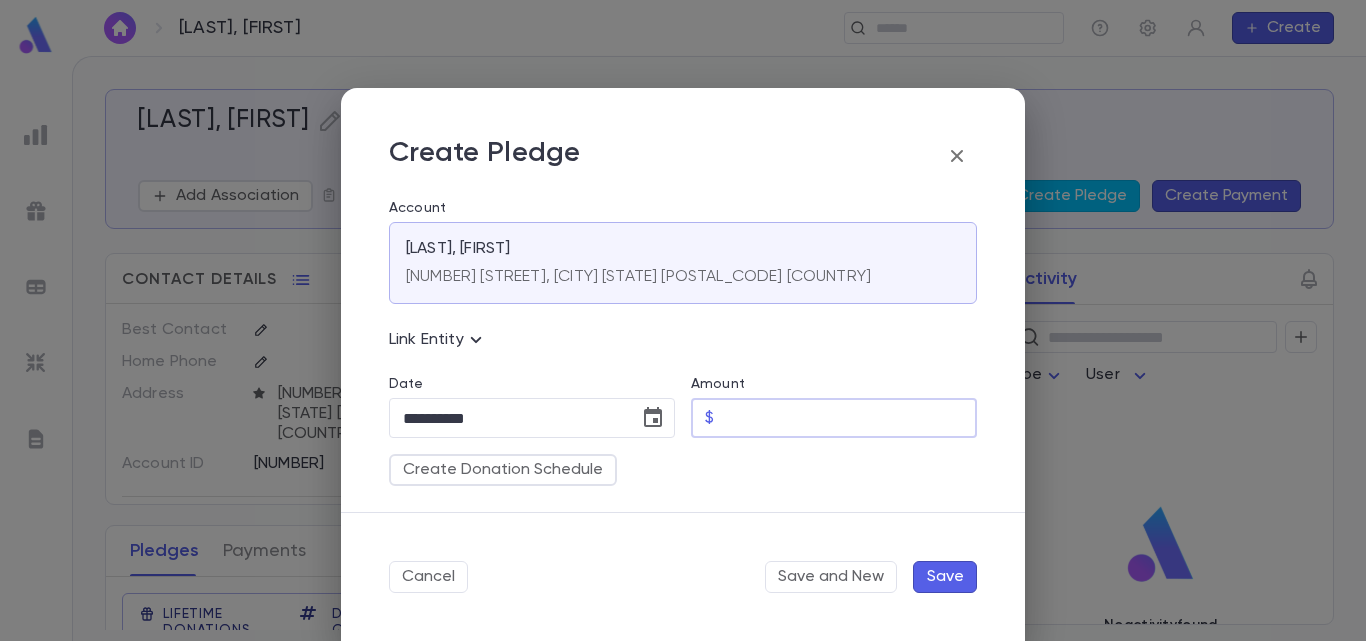 click on "Amount" at bounding box center [849, 418] 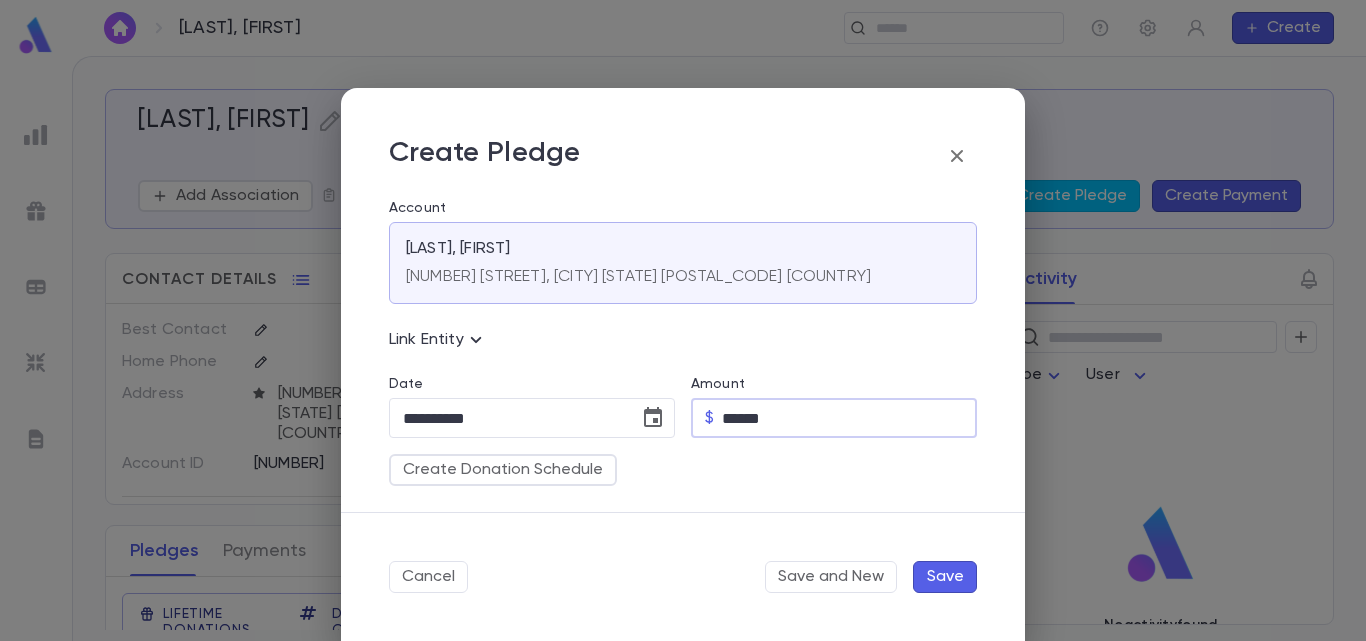 type on "******" 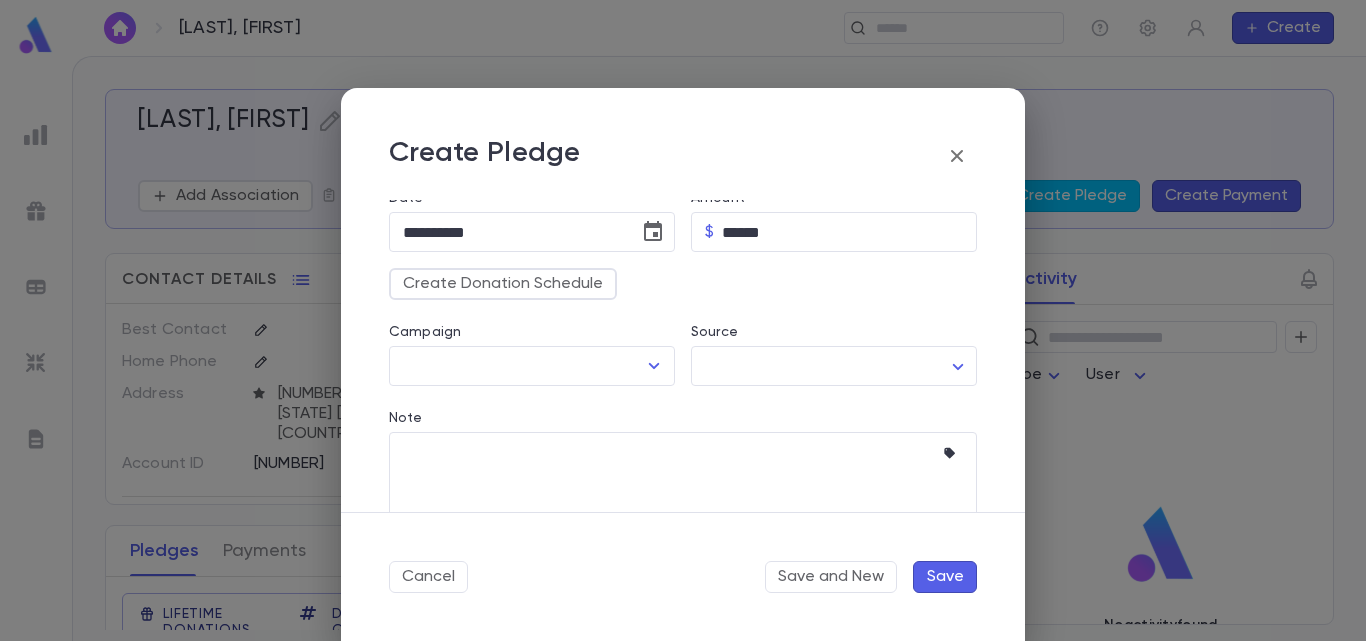 scroll, scrollTop: 301, scrollLeft: 0, axis: vertical 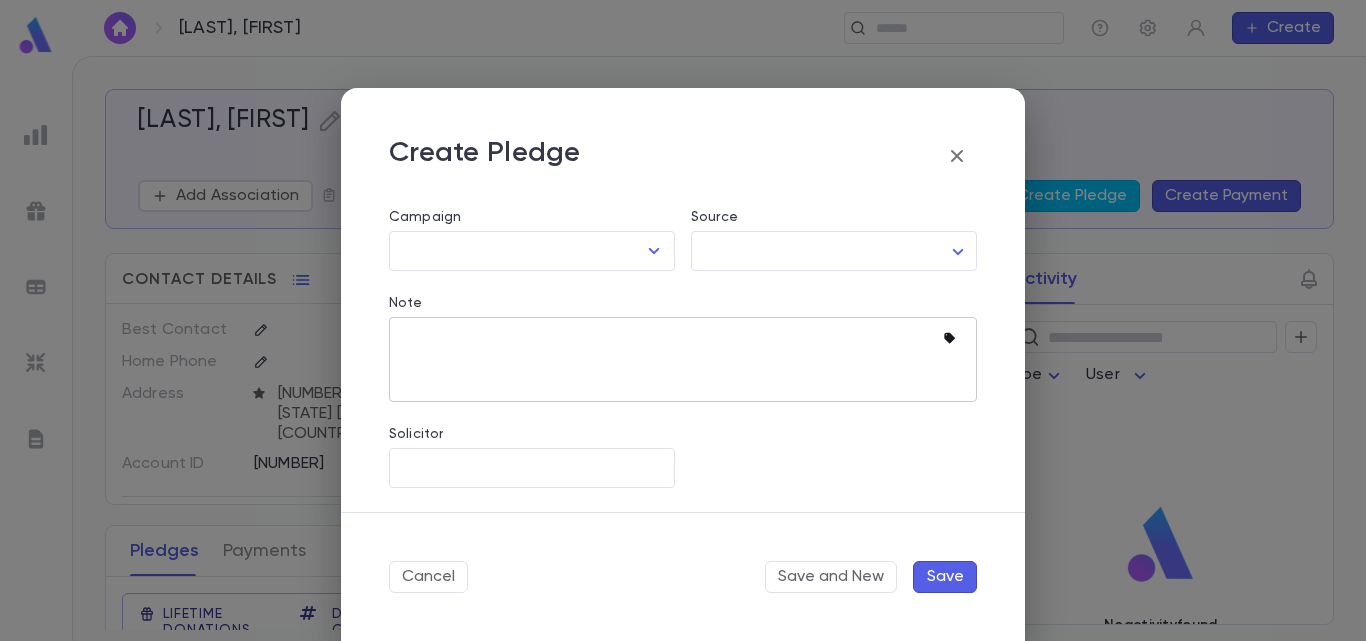 click 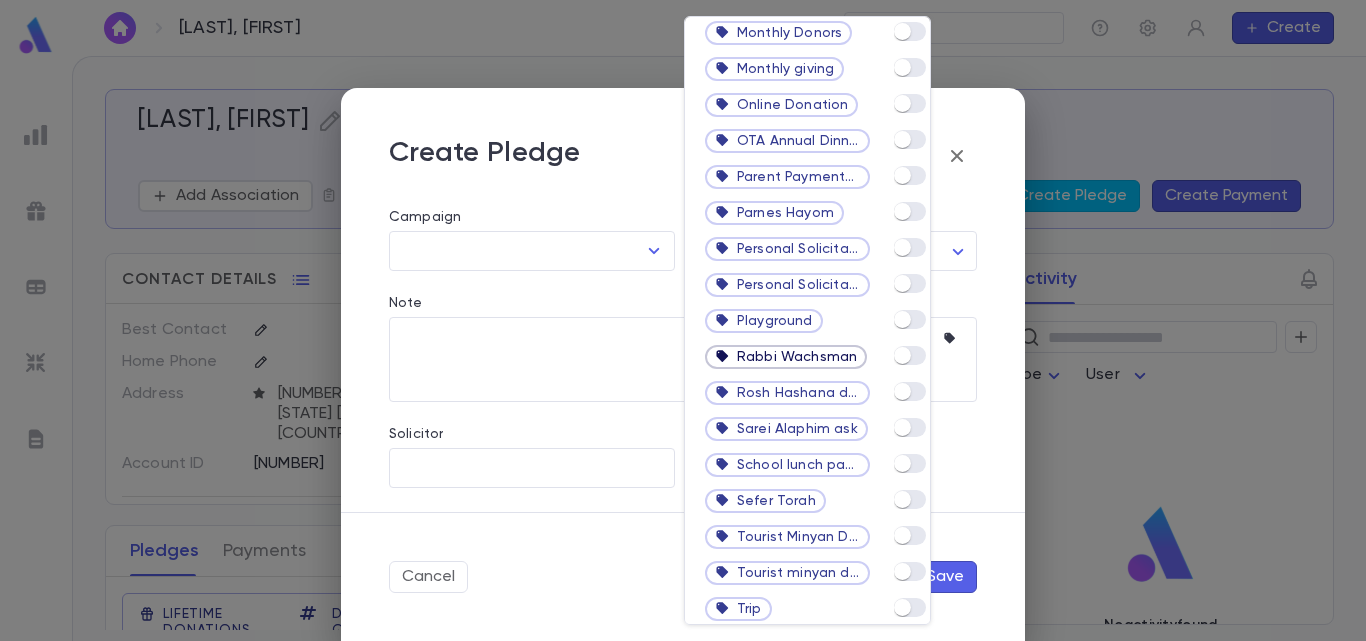 scroll, scrollTop: 2024, scrollLeft: 0, axis: vertical 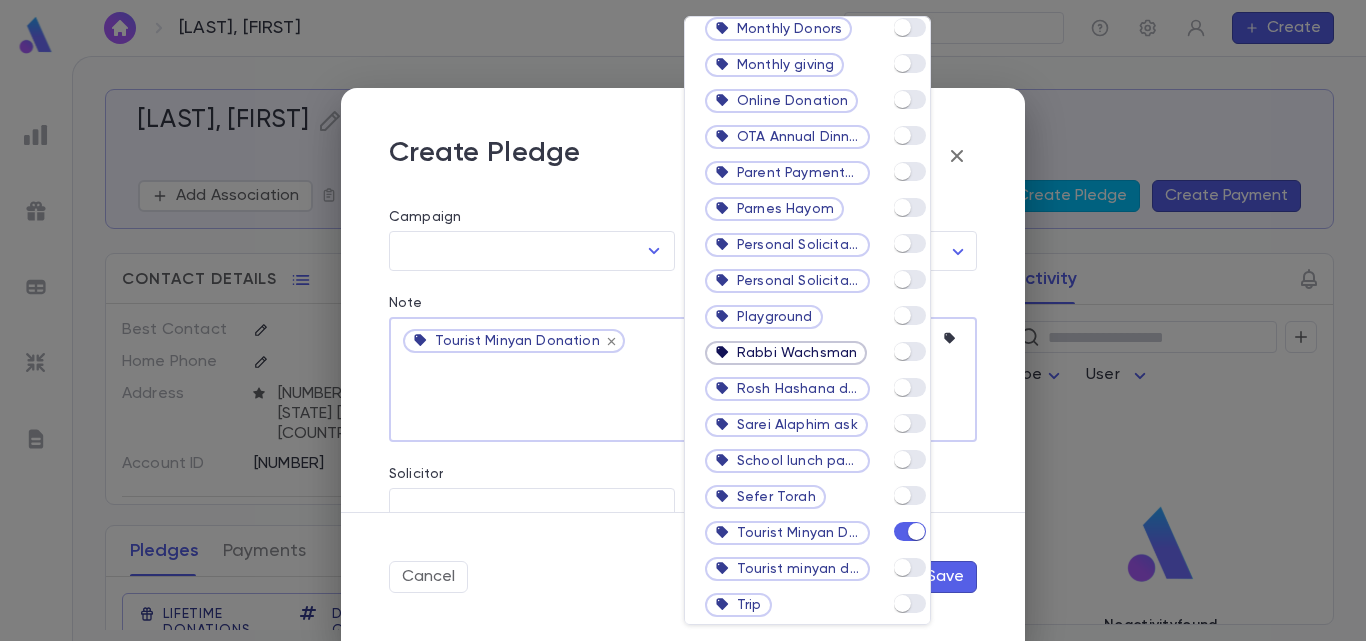 click at bounding box center (683, 320) 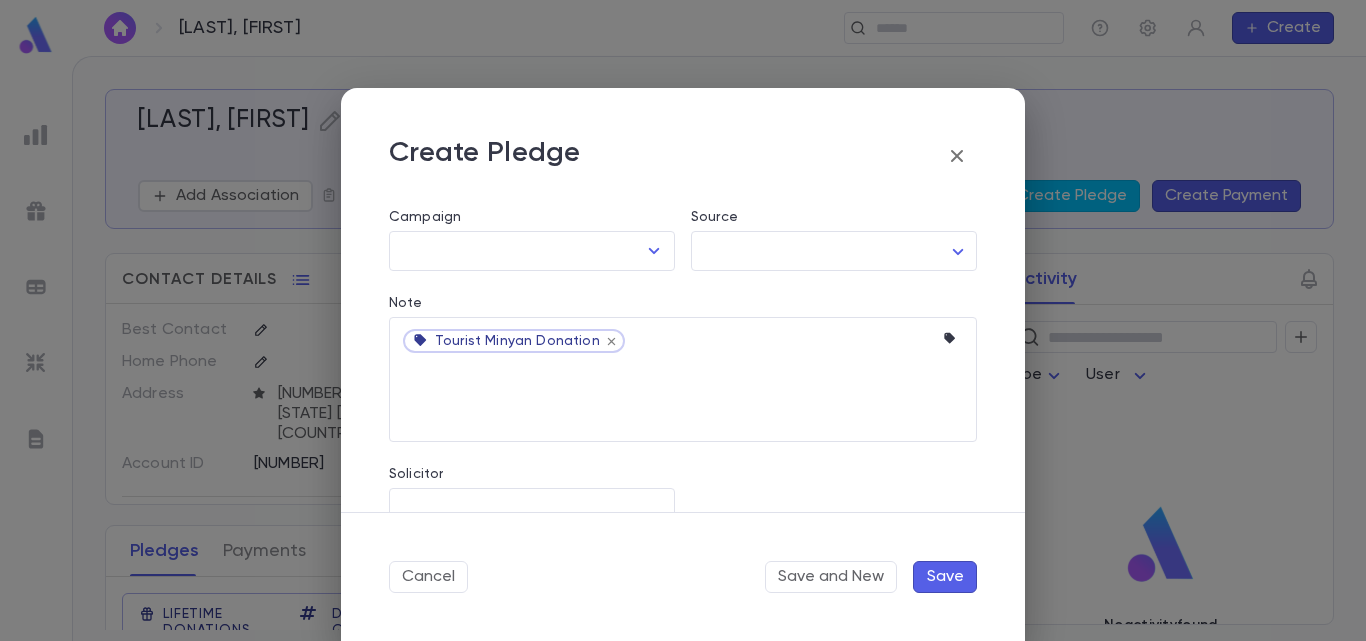 click on "Save" at bounding box center (945, 577) 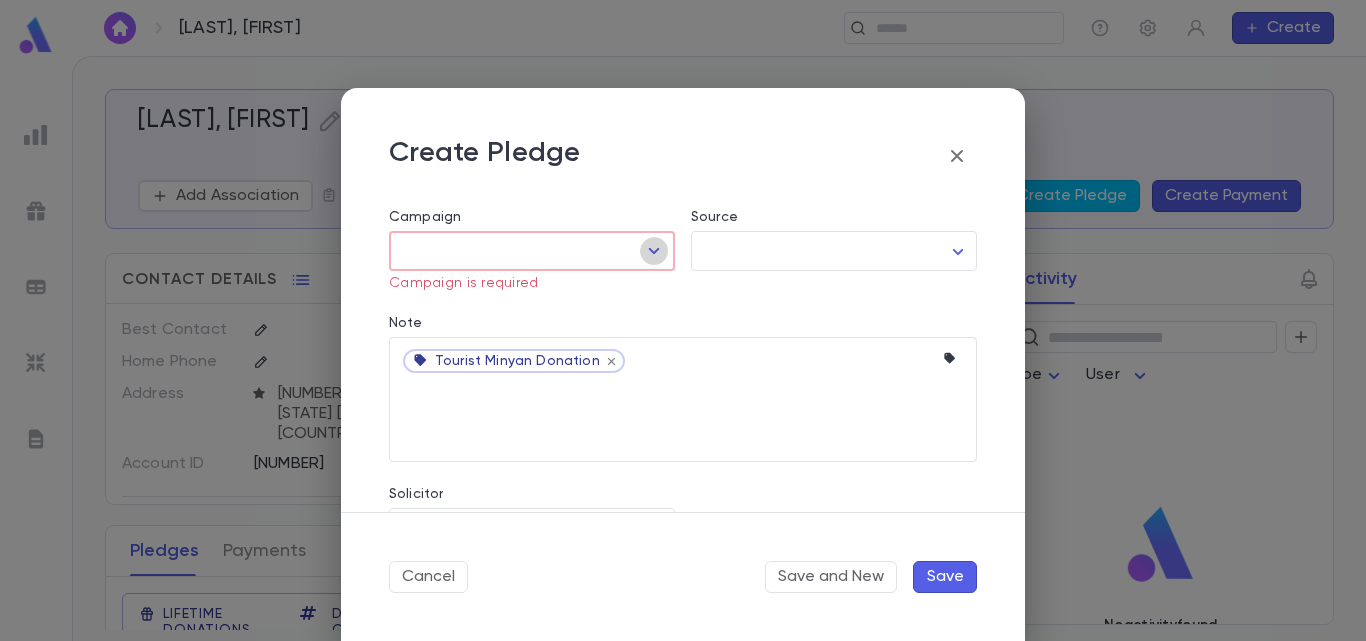 click 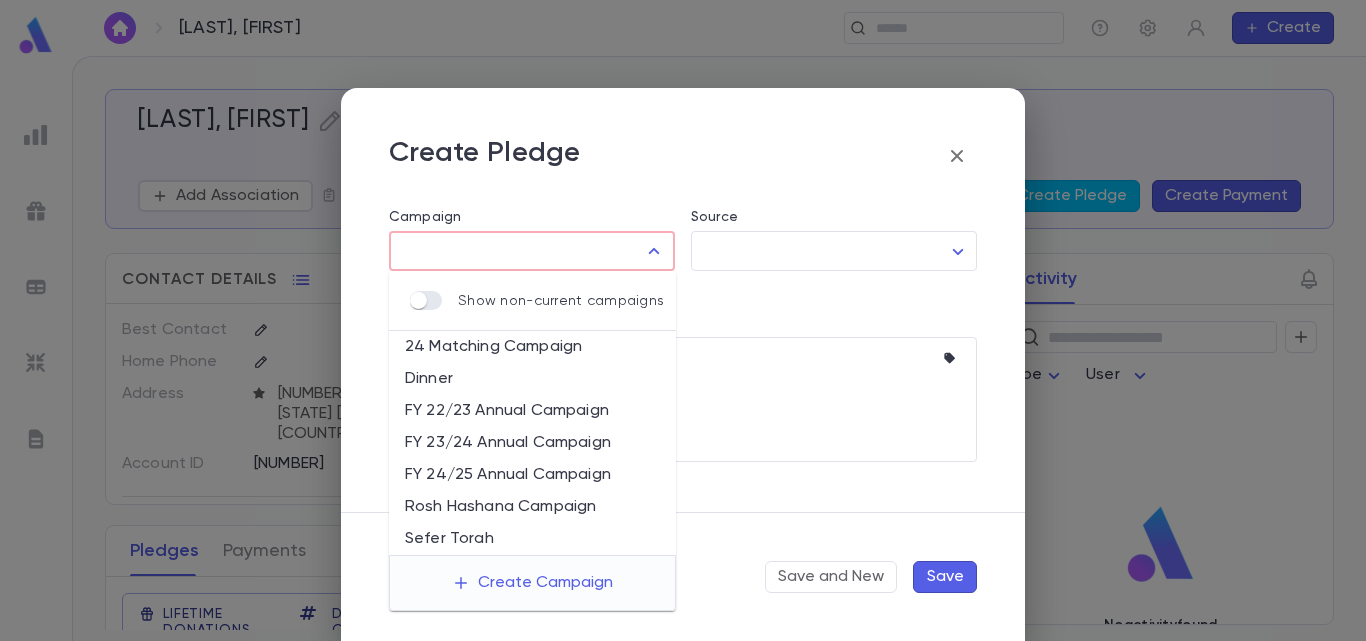 click on "FY 24/25 Annual Campaign" at bounding box center (532, 475) 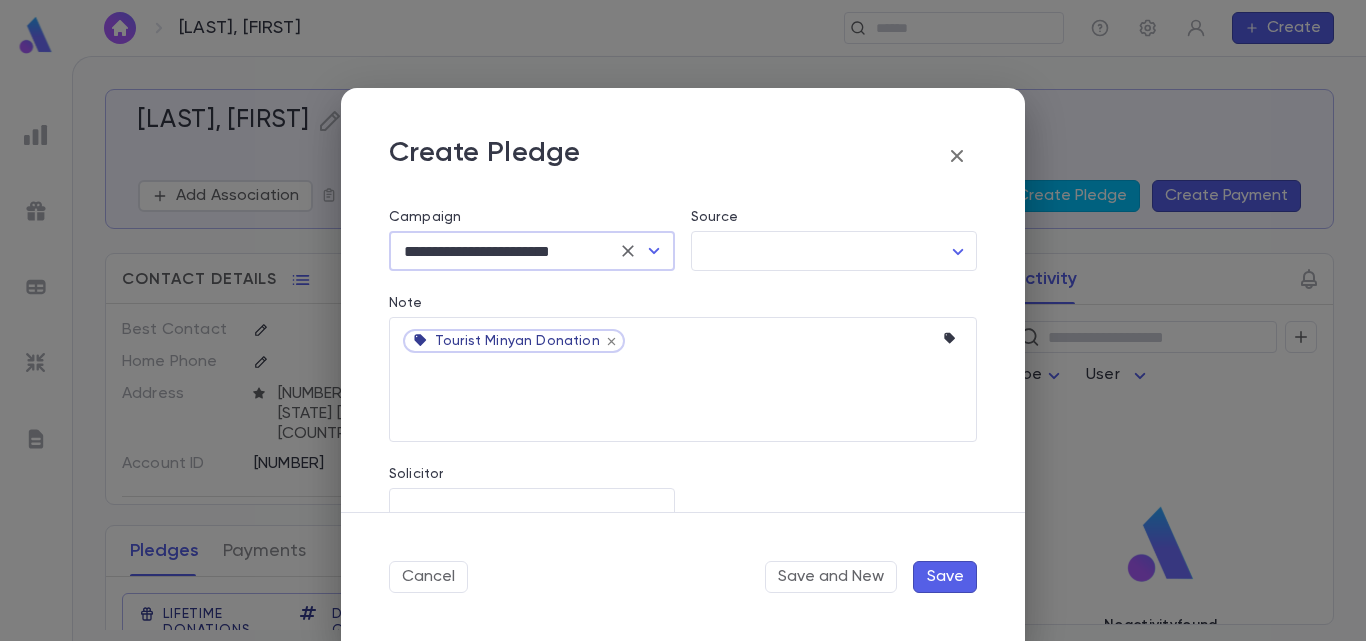 click on "Save" at bounding box center [945, 577] 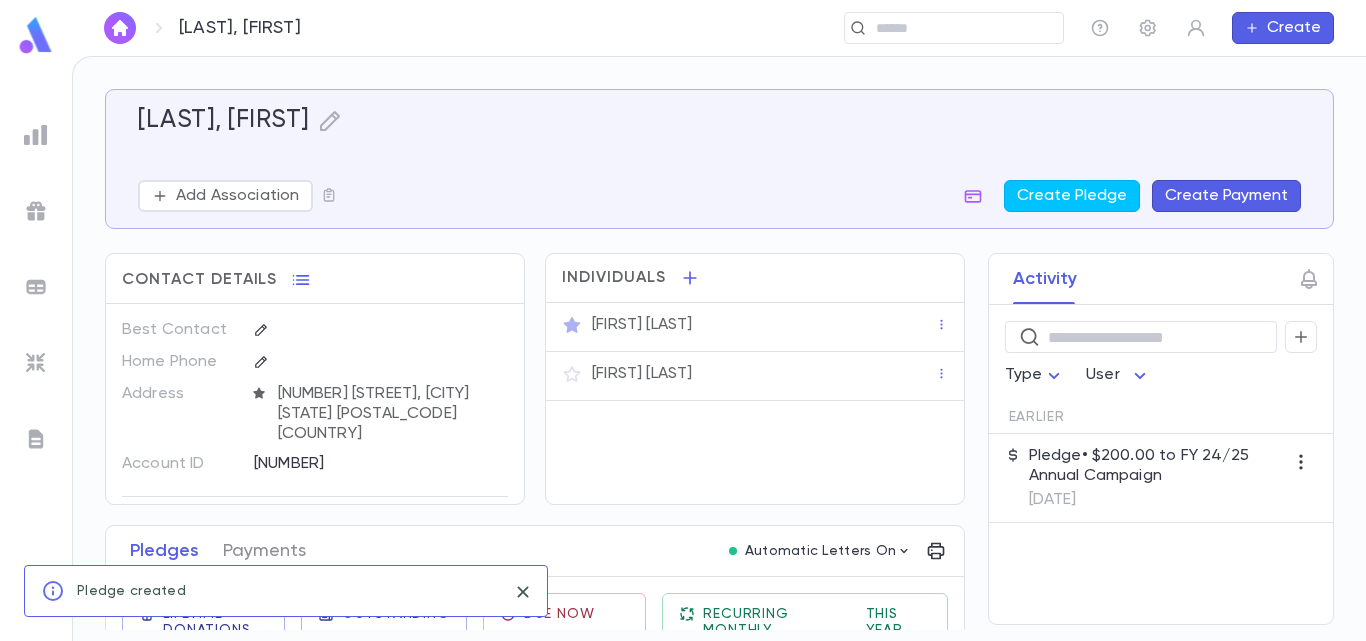 click on "Pledge  • $200.00 to FY 24/25 Annual Campaign" at bounding box center [1157, 466] 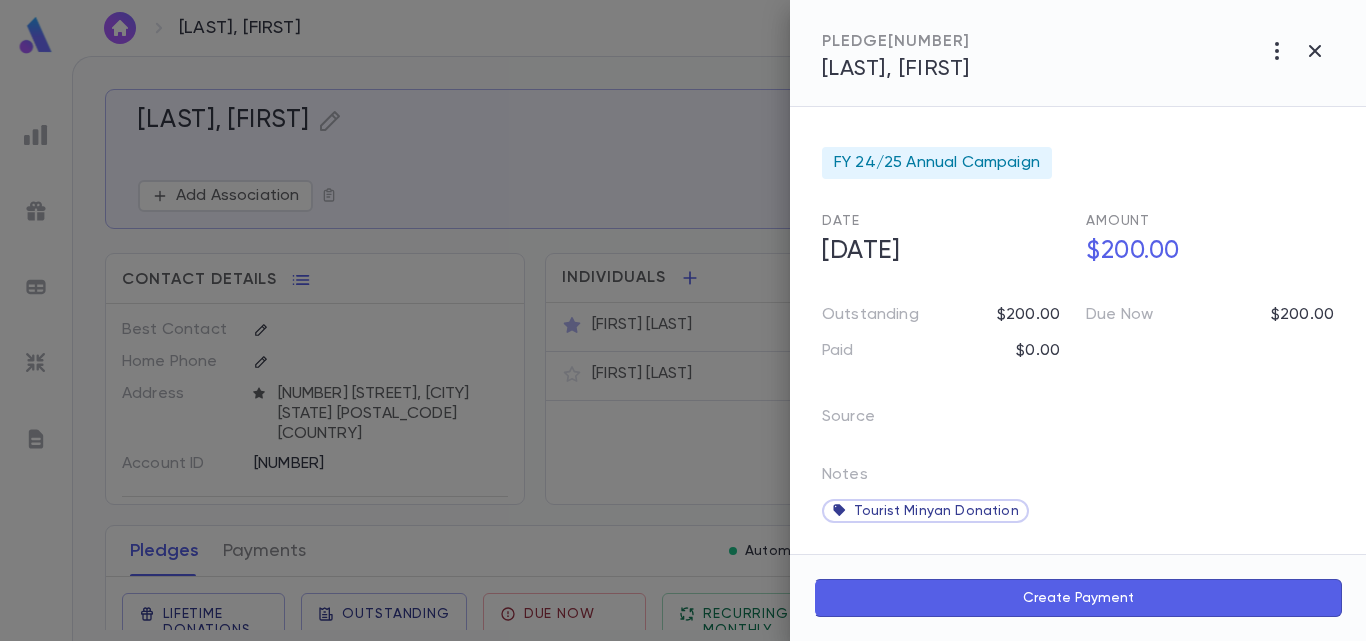 click on "Create Payment" at bounding box center (1078, 598) 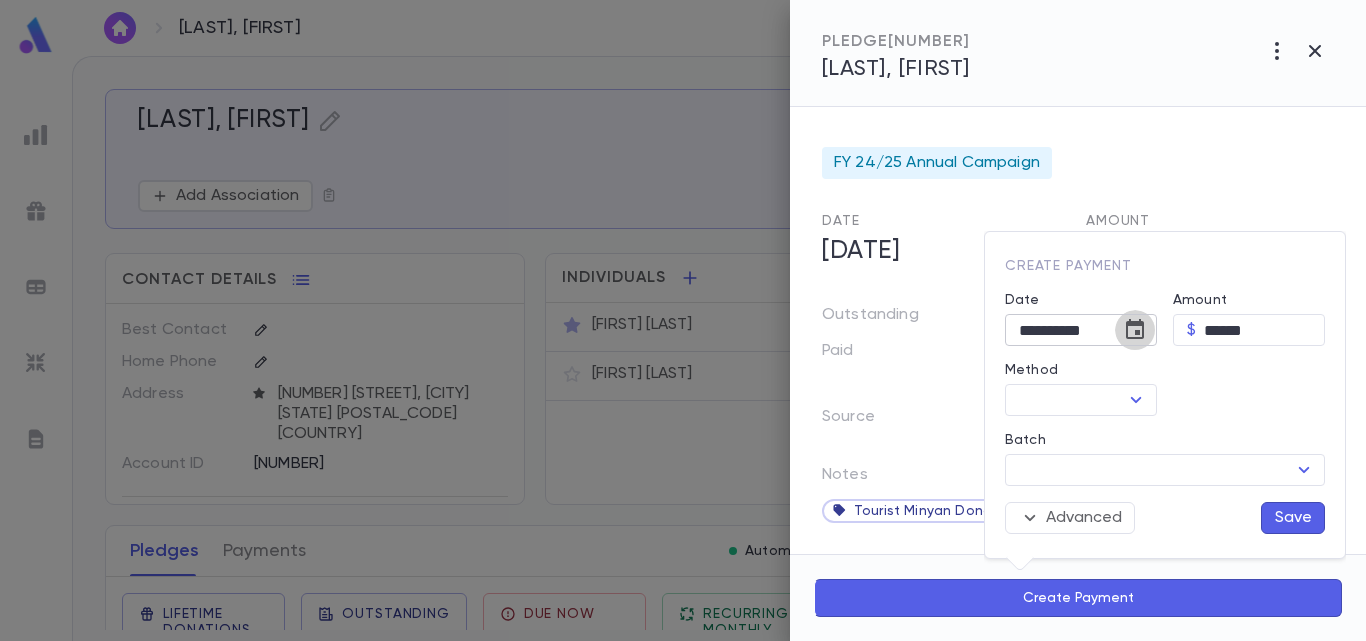 click 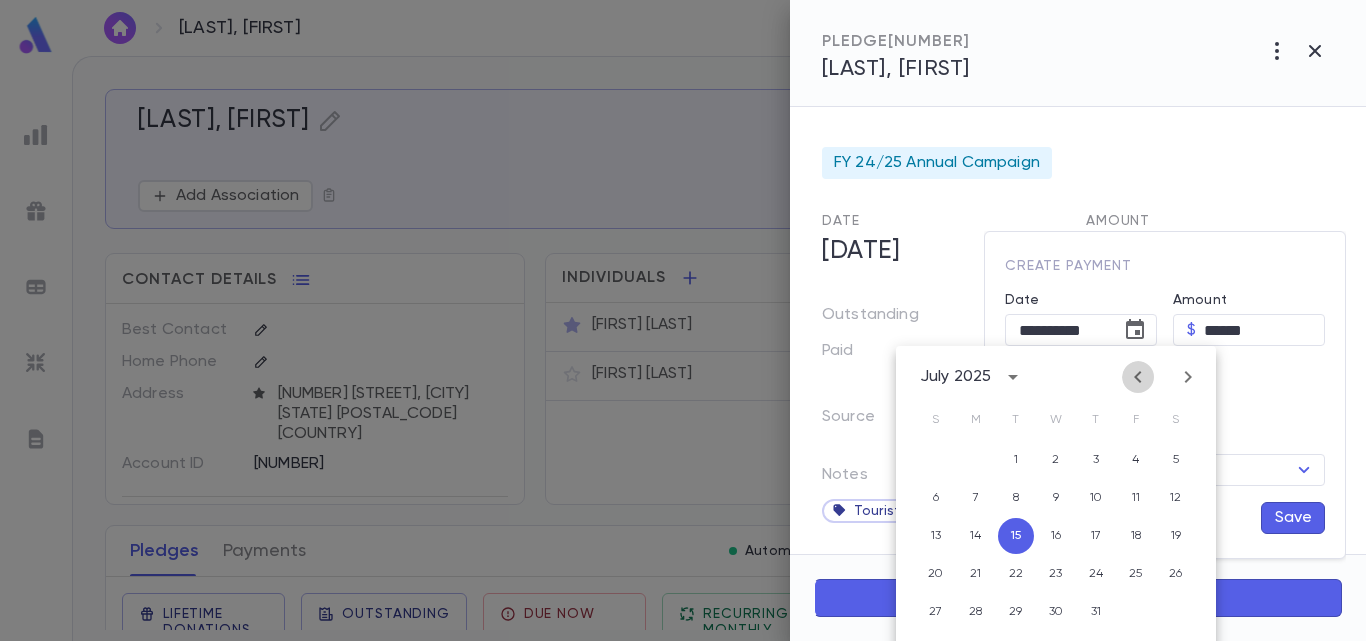 click 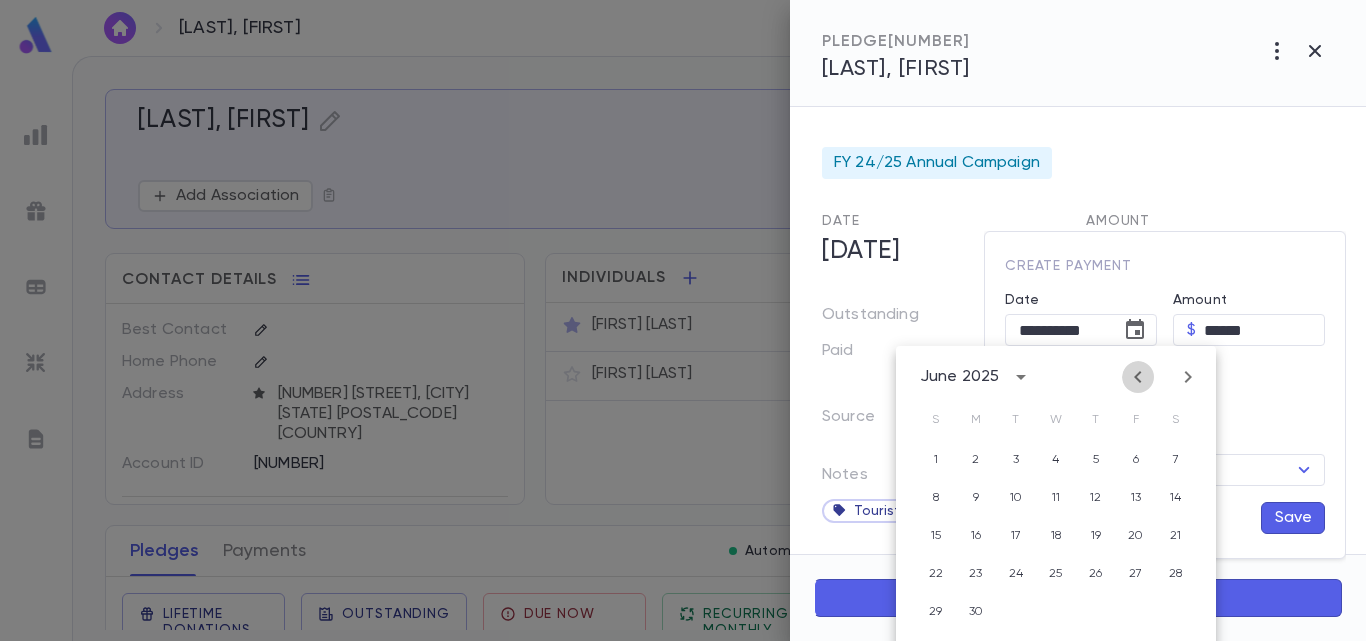 click 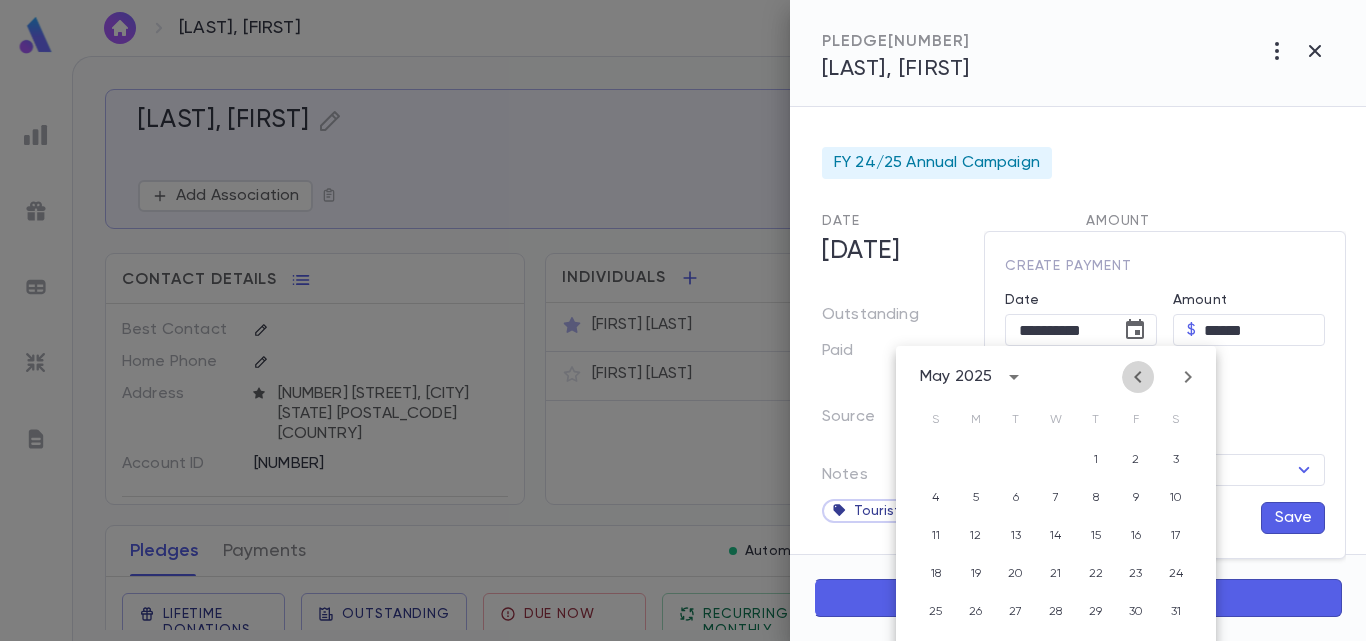 click 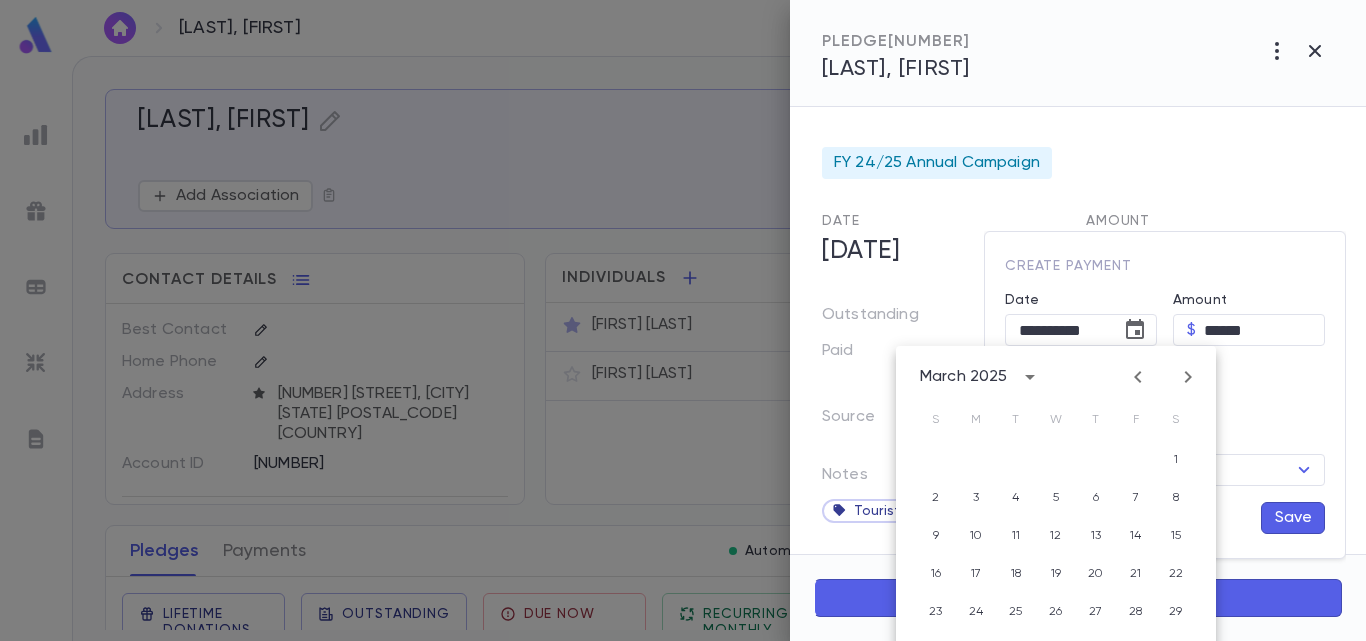 click 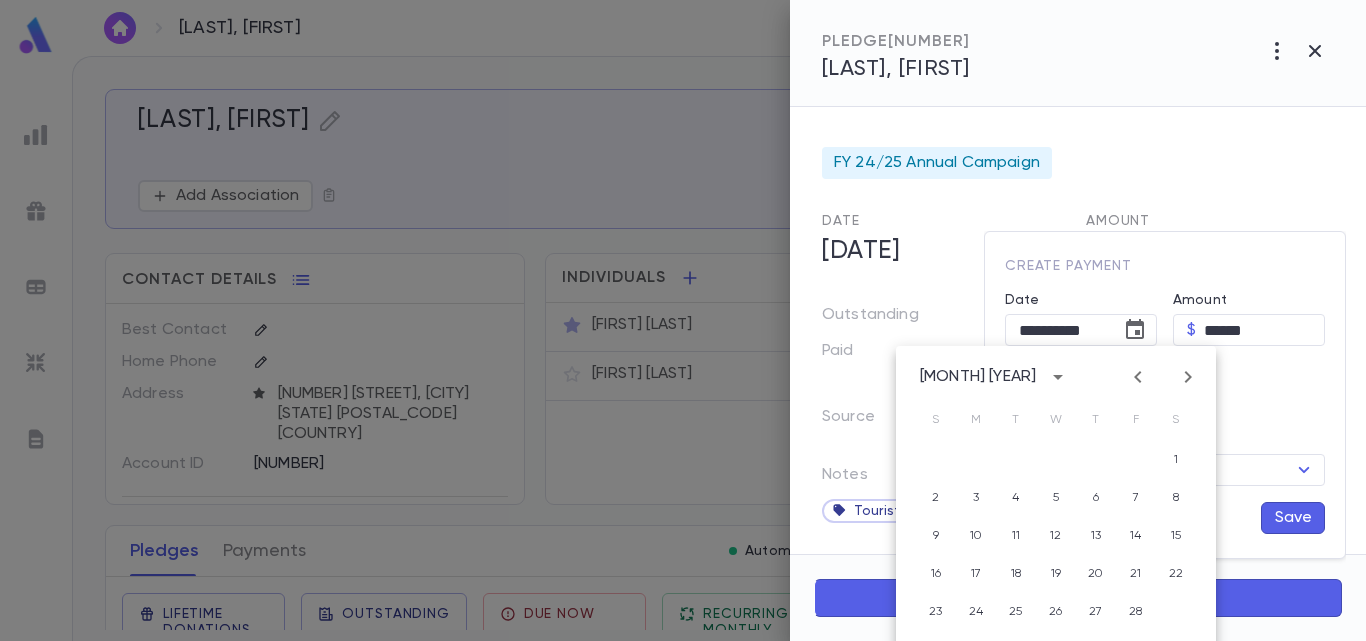 click 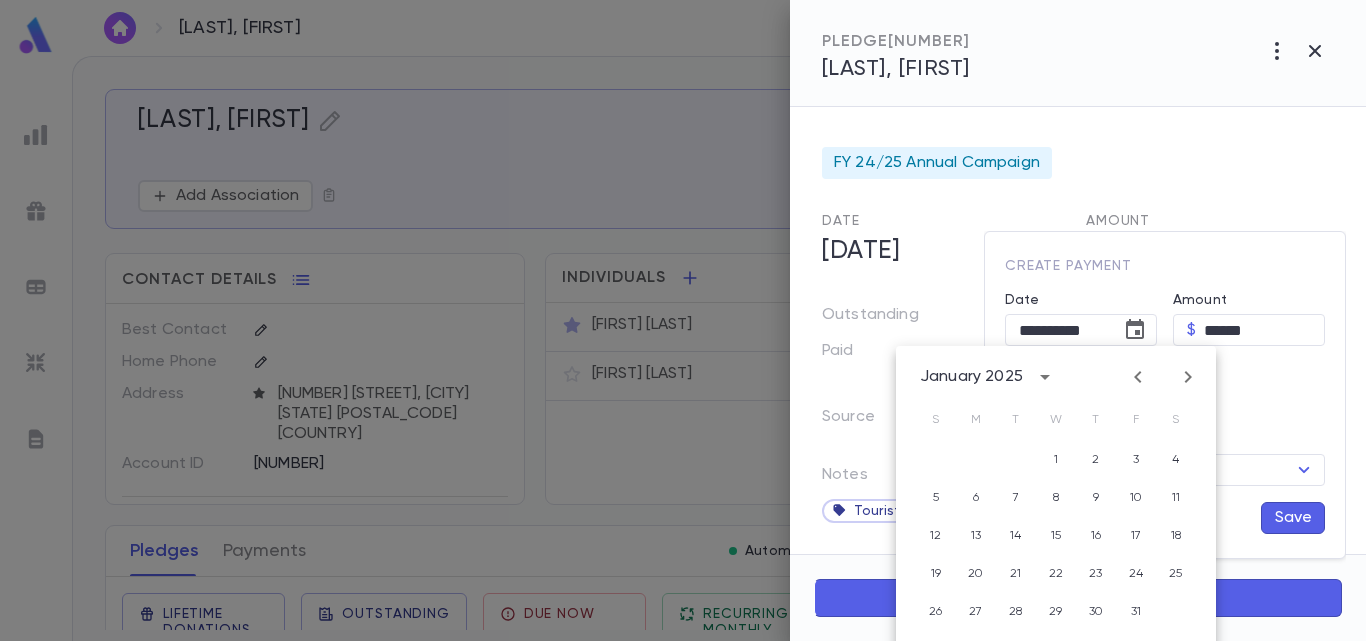 click 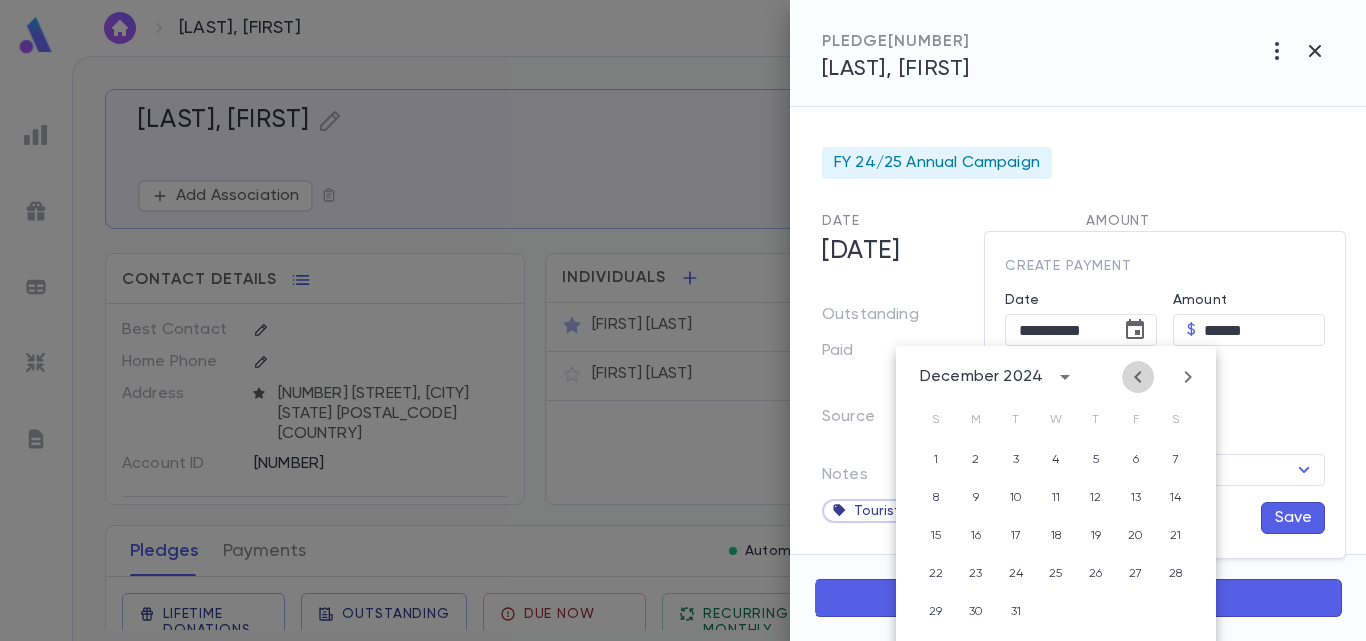 click 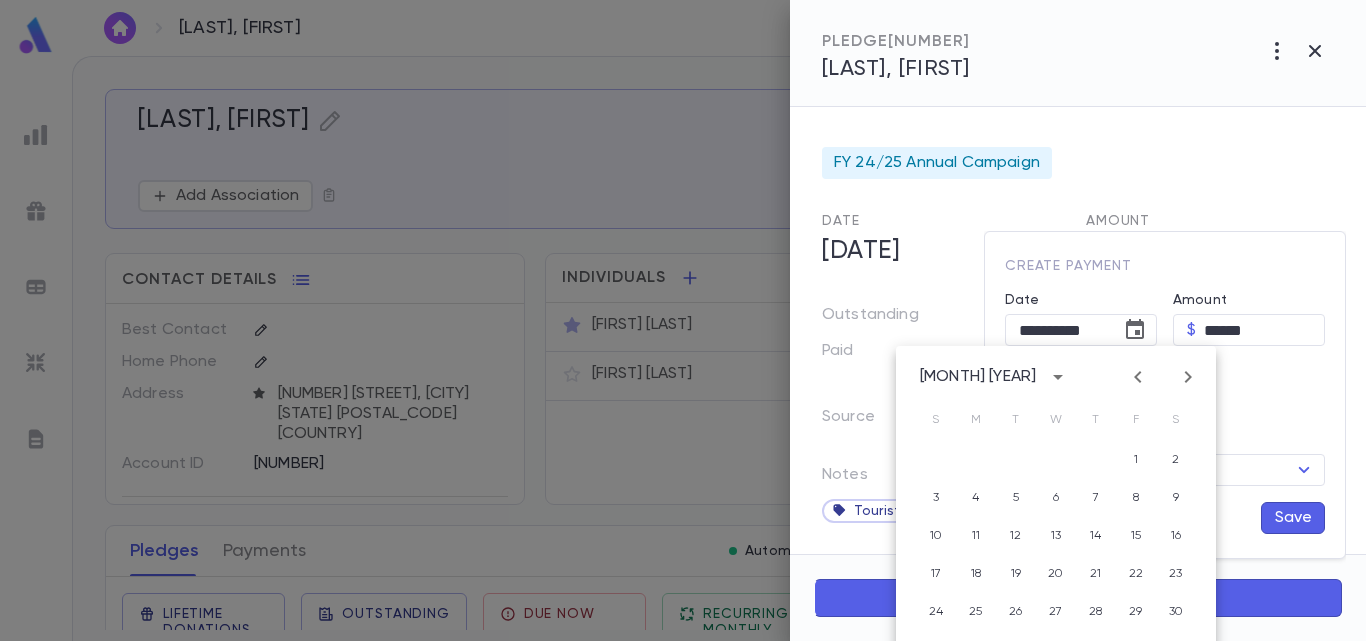 click 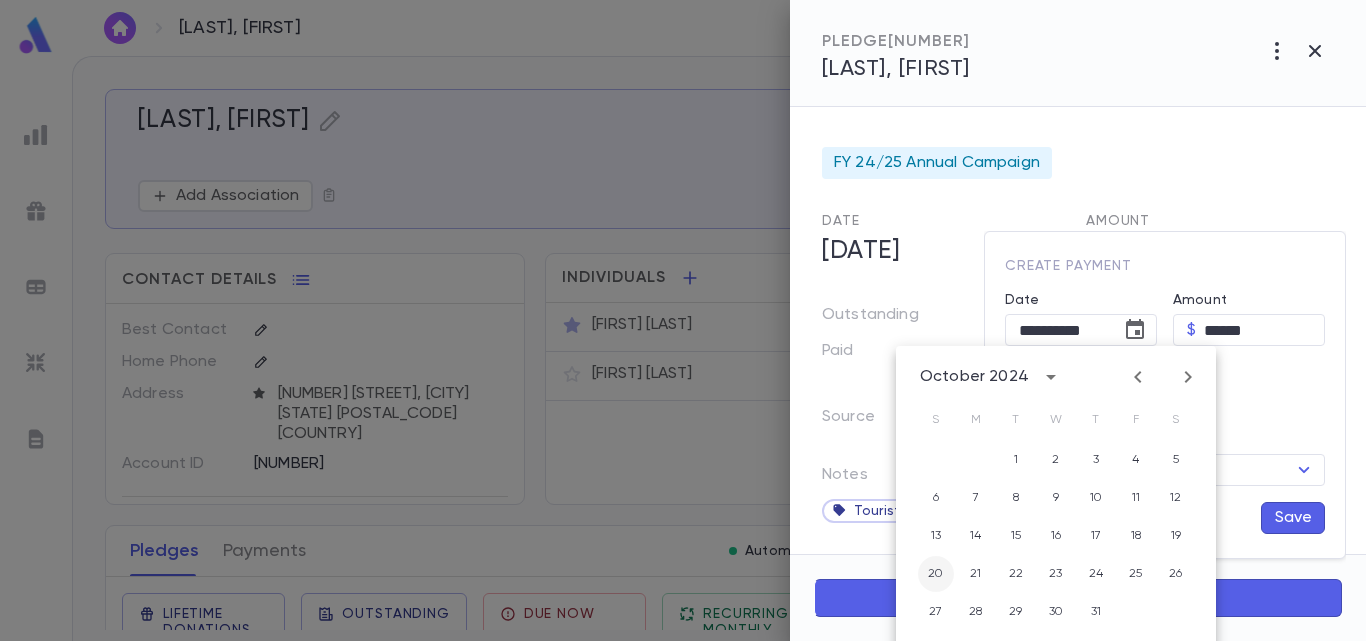 click on "20" at bounding box center [936, 574] 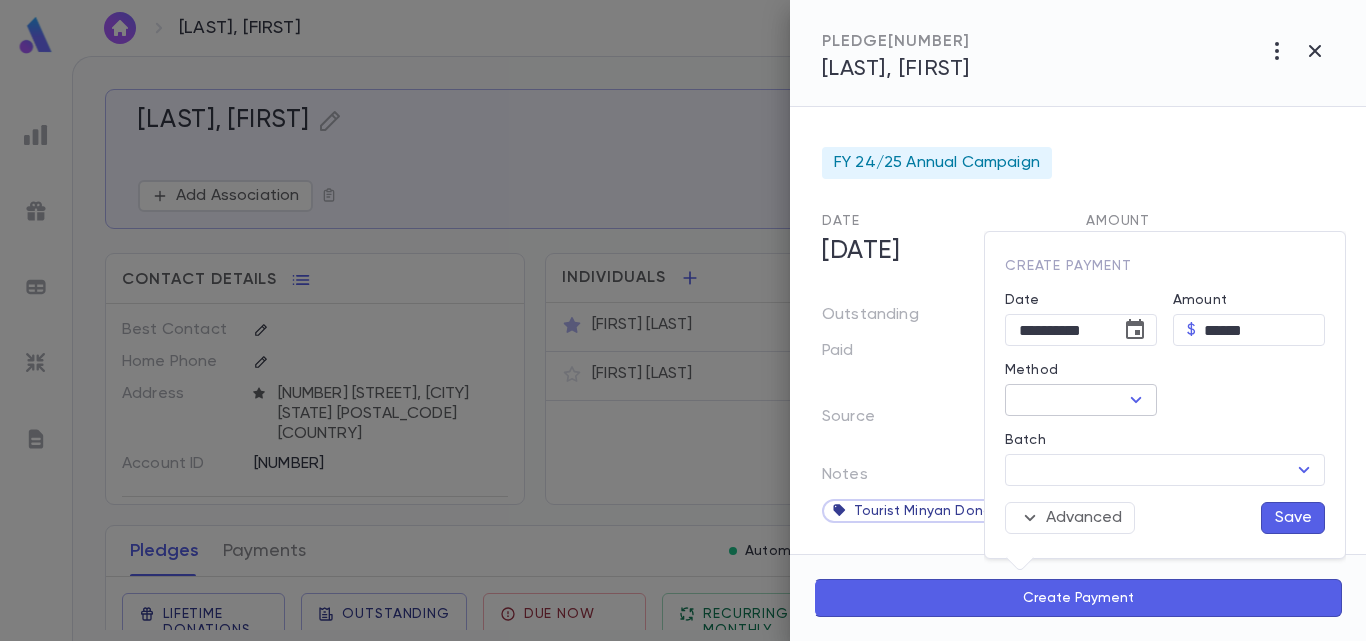 click 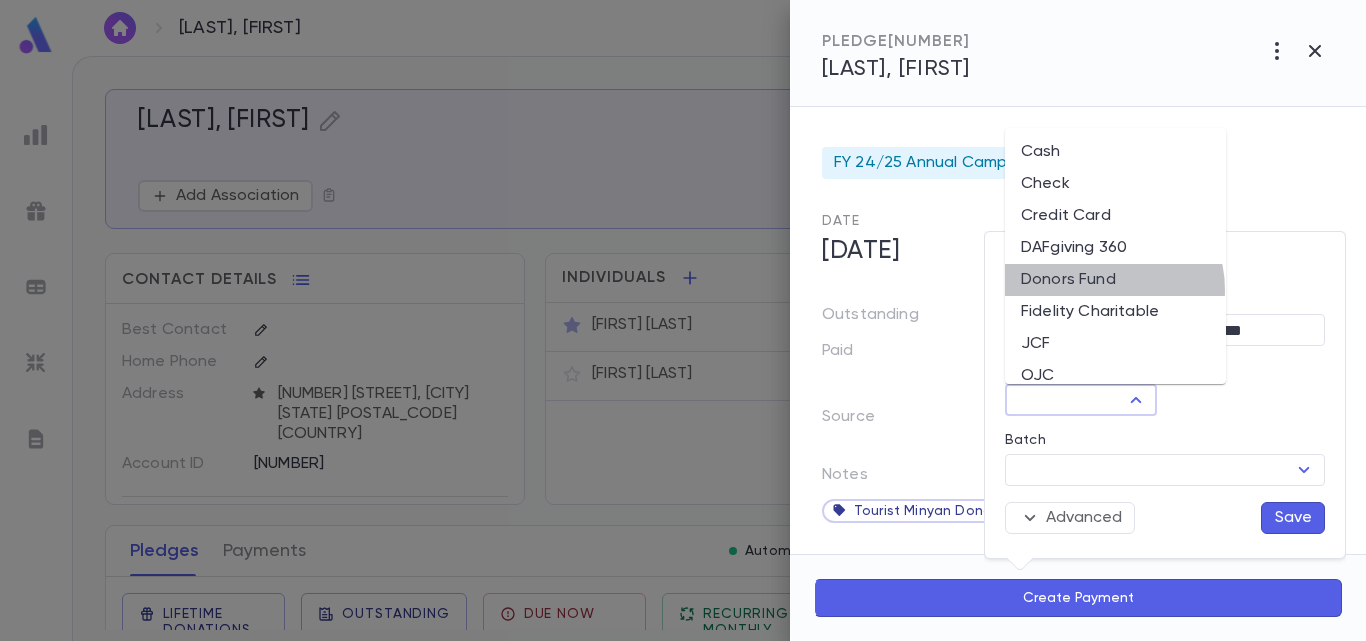 click on "Donors Fund" at bounding box center [1115, 280] 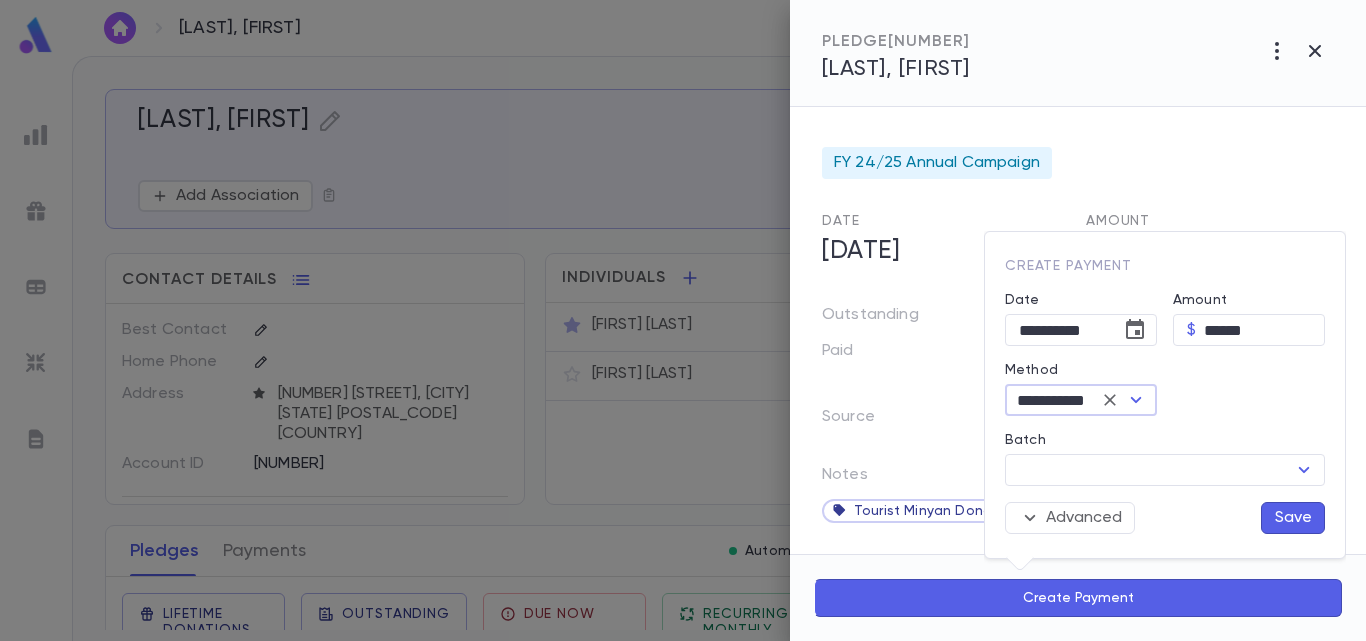 click on "Save" at bounding box center (1293, 518) 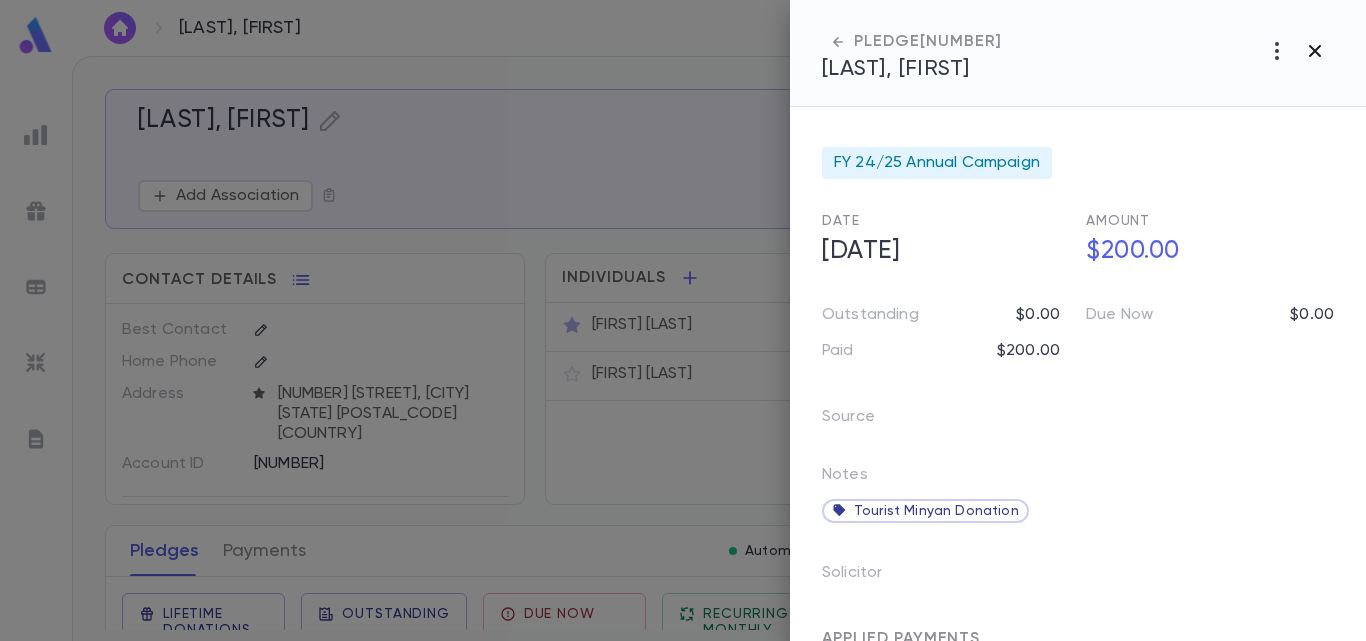 click at bounding box center (1315, 51) 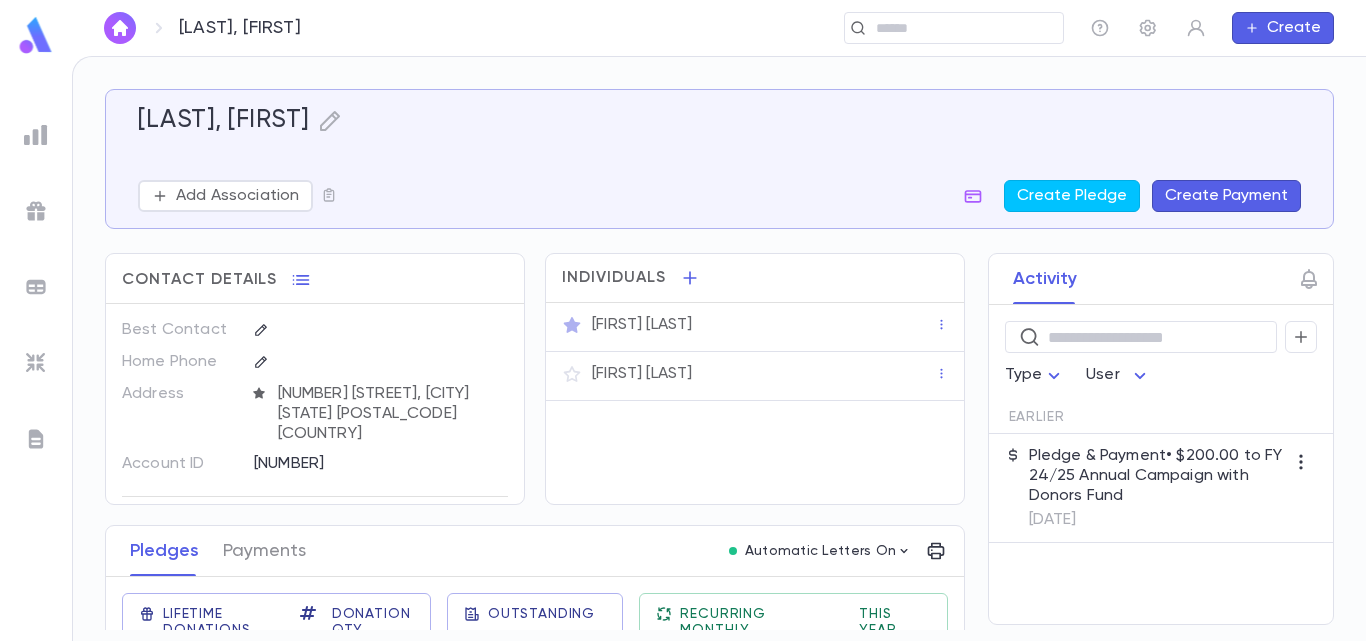 click at bounding box center [120, 28] 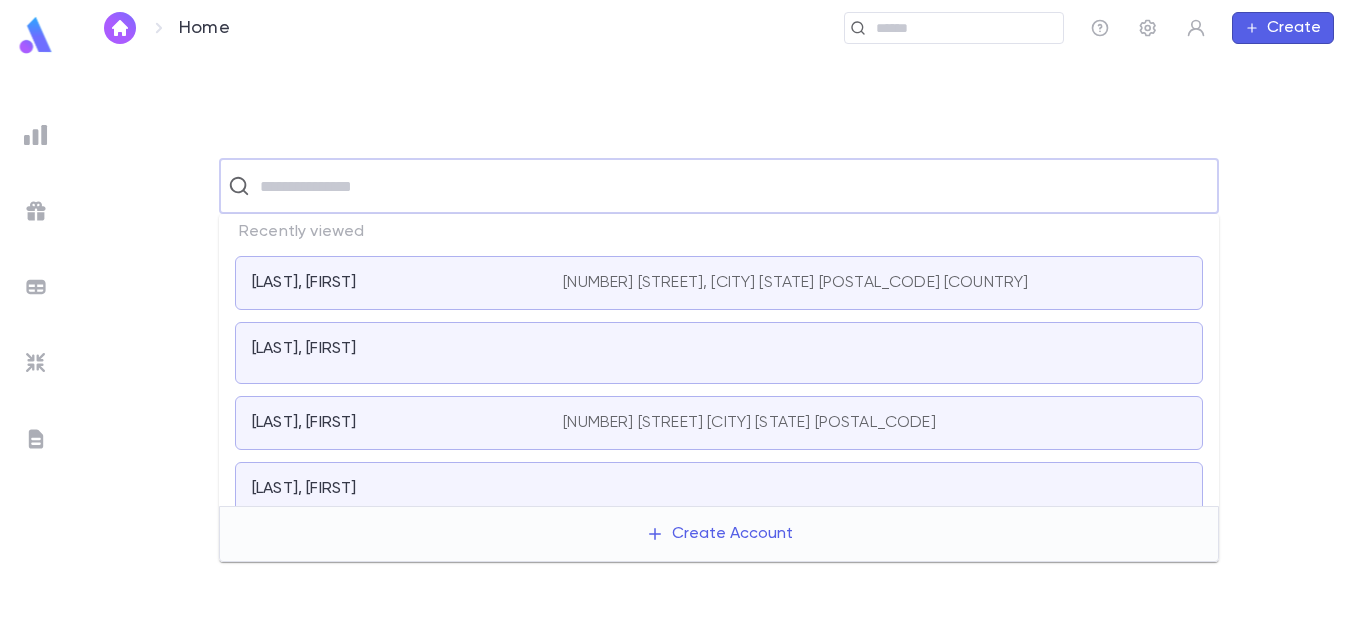 click at bounding box center (732, 186) 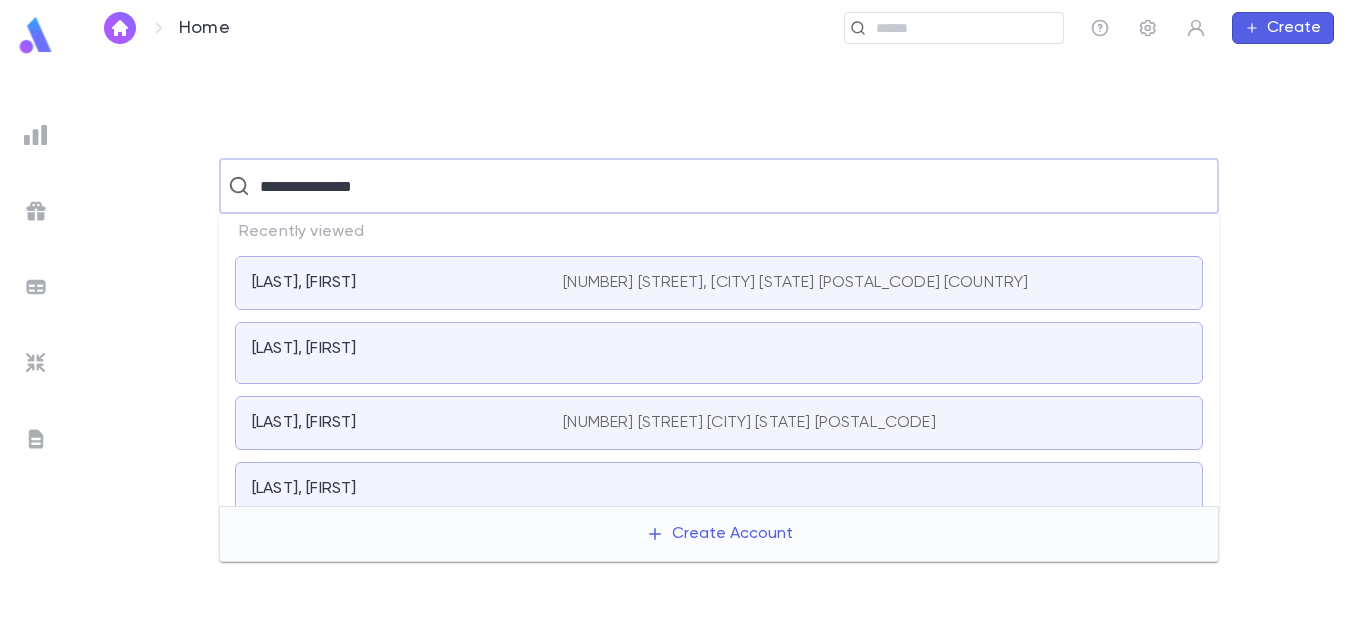 type on "**********" 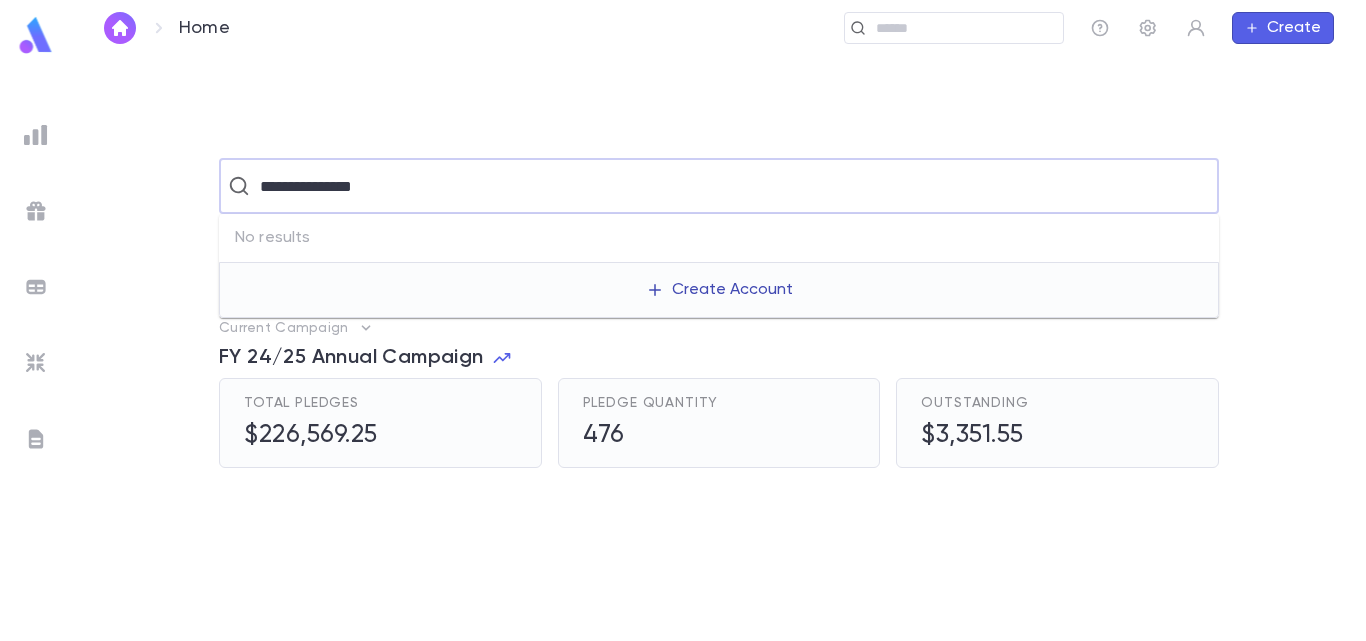 click on "Create Account" at bounding box center (719, 290) 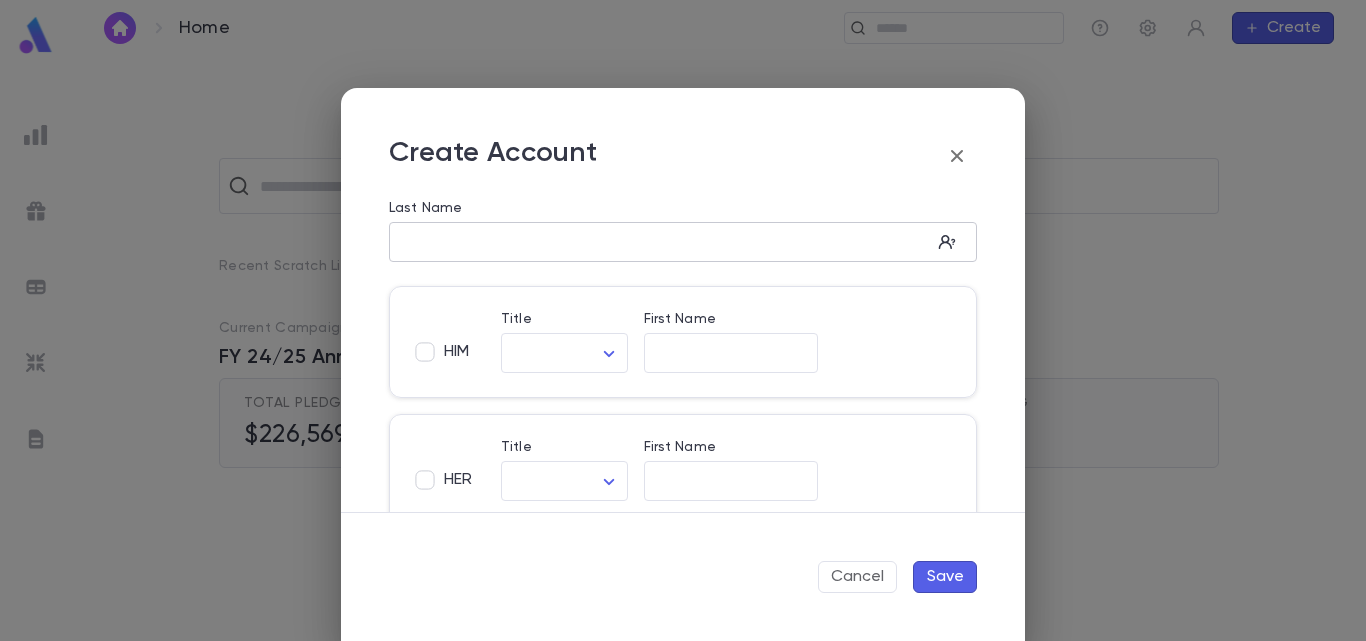 click on "Last Name" at bounding box center [660, 242] 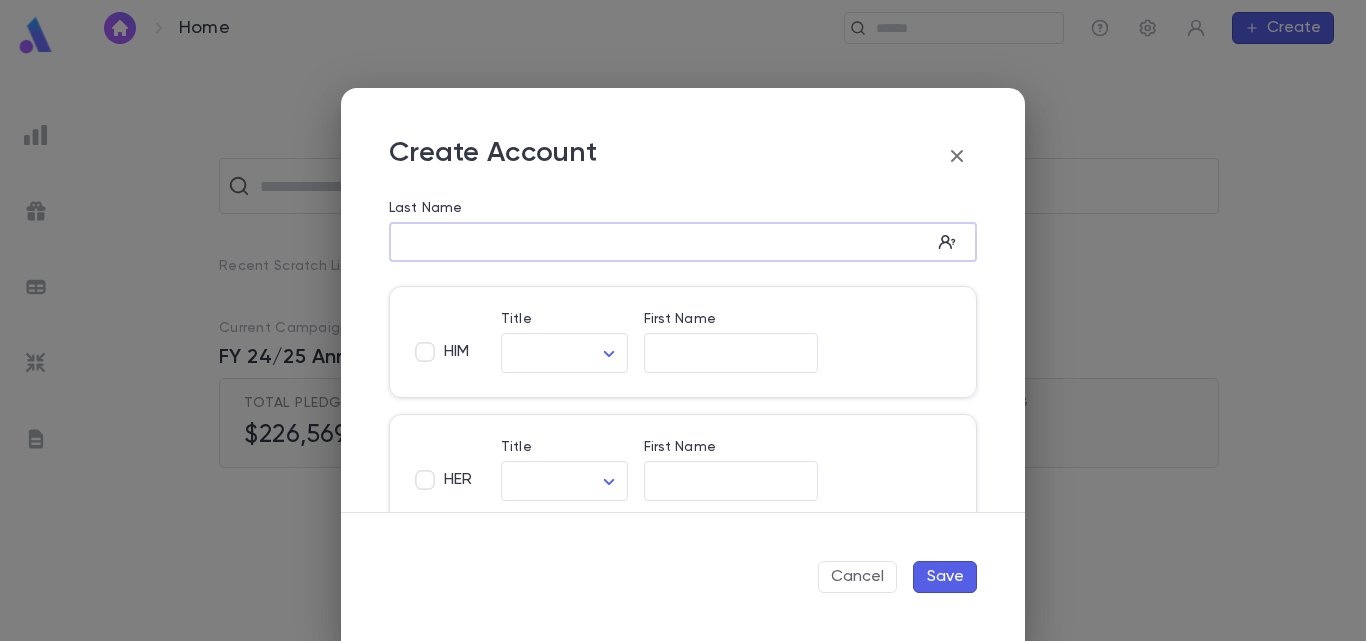 paste on "**********" 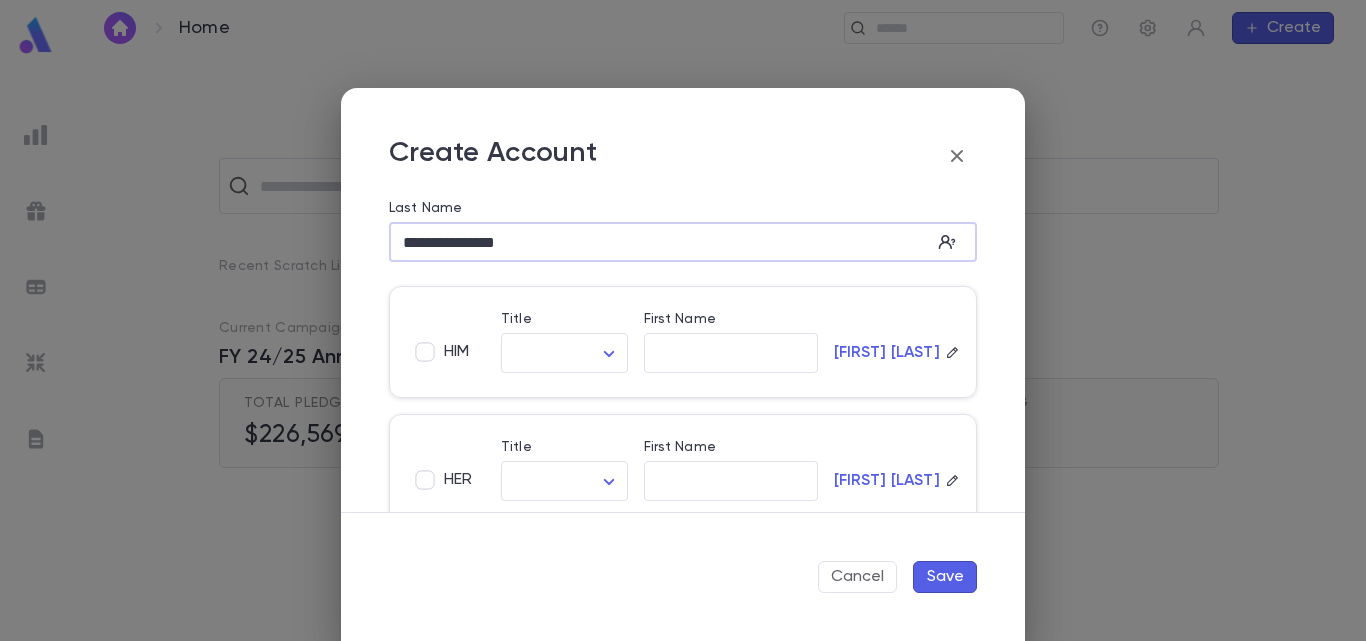 drag, startPoint x: 464, startPoint y: 240, endPoint x: 277, endPoint y: 252, distance: 187.38463 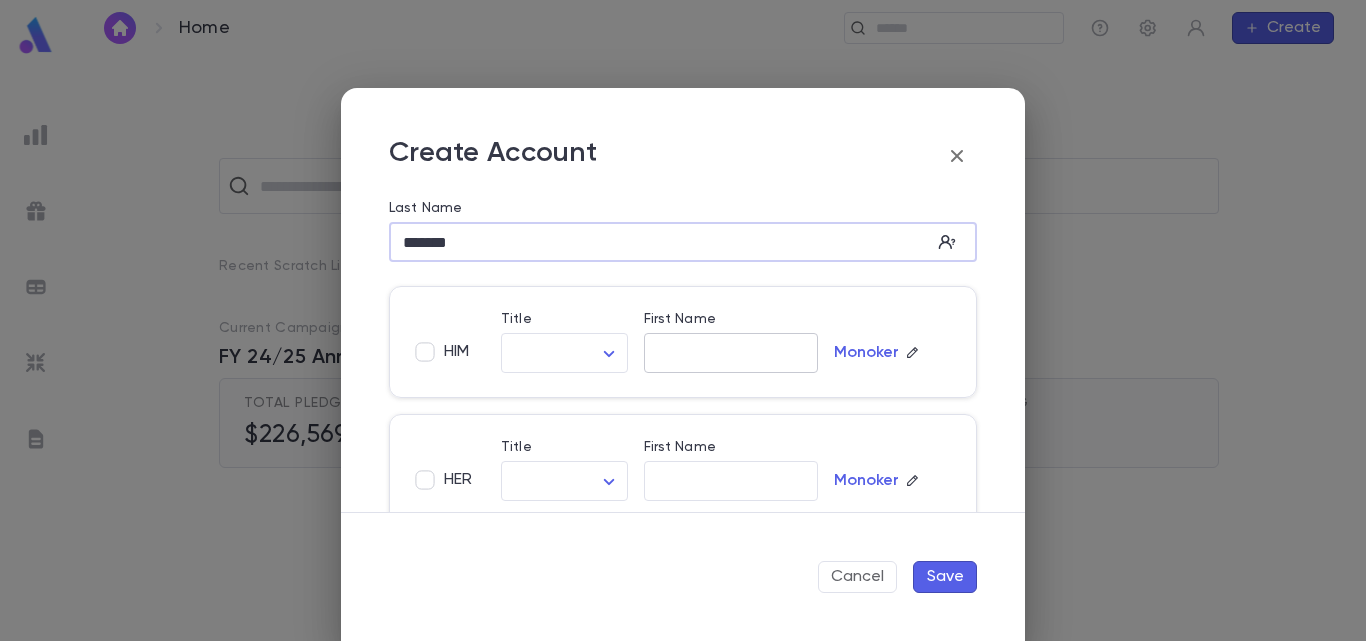 type on "*******" 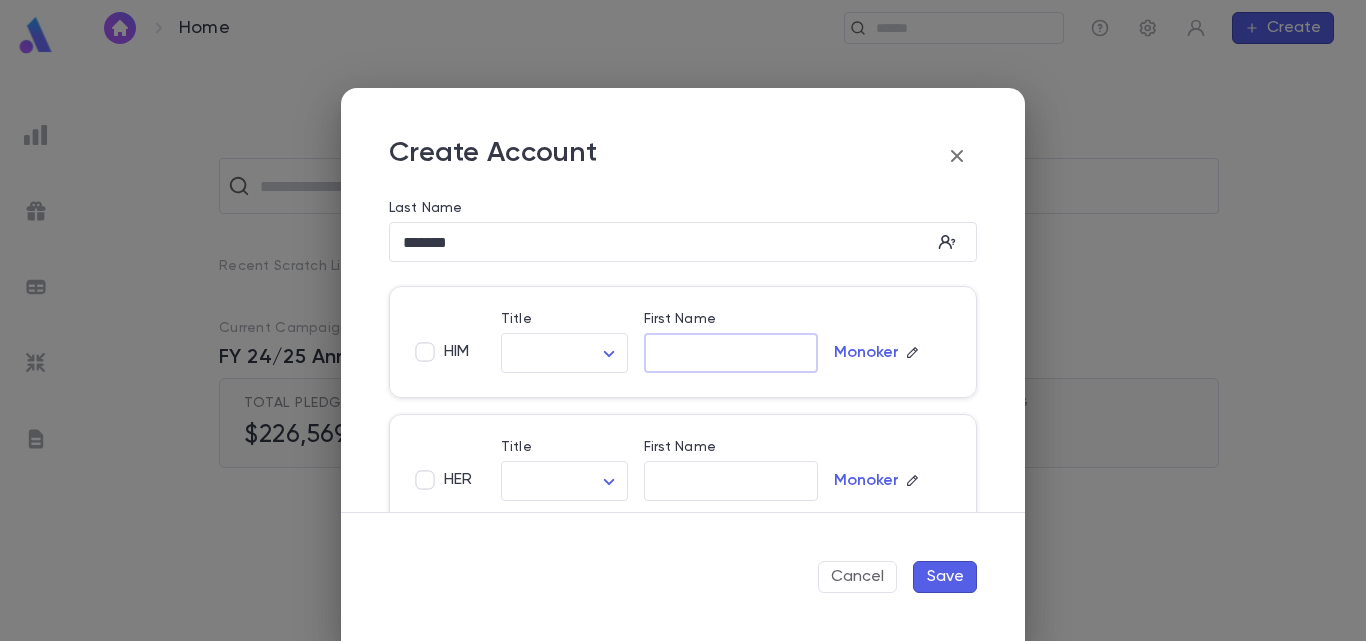 click on "First Name" at bounding box center (731, 353) 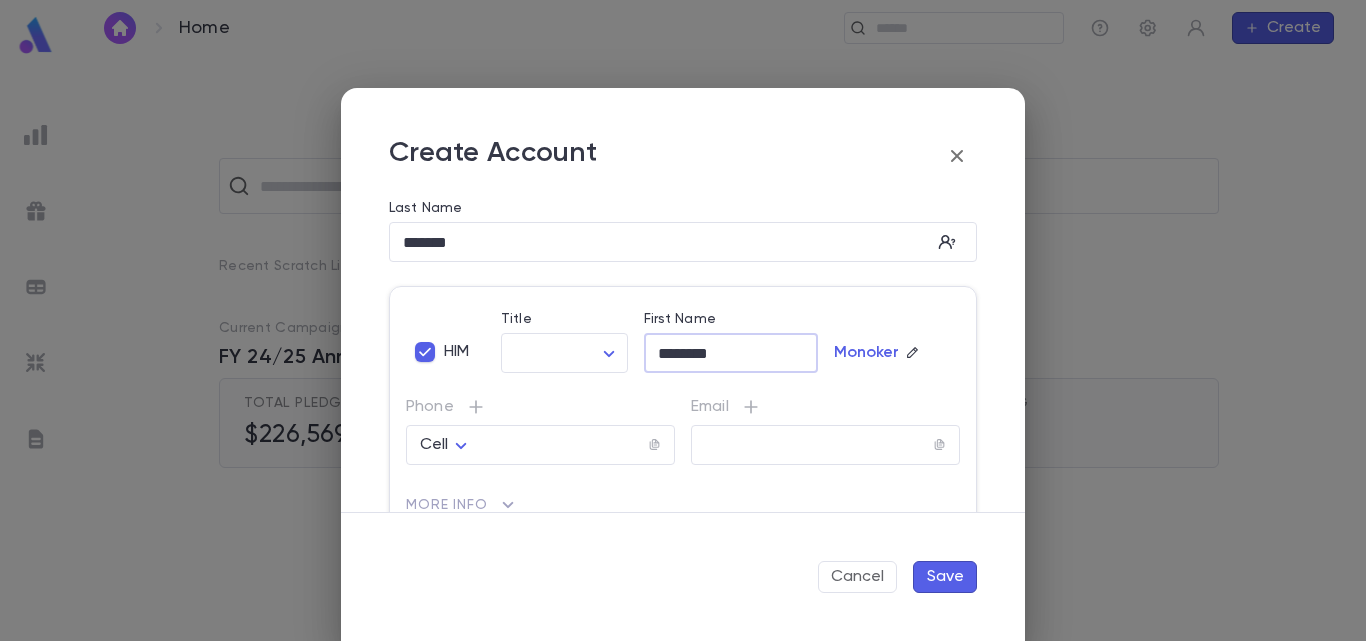 type on "*******" 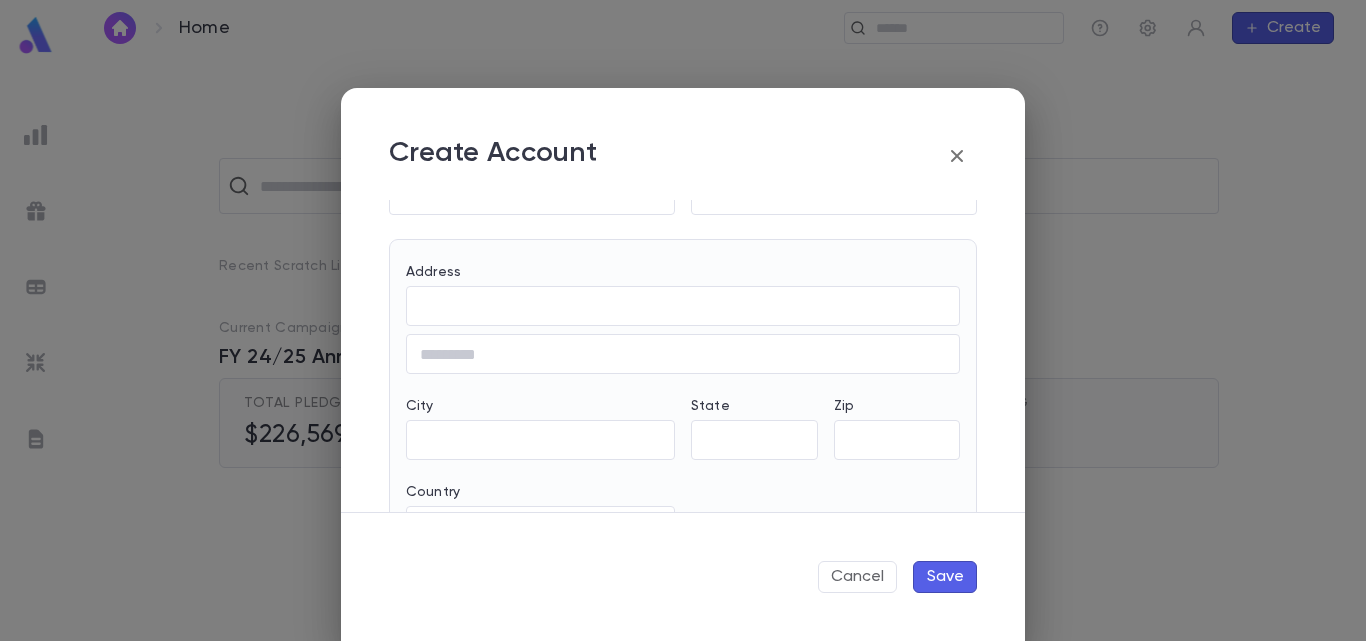 scroll, scrollTop: 574, scrollLeft: 0, axis: vertical 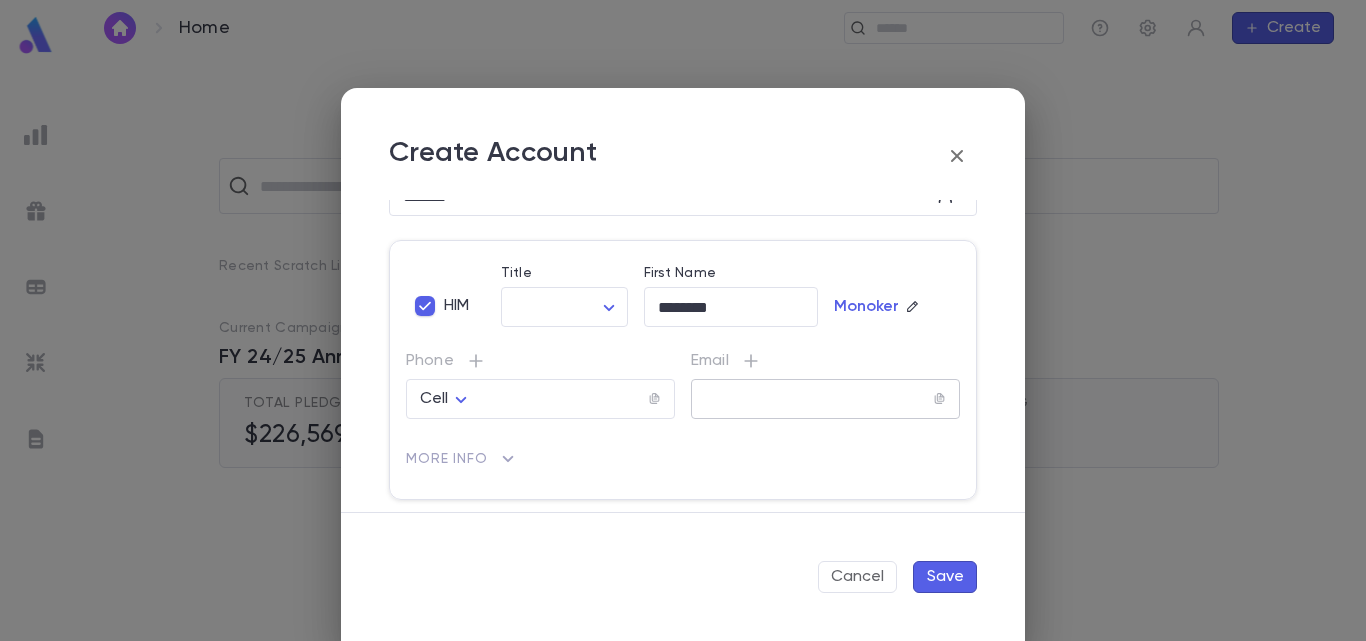 click at bounding box center (812, 399) 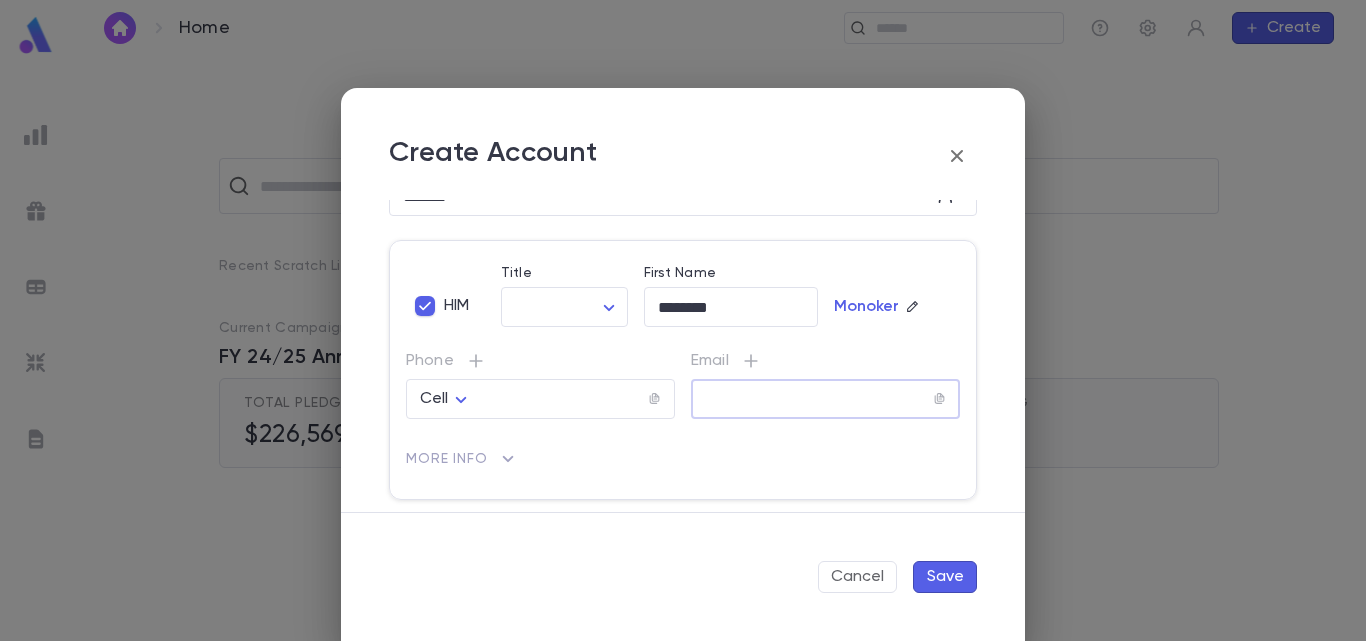paste on "**********" 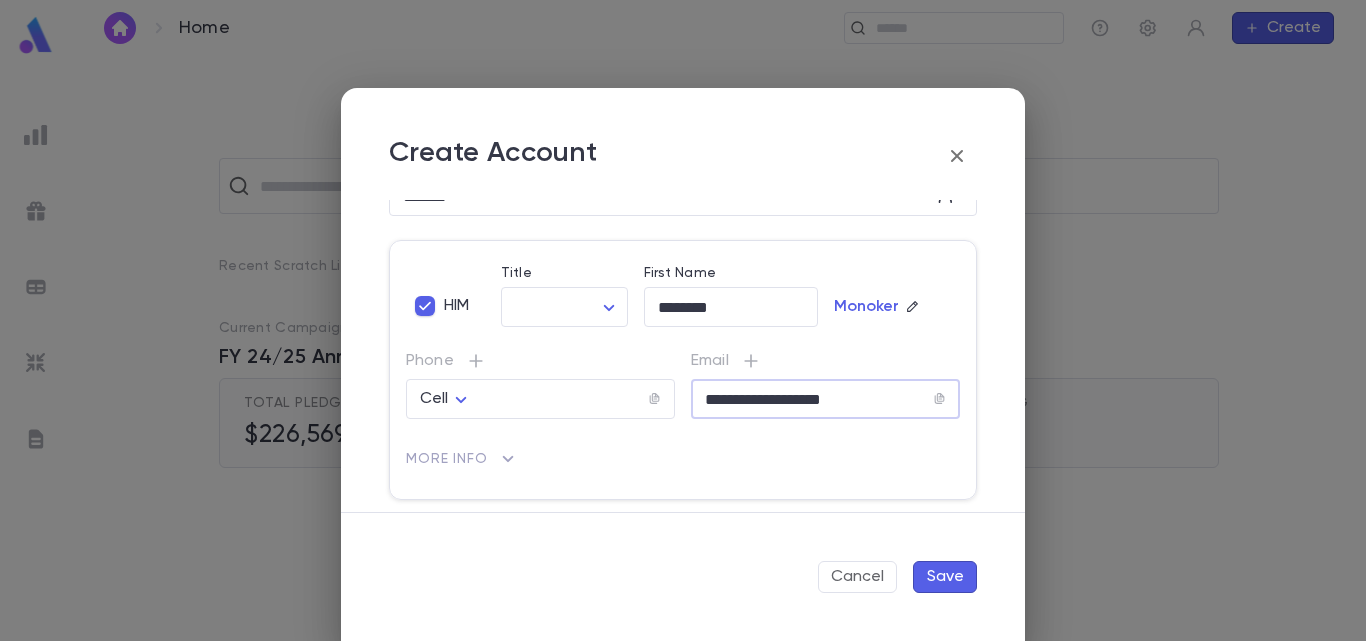 type on "**********" 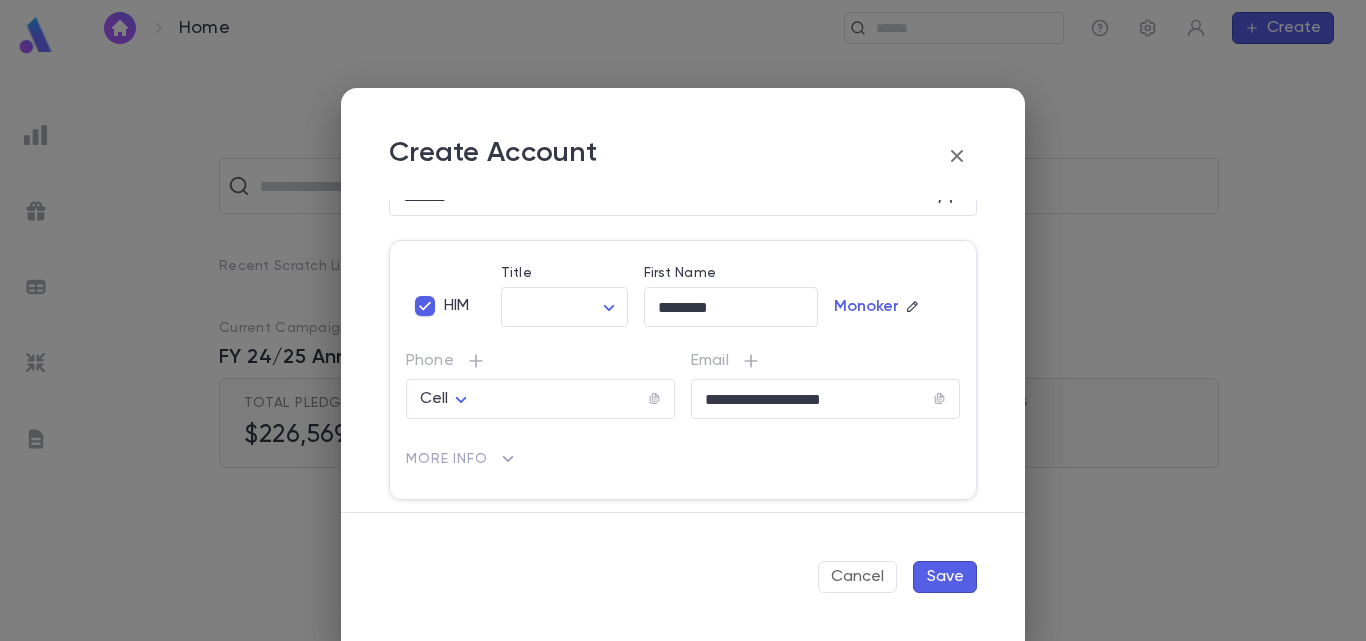 click on "Save" at bounding box center (945, 577) 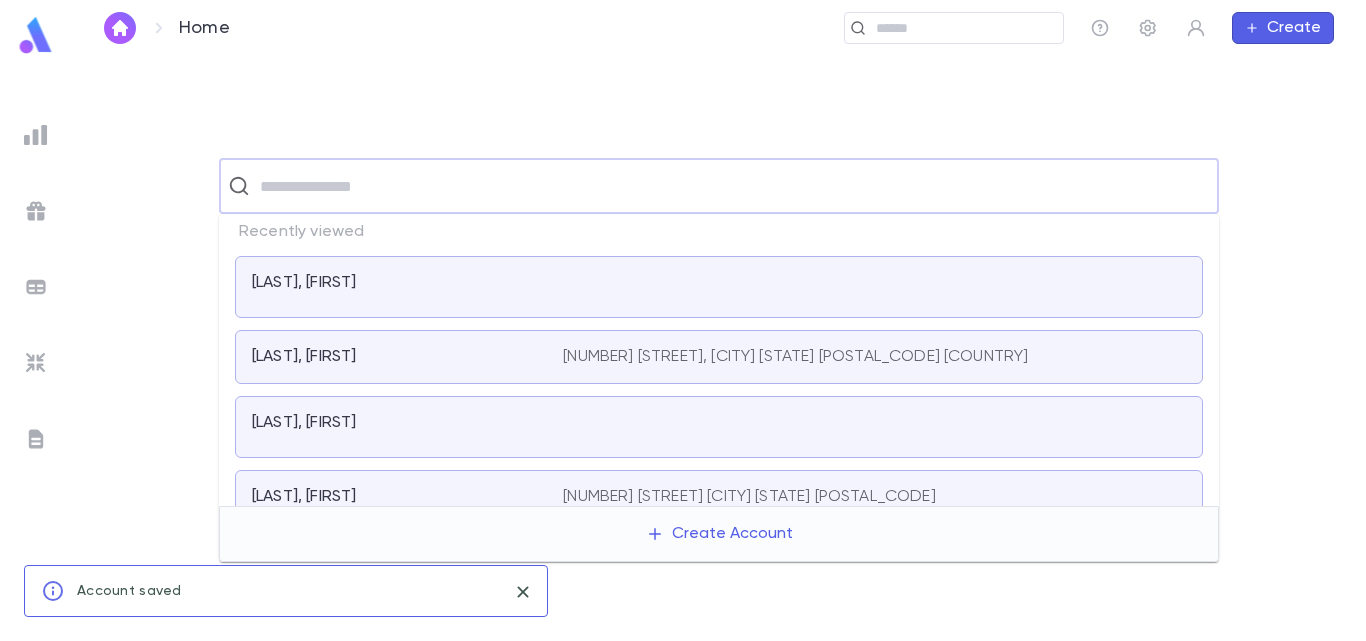 click at bounding box center (732, 186) 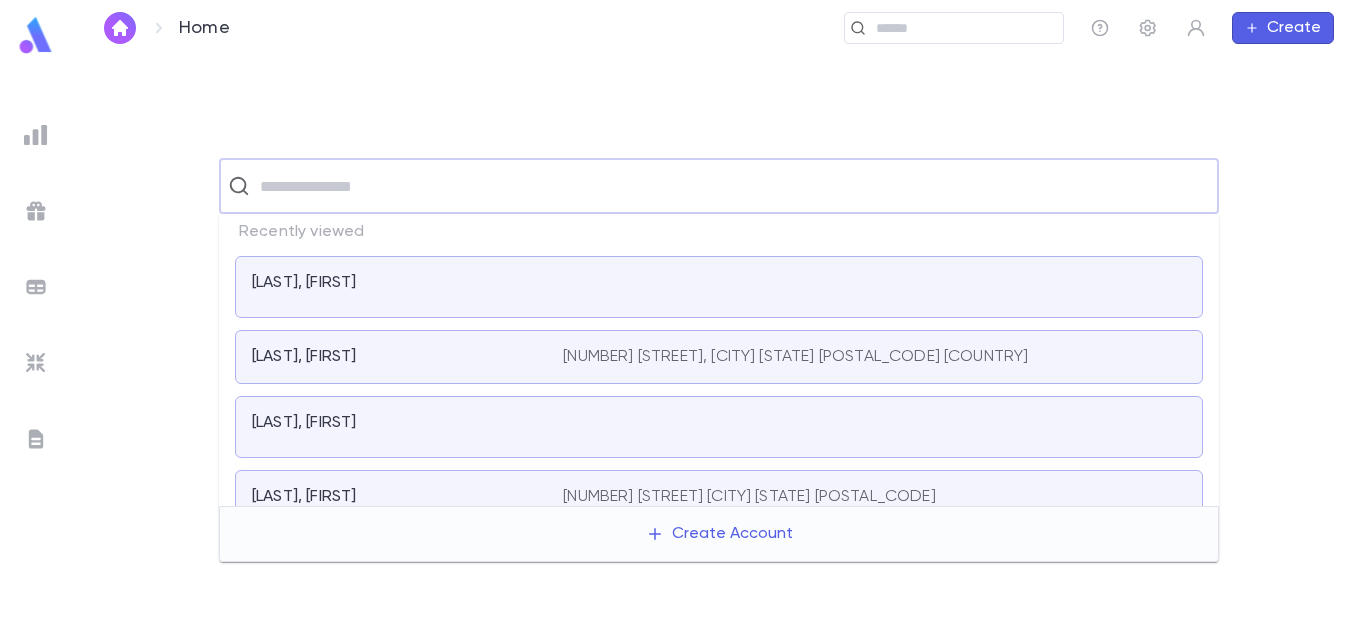 click at bounding box center [874, 287] 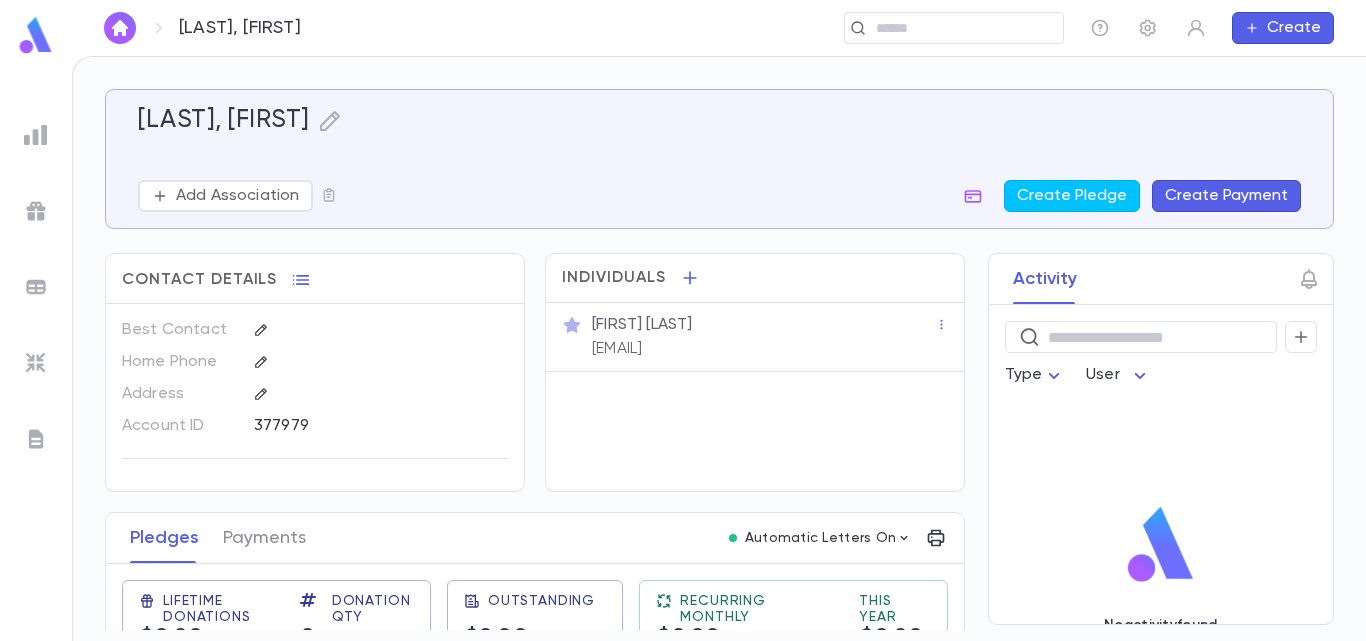 click on "Recurring Monthly $0.00 This Year $0.00" at bounding box center (785, 616) 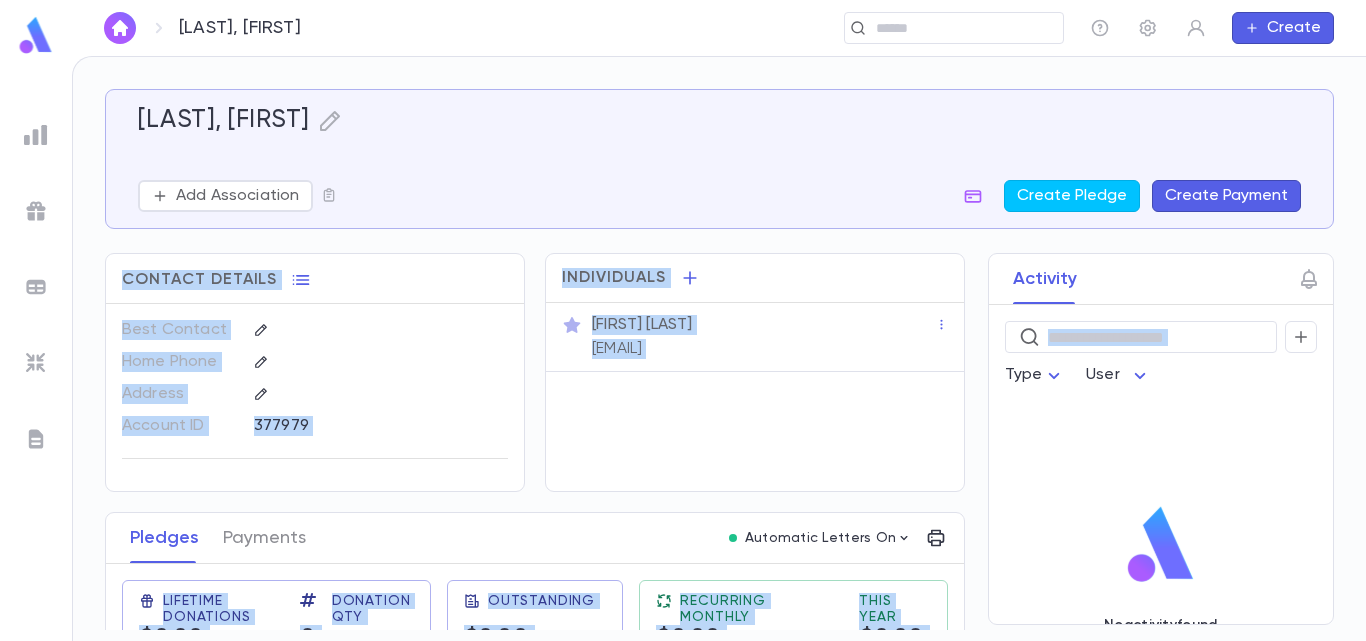 drag, startPoint x: 1333, startPoint y: 368, endPoint x: 1337, endPoint y: 421, distance: 53.15073 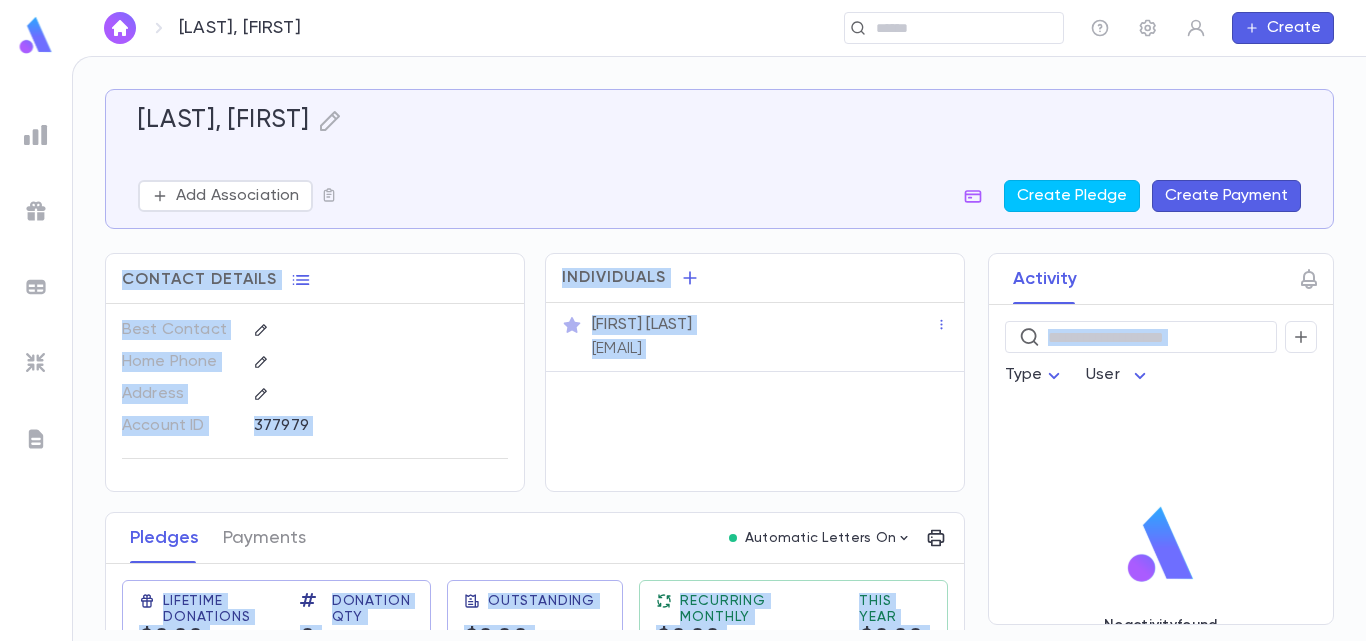 click on "Contact Details Best Contact Home Phone Address Account ID 377979" at bounding box center (315, 372) 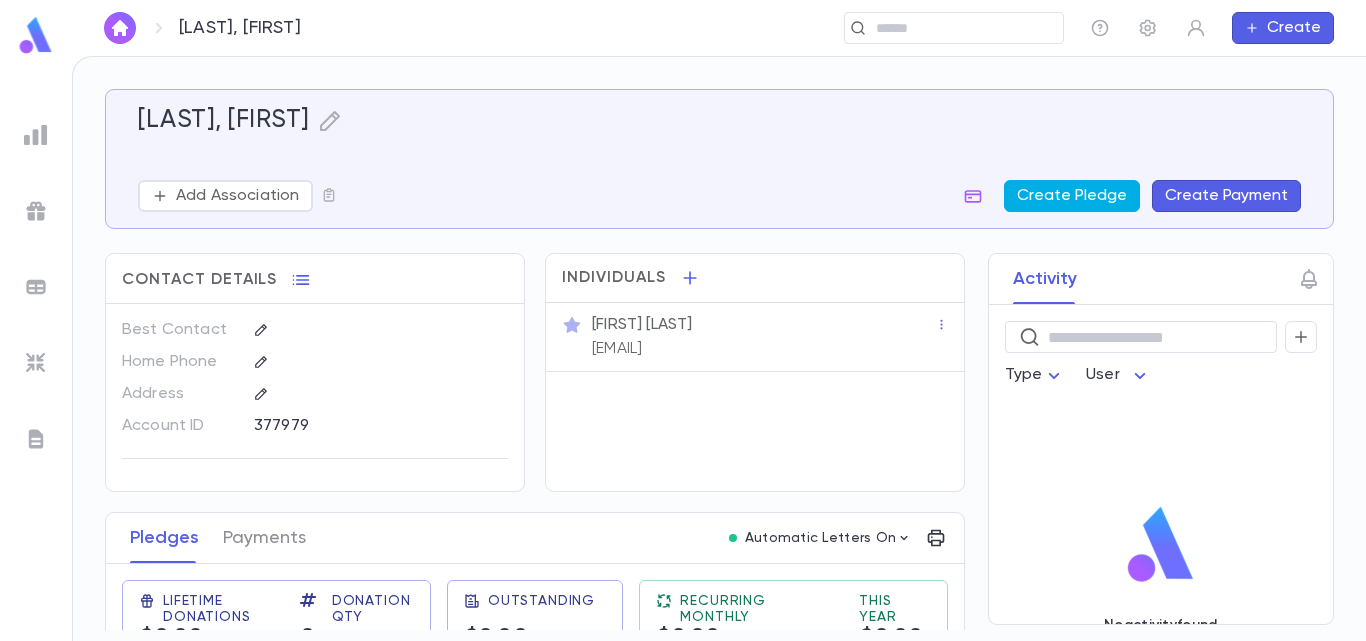 click on "Create Pledge" at bounding box center (1072, 196) 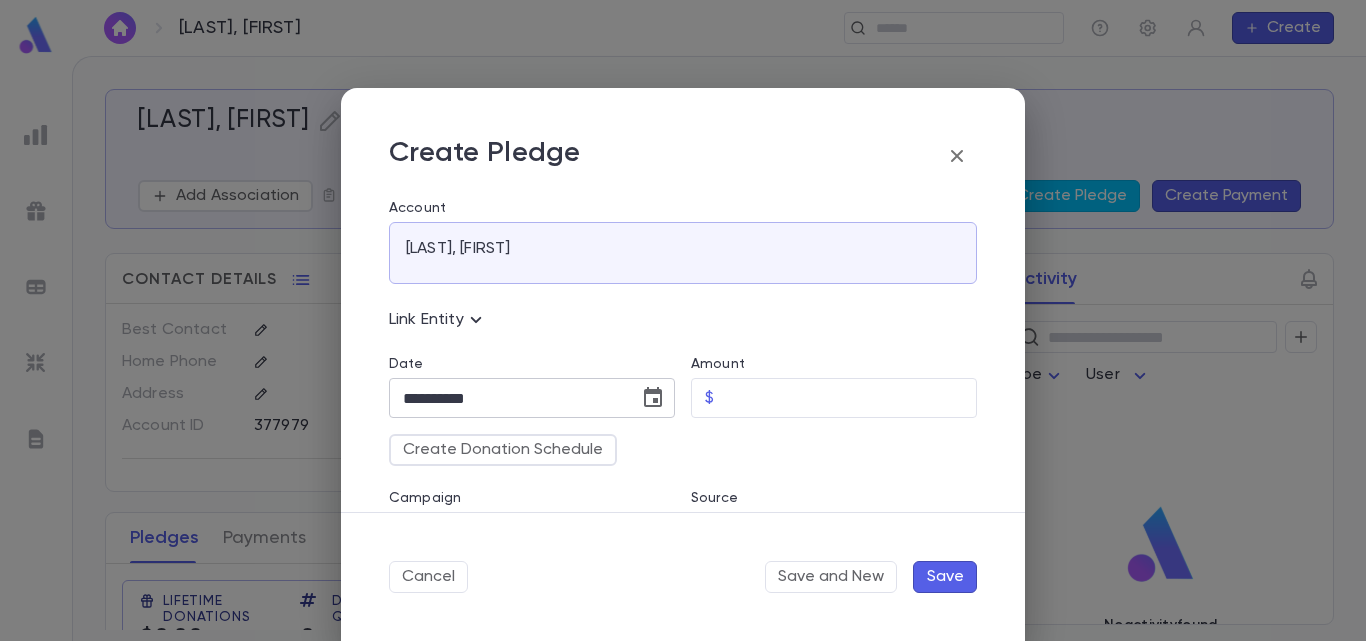 click 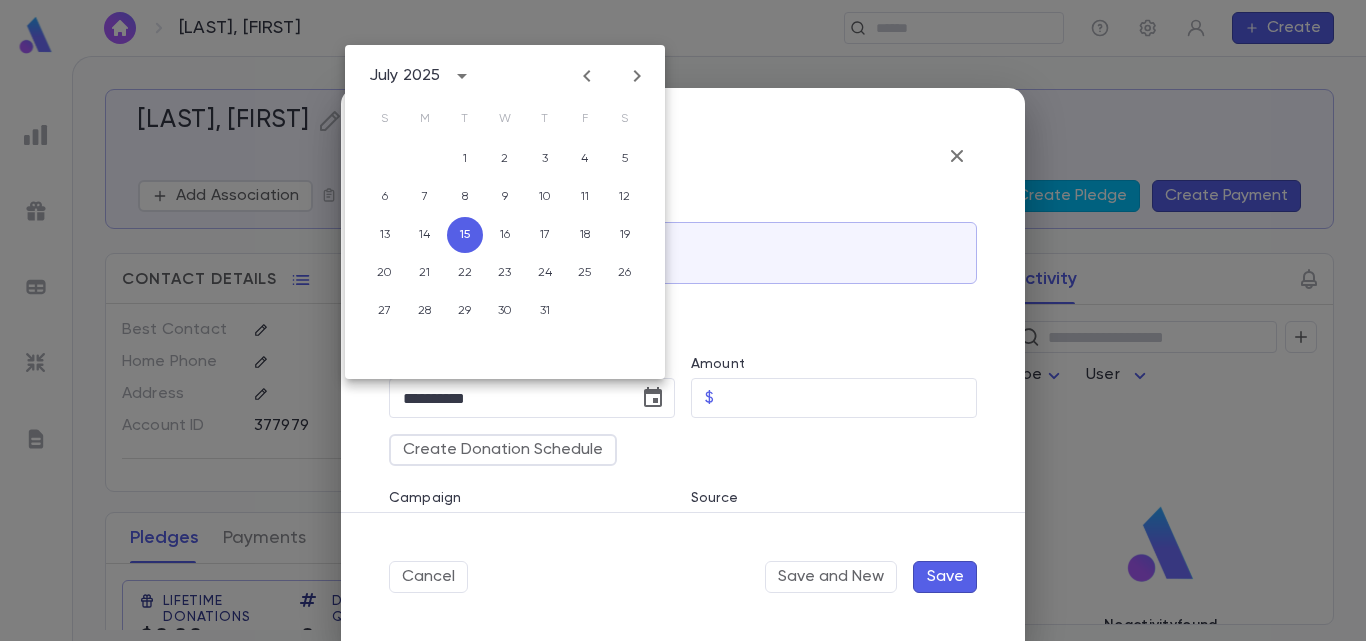 click 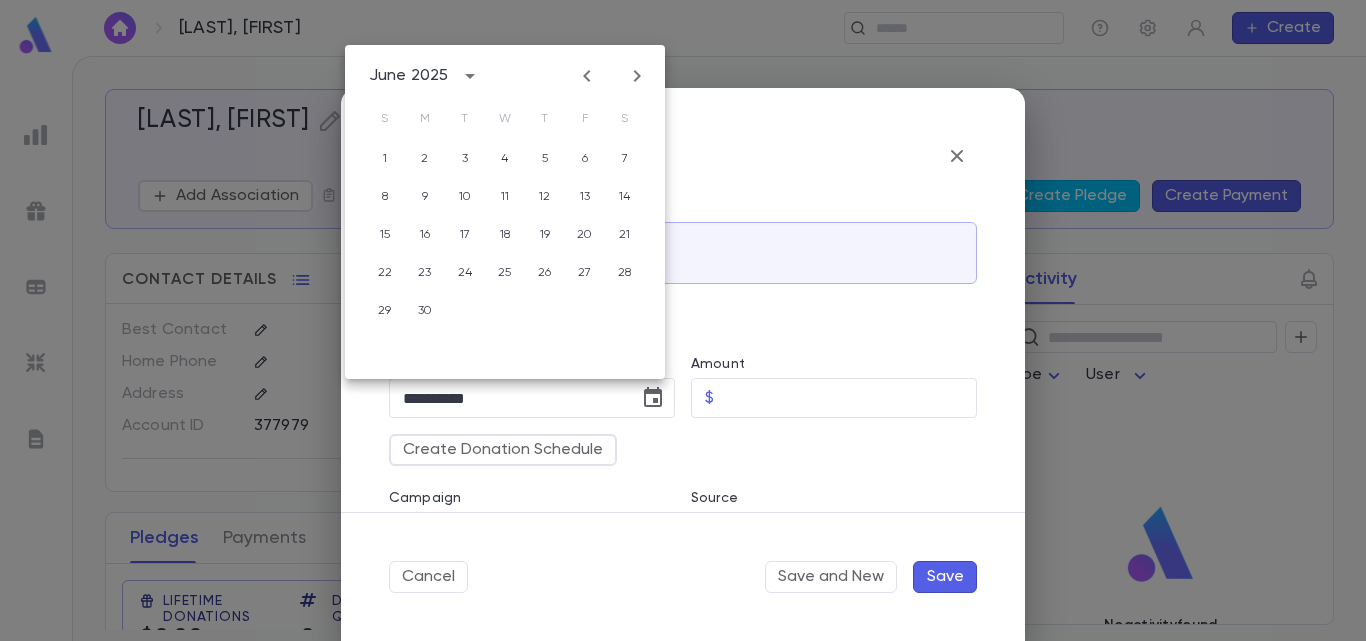 click 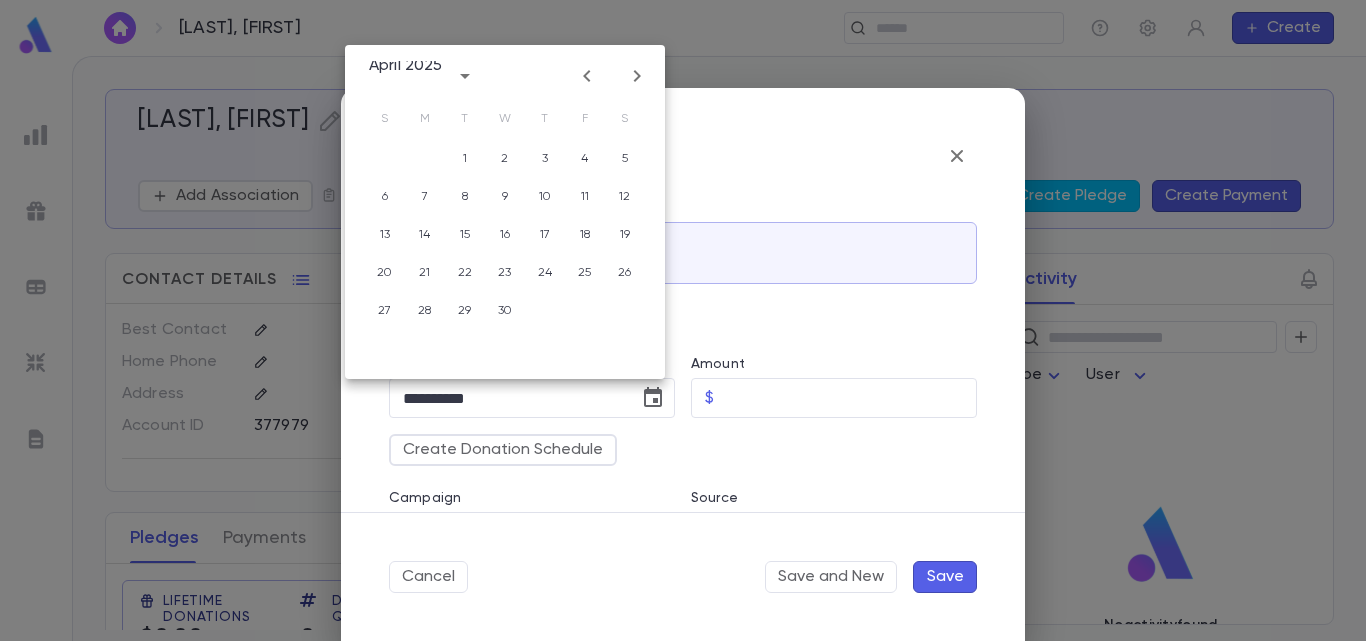 click 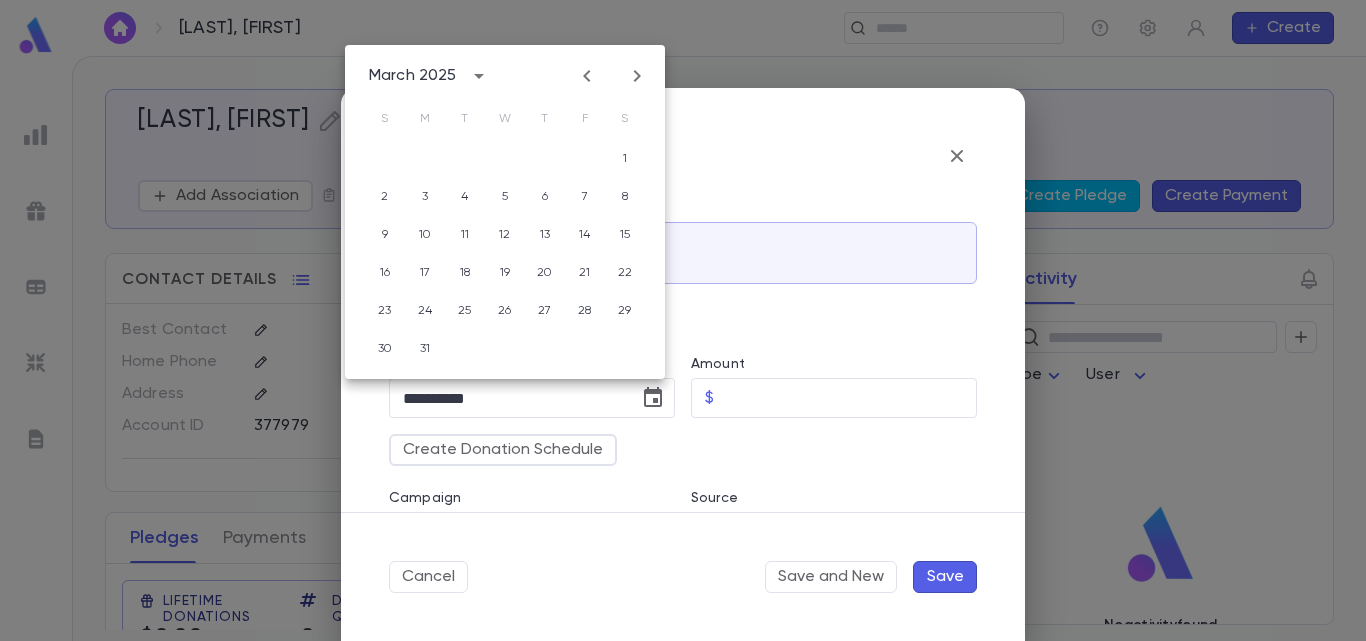 click 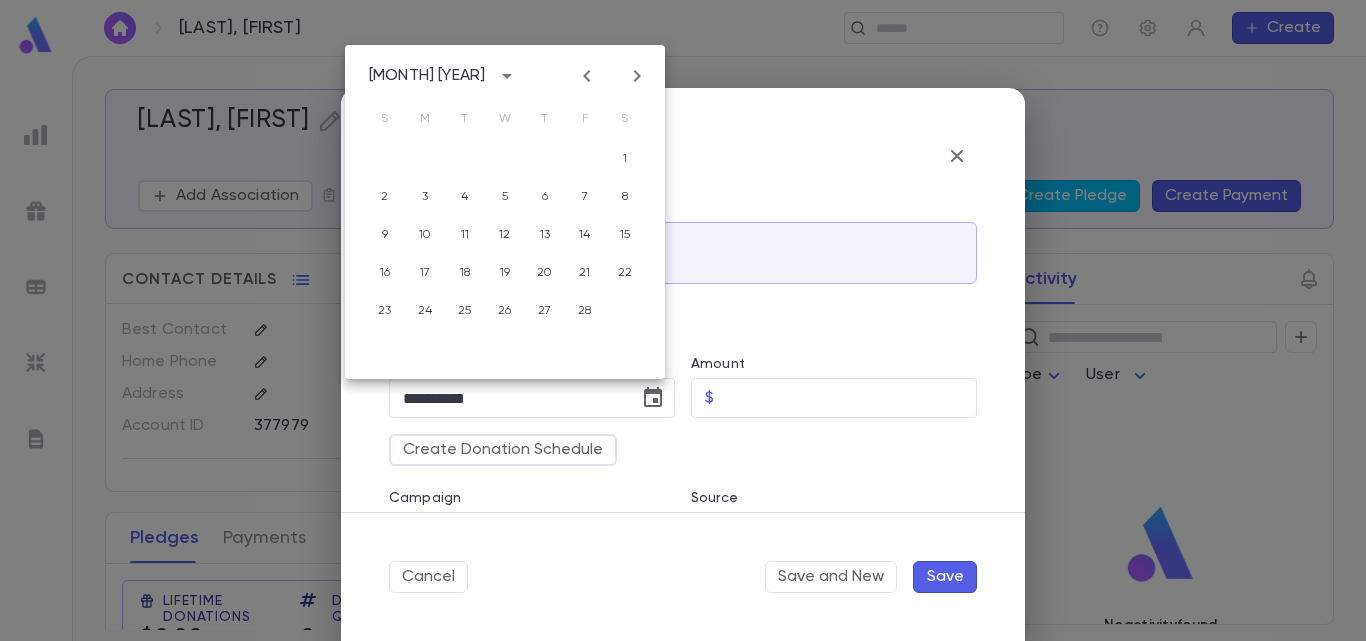 click 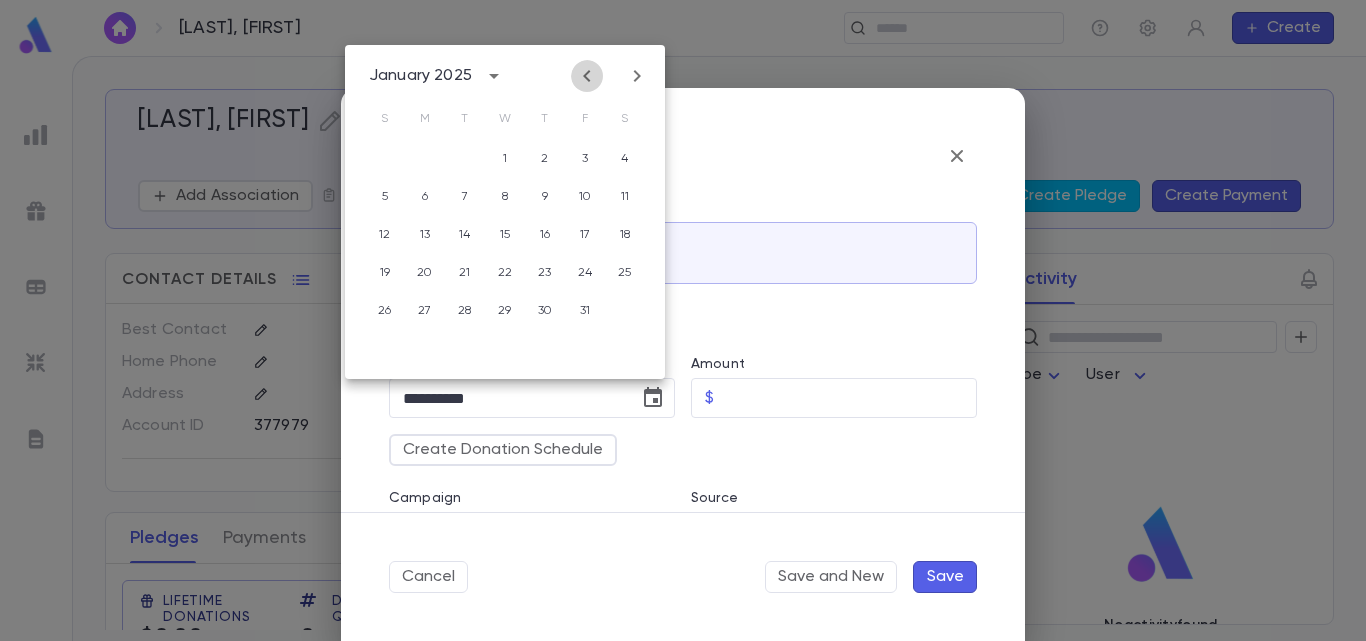 click 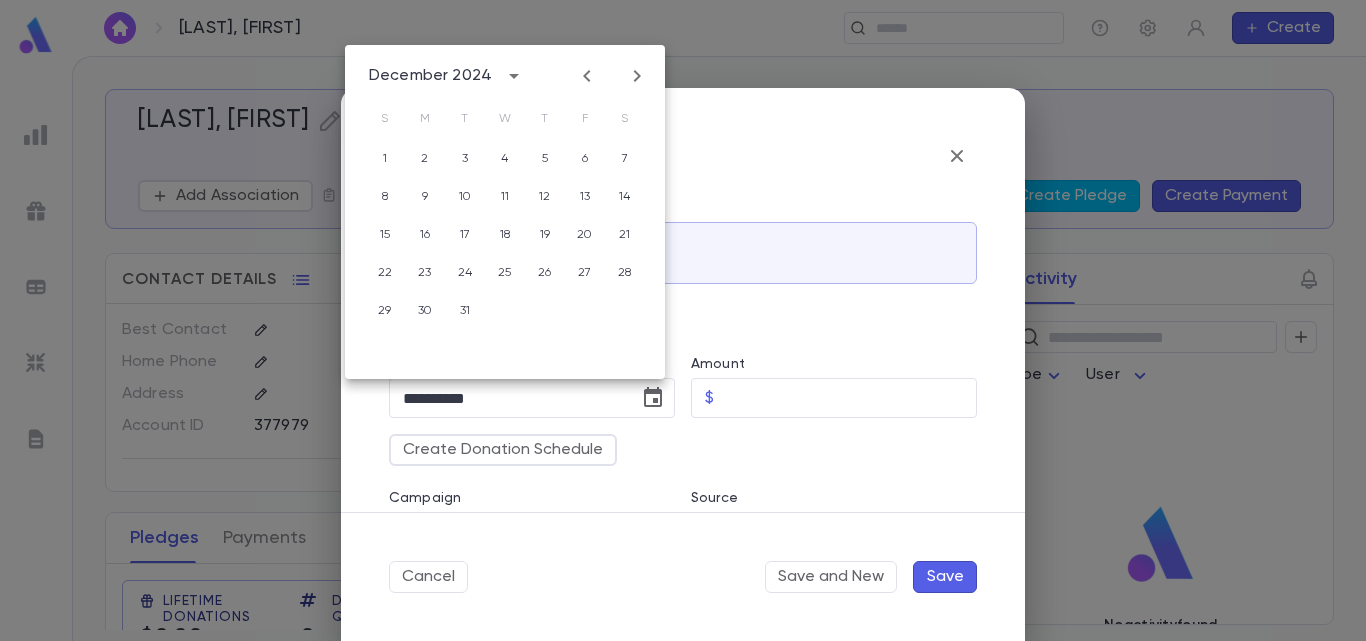 click 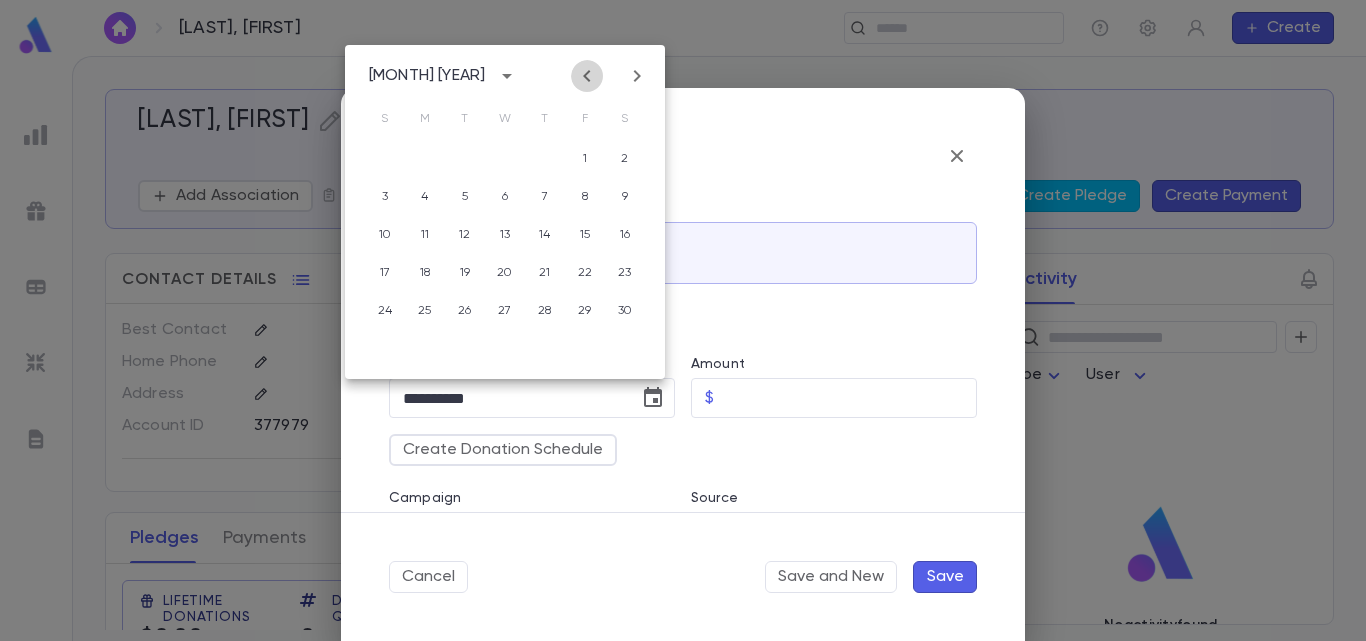 click 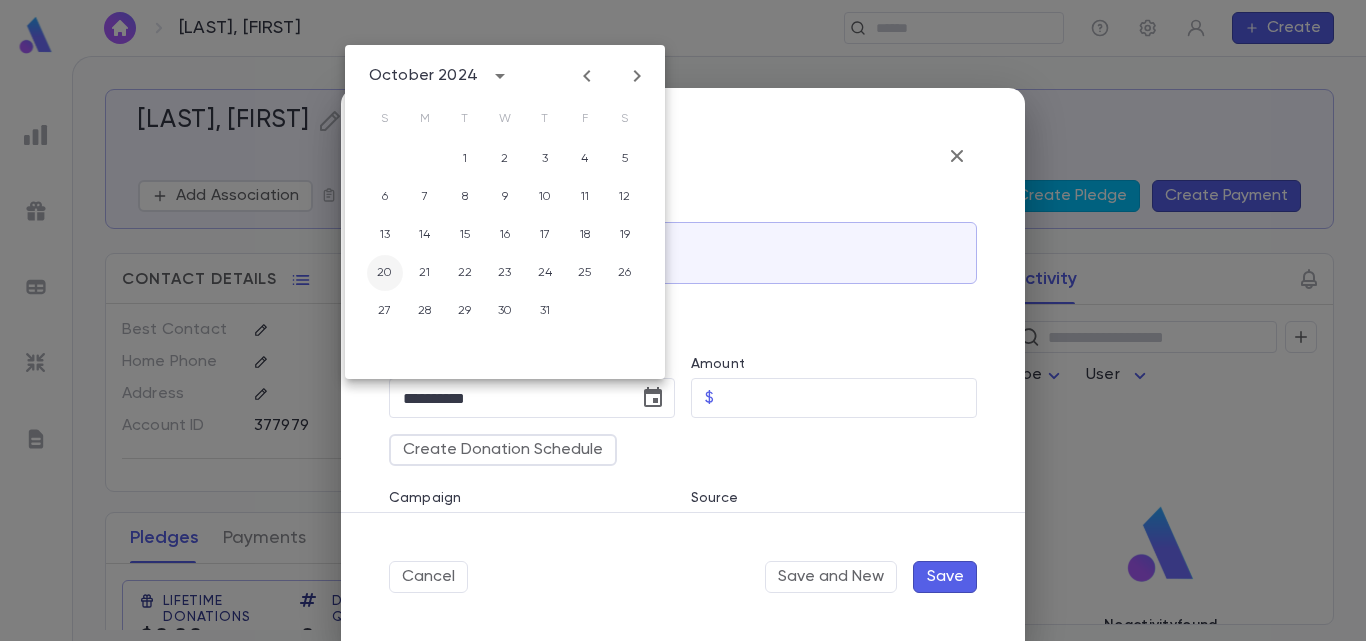 click on "20" at bounding box center [385, 273] 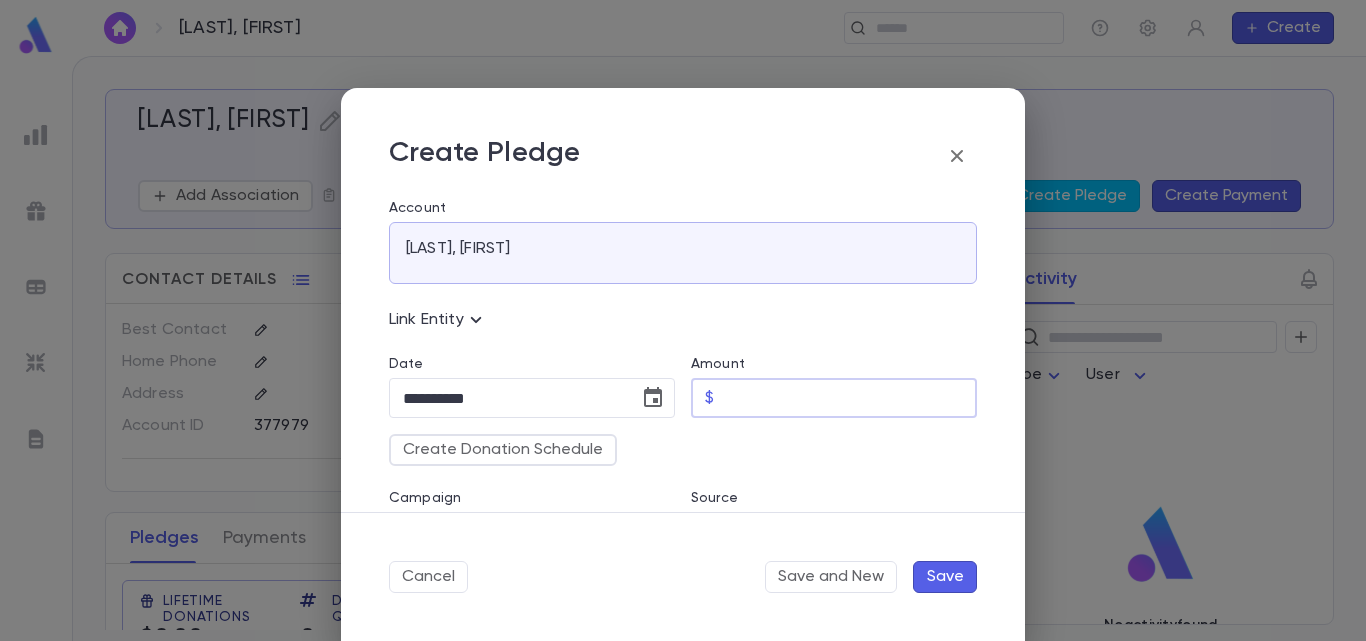 click on "Amount" at bounding box center (849, 398) 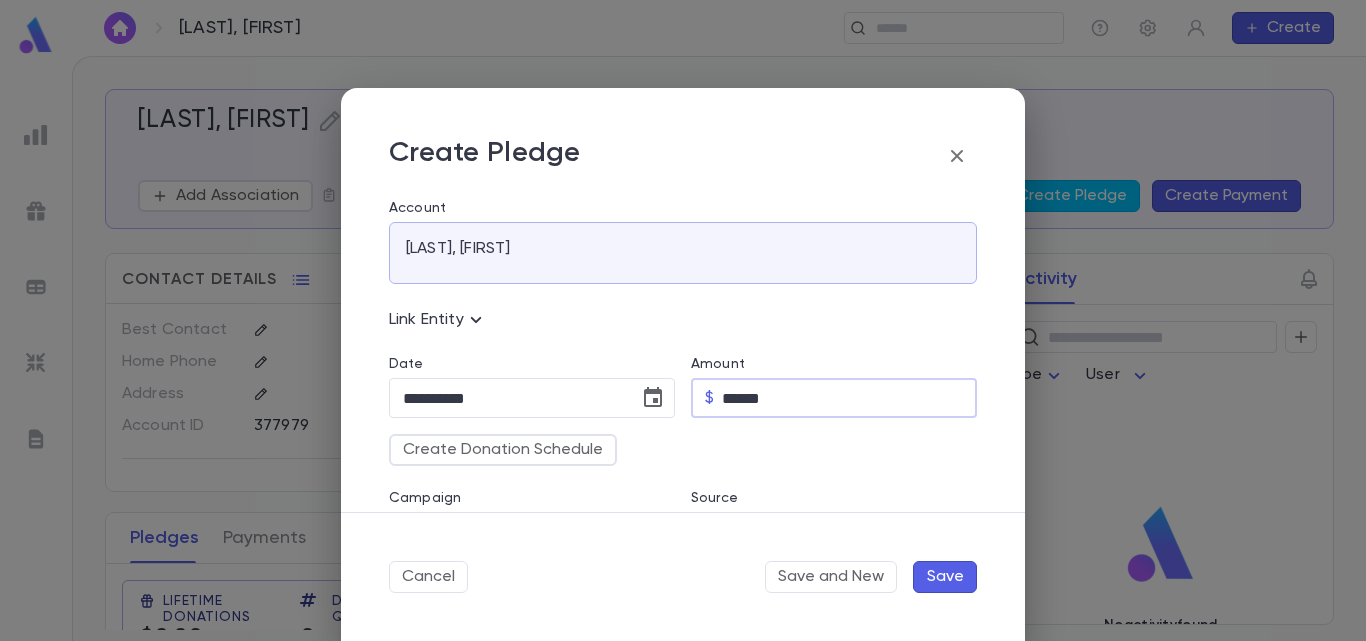 type on "******" 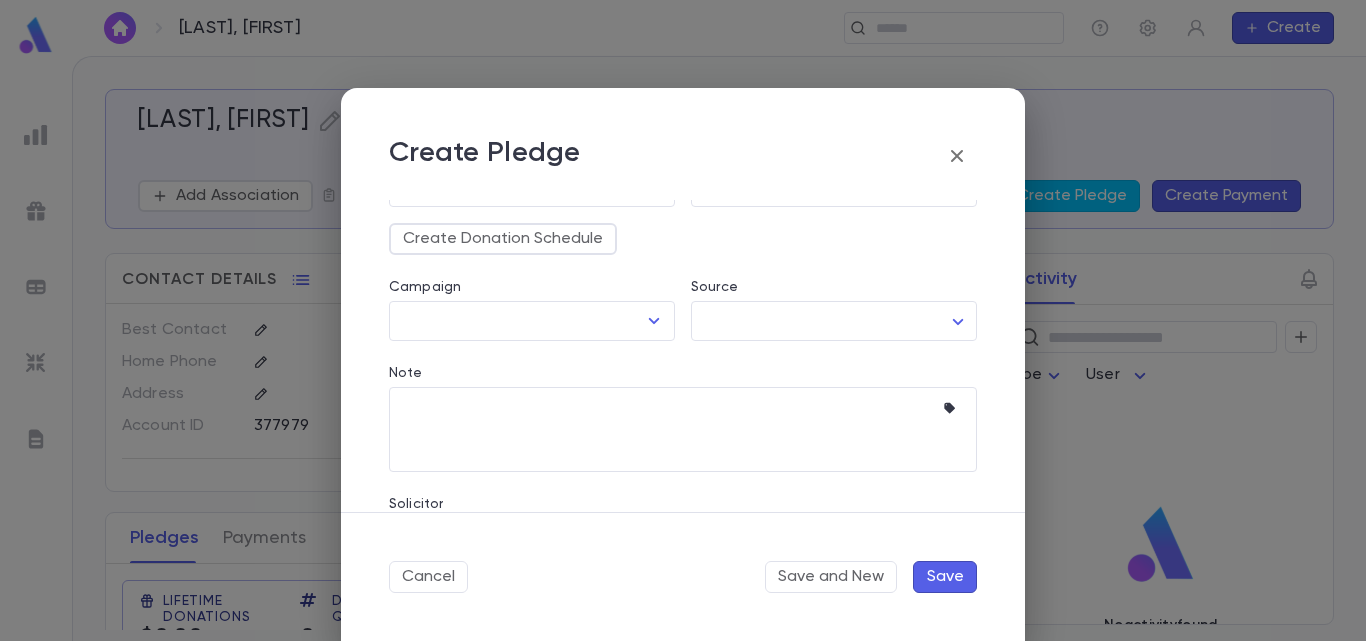 scroll, scrollTop: 213, scrollLeft: 0, axis: vertical 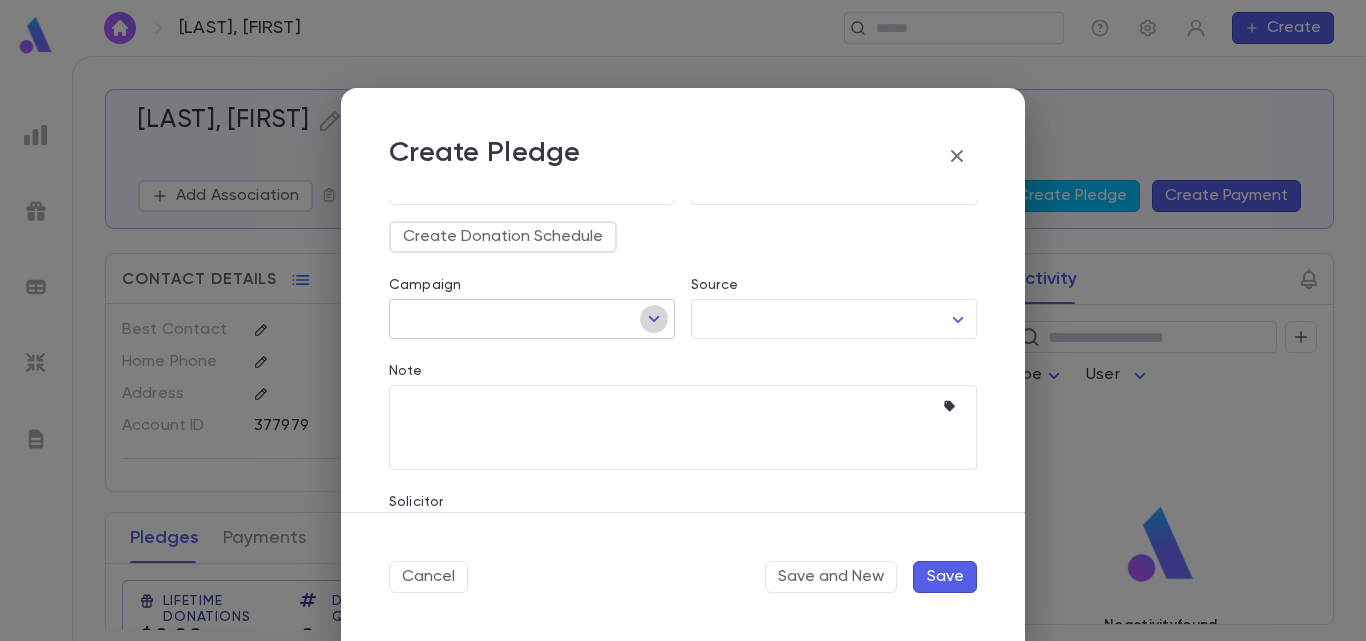 click 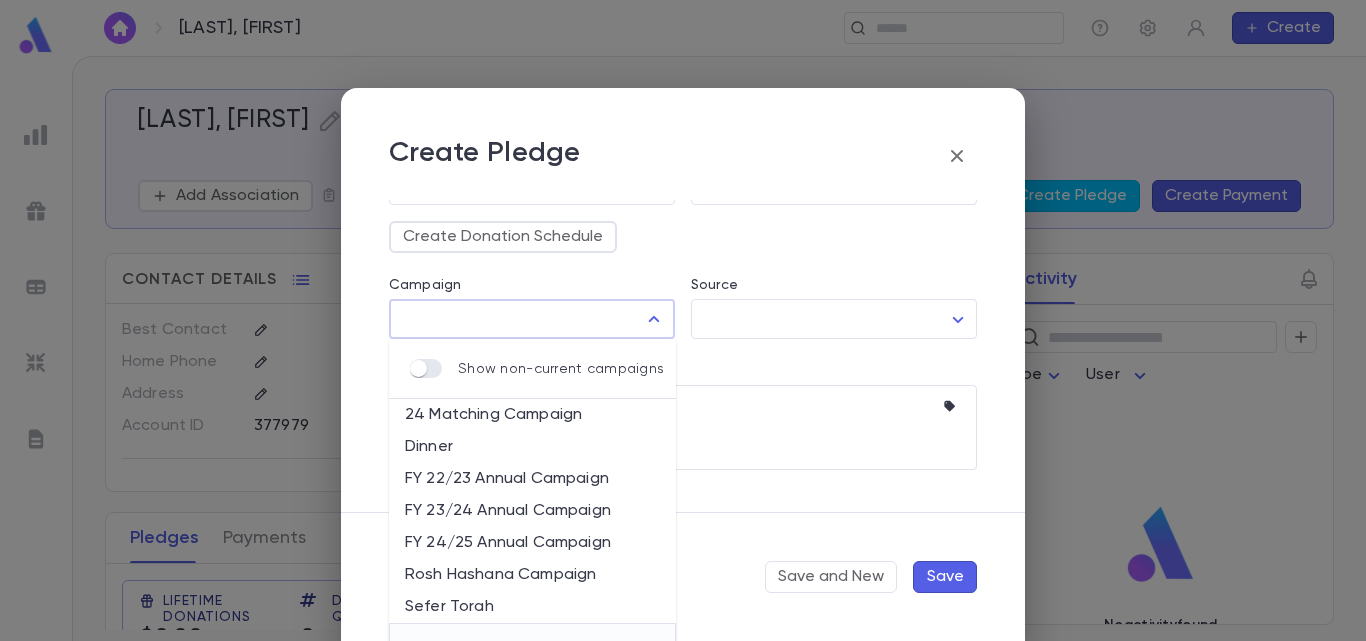 click on "FY 24/25 Annual Campaign" at bounding box center [532, 543] 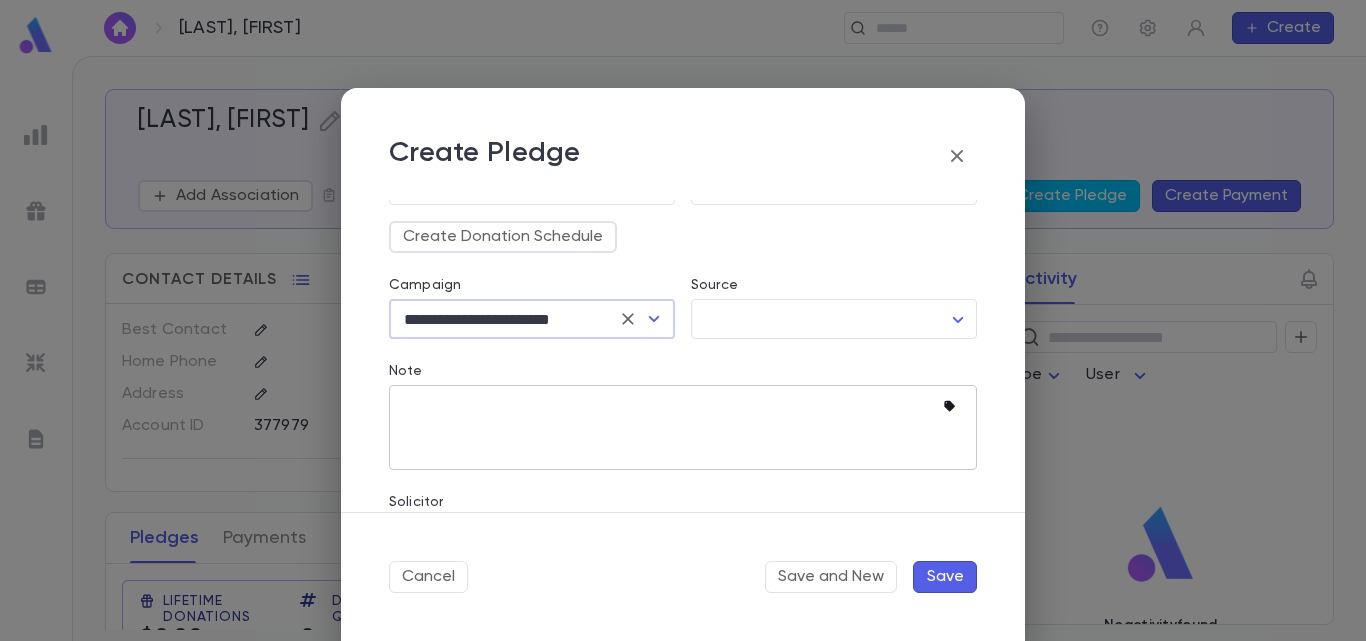 click 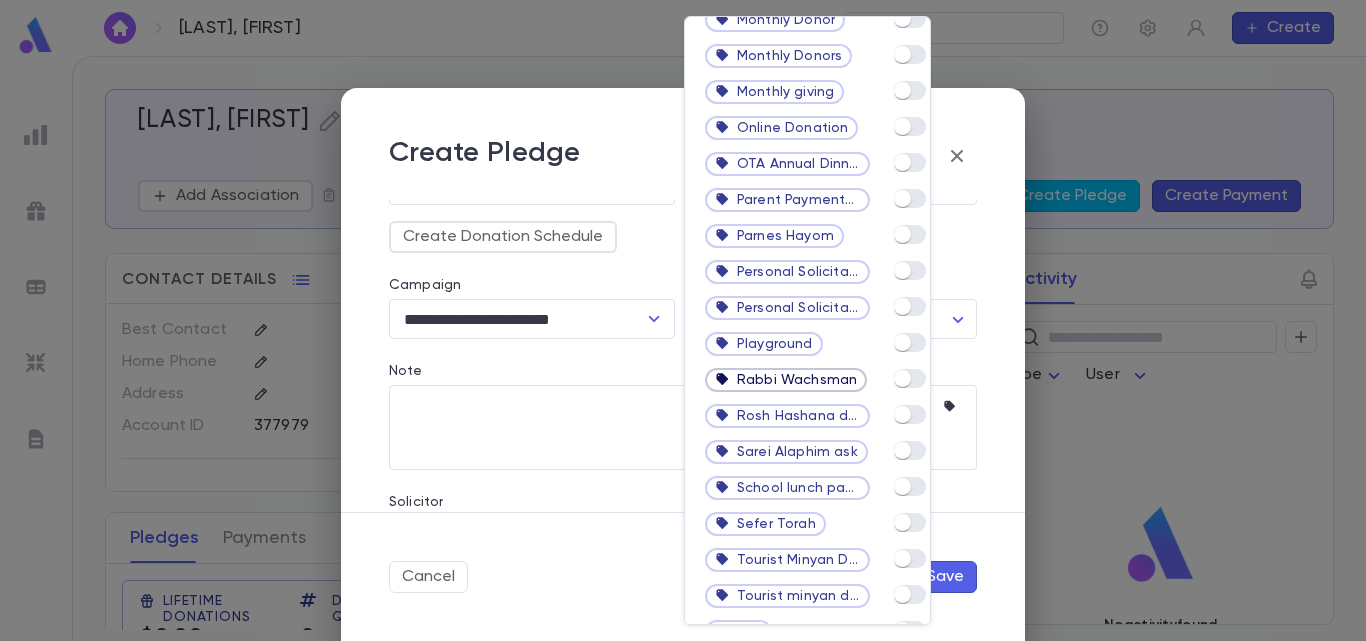 scroll, scrollTop: 2020, scrollLeft: 0, axis: vertical 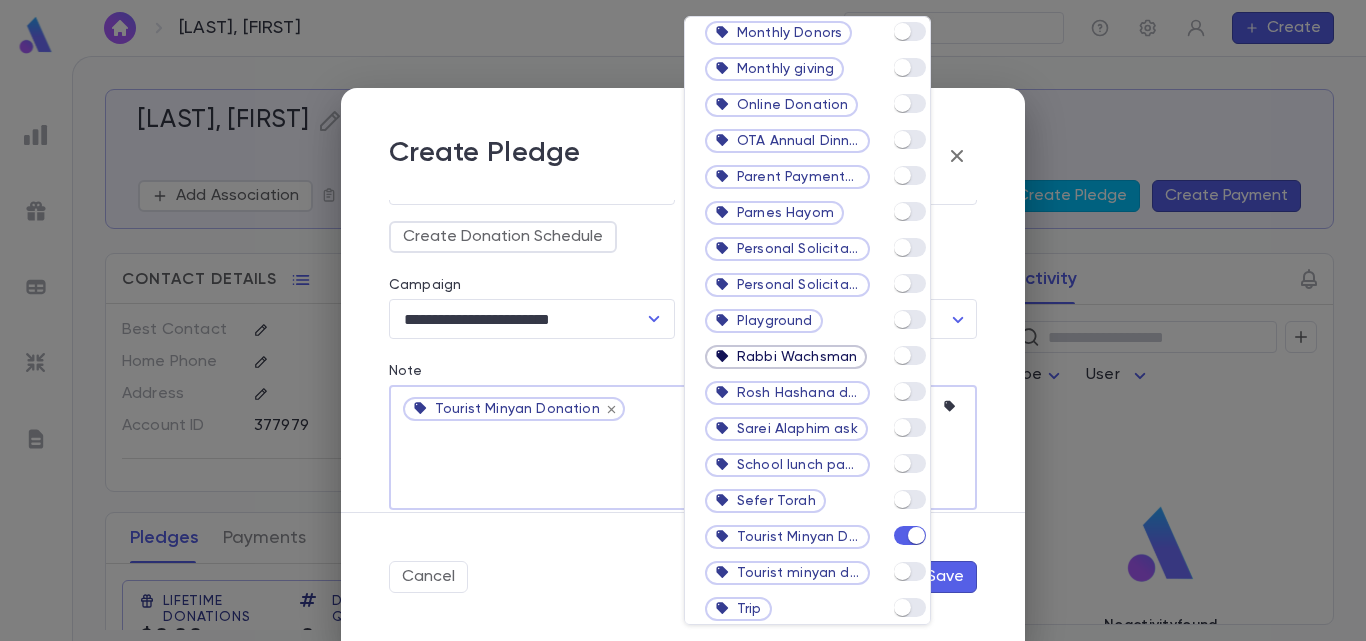 click at bounding box center [683, 320] 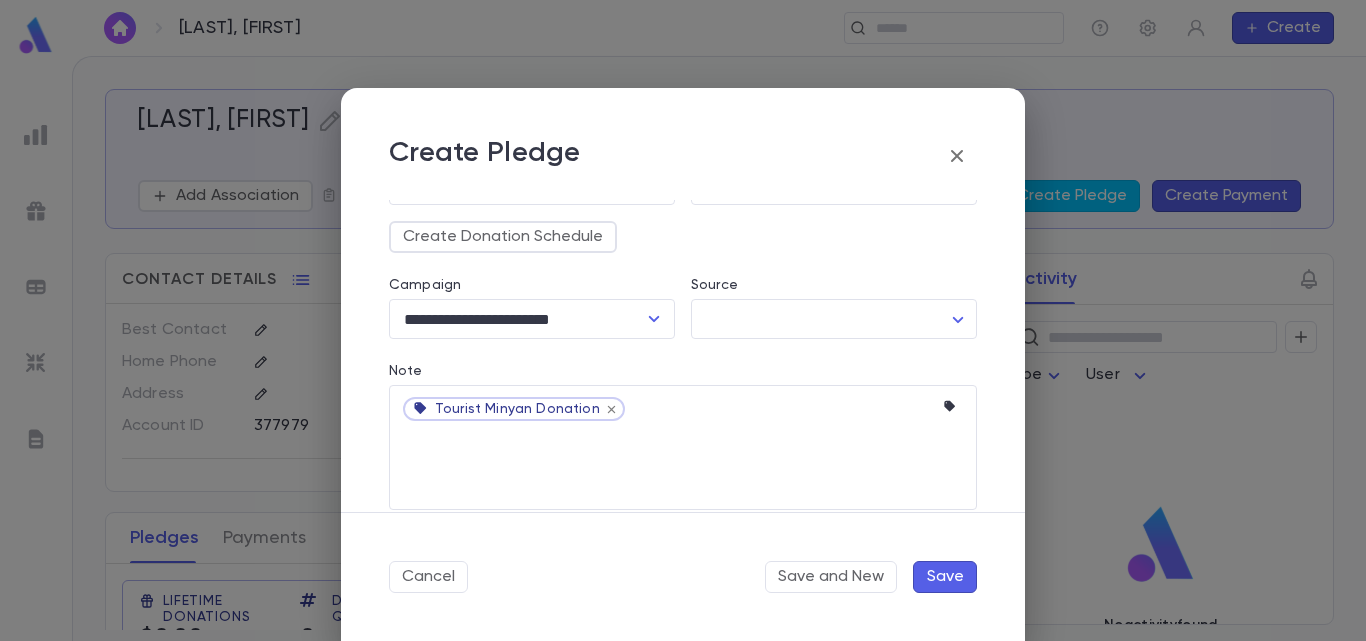 click on "Save" at bounding box center [945, 577] 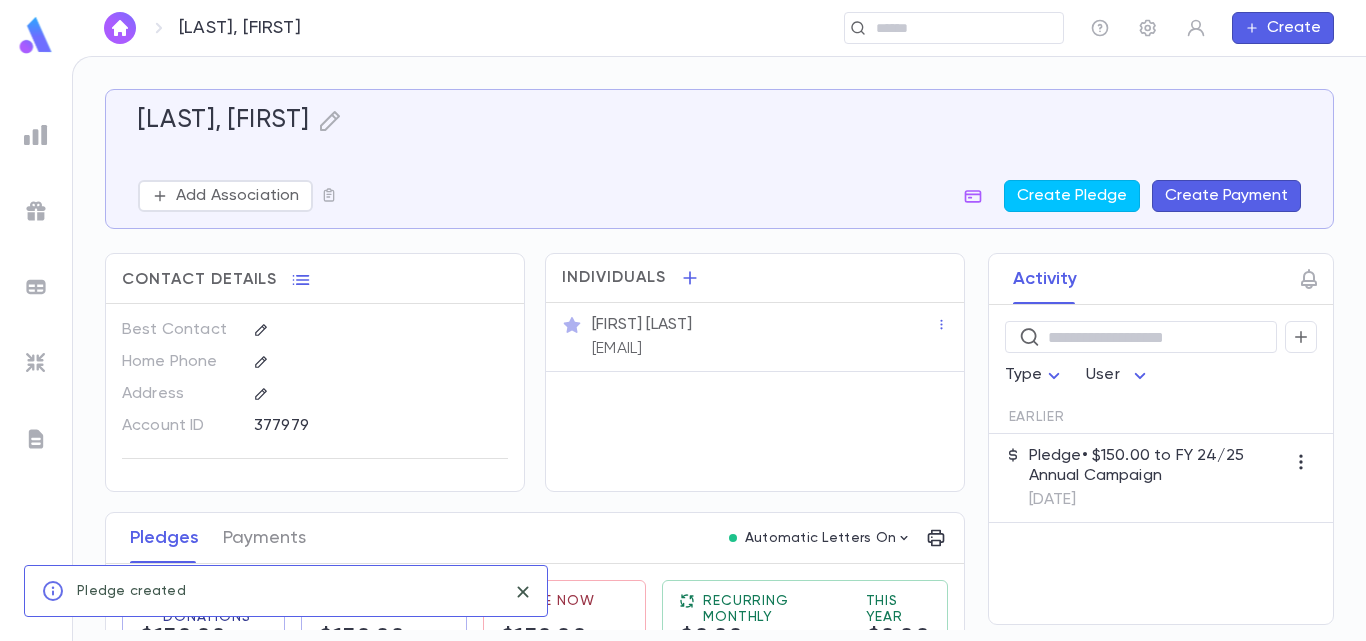 click on "Pledge  • $150.00 to FY 24/25 Annual Campaign" at bounding box center (1157, 466) 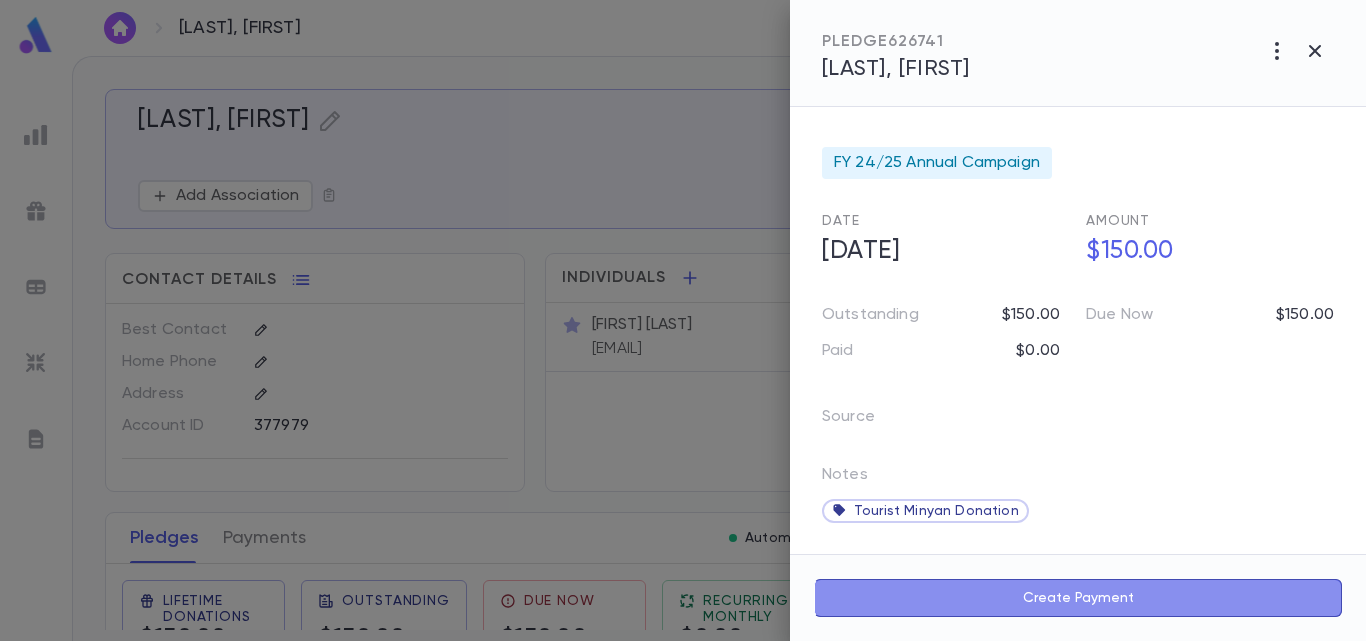 click on "Create Payment" at bounding box center (1078, 598) 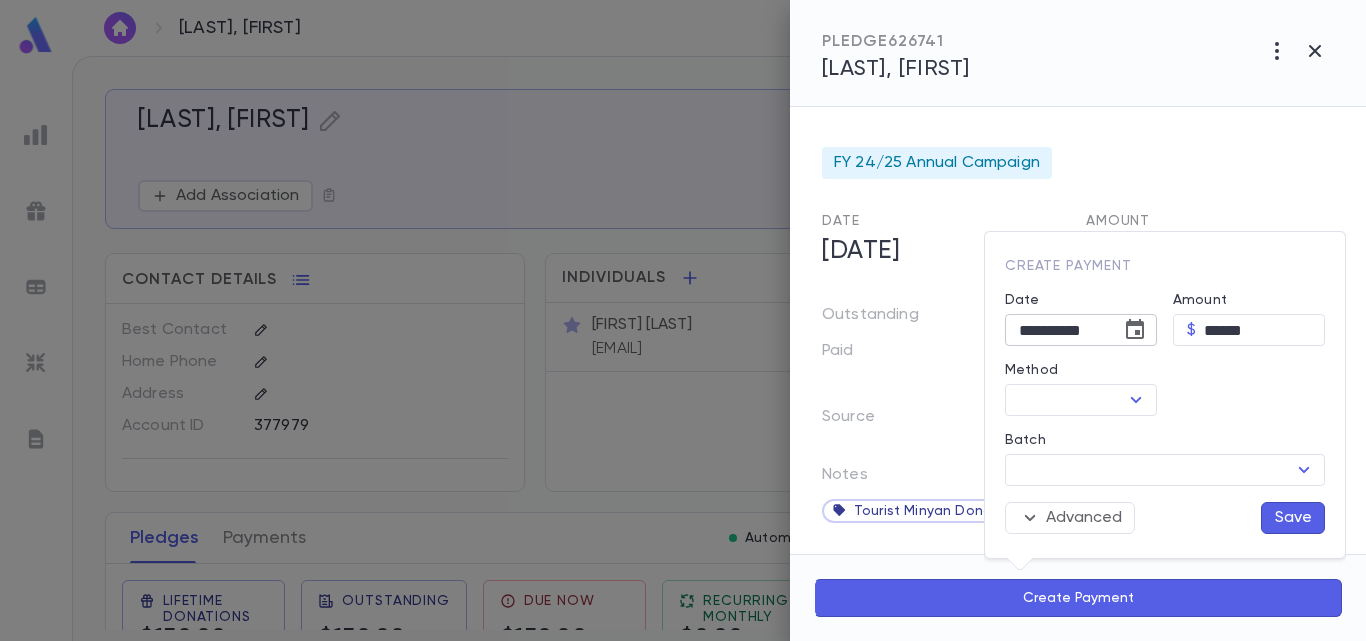 click 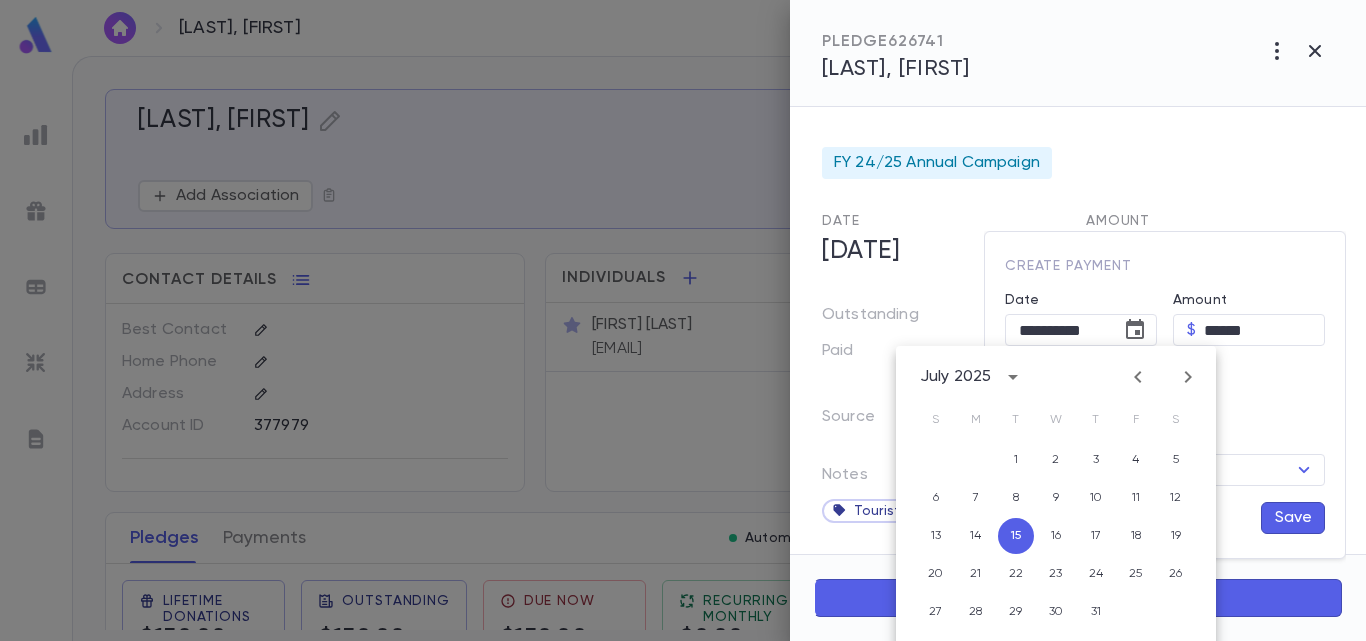 click 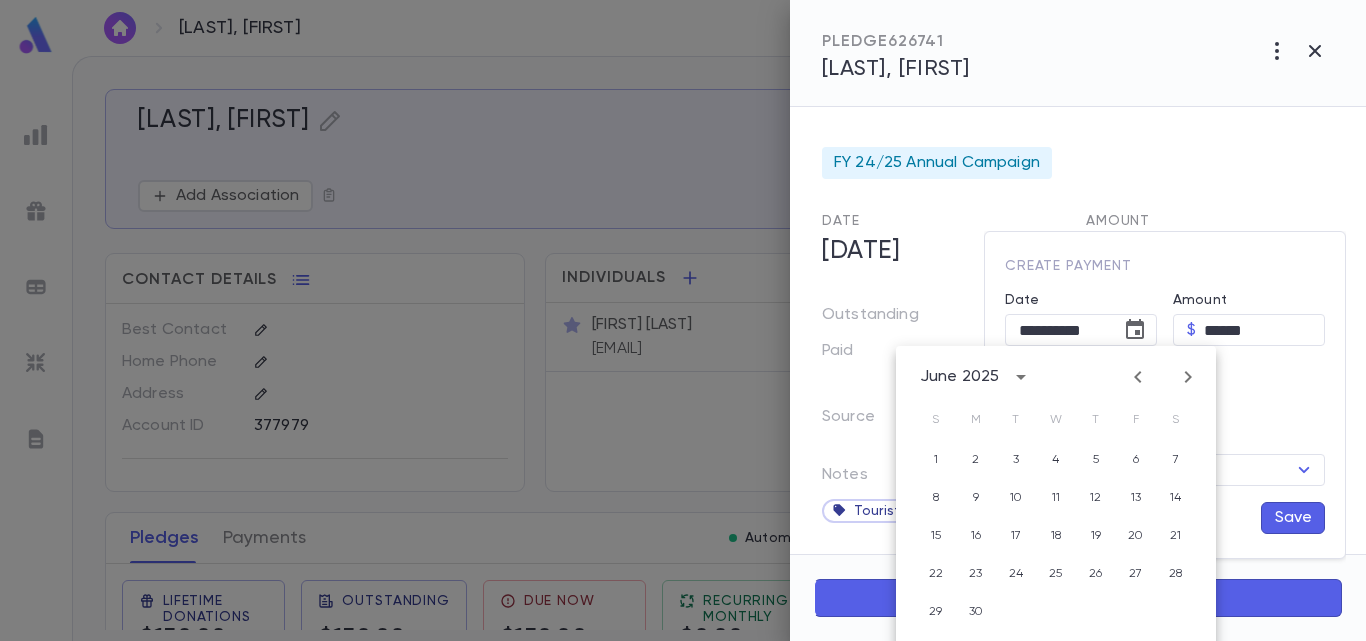 click 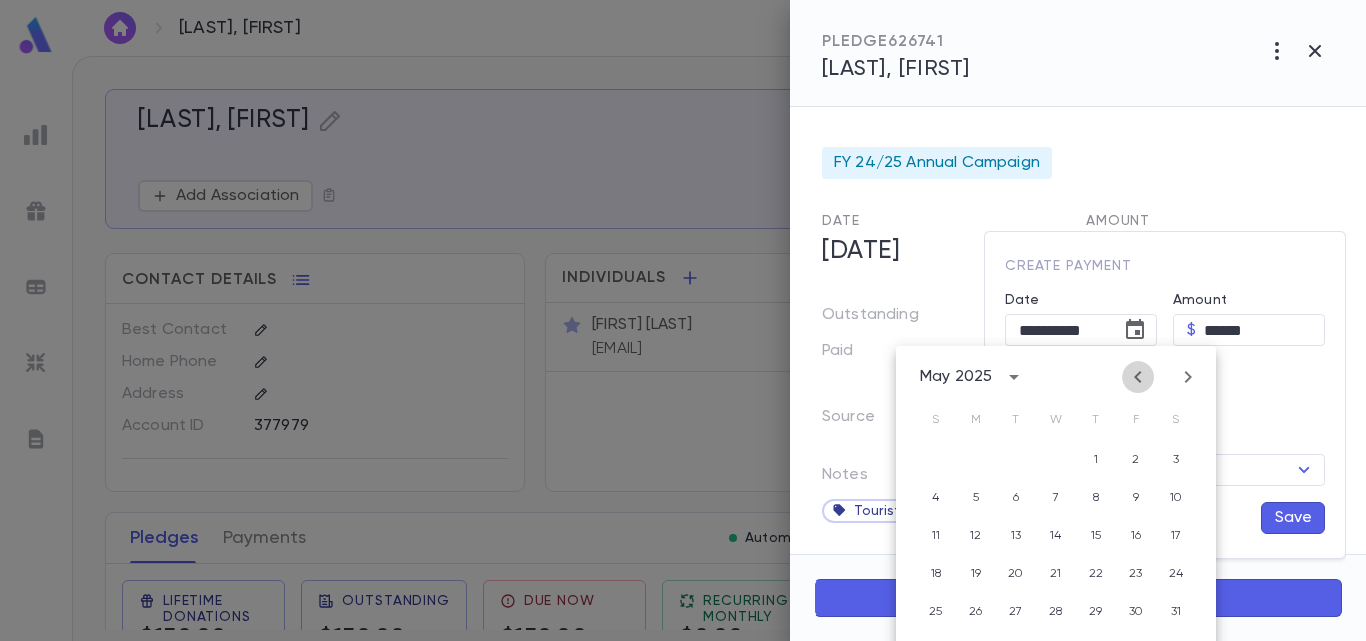 click 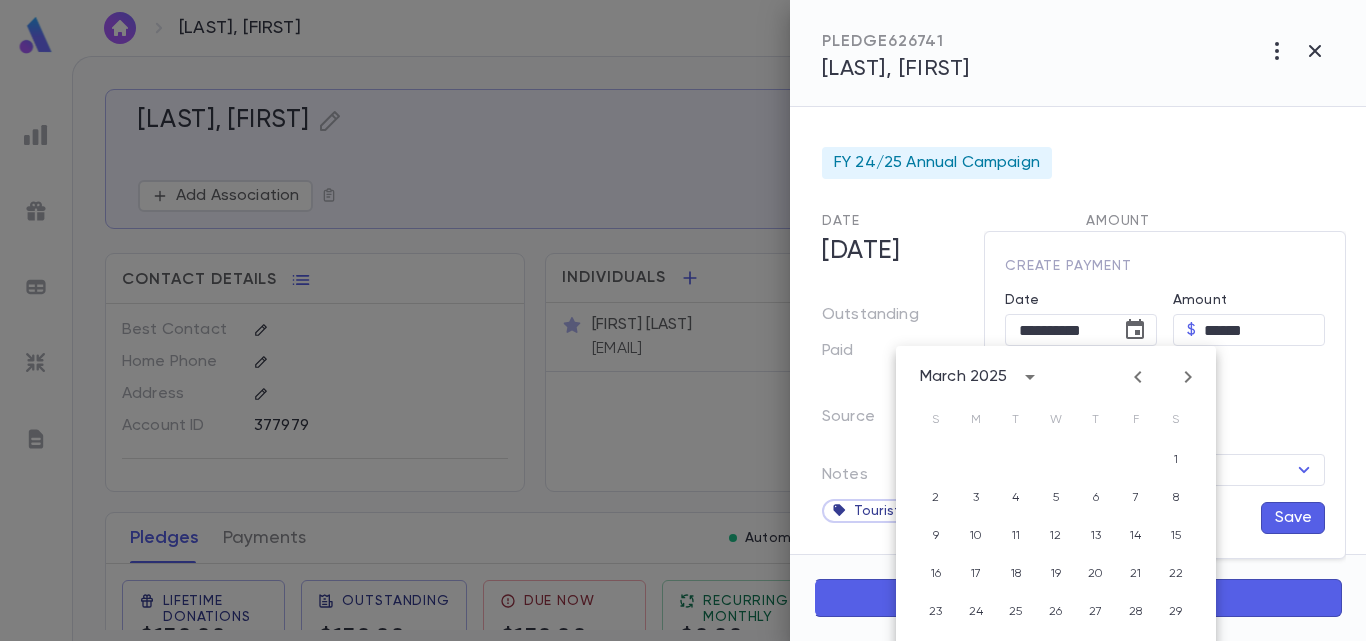 click 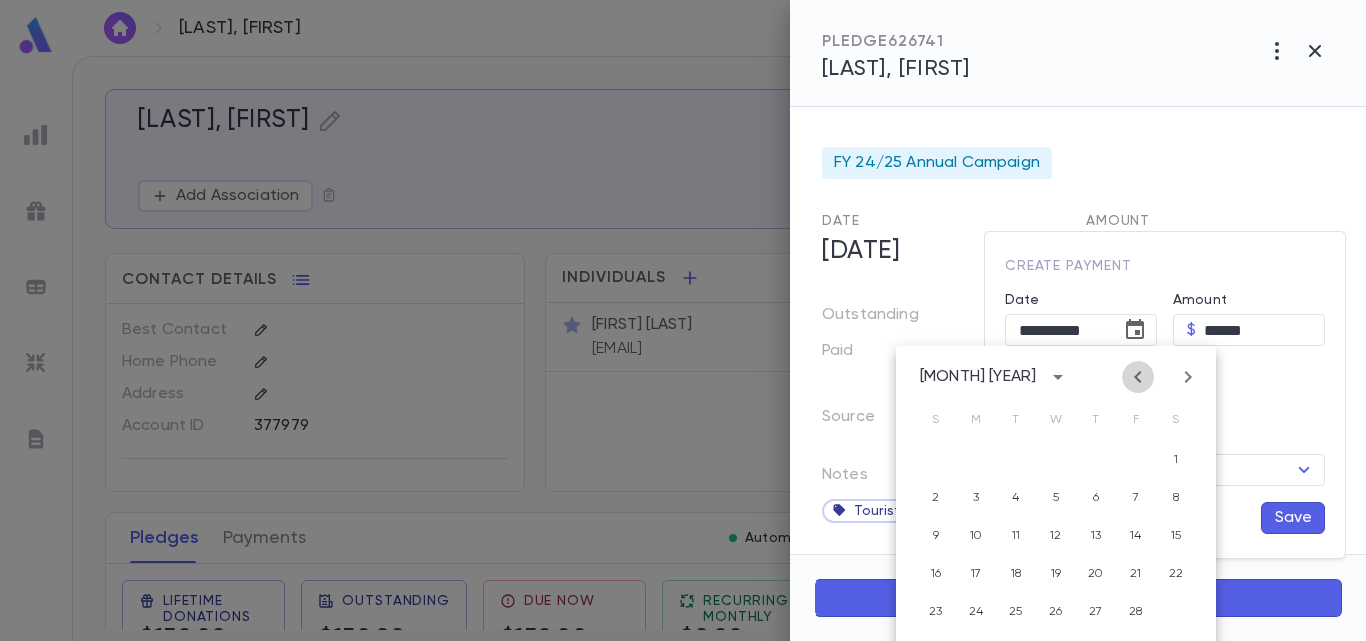 click 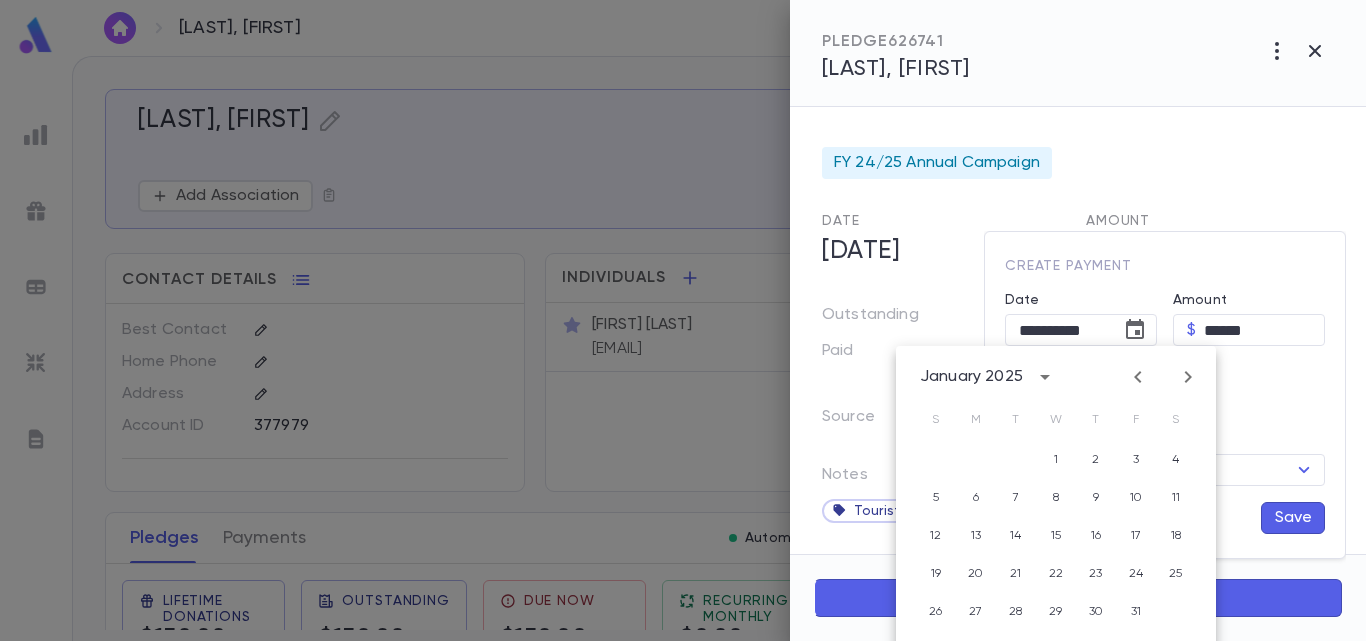 click 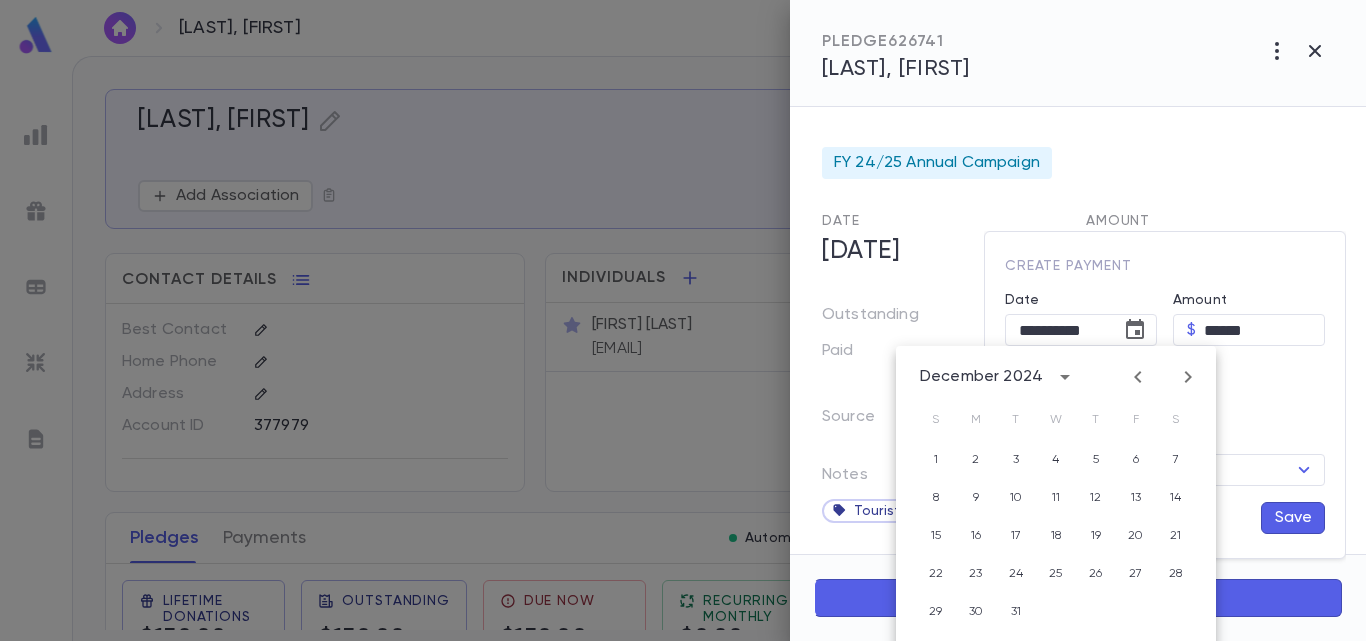 click 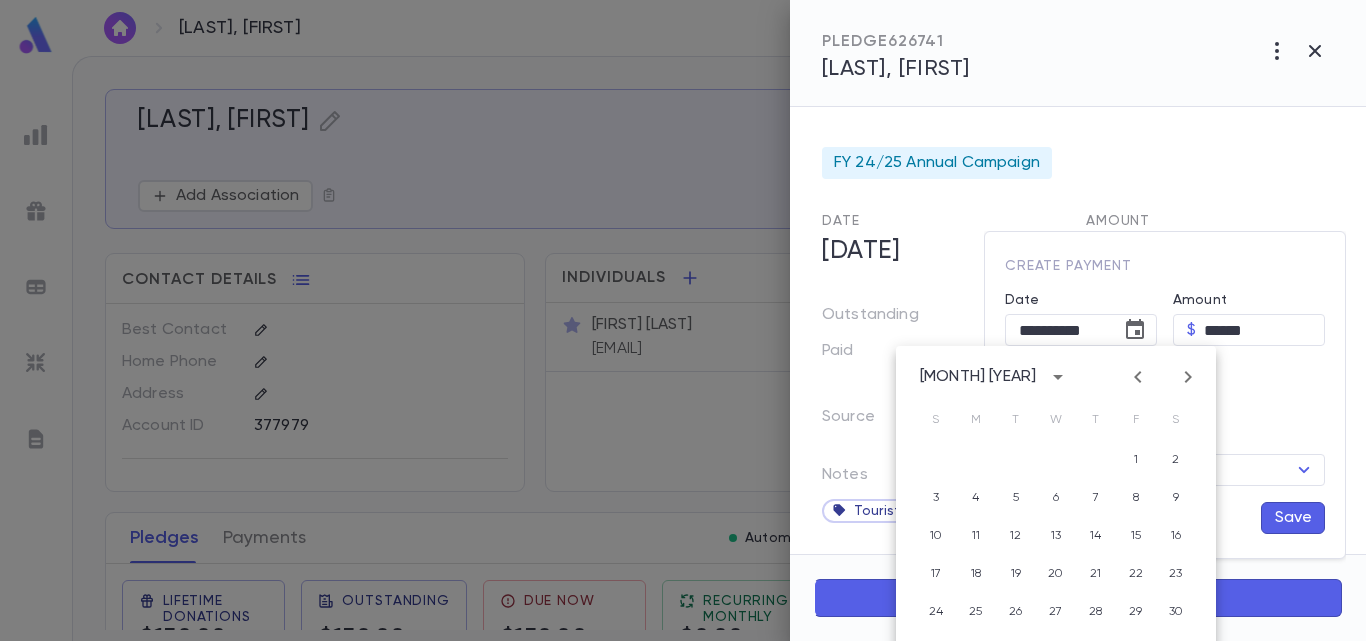 click 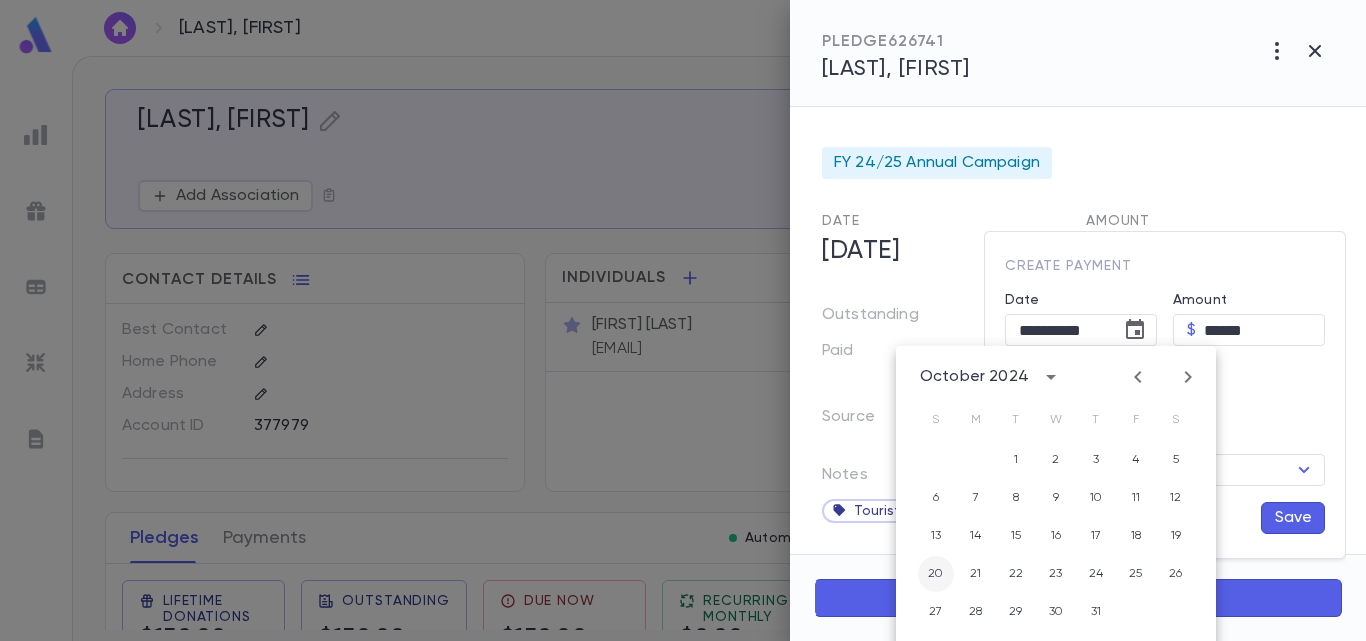 click on "20" at bounding box center [936, 574] 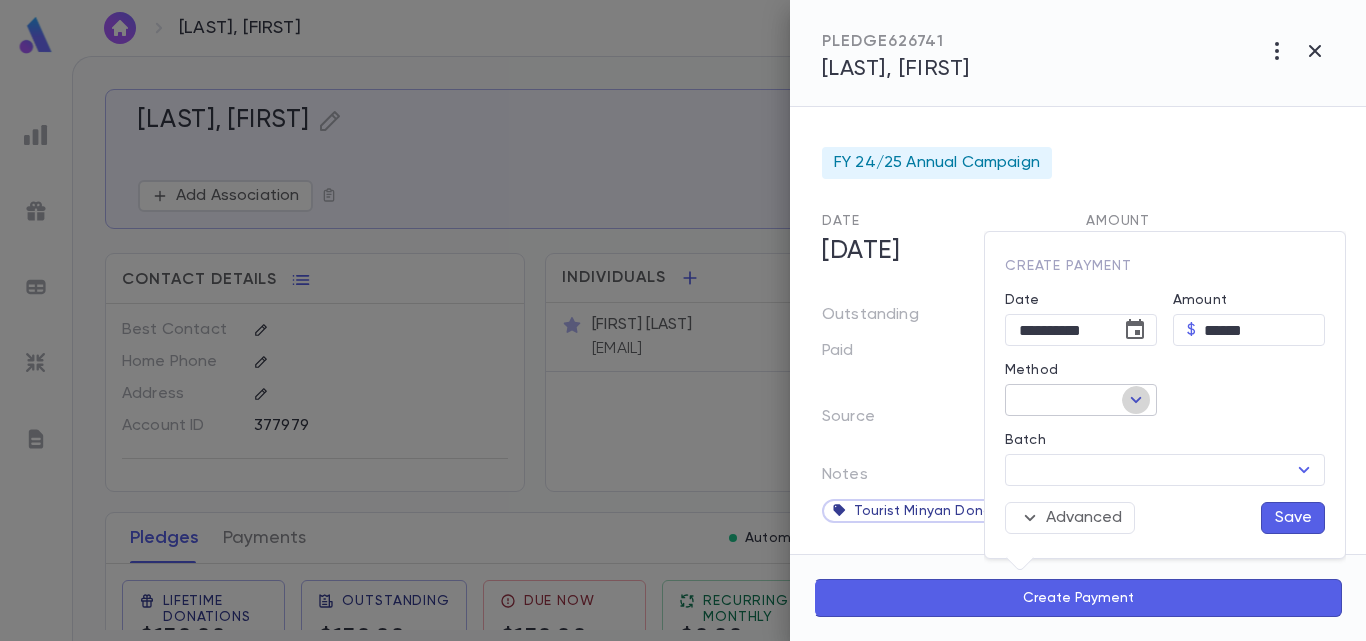 click 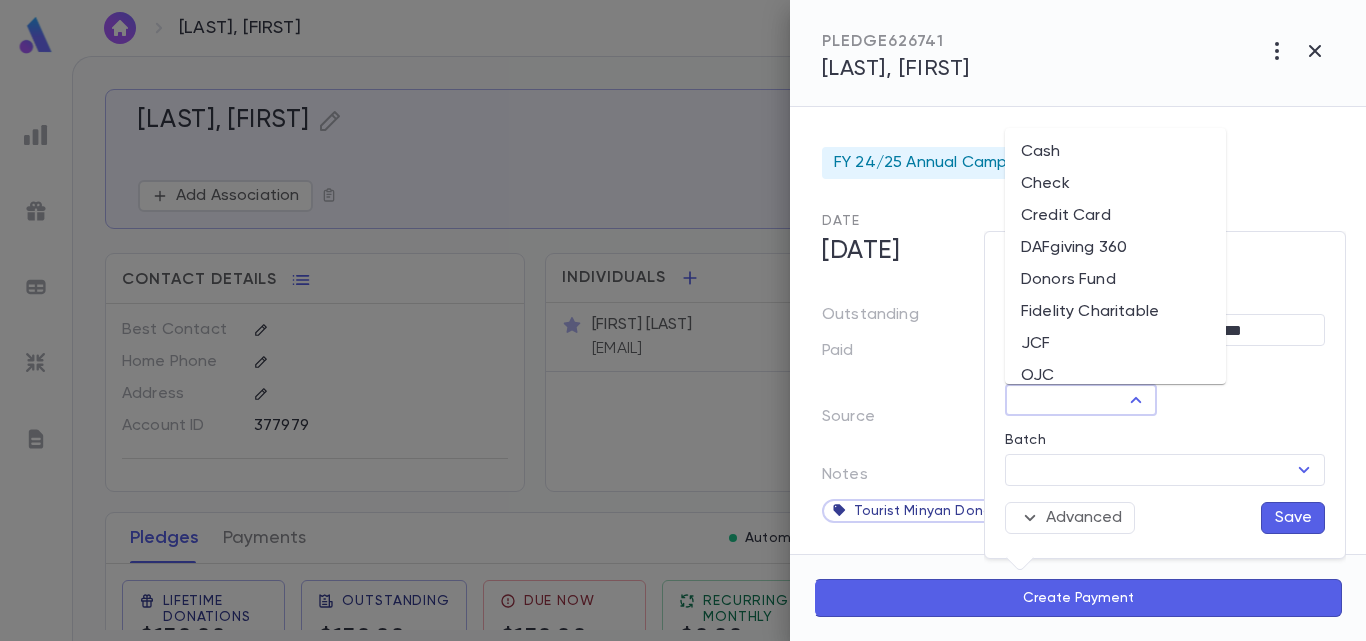click on "Donors Fund" at bounding box center (1115, 280) 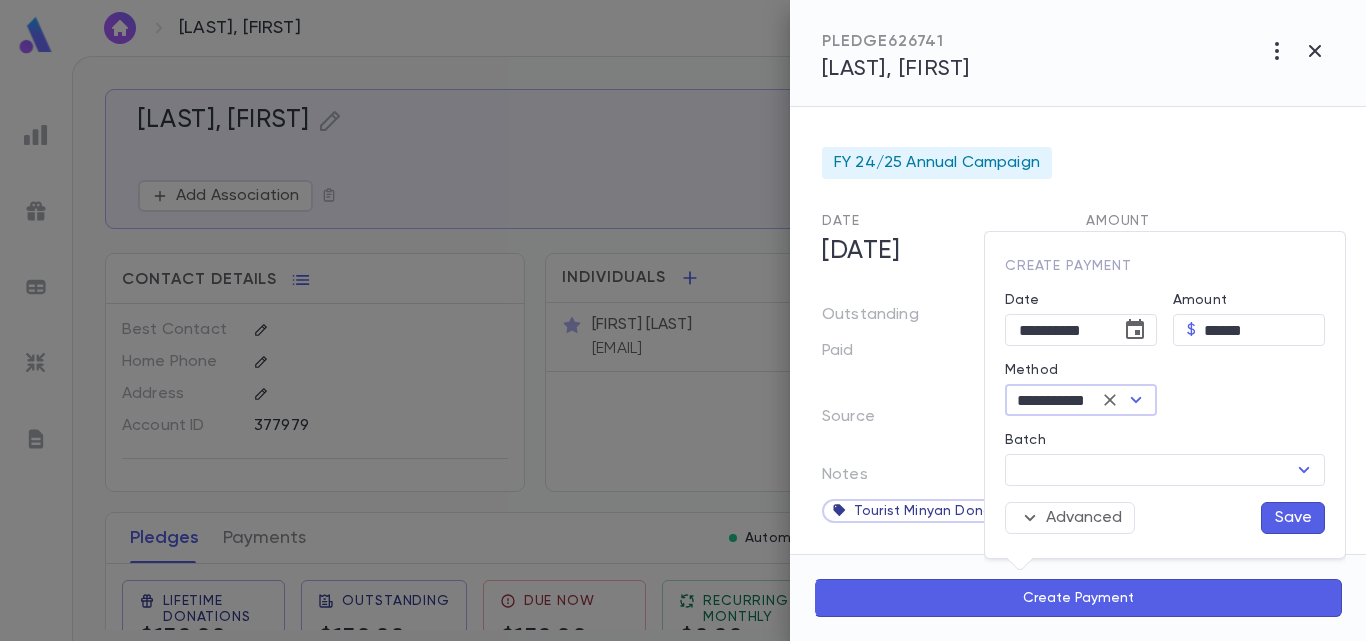 click on "Save" at bounding box center [1293, 518] 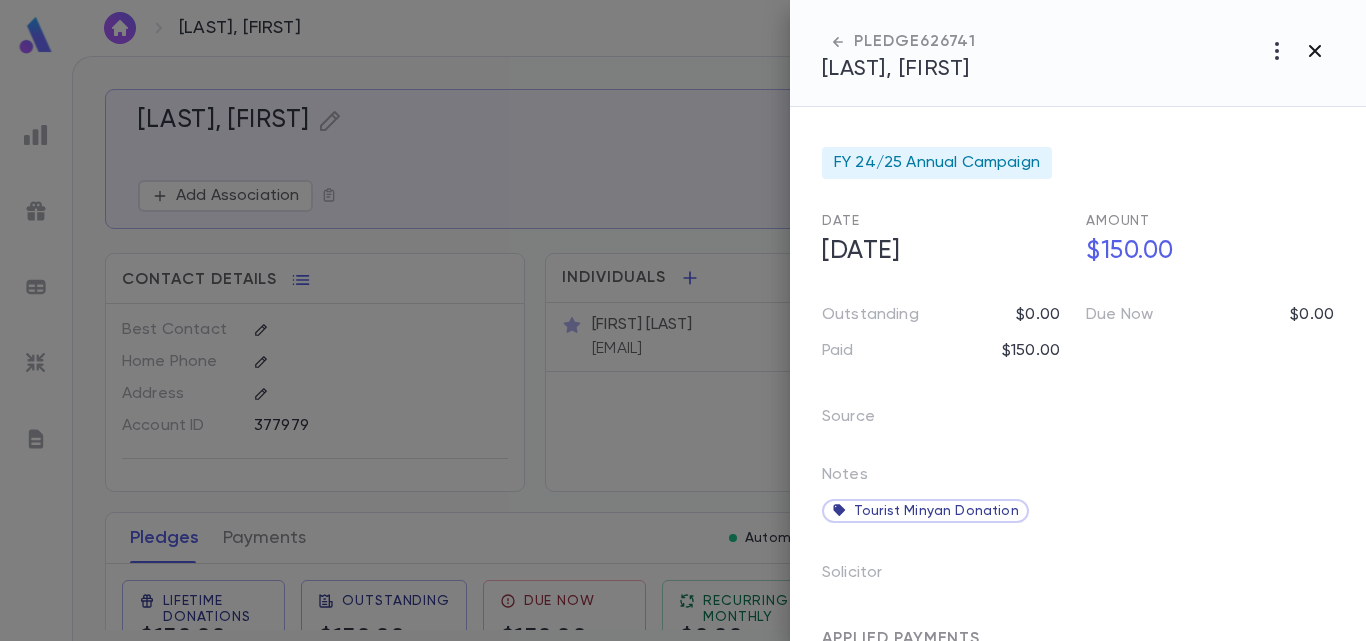 click 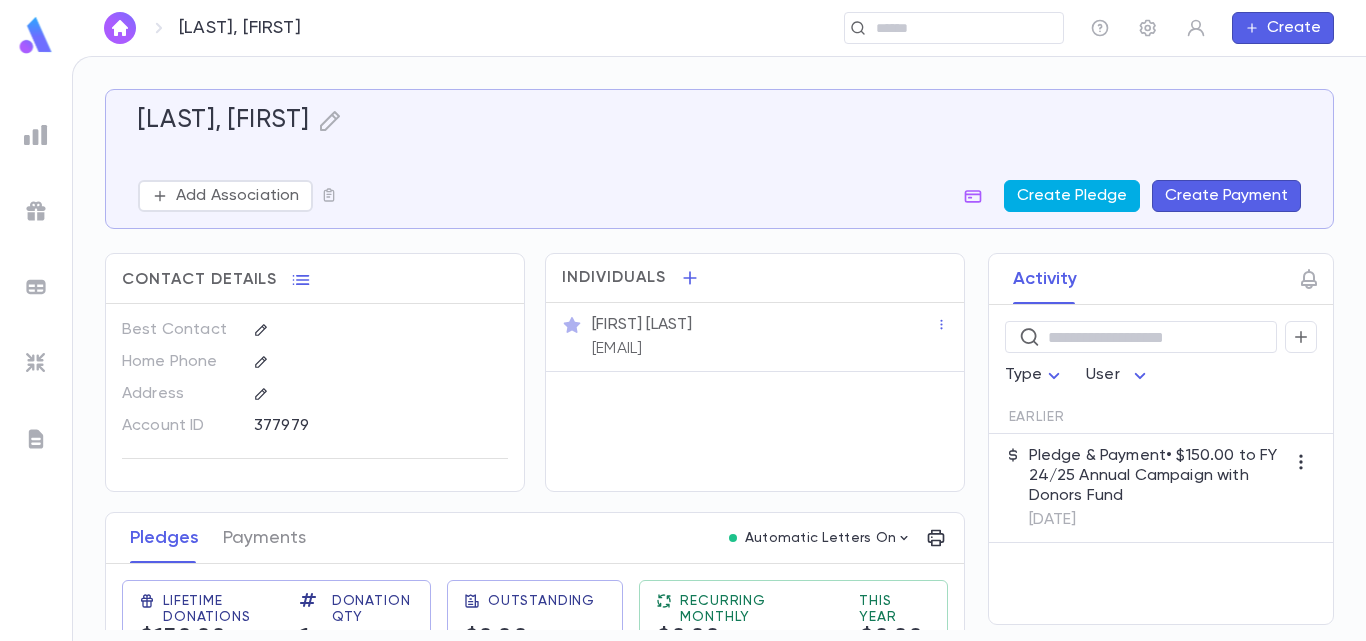 click on "Create Pledge" at bounding box center [1072, 196] 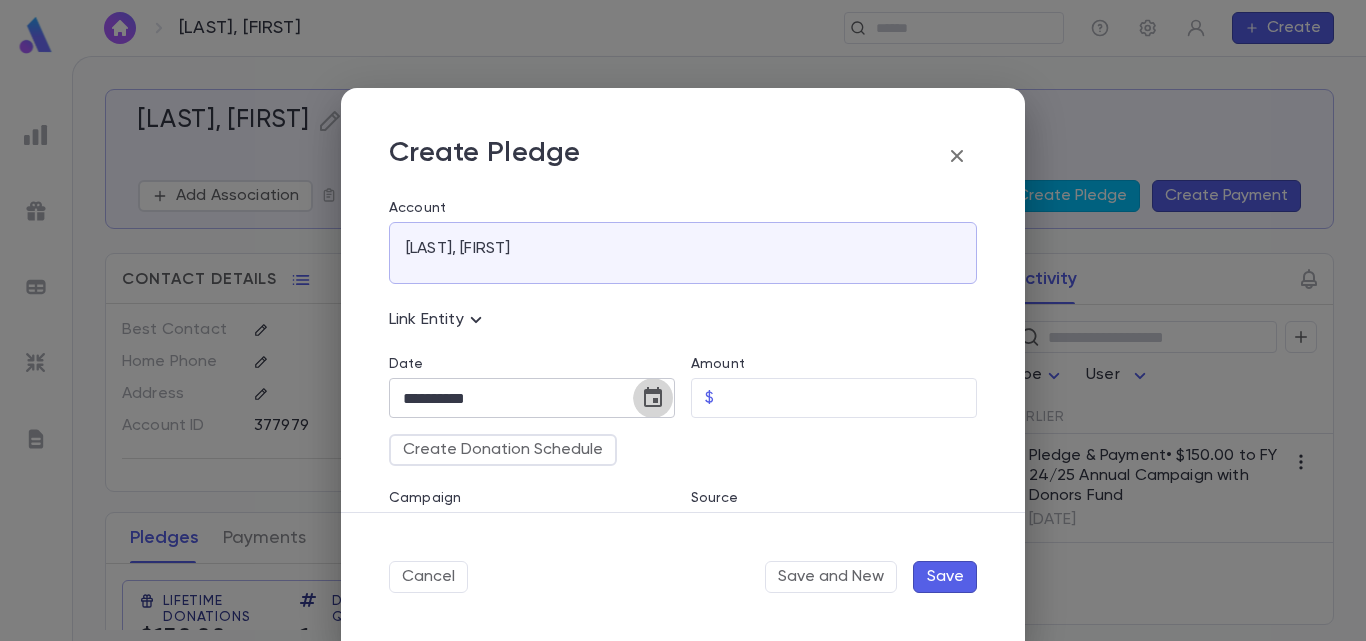 click 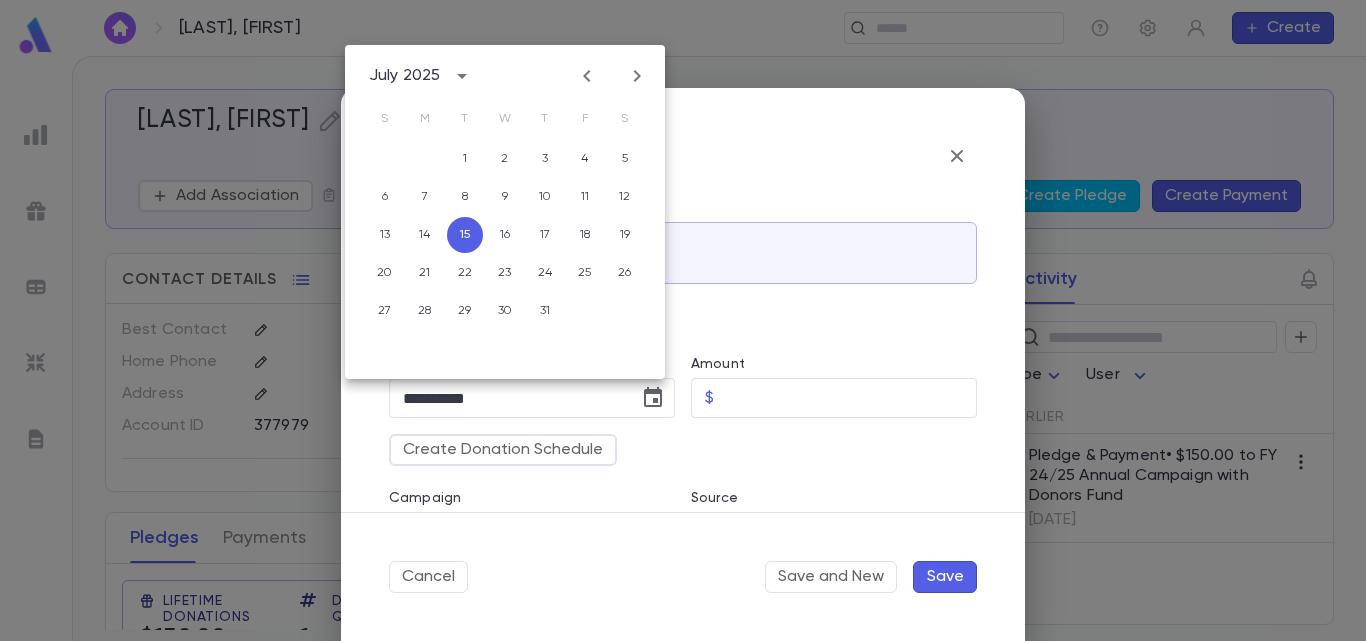 click 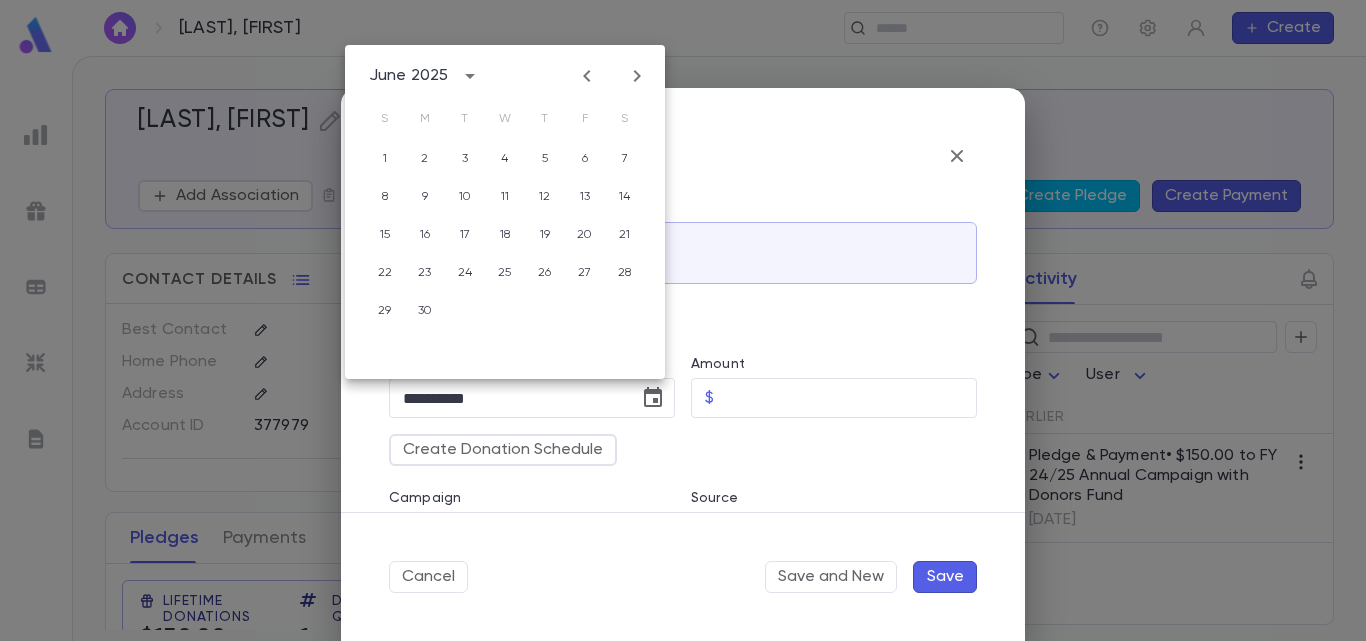 click 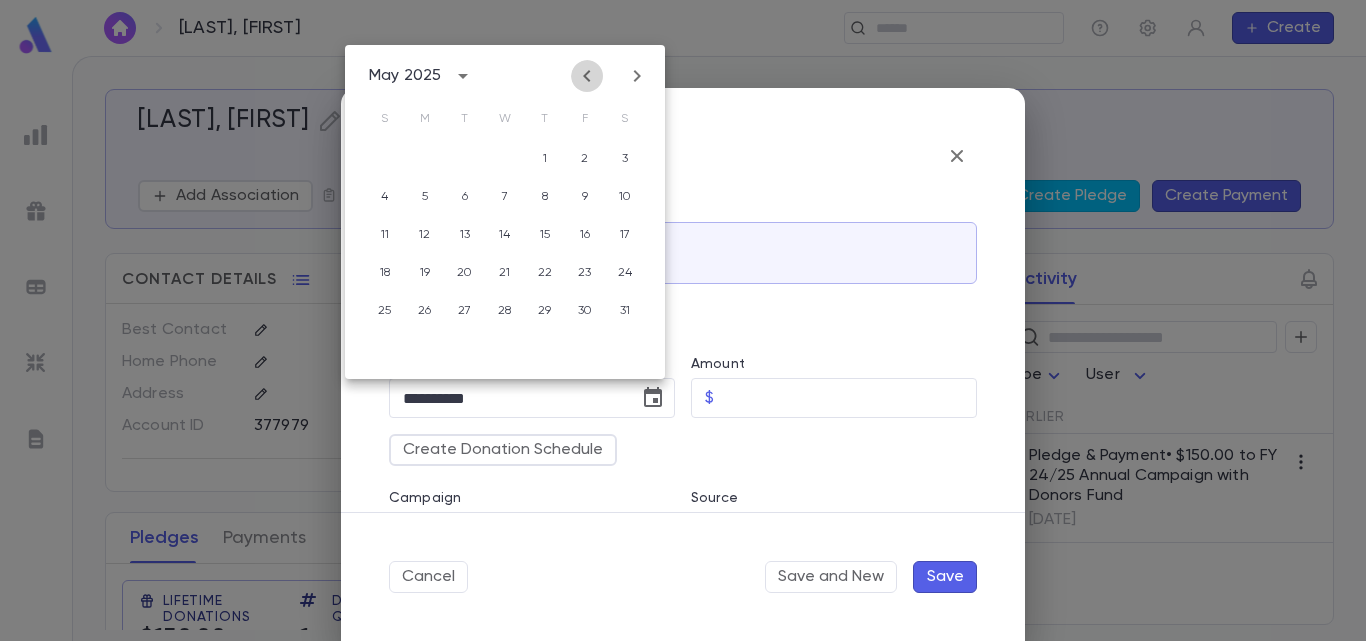 click 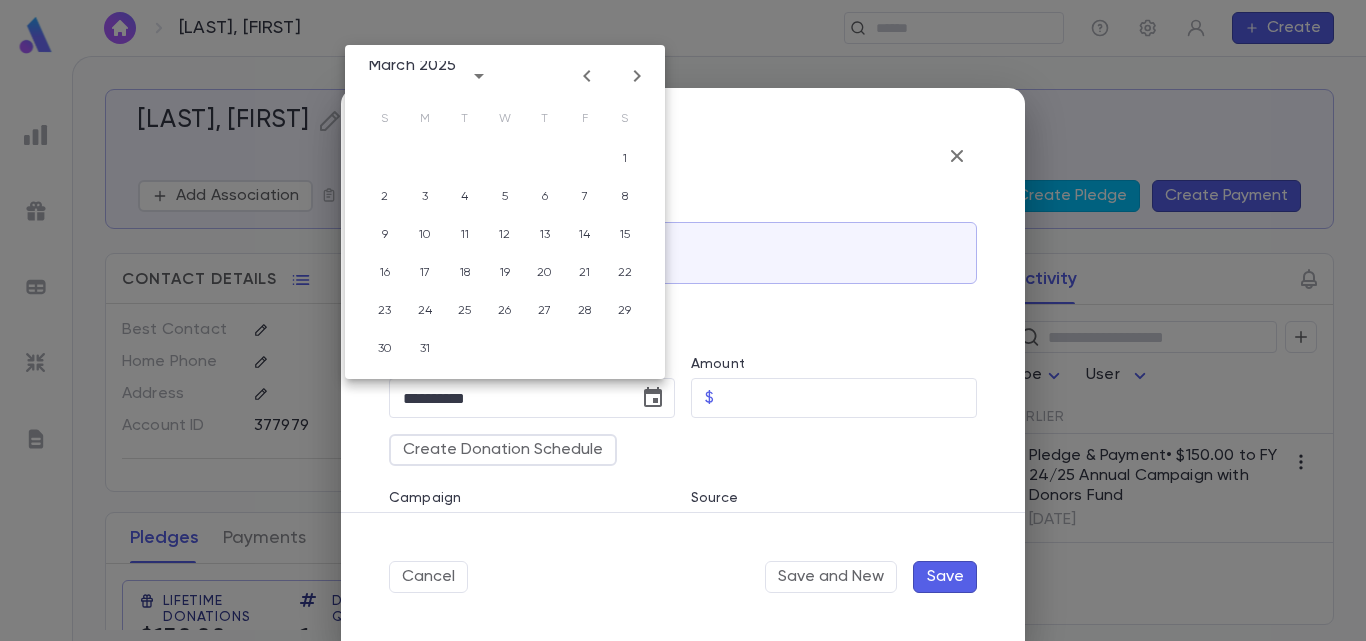 click 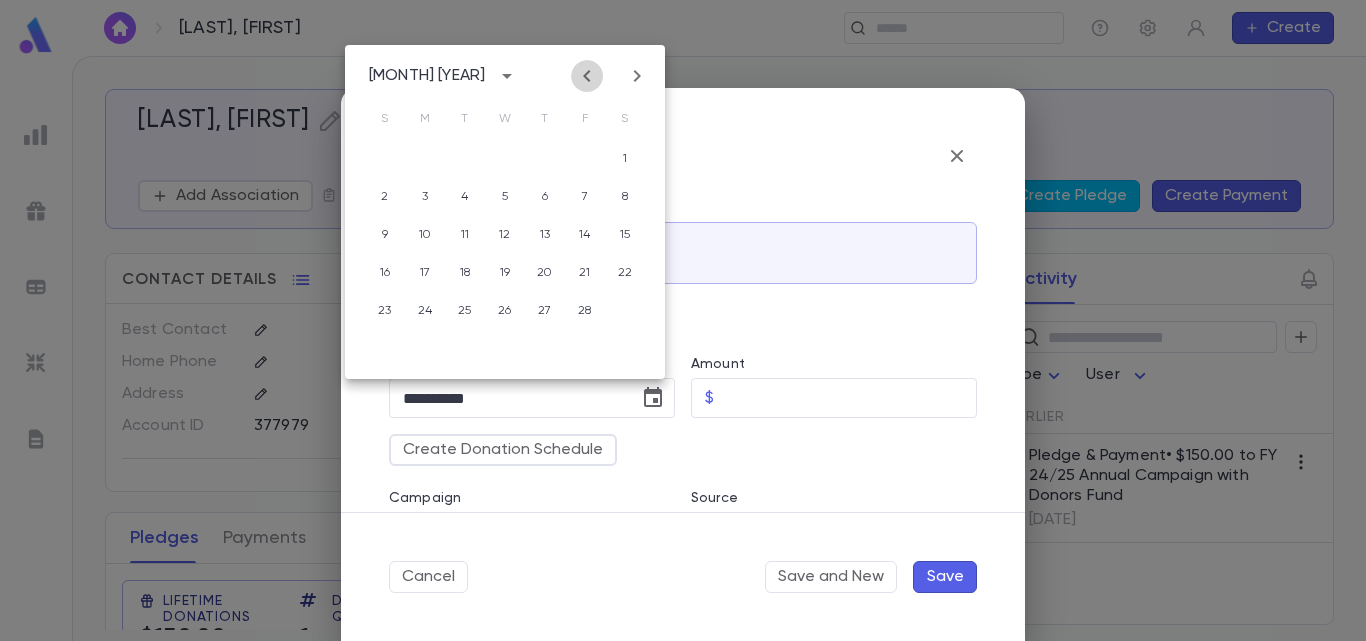 click 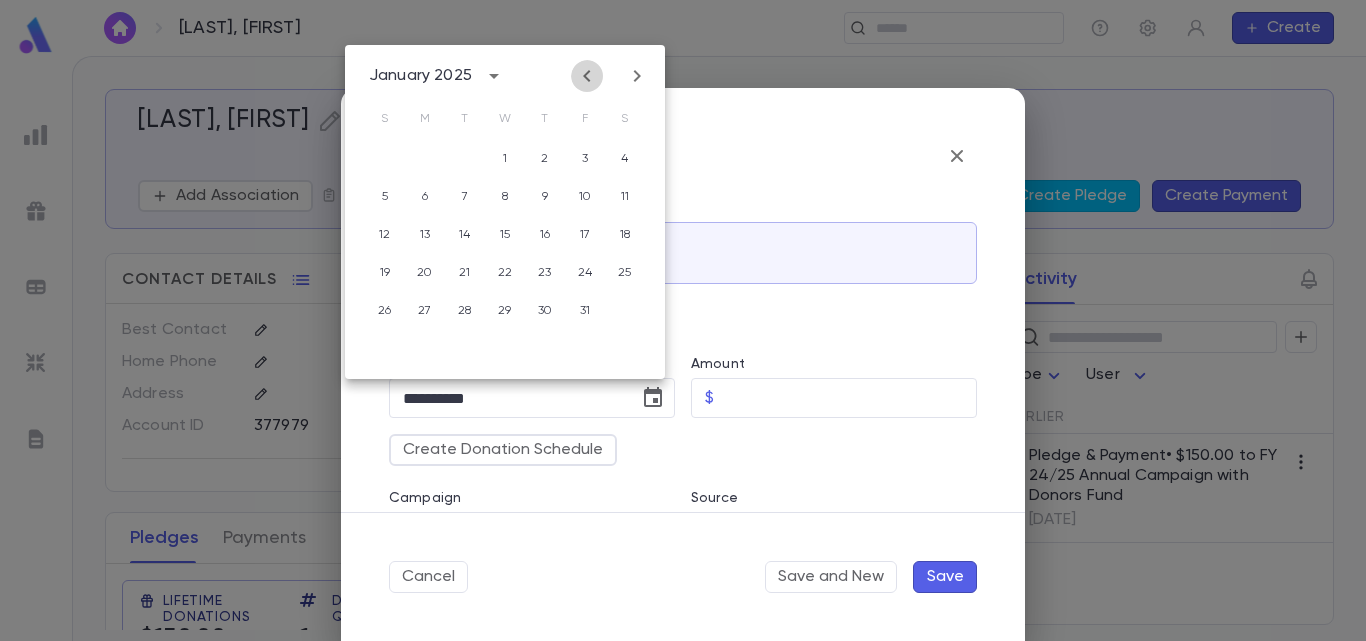 click 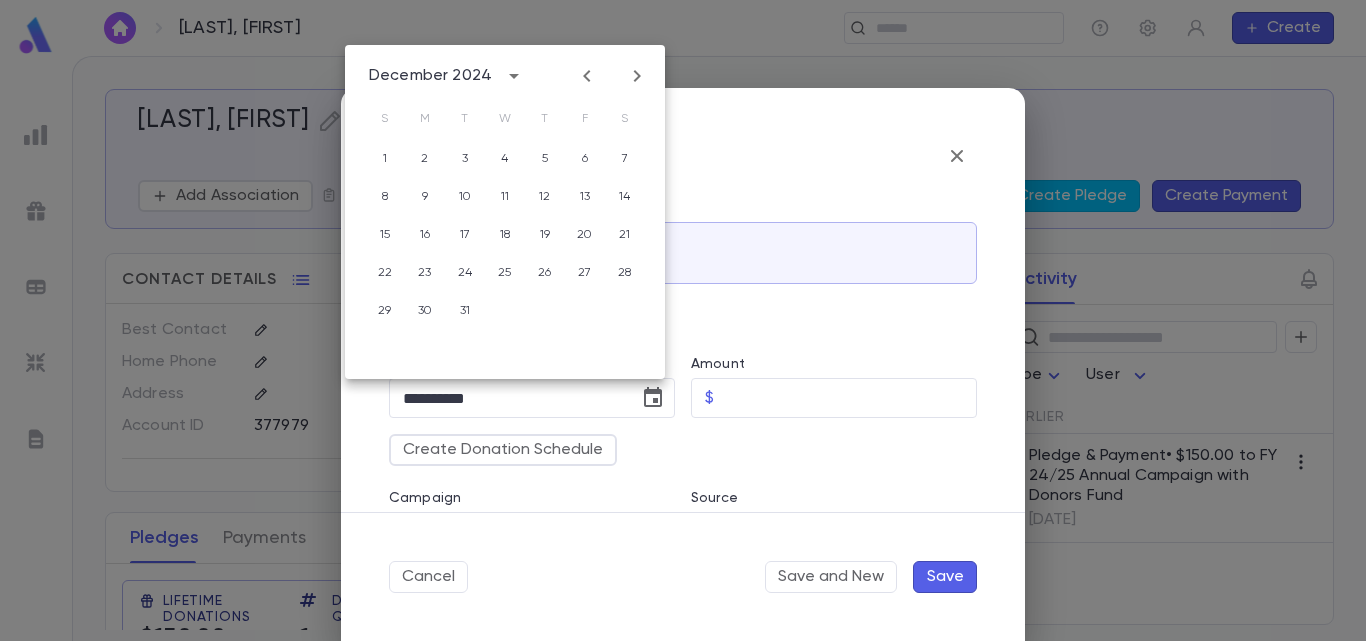 click 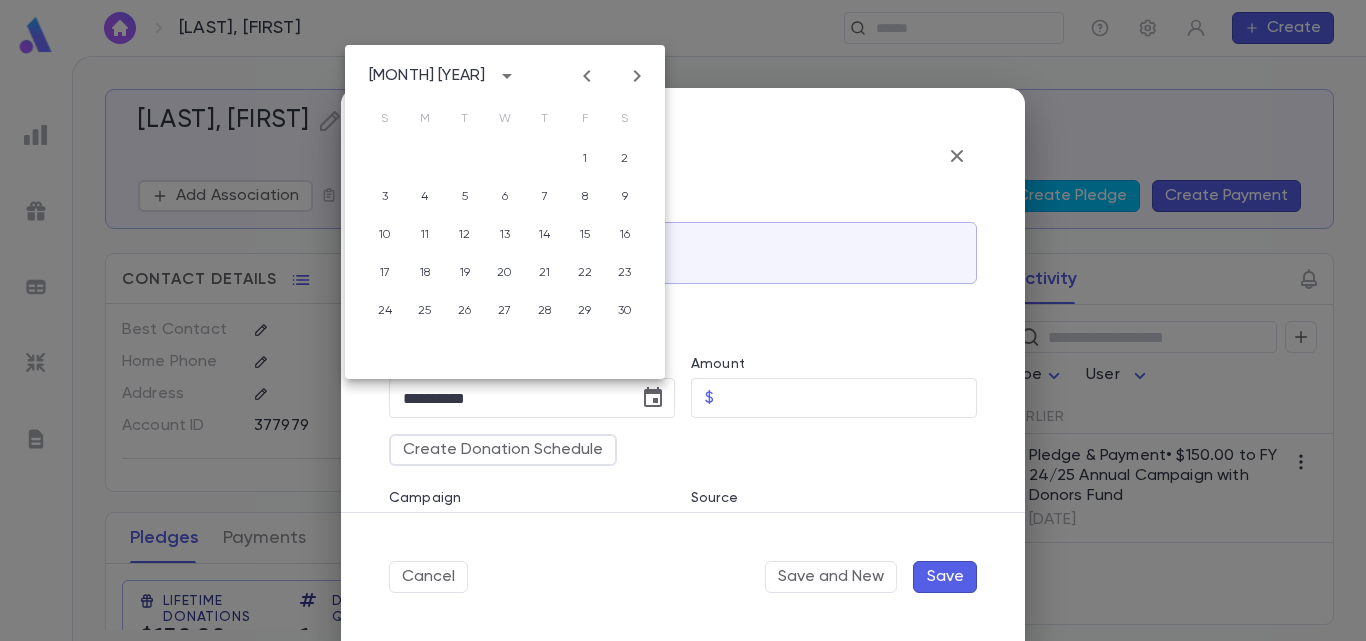 click 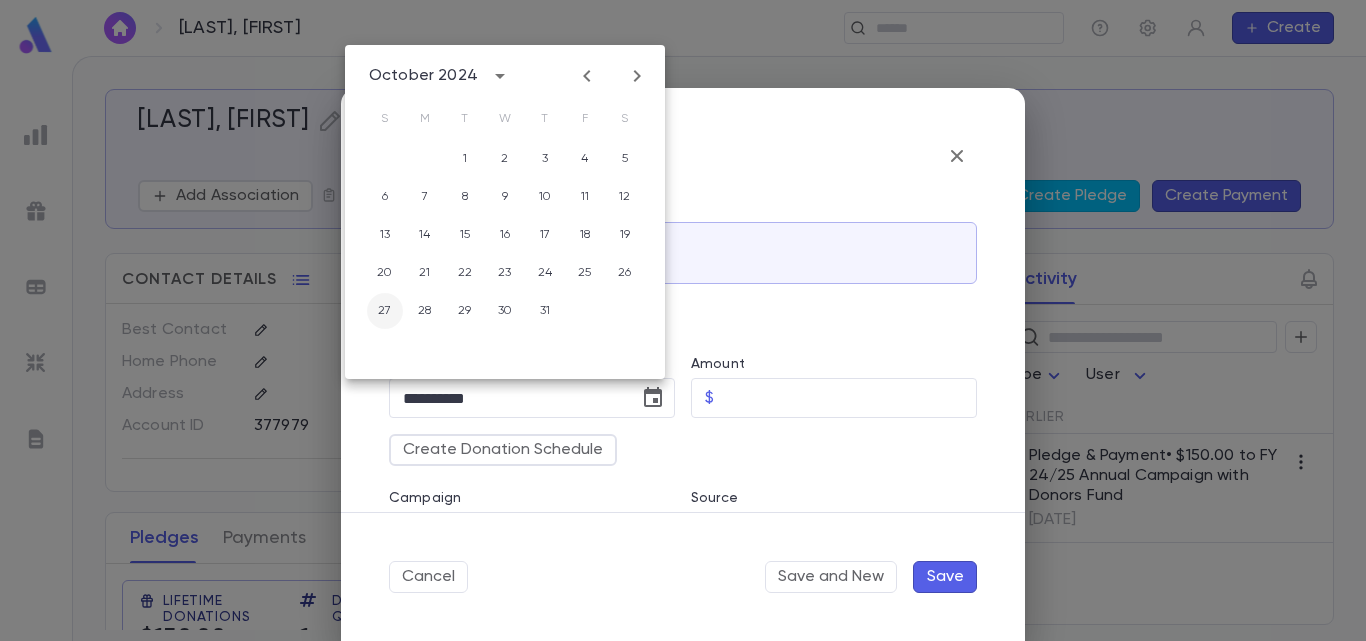click on "27" at bounding box center [385, 311] 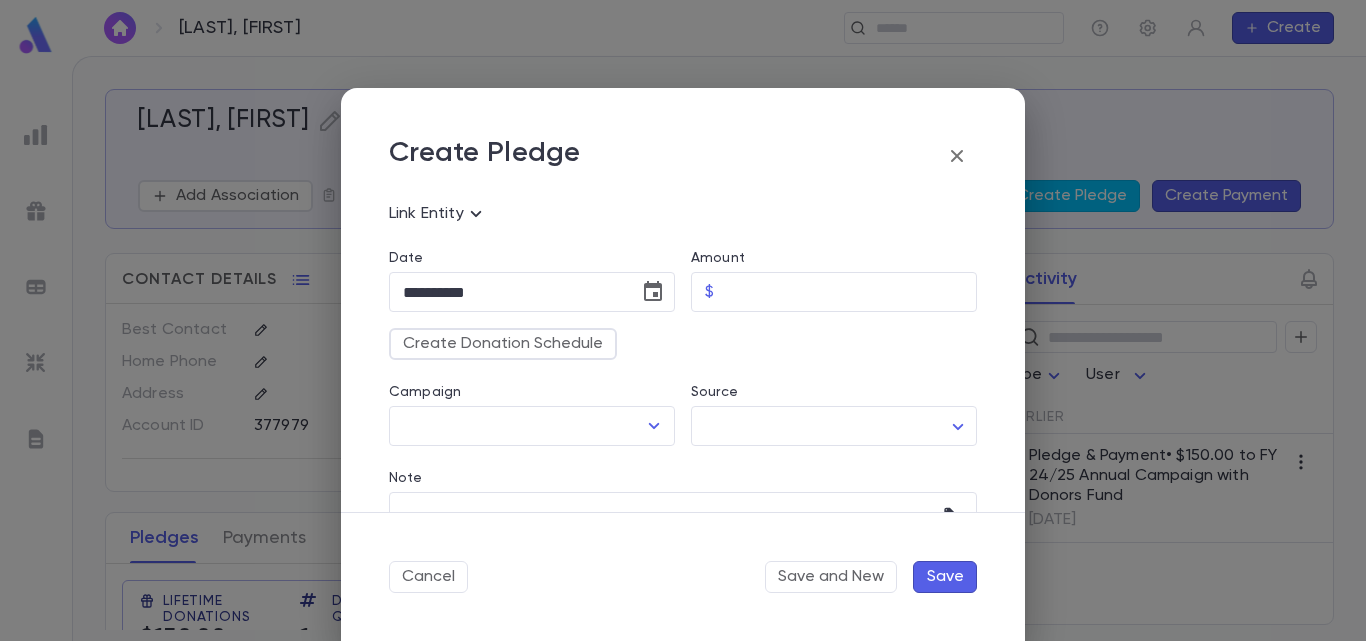 scroll, scrollTop: 122, scrollLeft: 0, axis: vertical 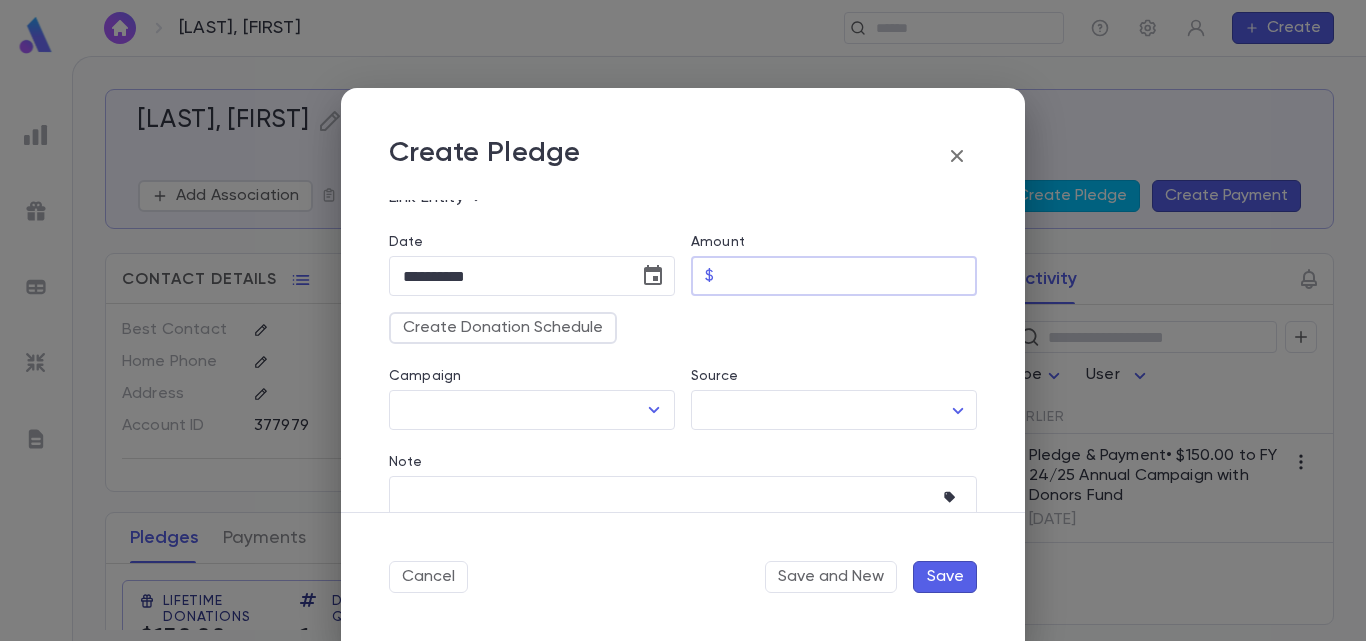 click on "Amount" at bounding box center (849, 276) 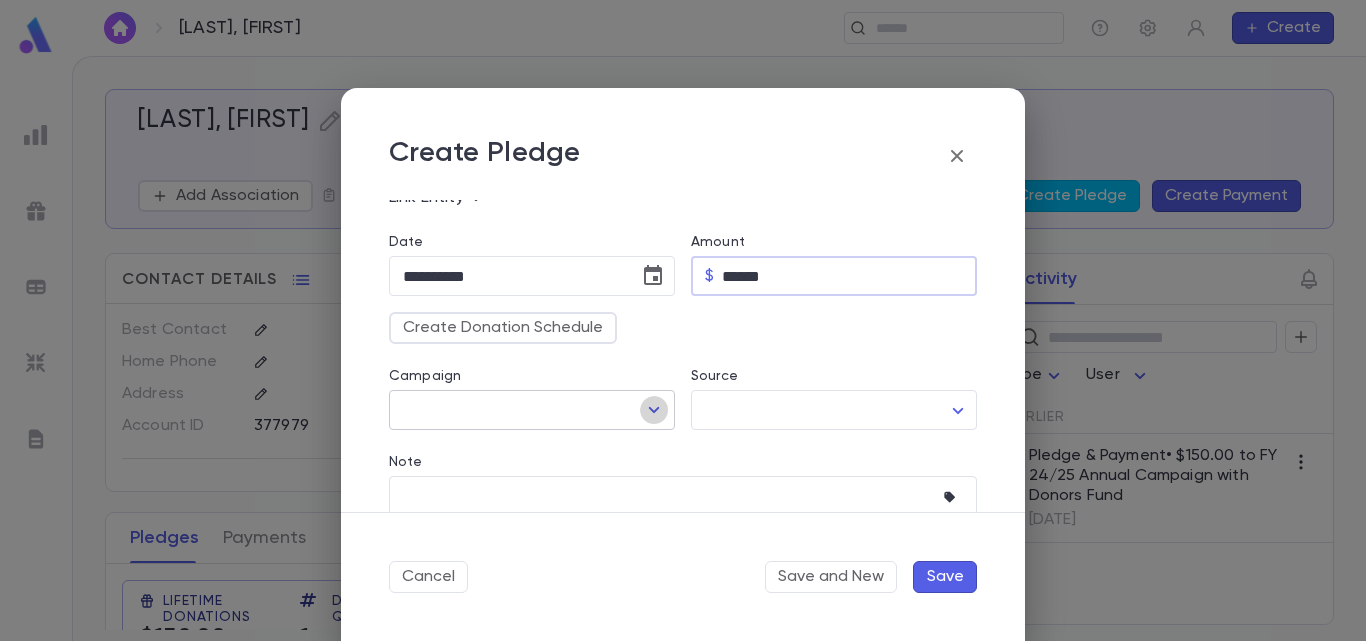click 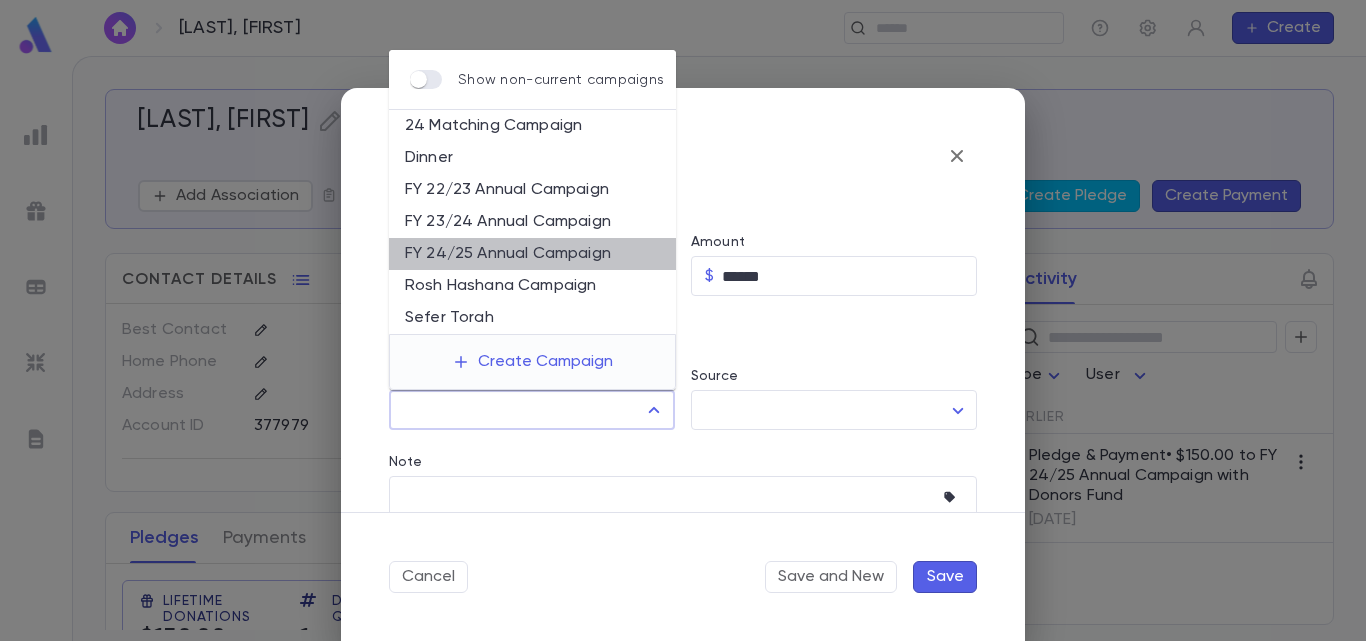 click on "FY 24/25 Annual Campaign" at bounding box center [532, 254] 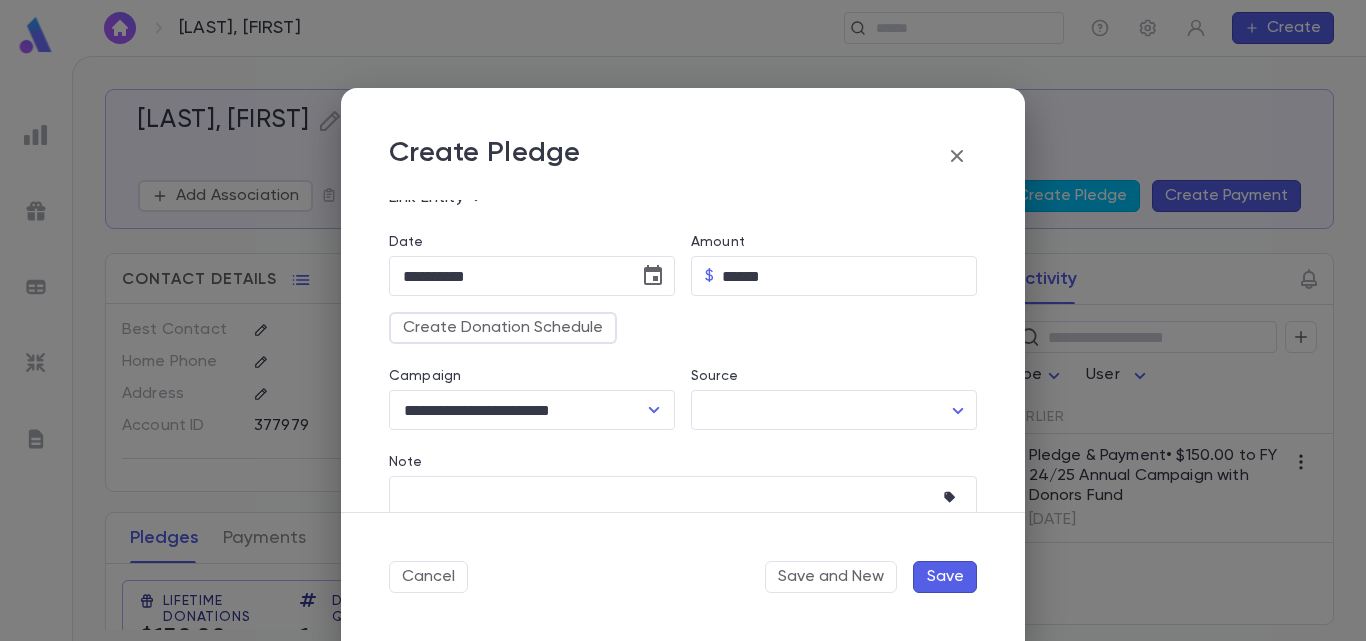 scroll, scrollTop: 281, scrollLeft: 0, axis: vertical 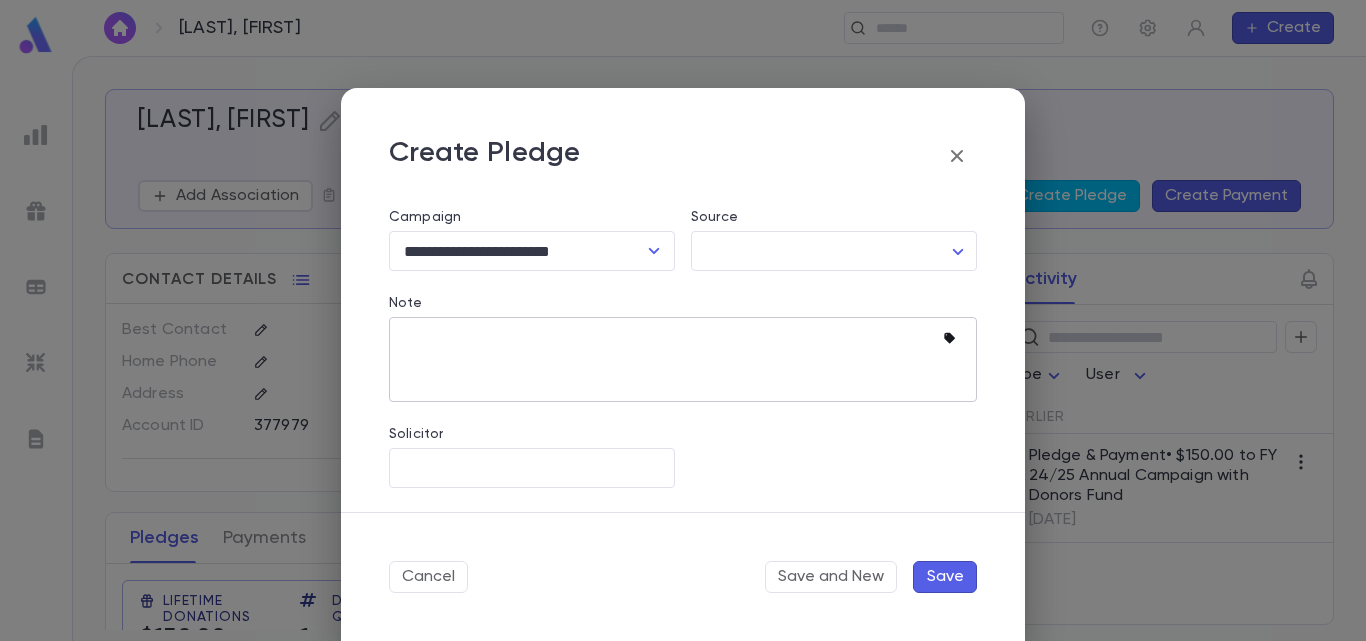 click 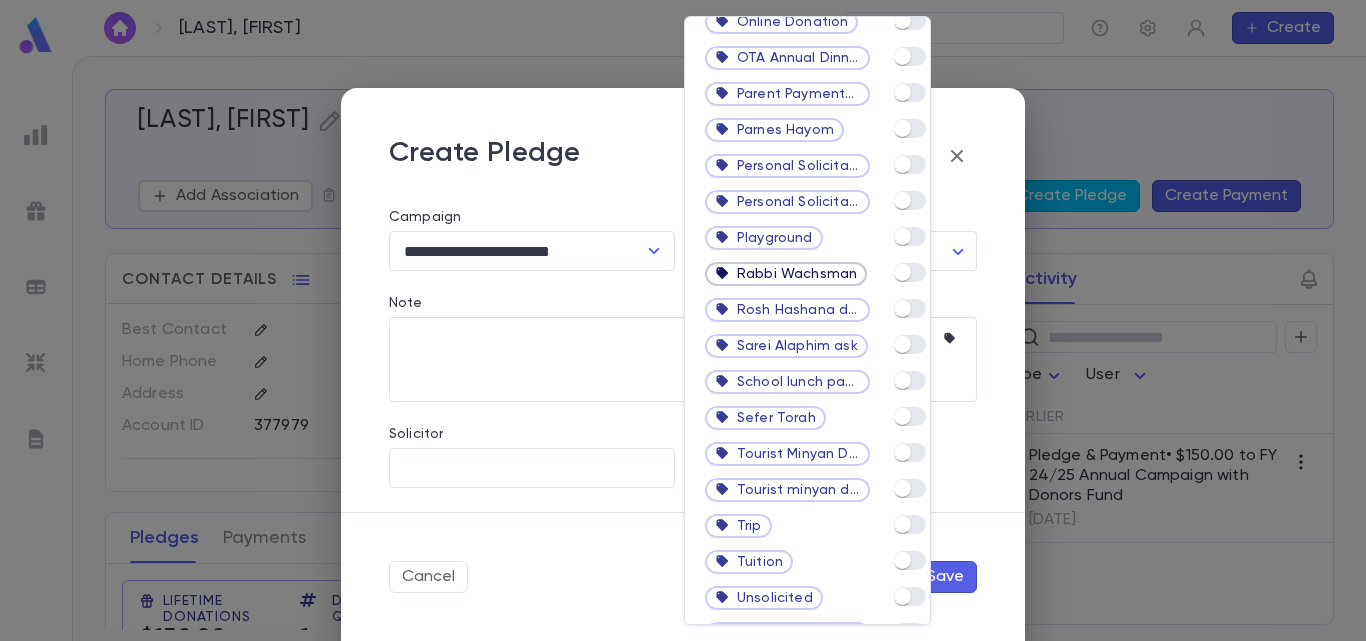scroll, scrollTop: 2106, scrollLeft: 0, axis: vertical 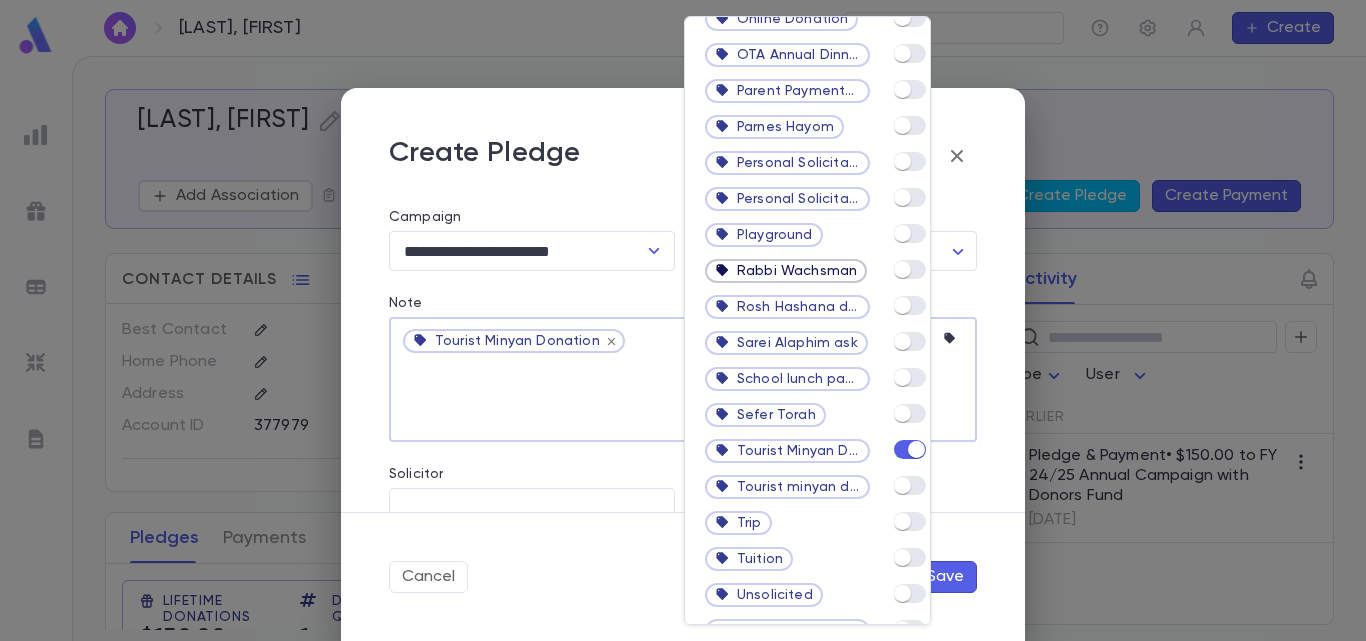 click at bounding box center (683, 320) 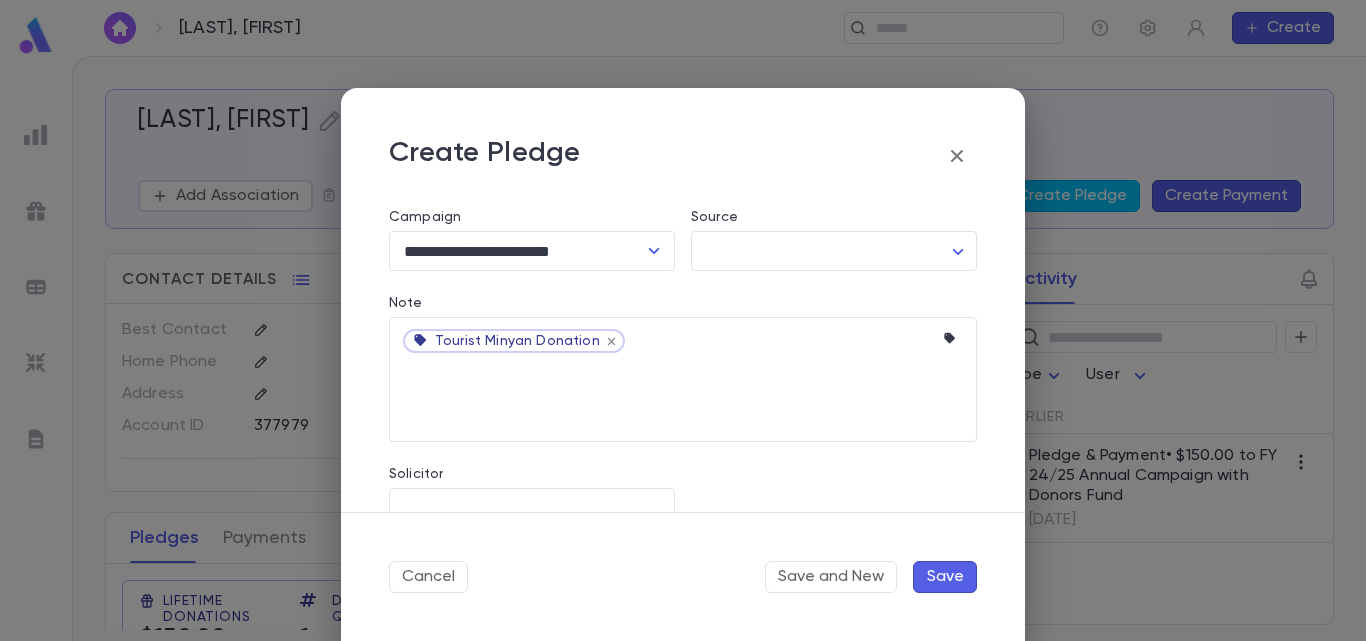 click on "Save" at bounding box center [945, 577] 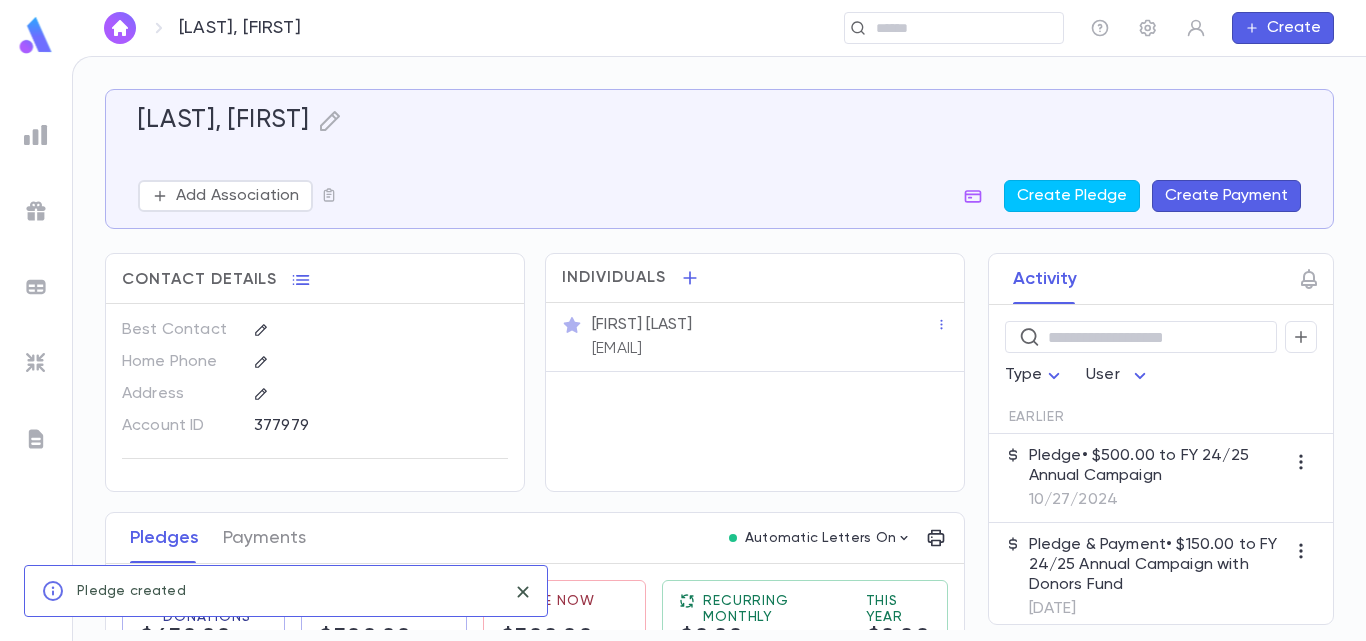 click on "Pledge  • $500.00 to FY 24/25 Annual Campaign" at bounding box center (1157, 466) 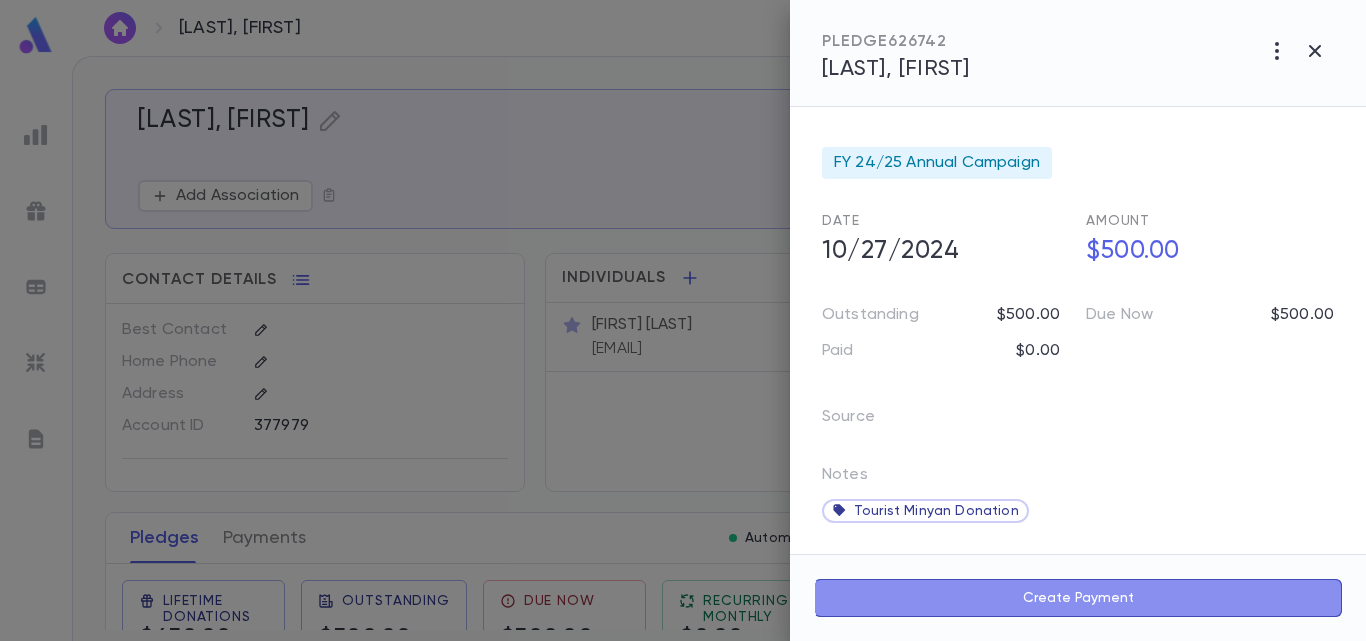 click on "Create Payment" at bounding box center (1078, 598) 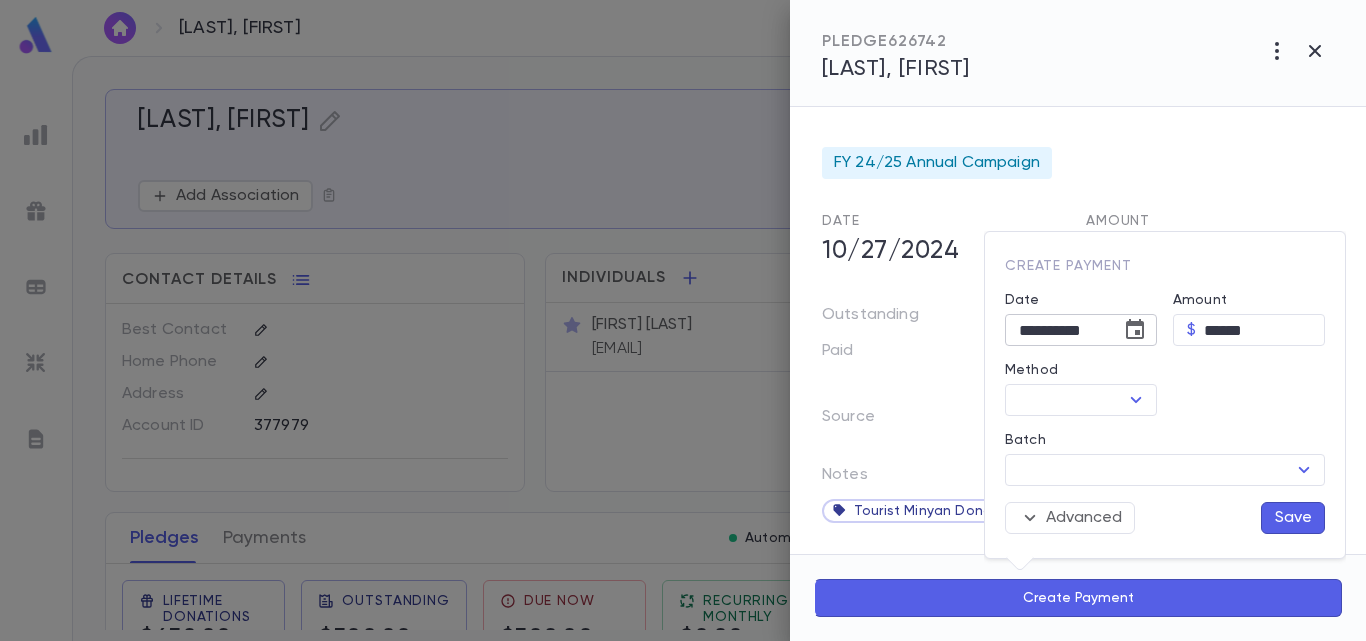 click 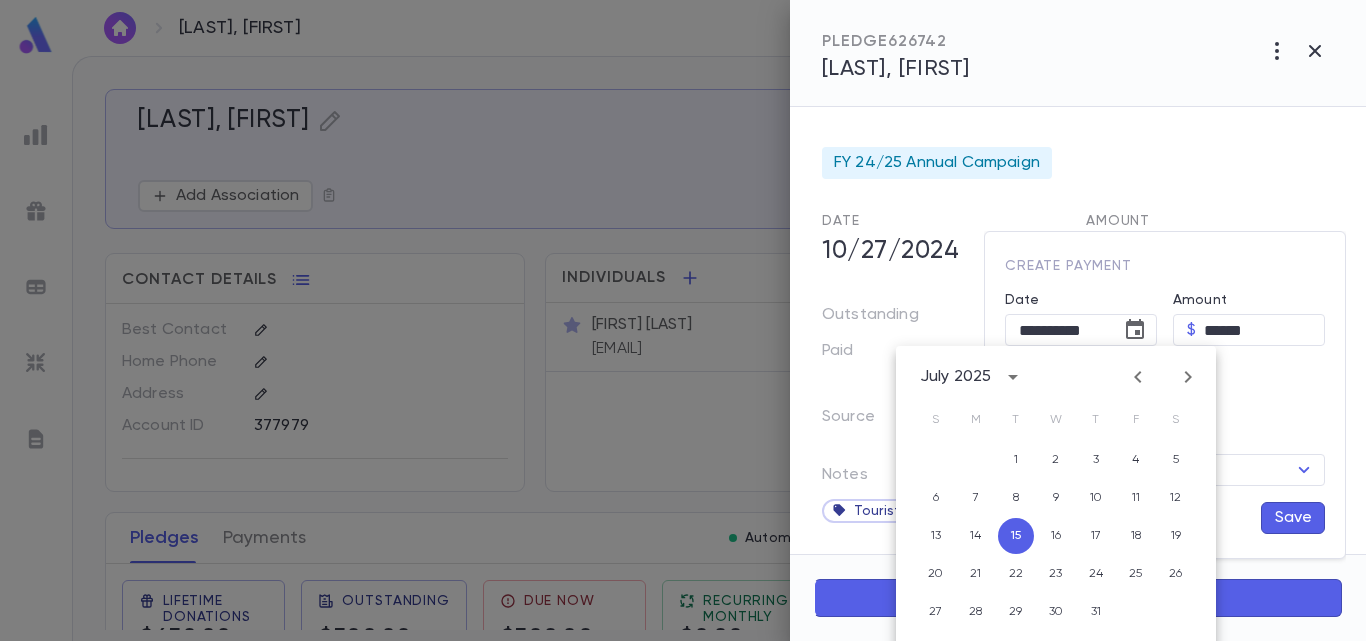 click 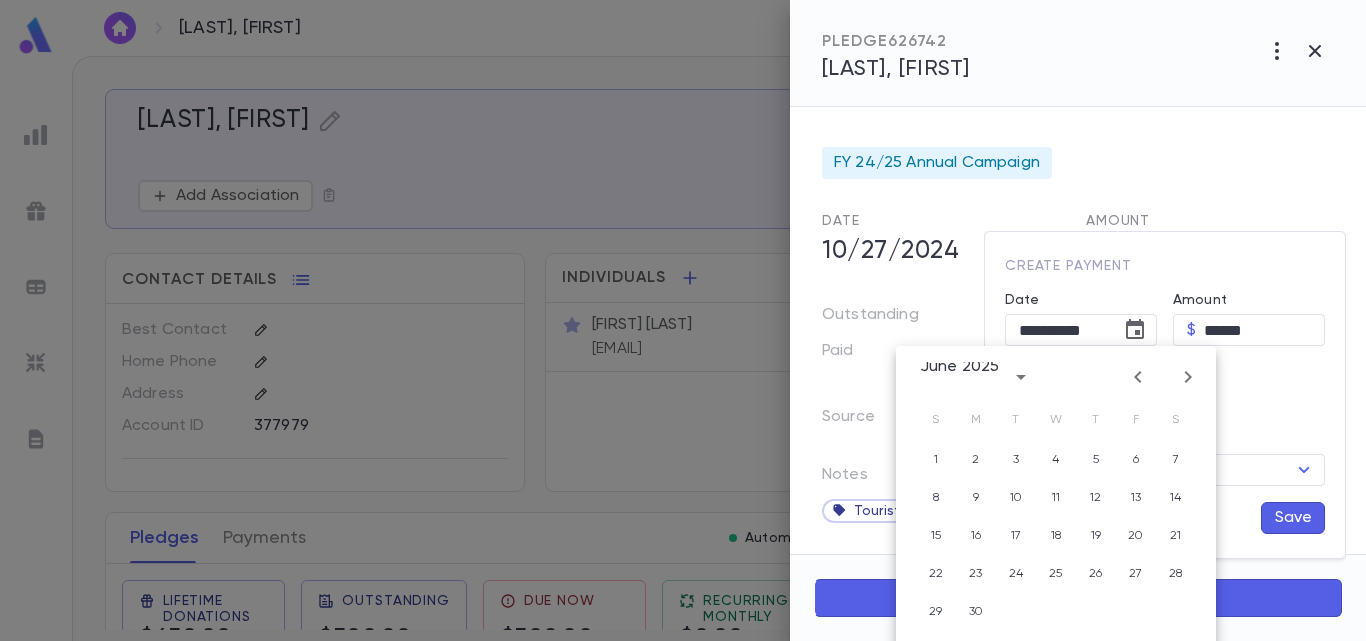 click 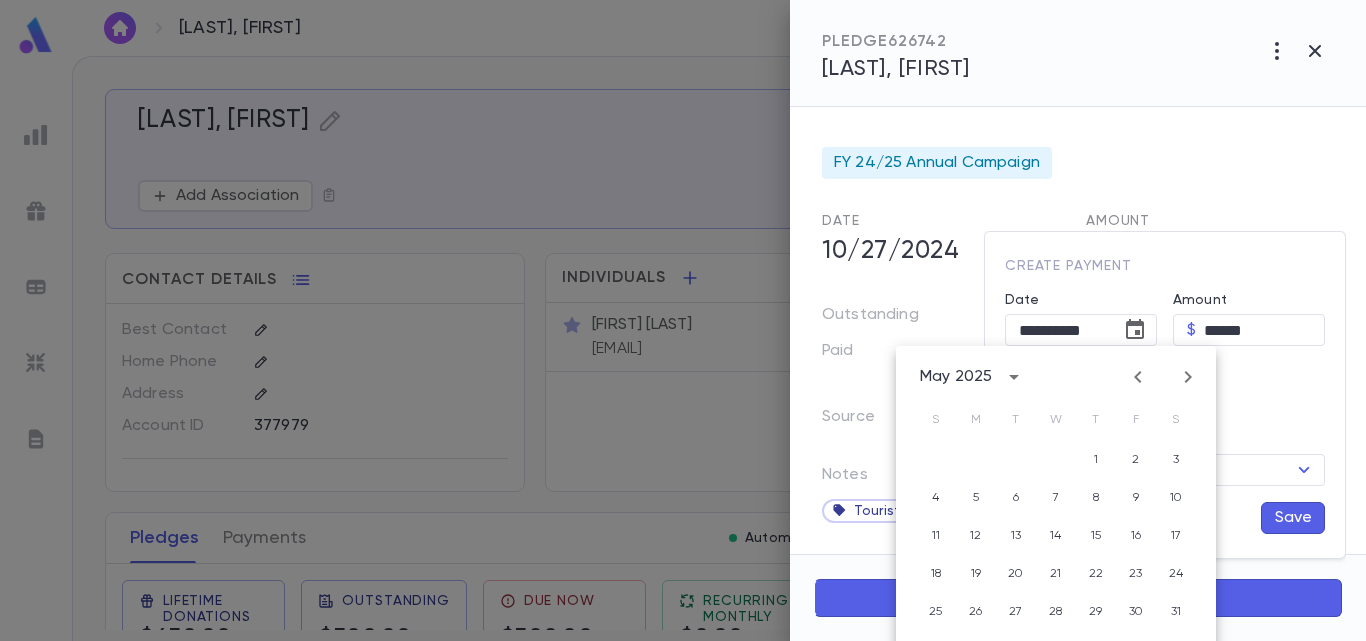 click 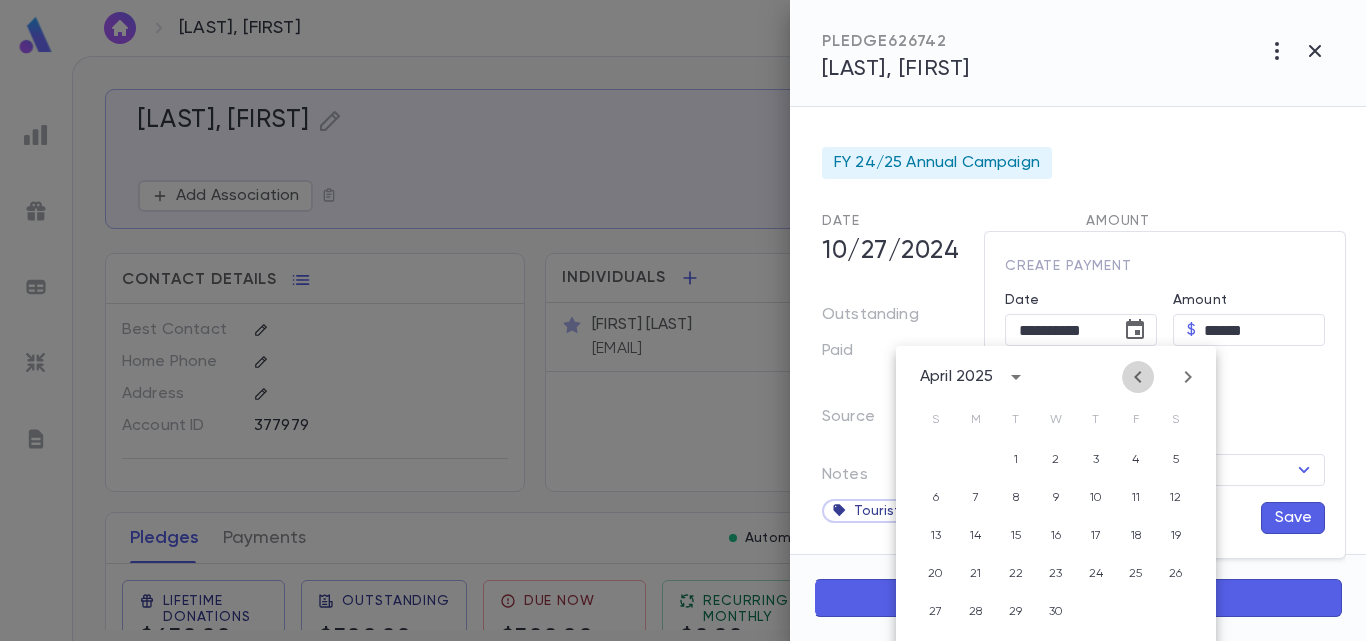click 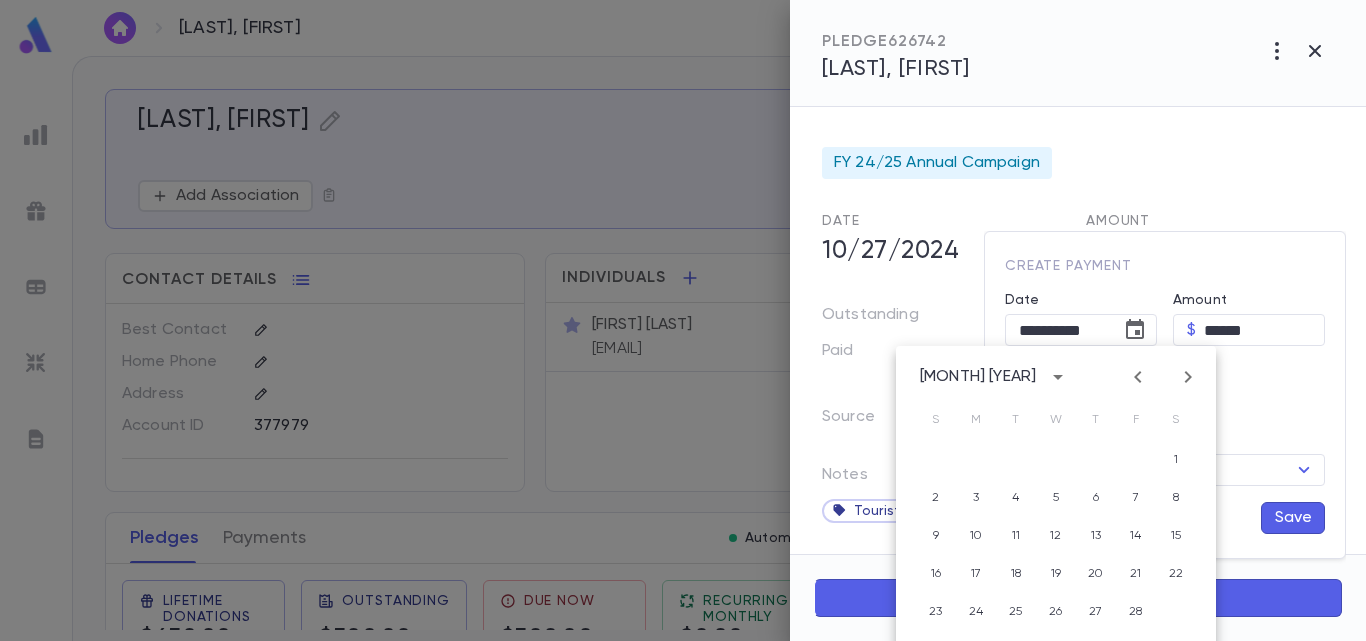 click 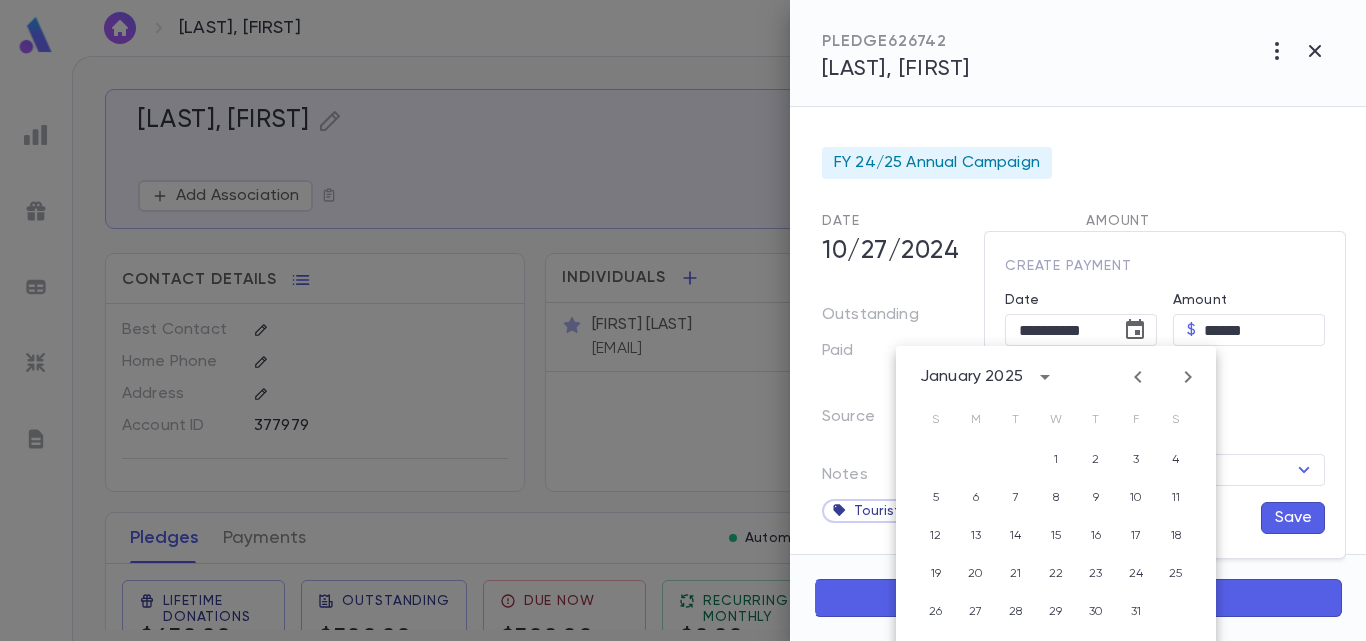 click 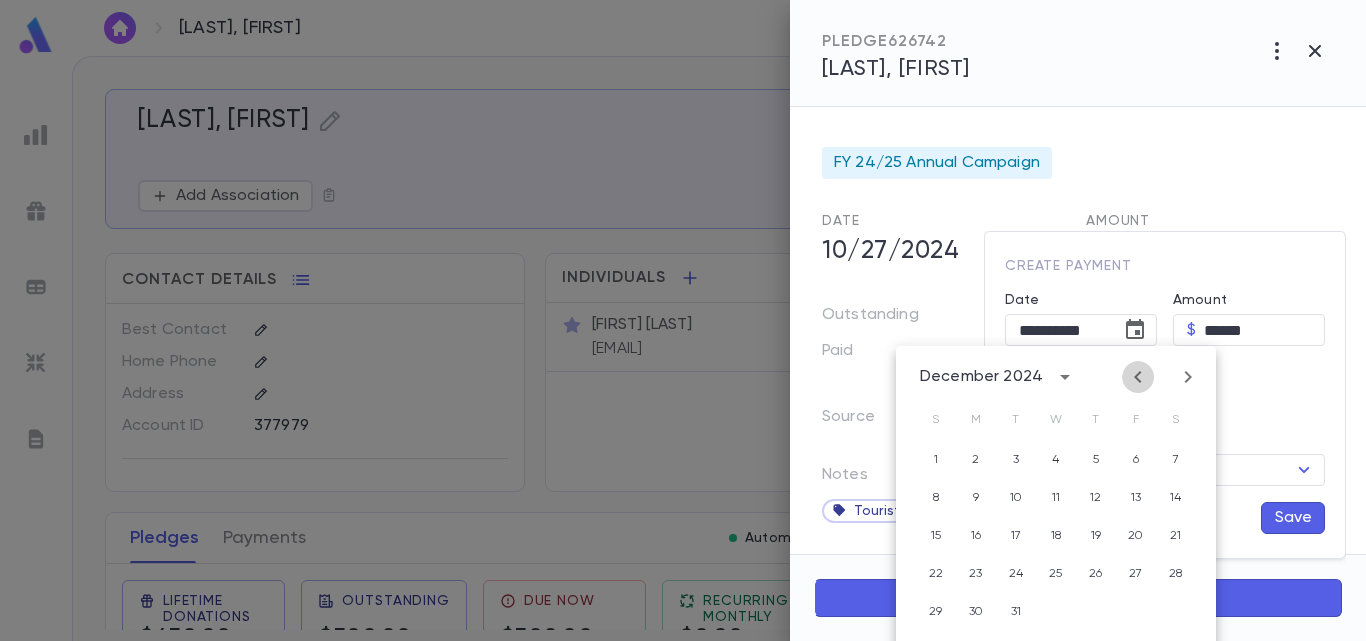 click 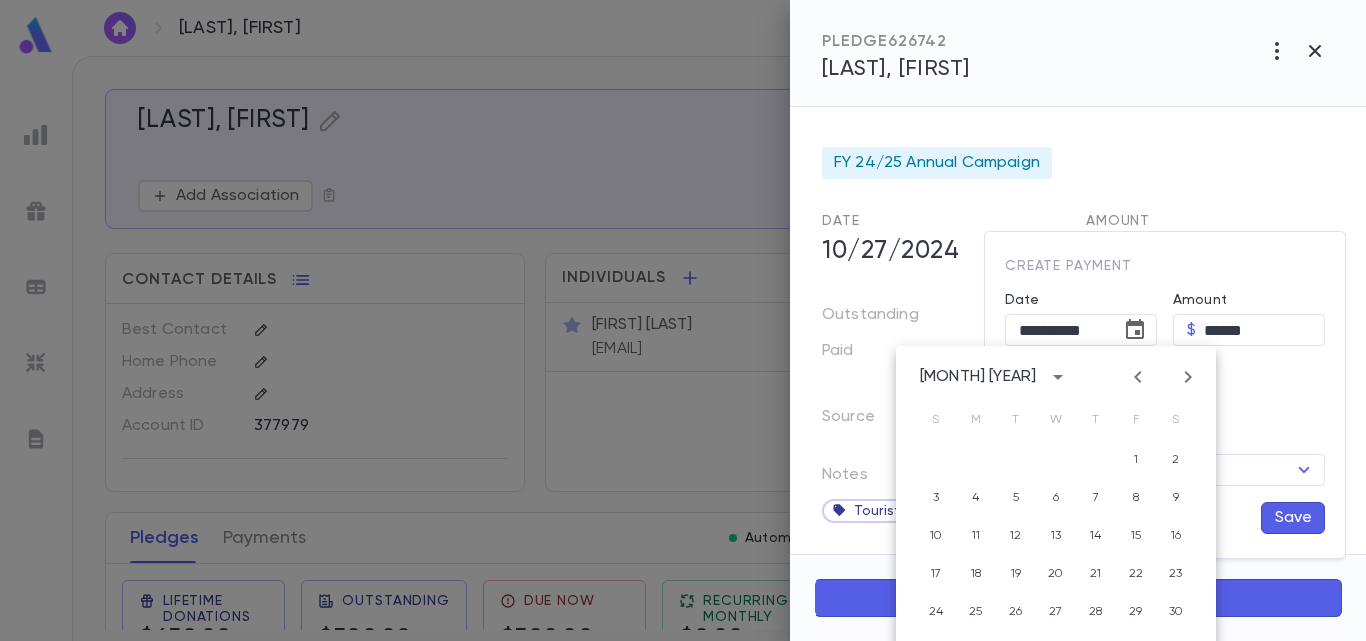 click 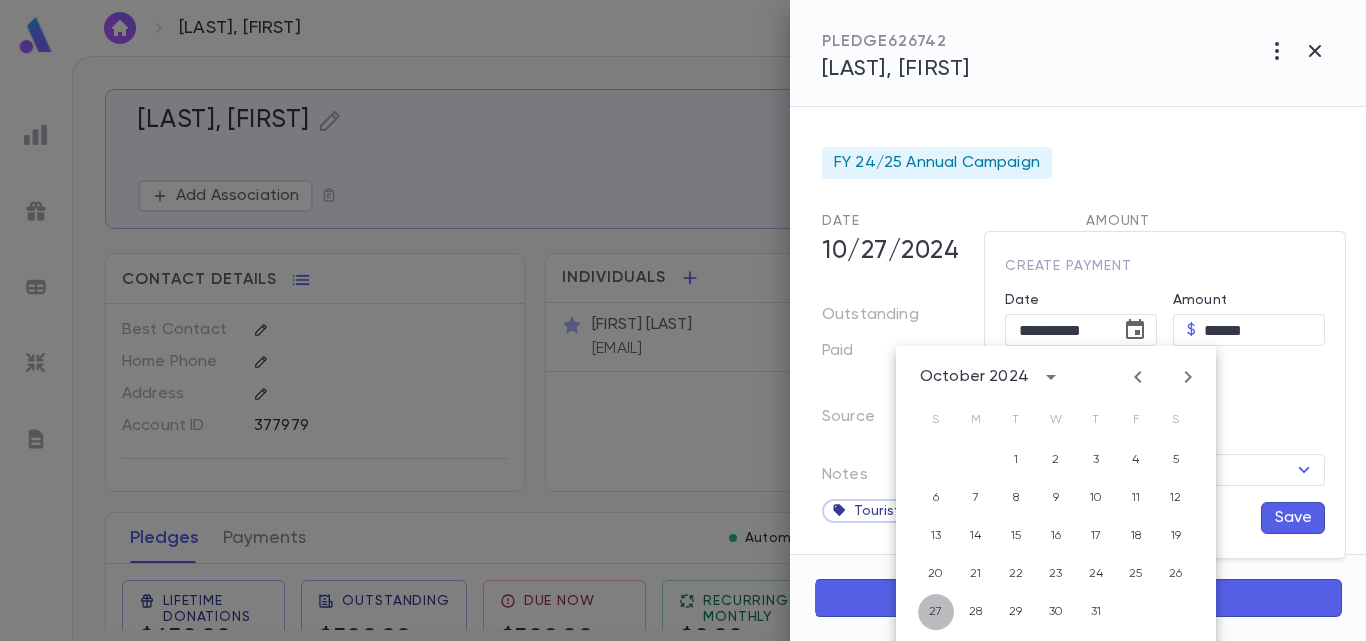 click on "27" at bounding box center [936, 612] 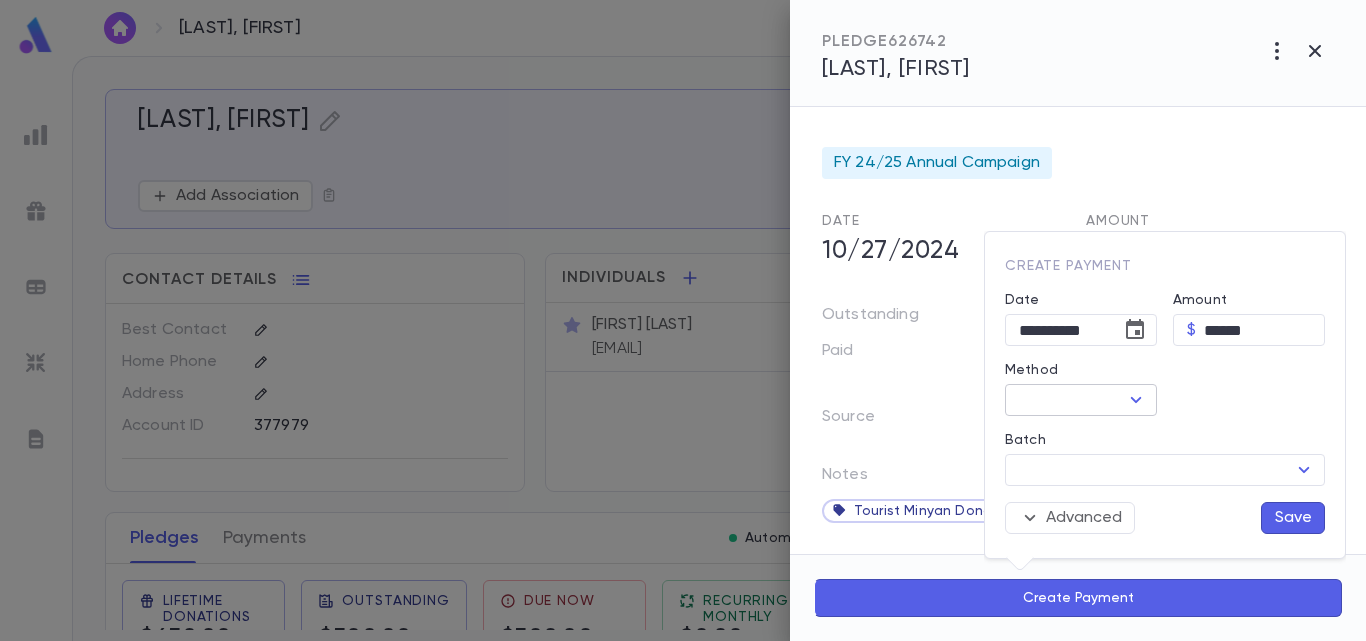 click 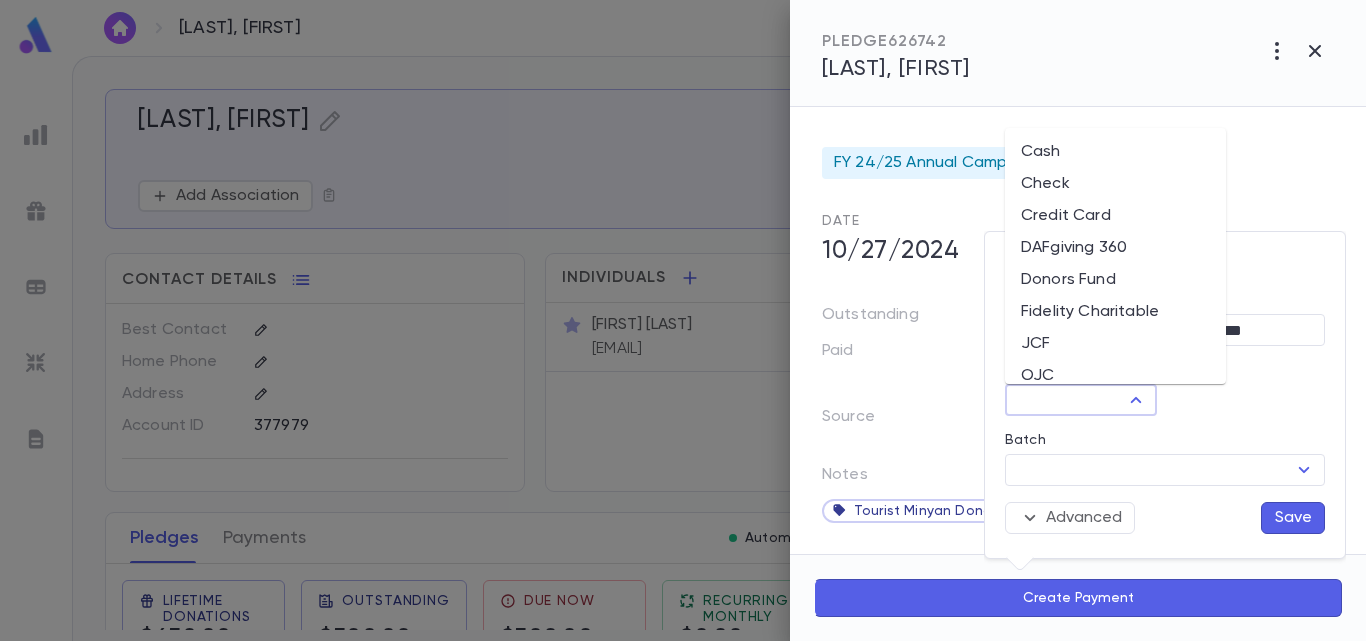 click on "Donors Fund" at bounding box center [1115, 280] 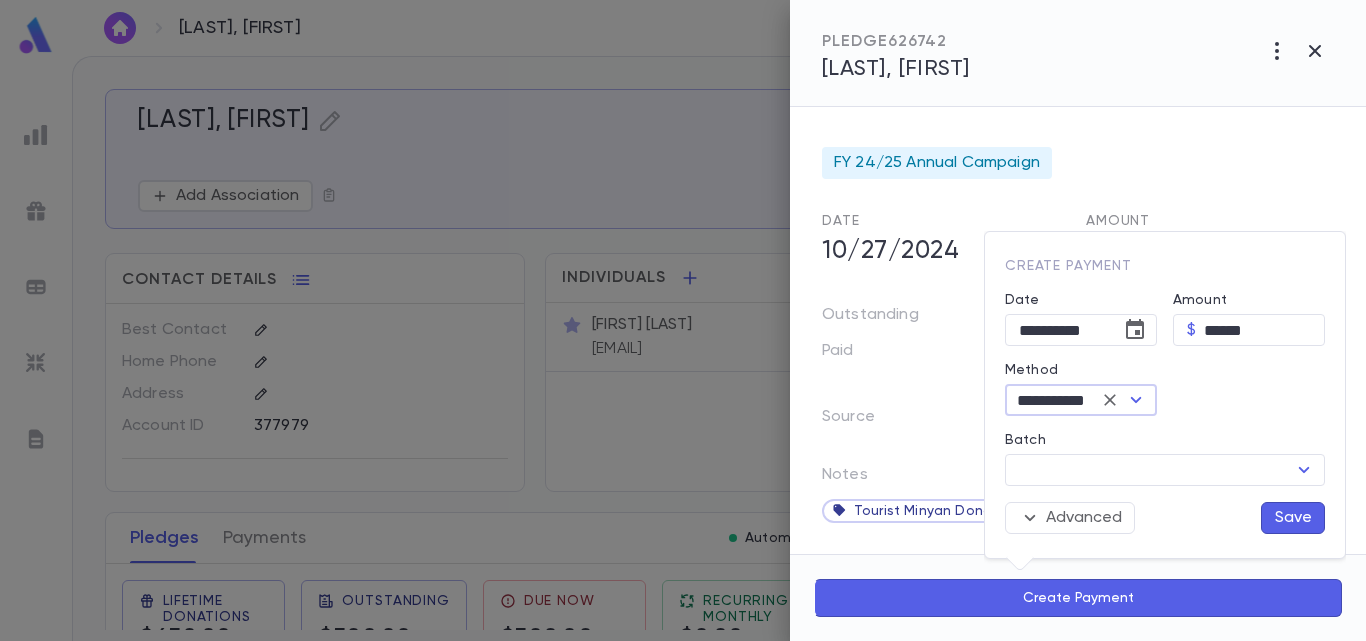 click on "Save" at bounding box center [1293, 518] 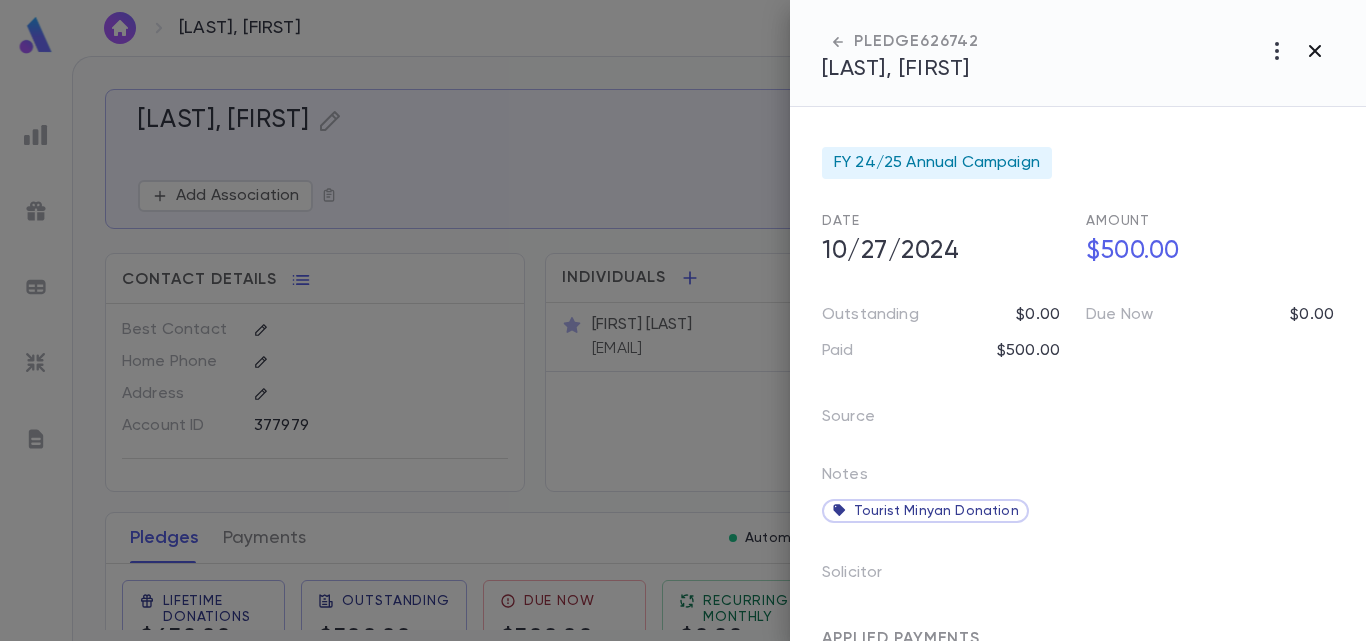click 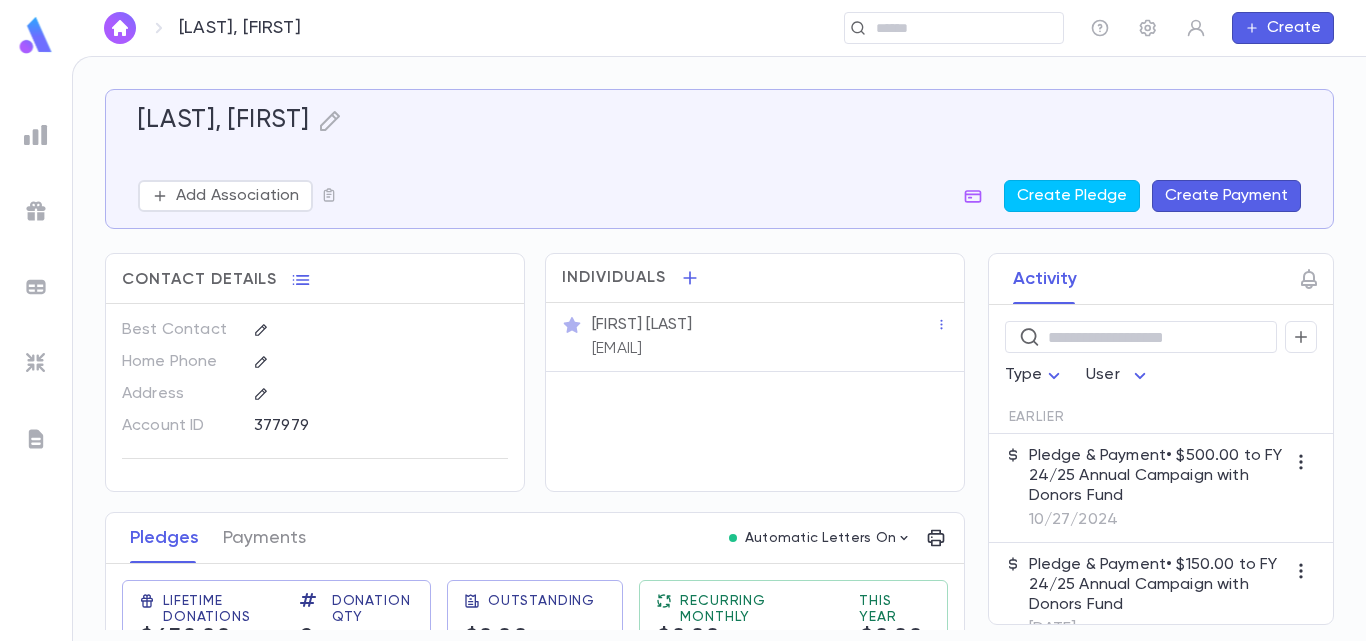 click at bounding box center (120, 28) 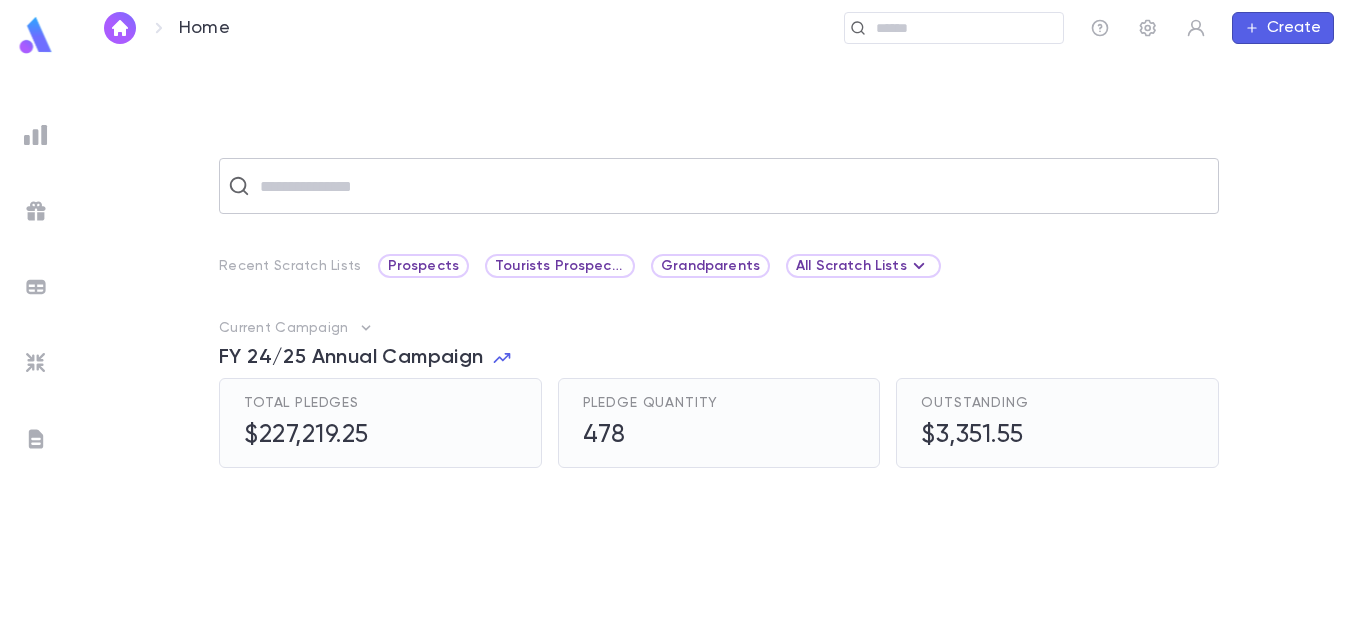 click on "​" at bounding box center (719, 186) 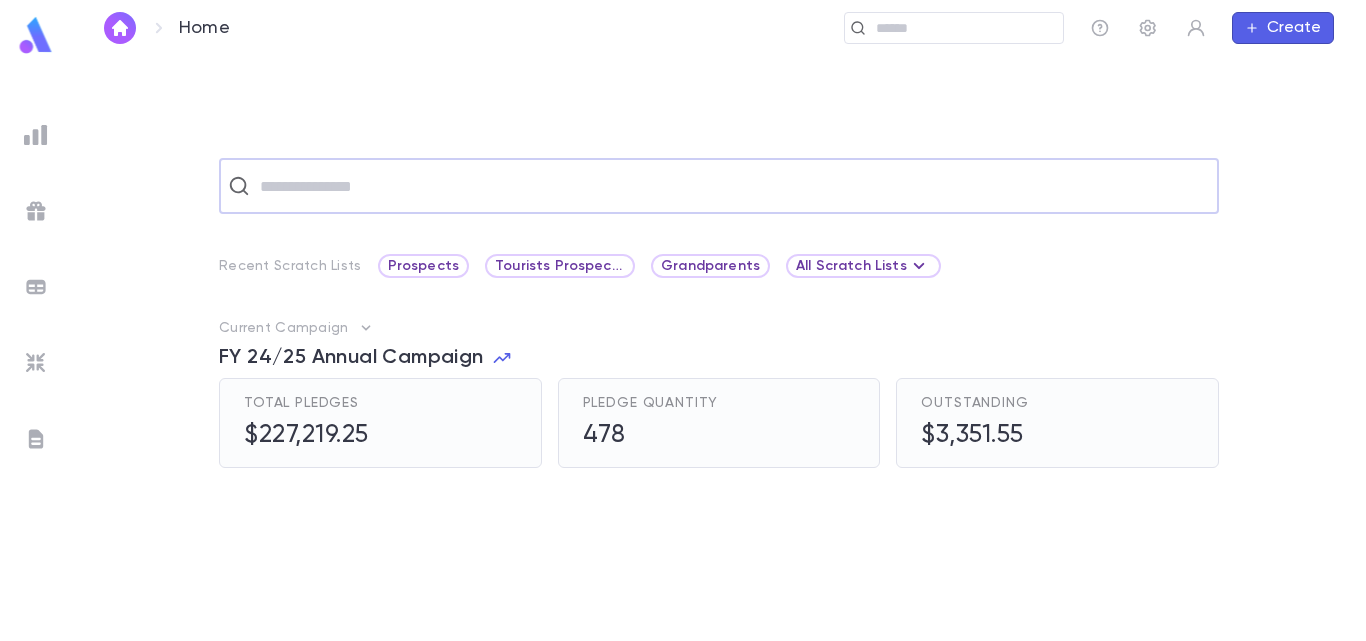 paste on "**********" 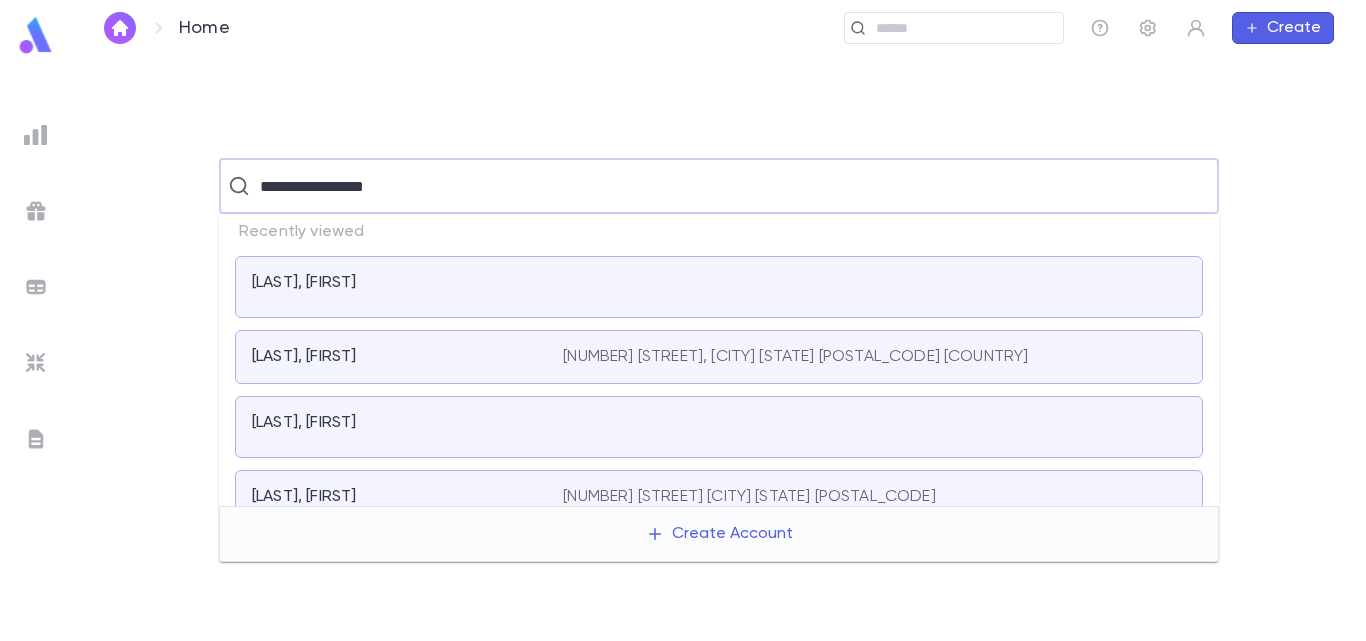 type on "**********" 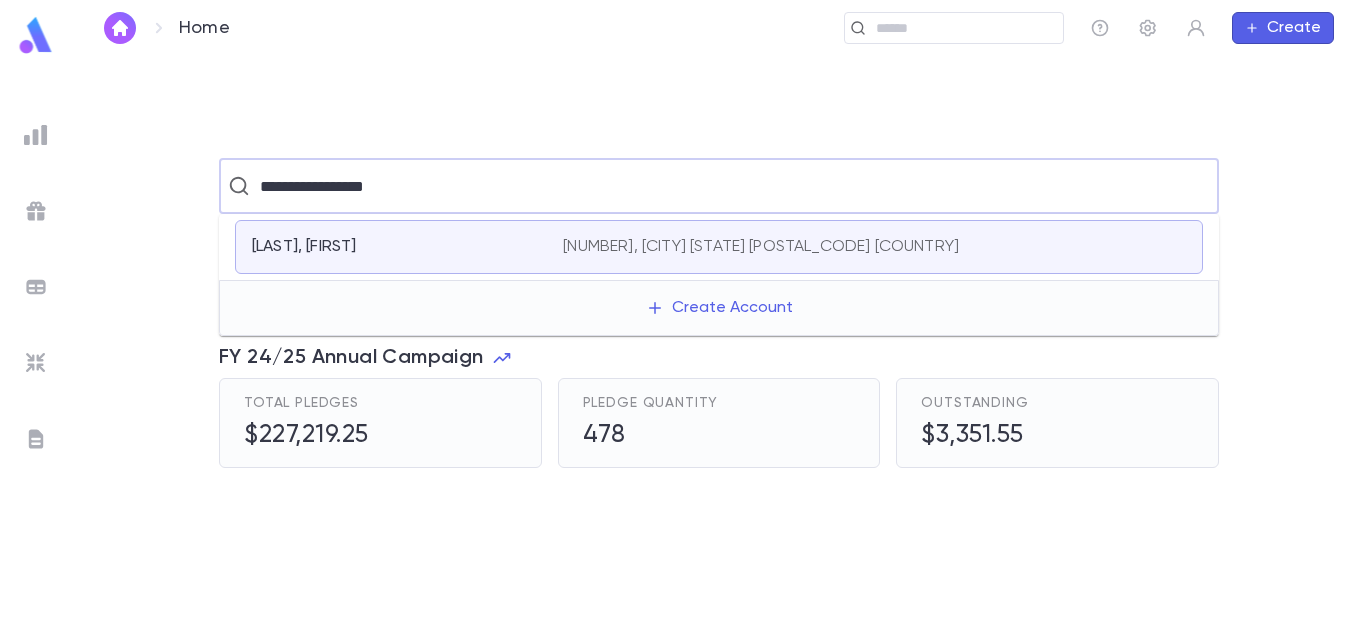 click on "[LAST], [FIRST]" at bounding box center [304, 247] 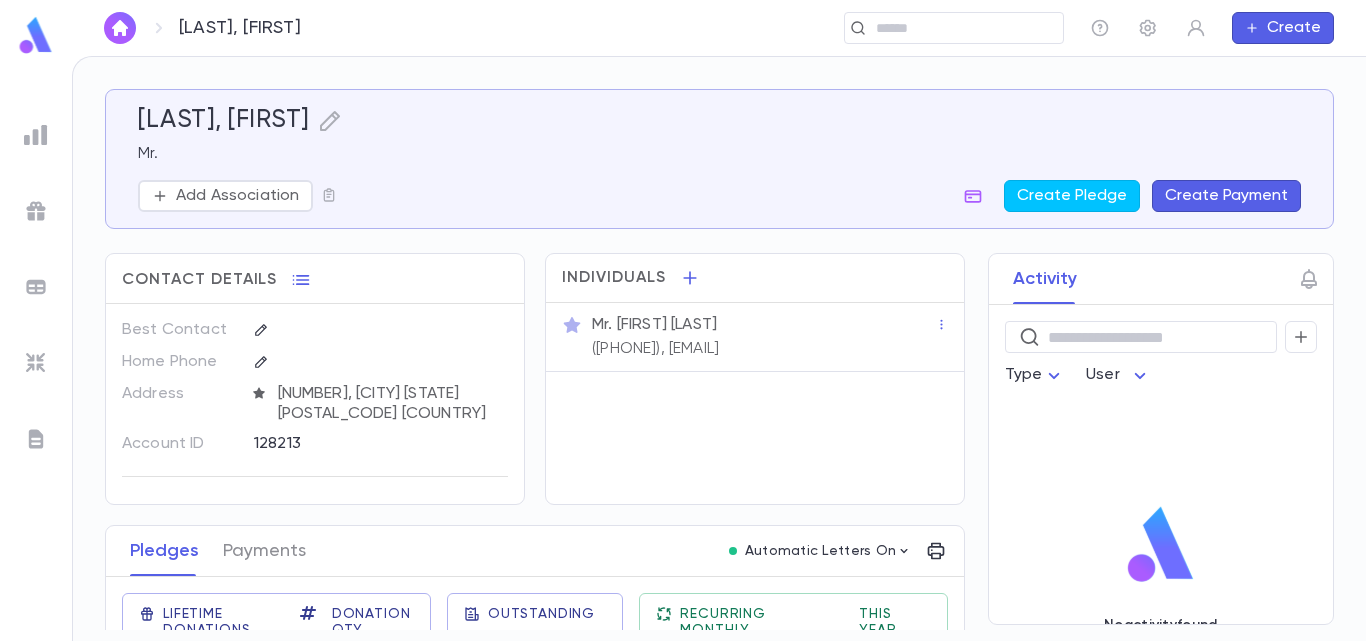 click on "Lifetime Donations $360.00 Donation Qty 1 Outstanding $0.00 Recurring Monthly $0.00 This Year $0.00" at bounding box center (527, 629) 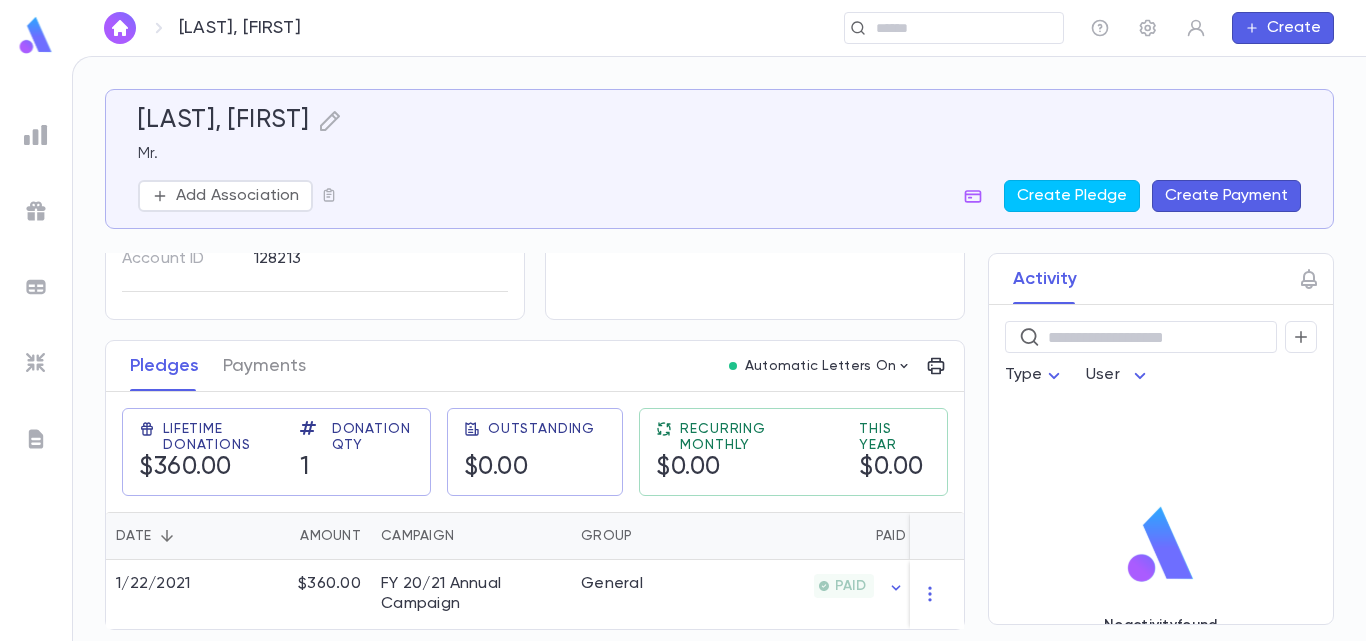 scroll, scrollTop: 193, scrollLeft: 0, axis: vertical 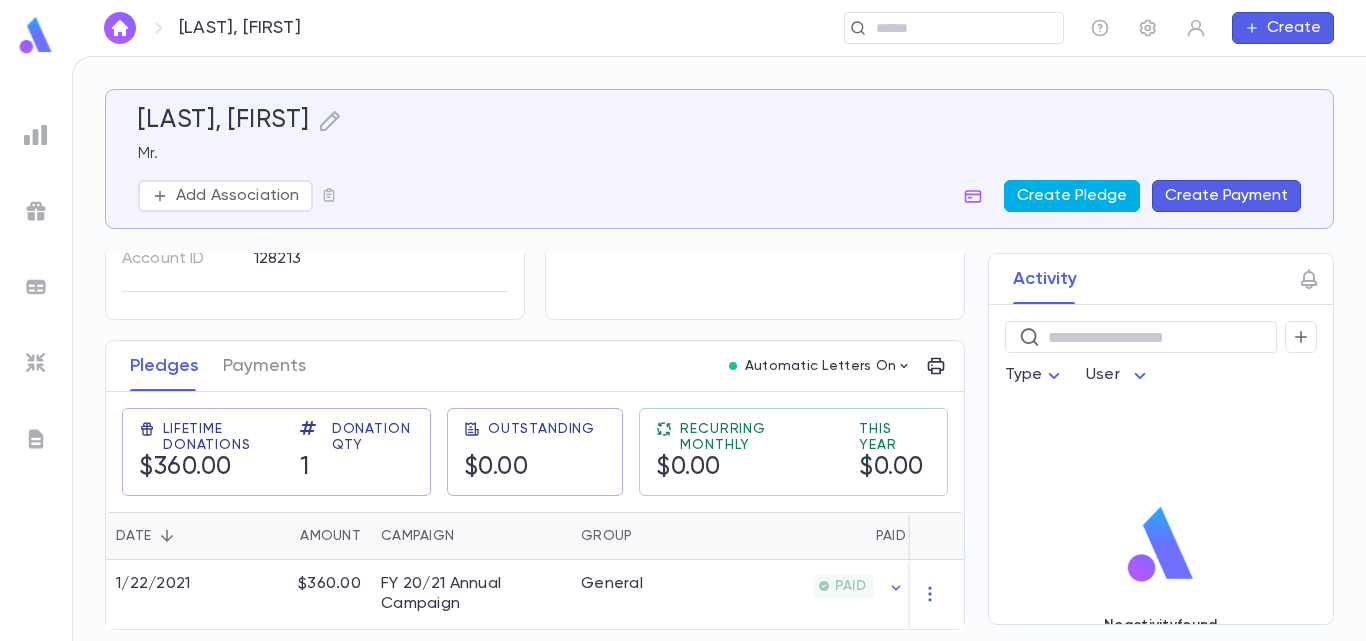 click on "Create Pledge" at bounding box center (1072, 196) 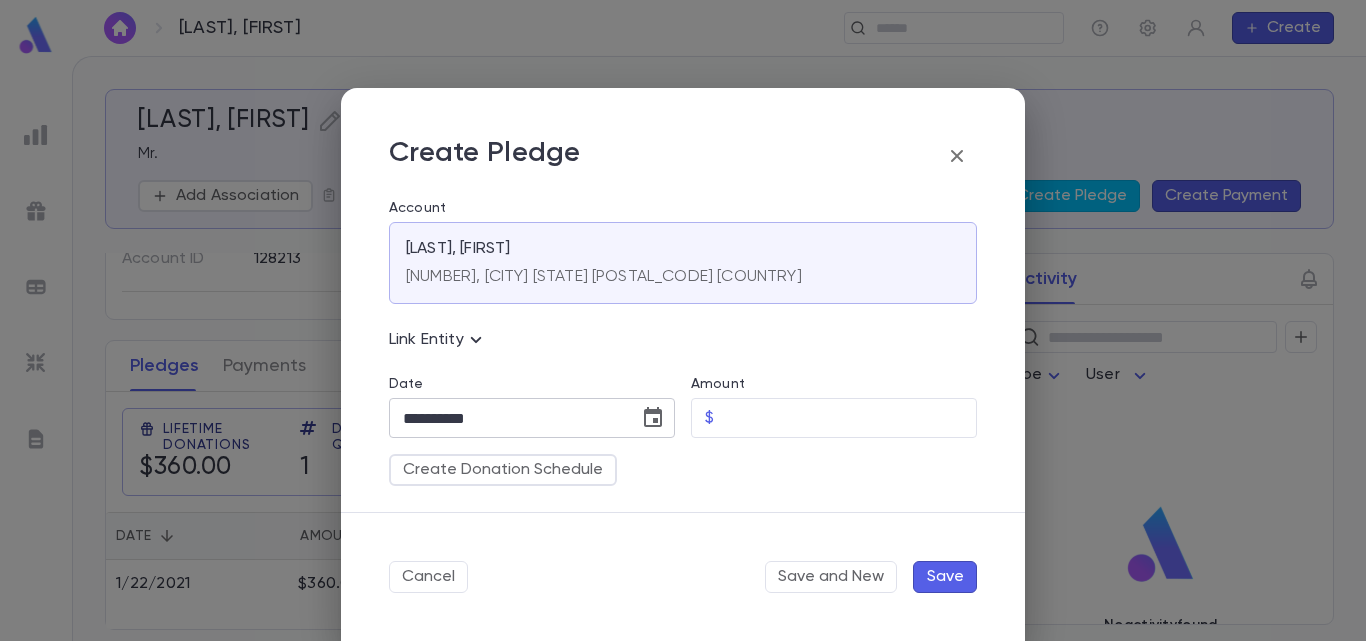 click 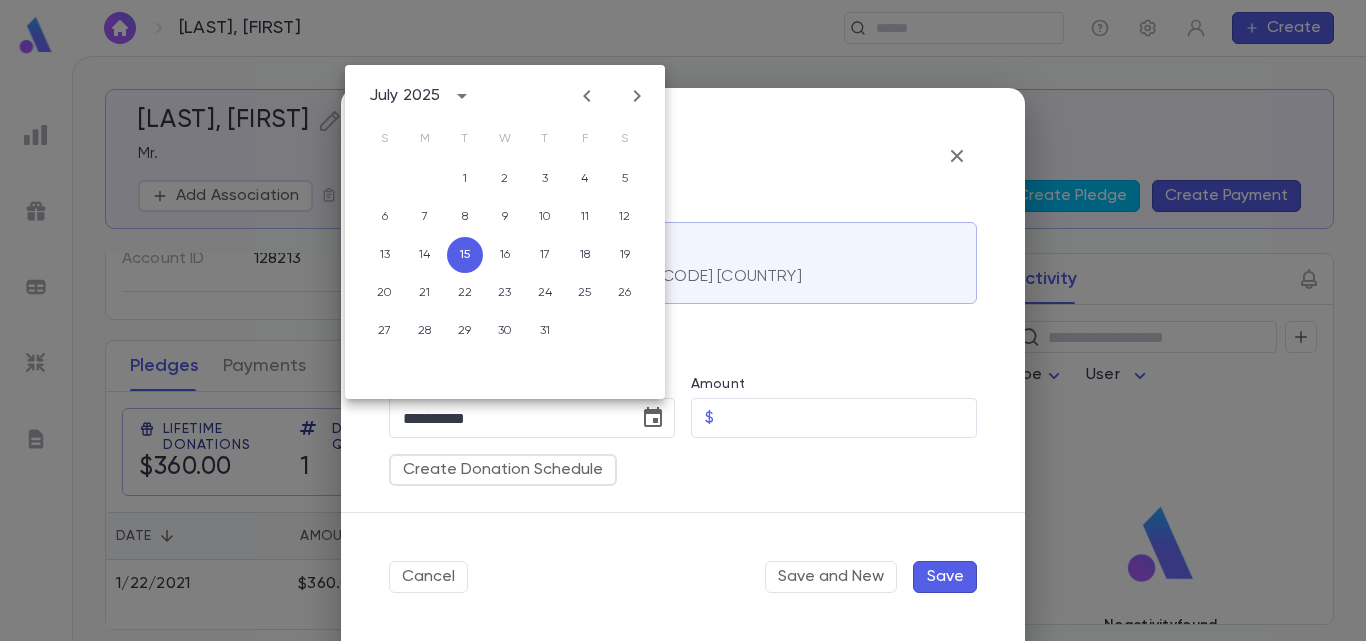click 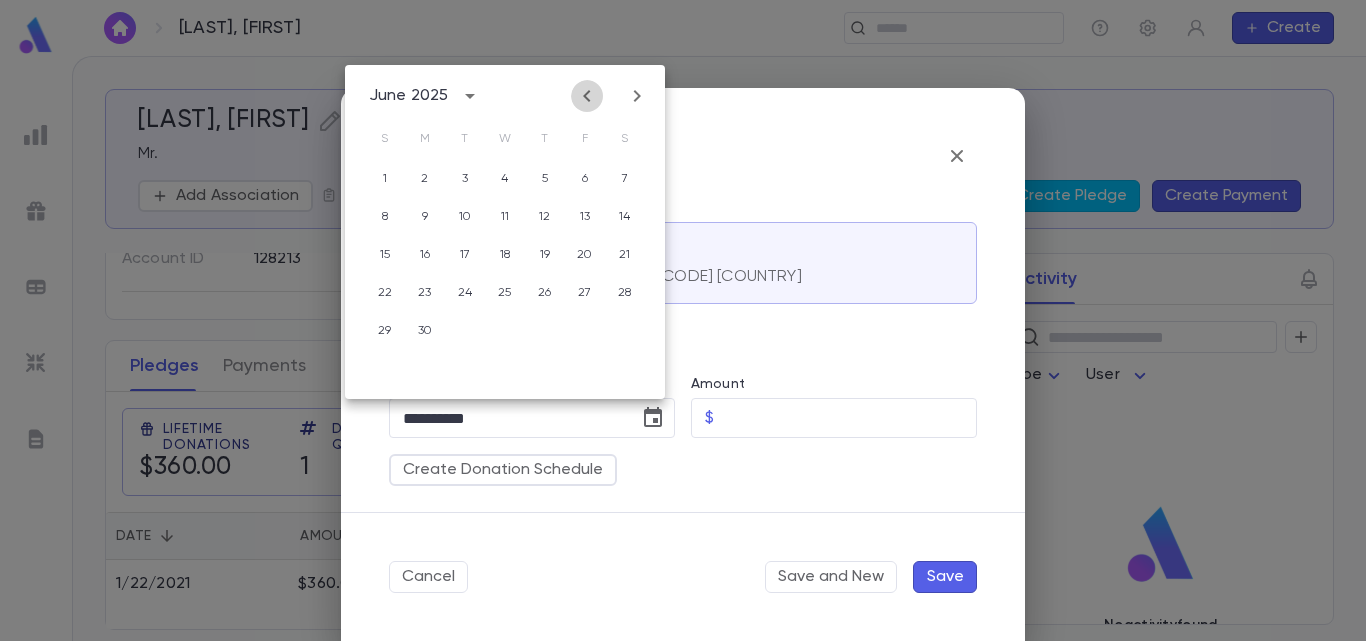 click 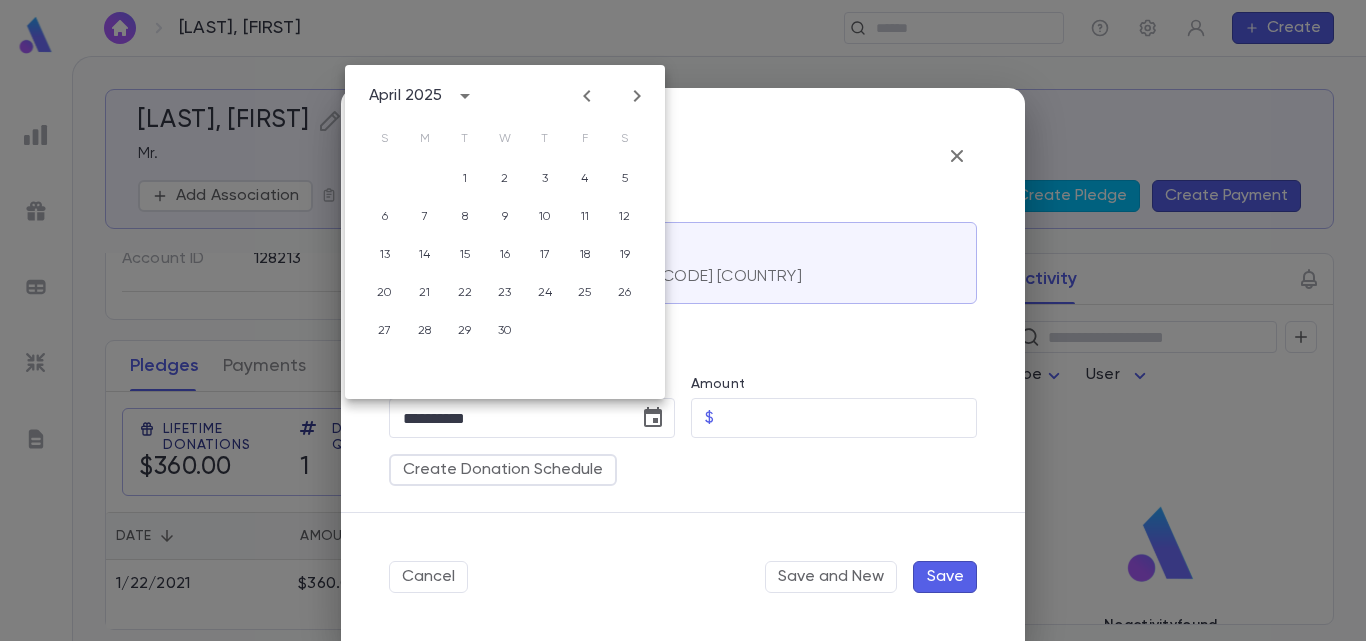 click 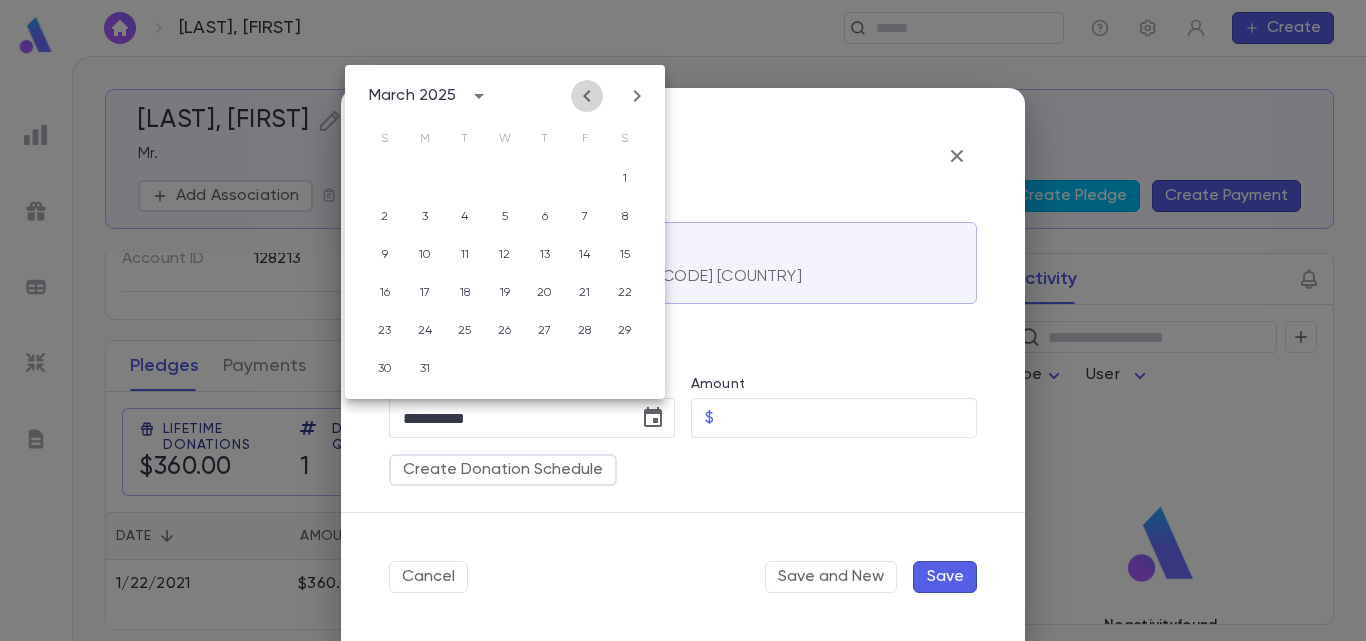 click 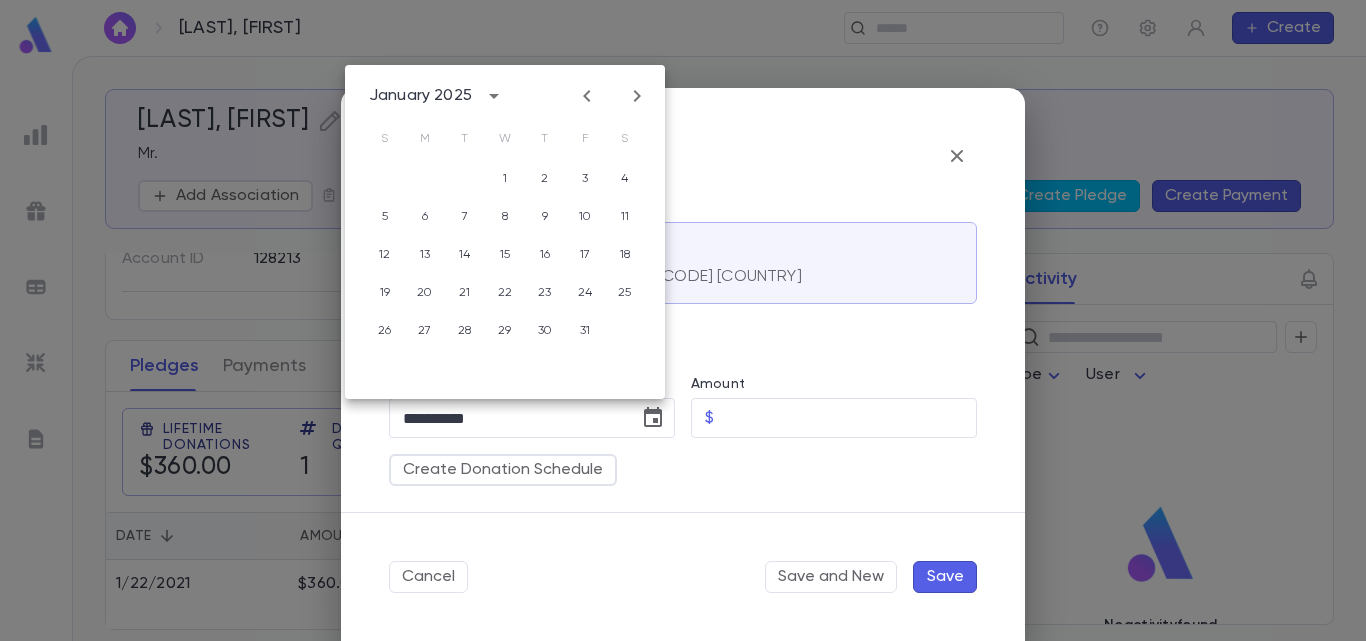 click 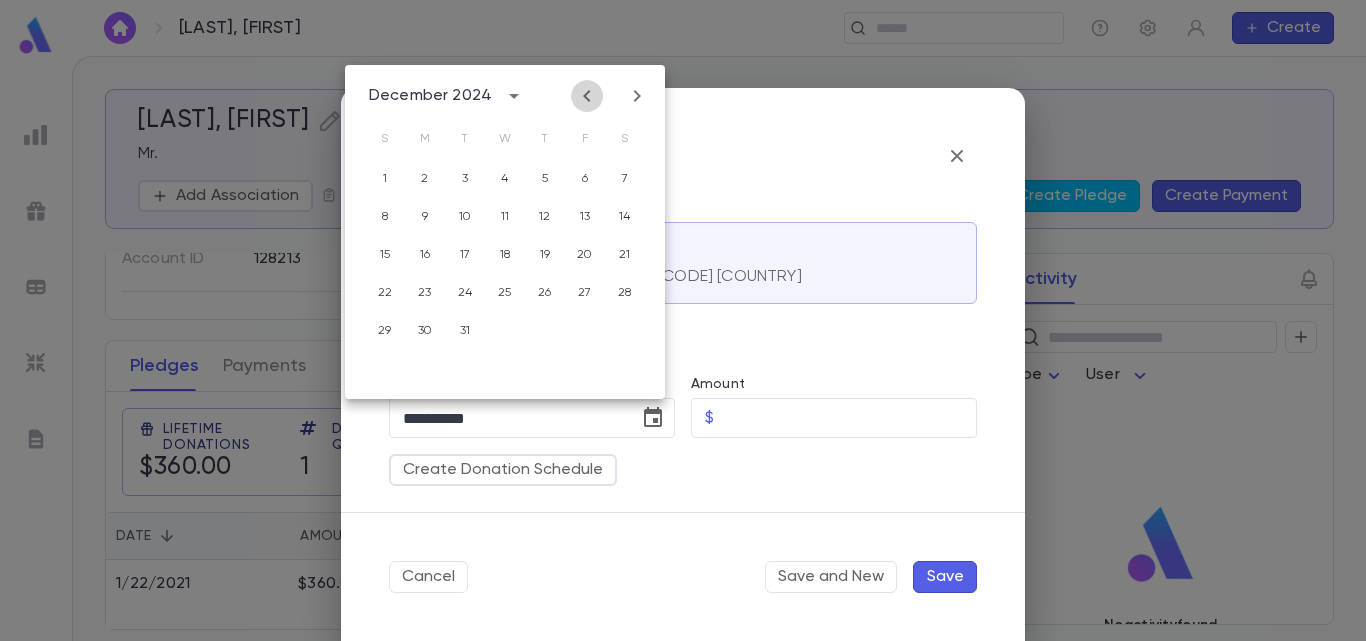 click 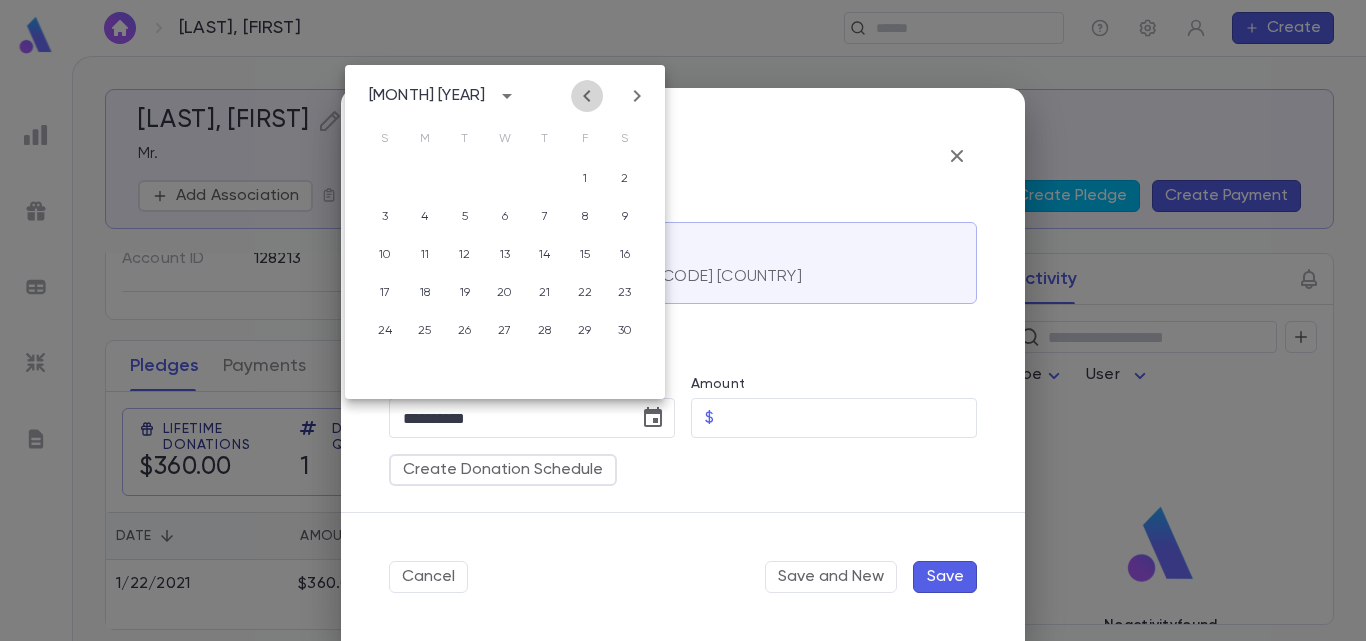 click 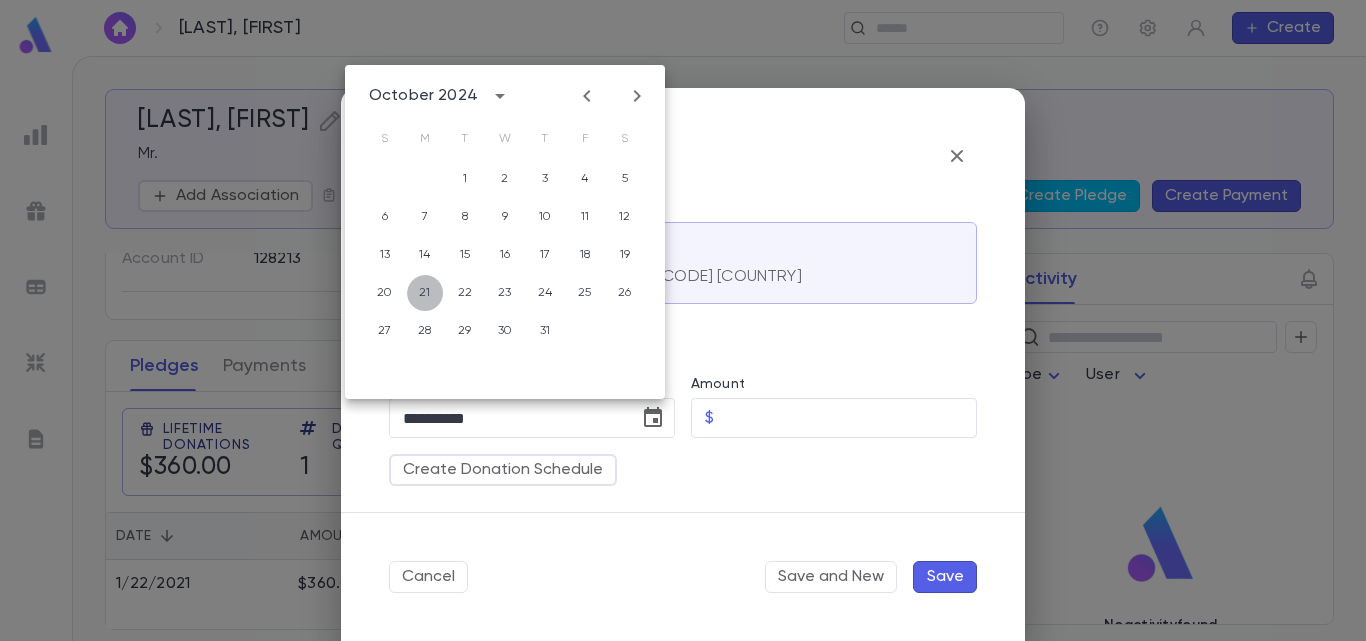 click on "21" at bounding box center (425, 293) 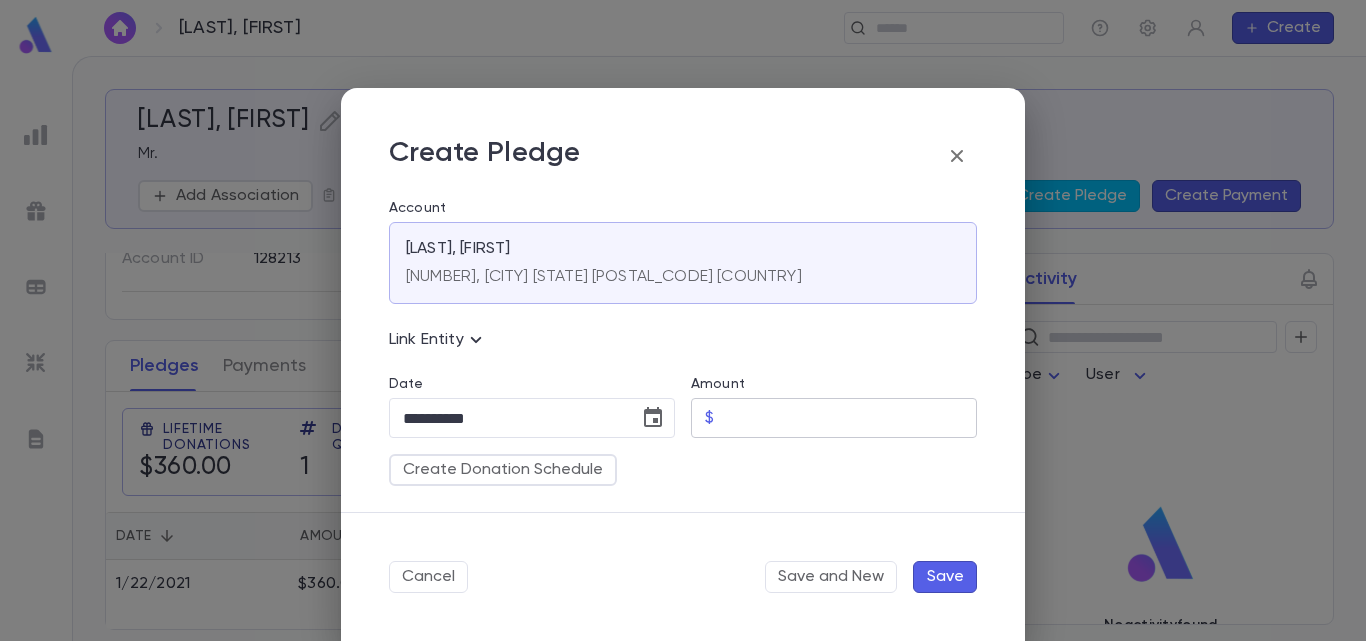 click on "Amount" at bounding box center (849, 418) 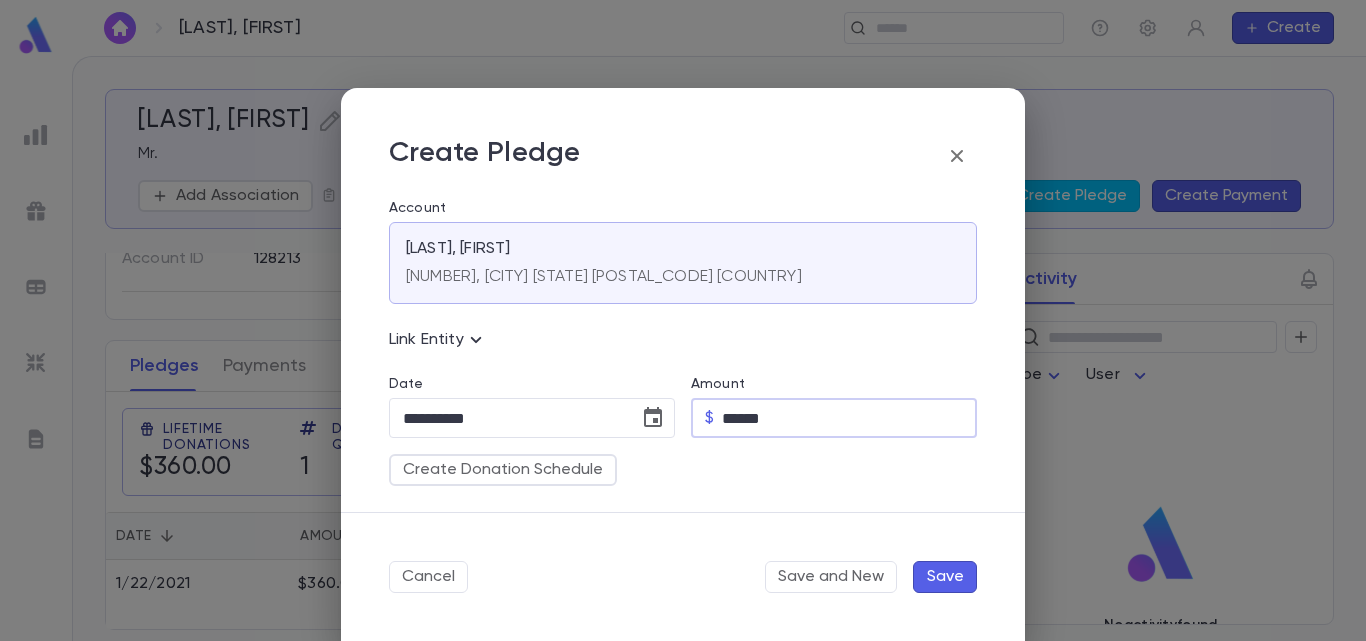 type on "******" 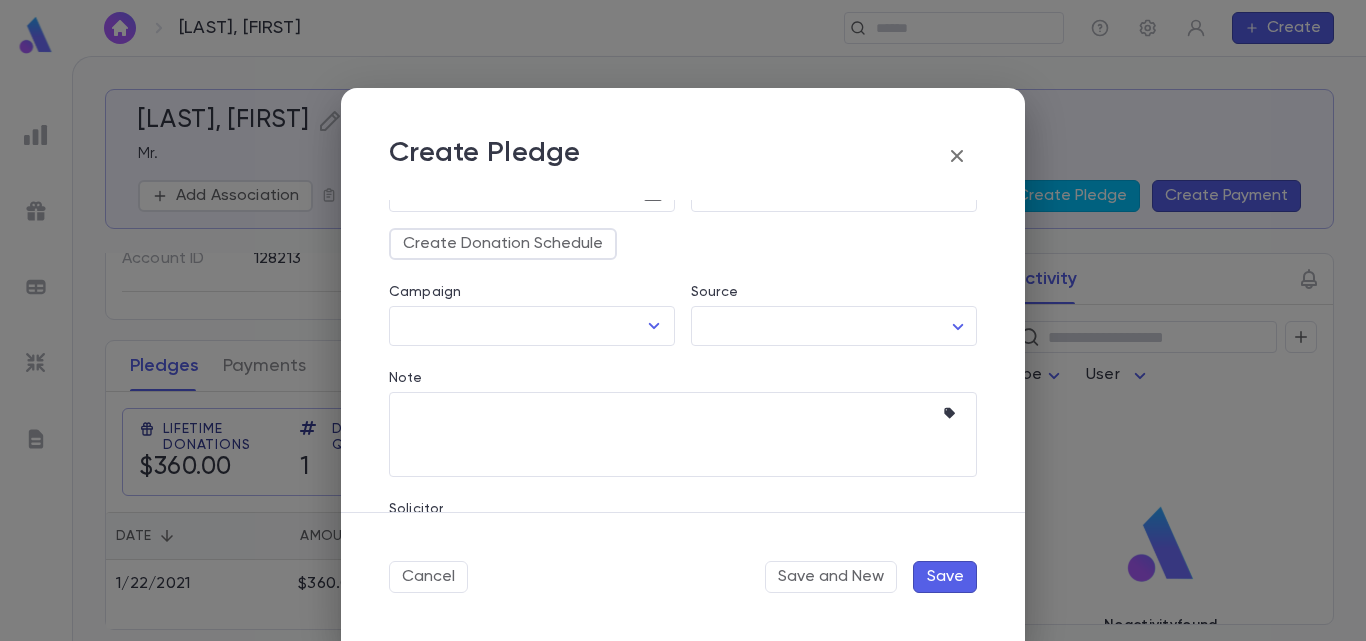 scroll, scrollTop: 228, scrollLeft: 0, axis: vertical 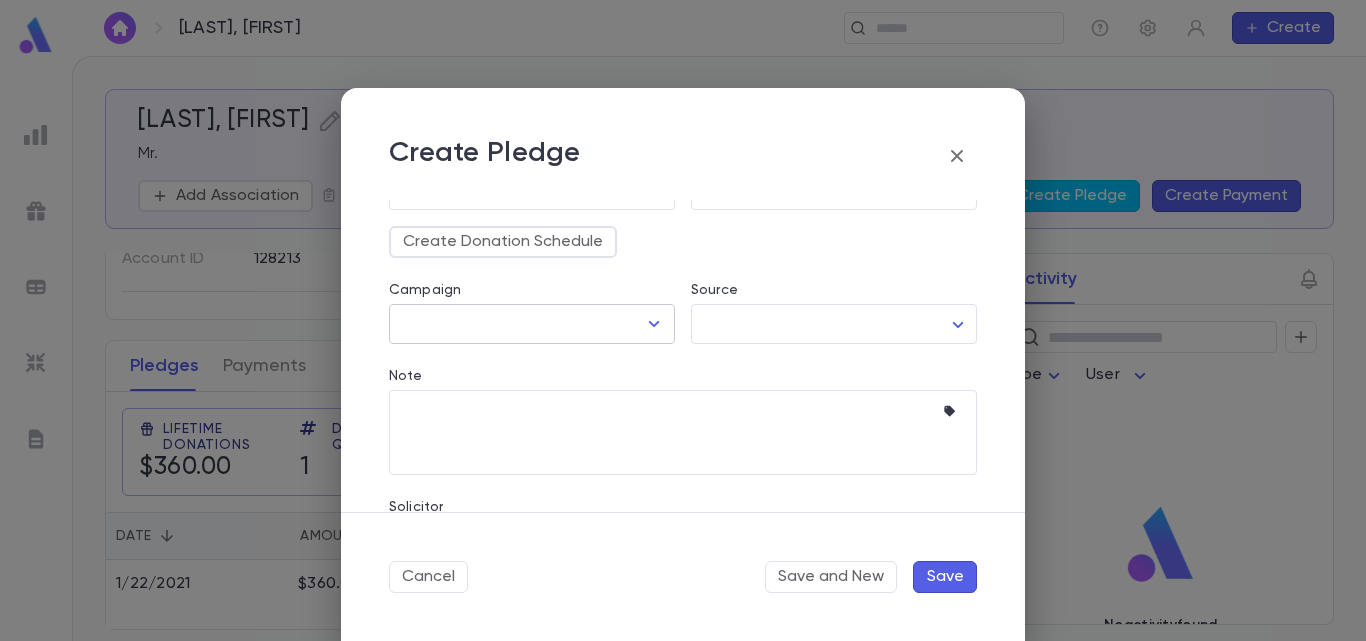 click 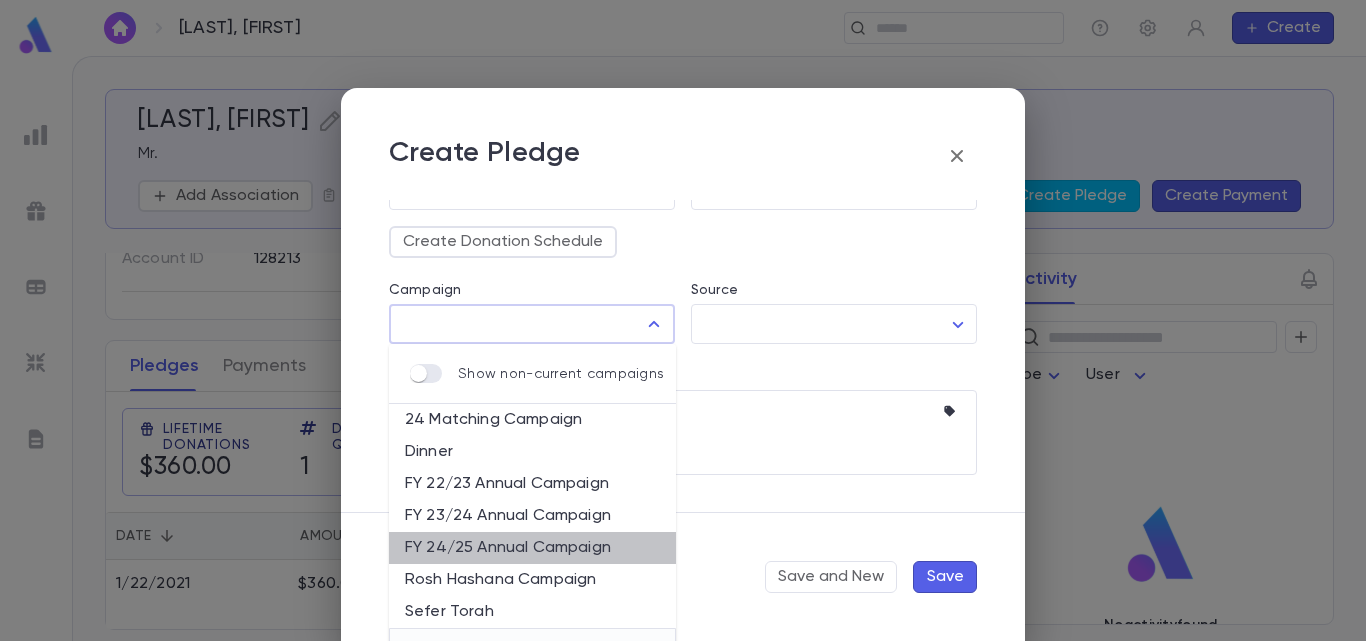 click on "FY 24/25 Annual Campaign" at bounding box center (532, 548) 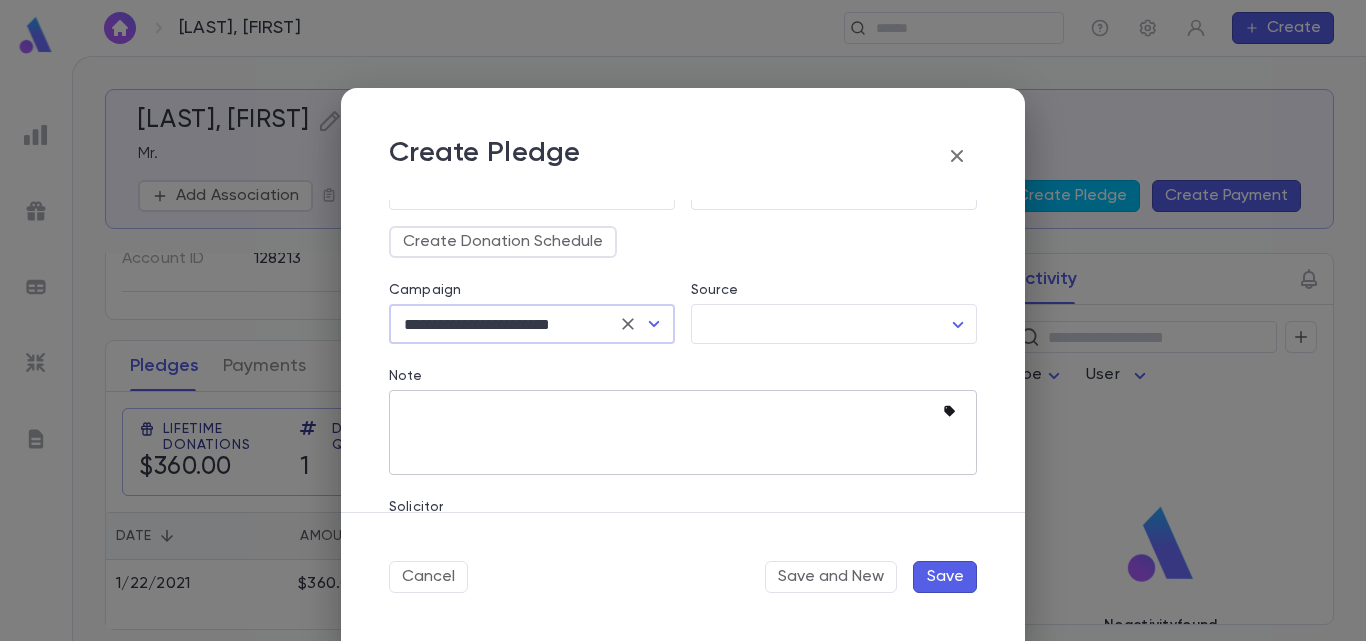 click 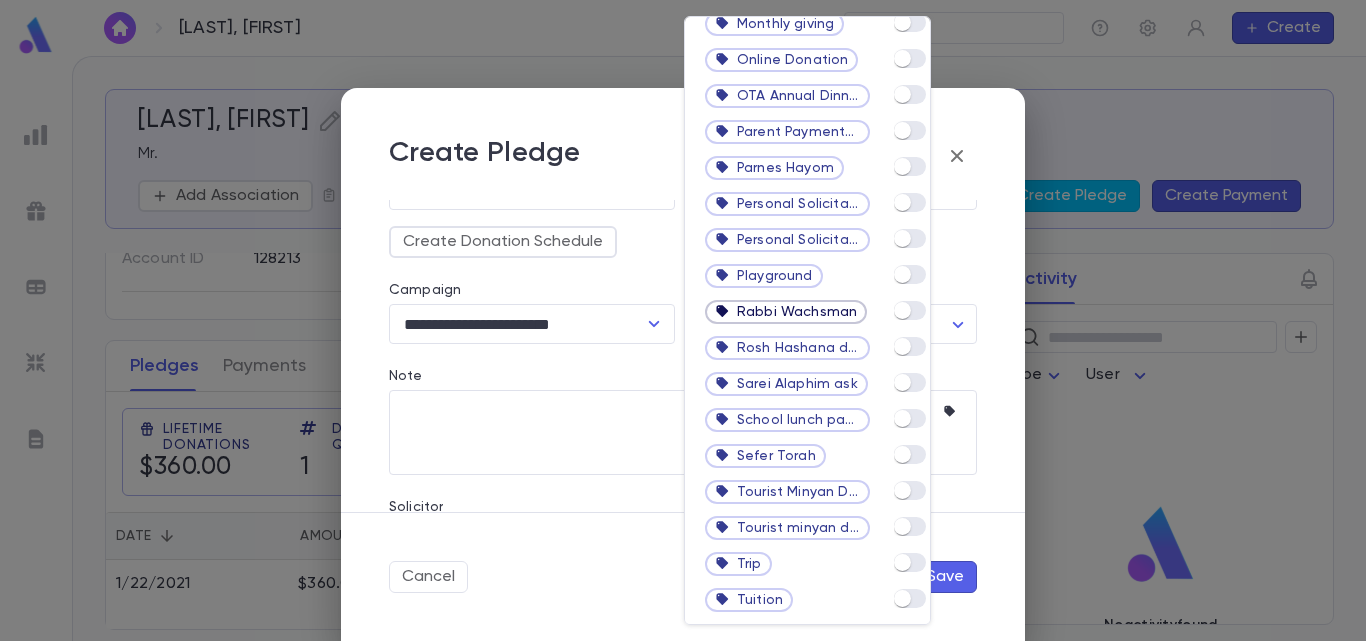 scroll, scrollTop: 2083, scrollLeft: 0, axis: vertical 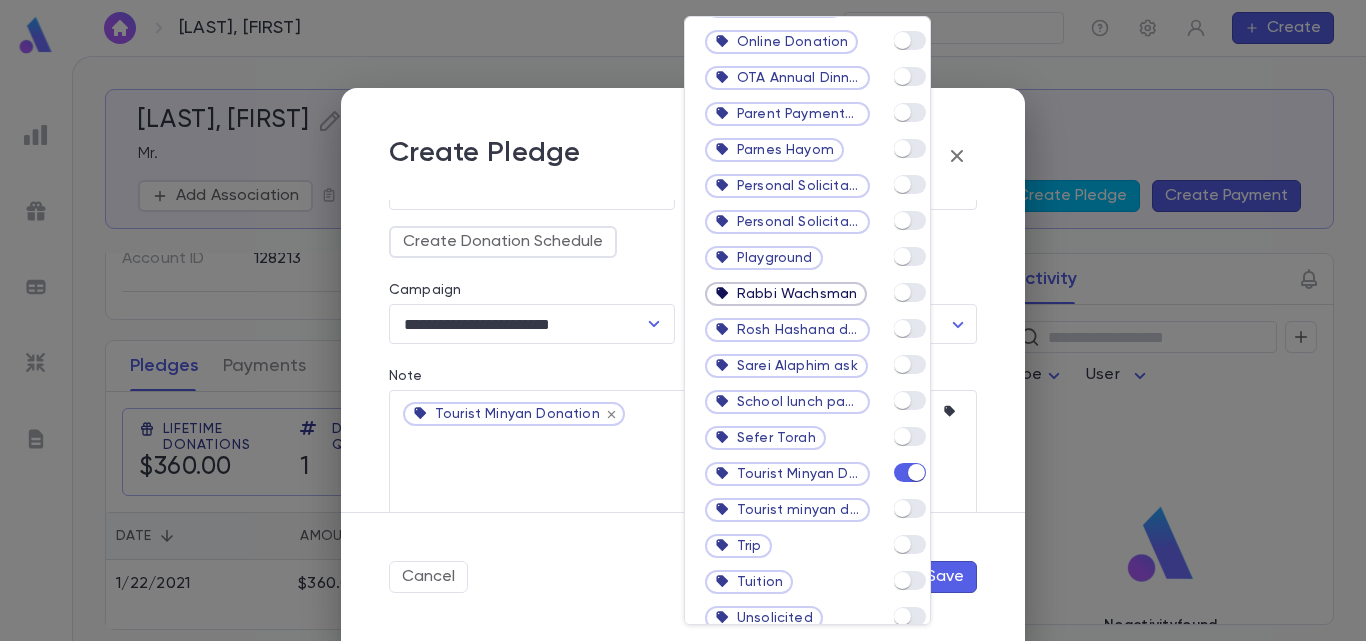 click at bounding box center (683, 320) 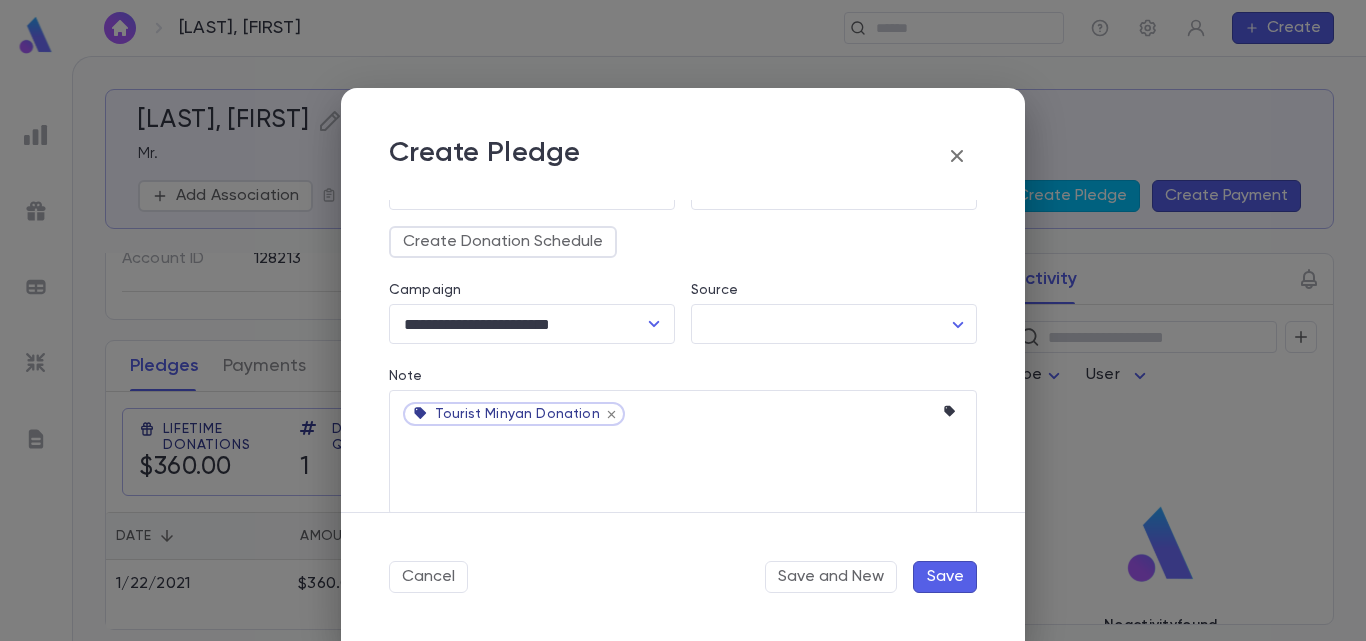 click on "Save" at bounding box center (945, 577) 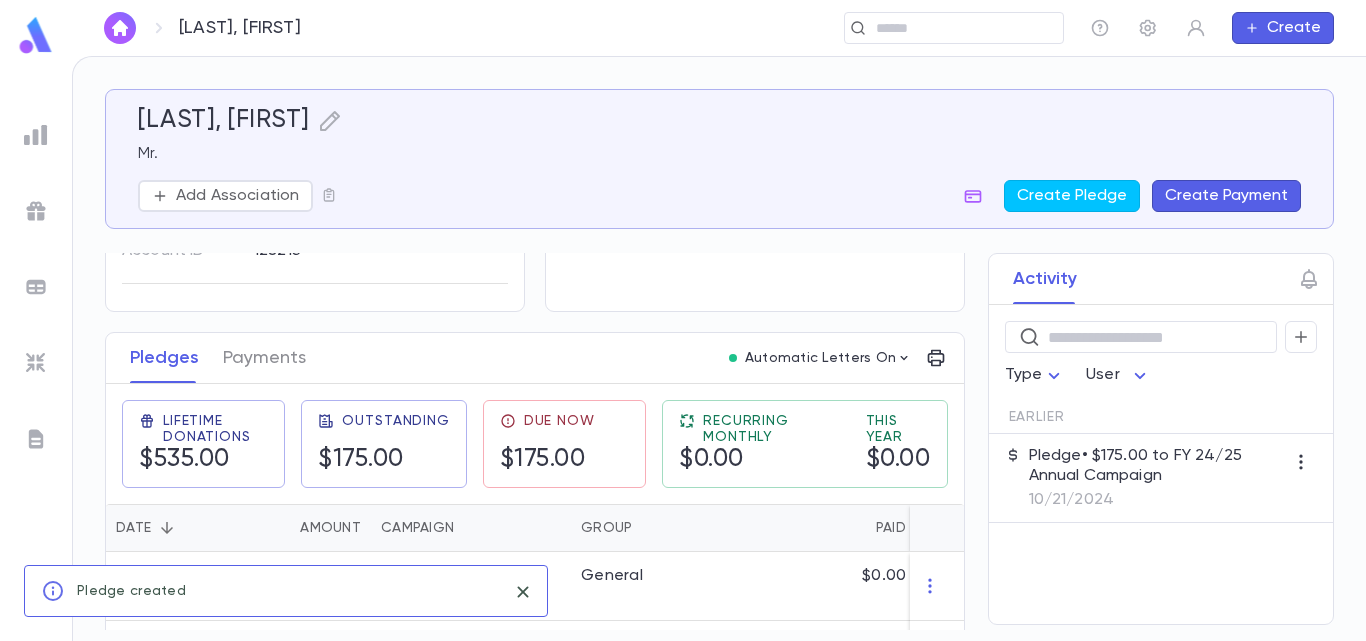 click on "10/21/2024" at bounding box center (1157, 500) 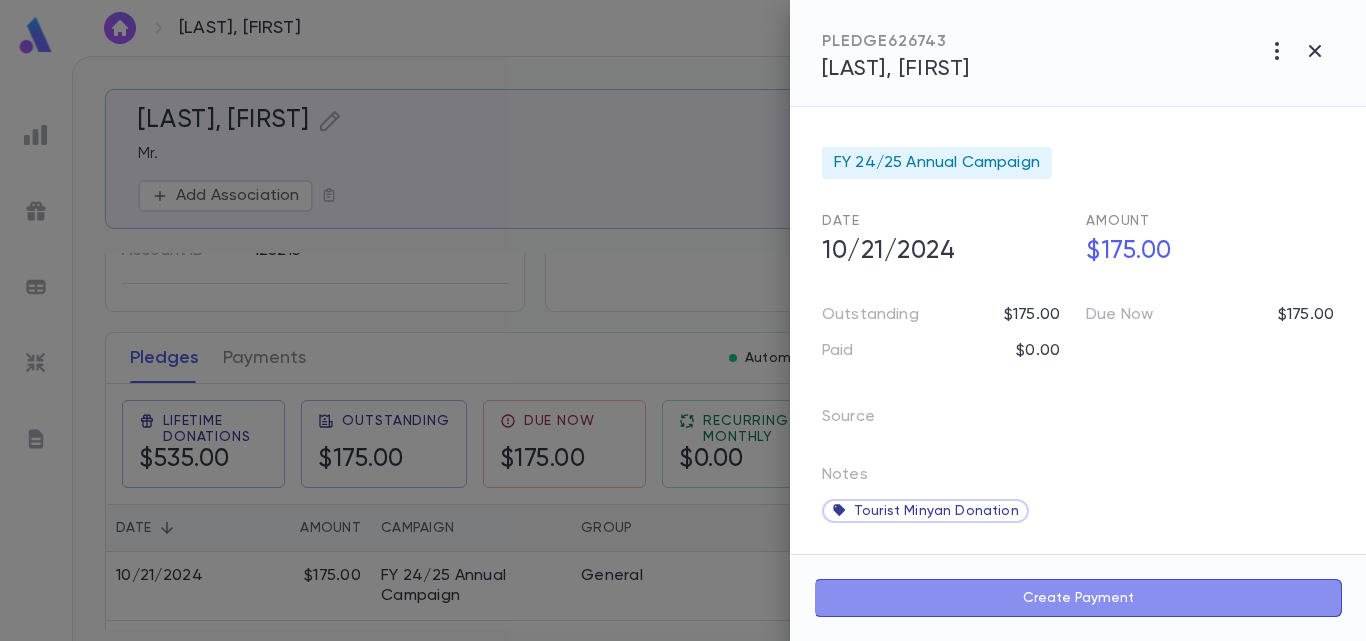 click on "Create Payment" at bounding box center (1078, 598) 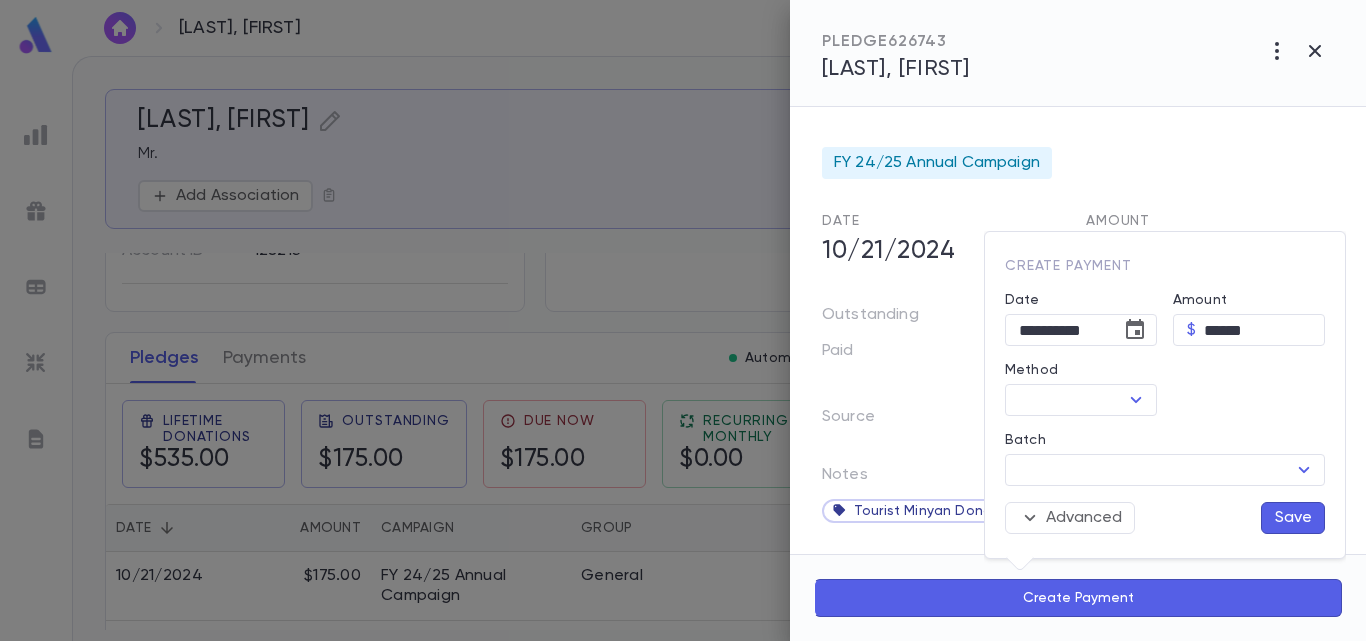 click at bounding box center (683, 320) 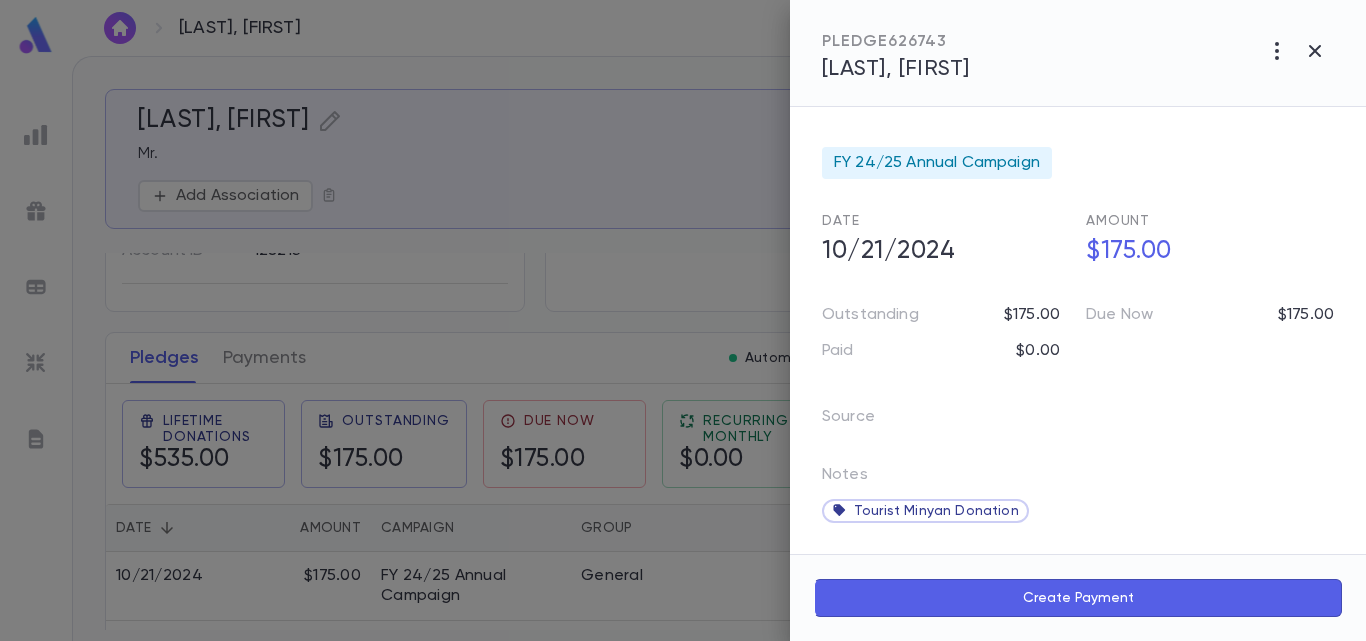 click on "Create Payment" at bounding box center (1078, 598) 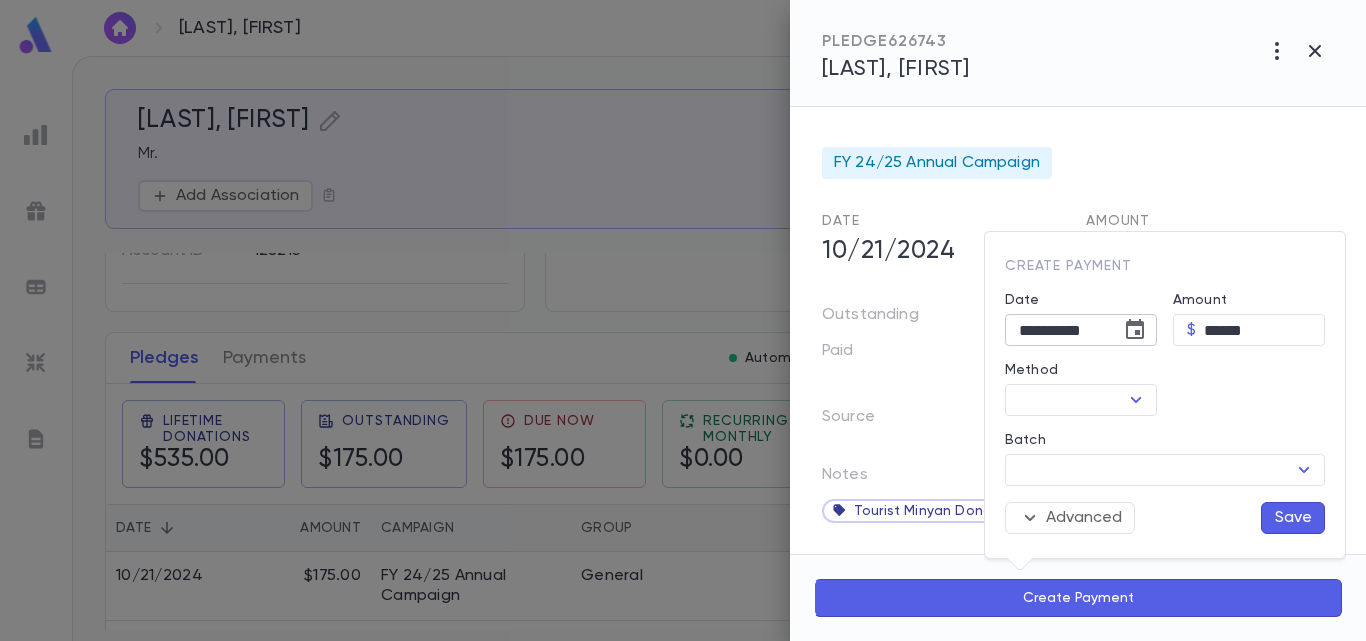 click 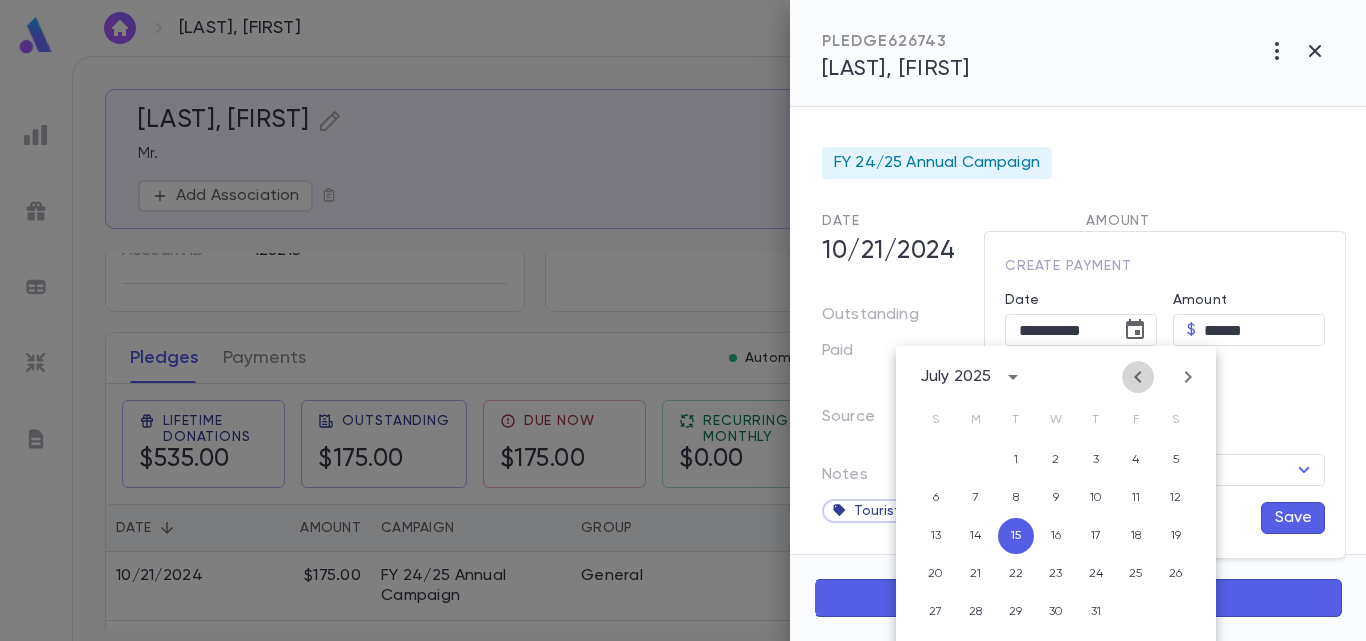click 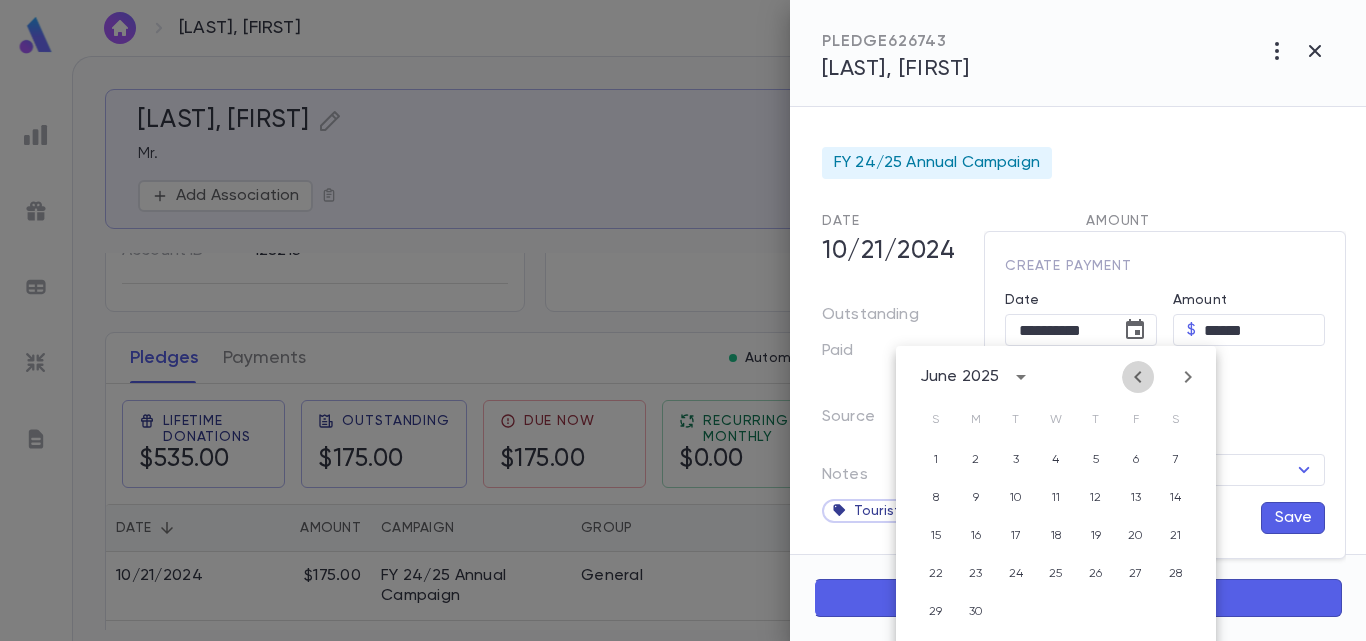 click 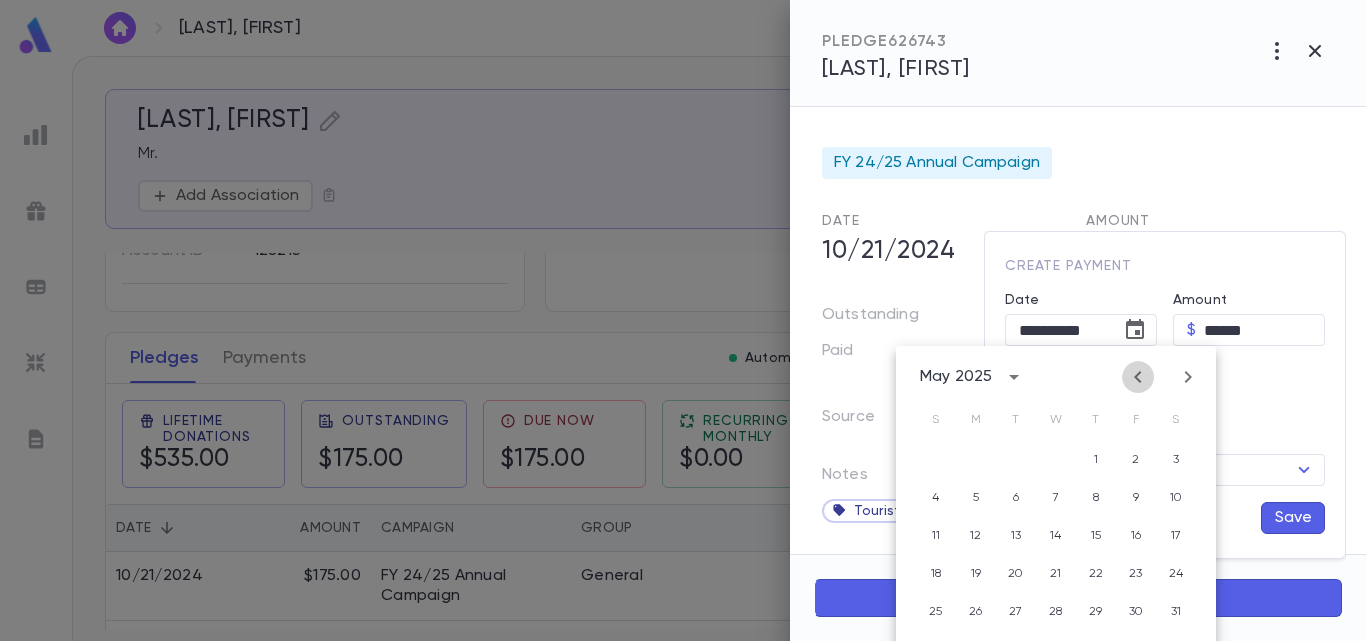 click 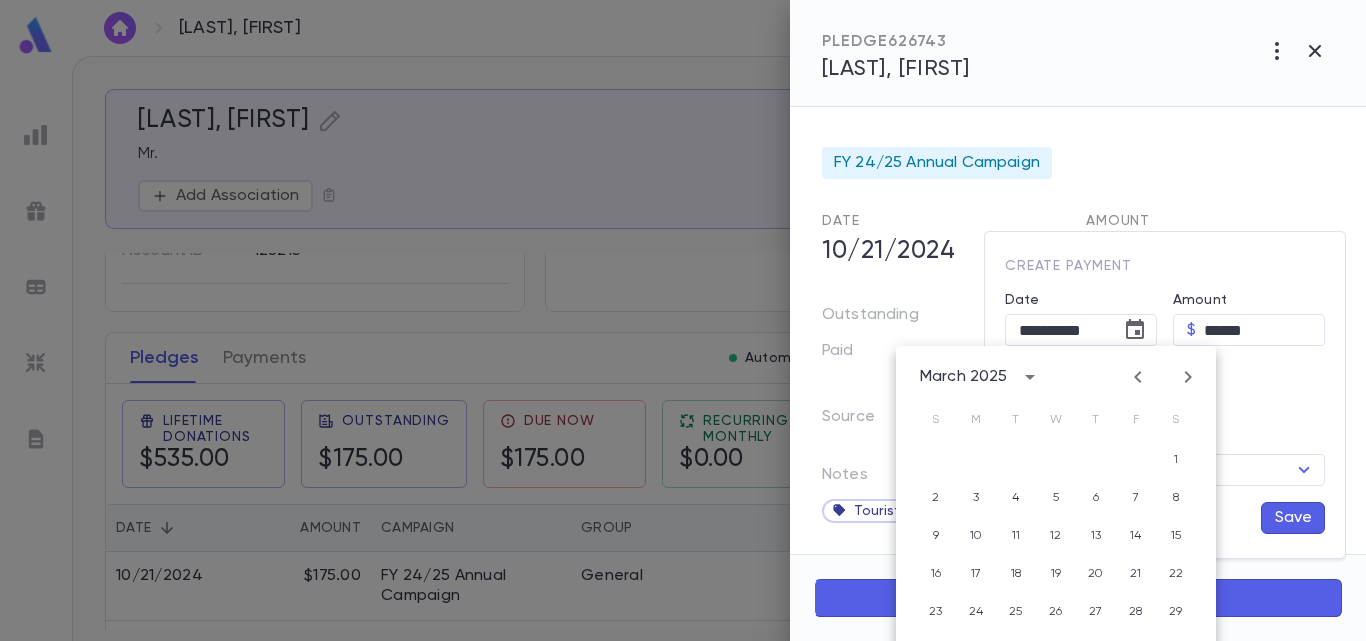 click 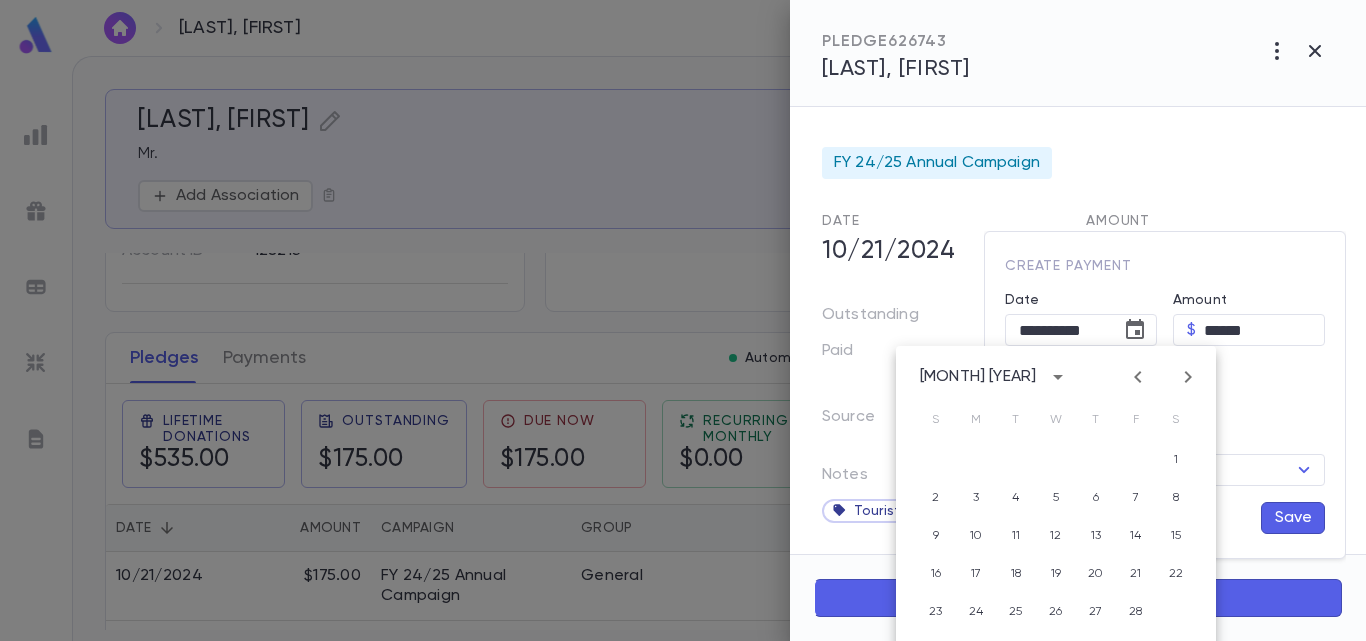 click 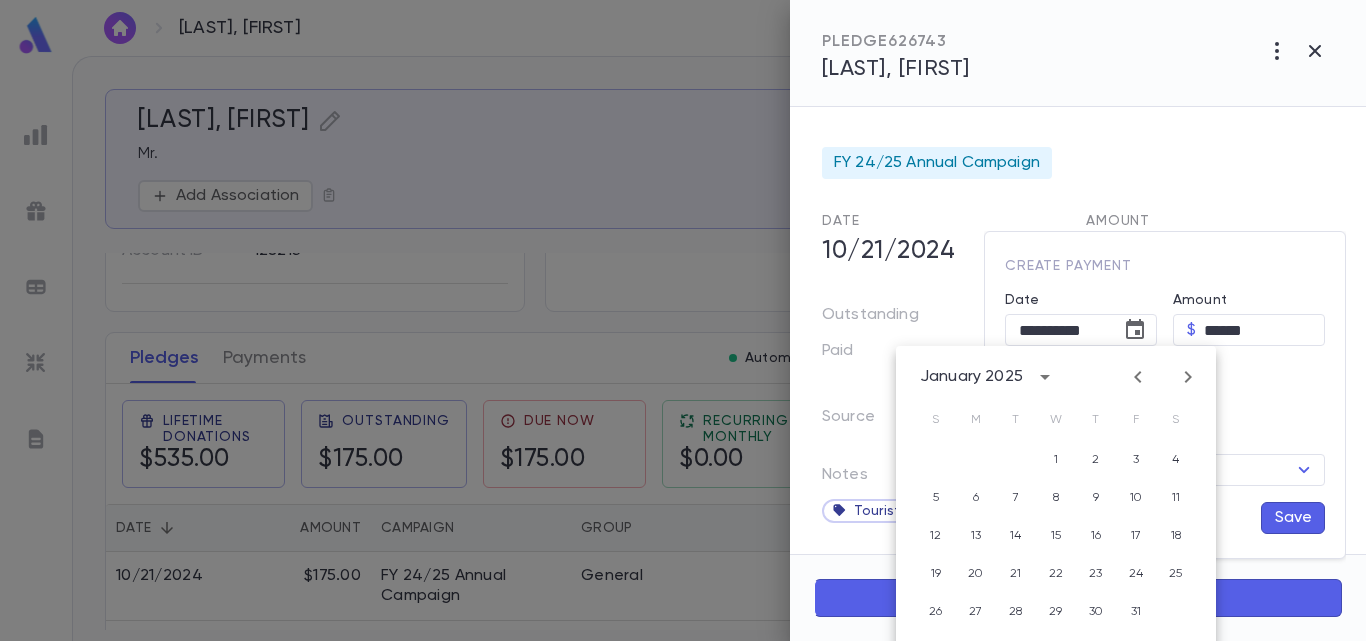 click 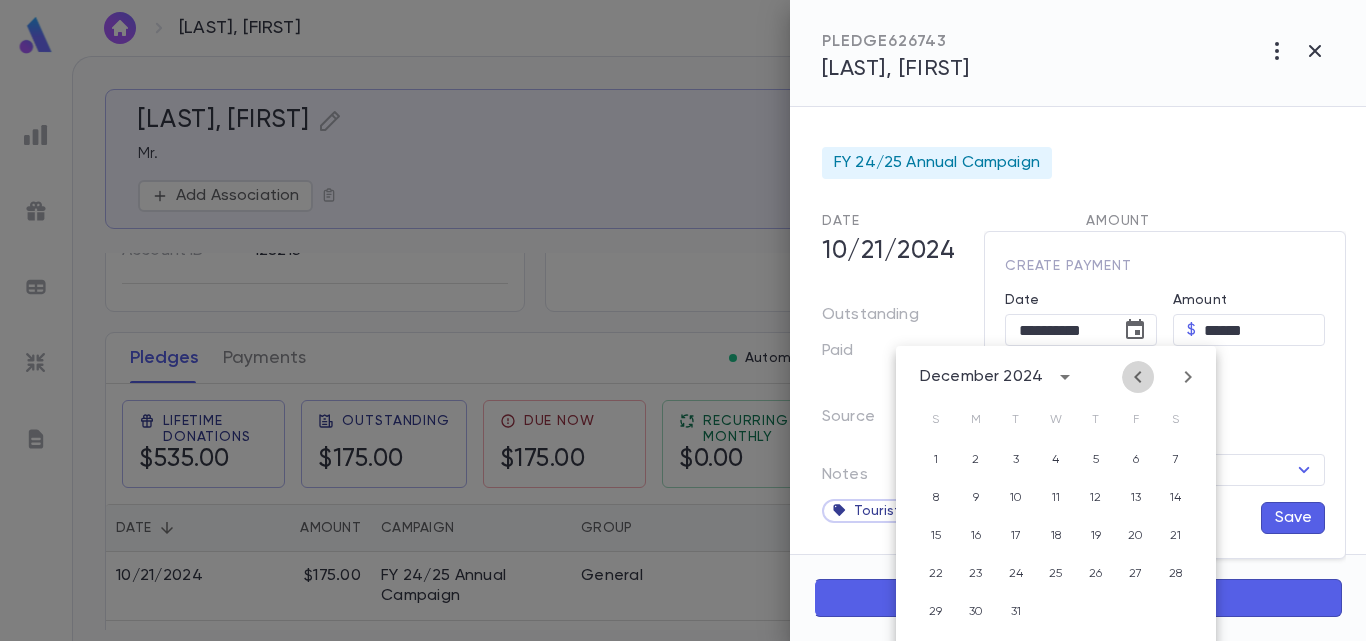 click 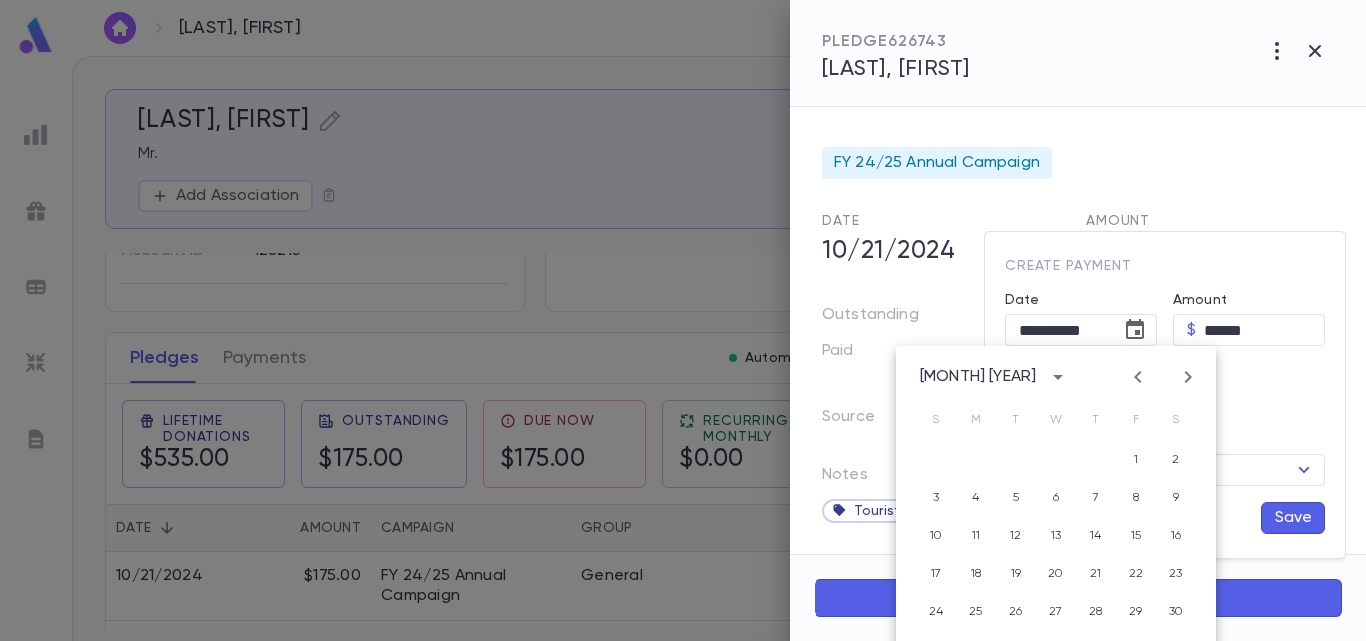 click 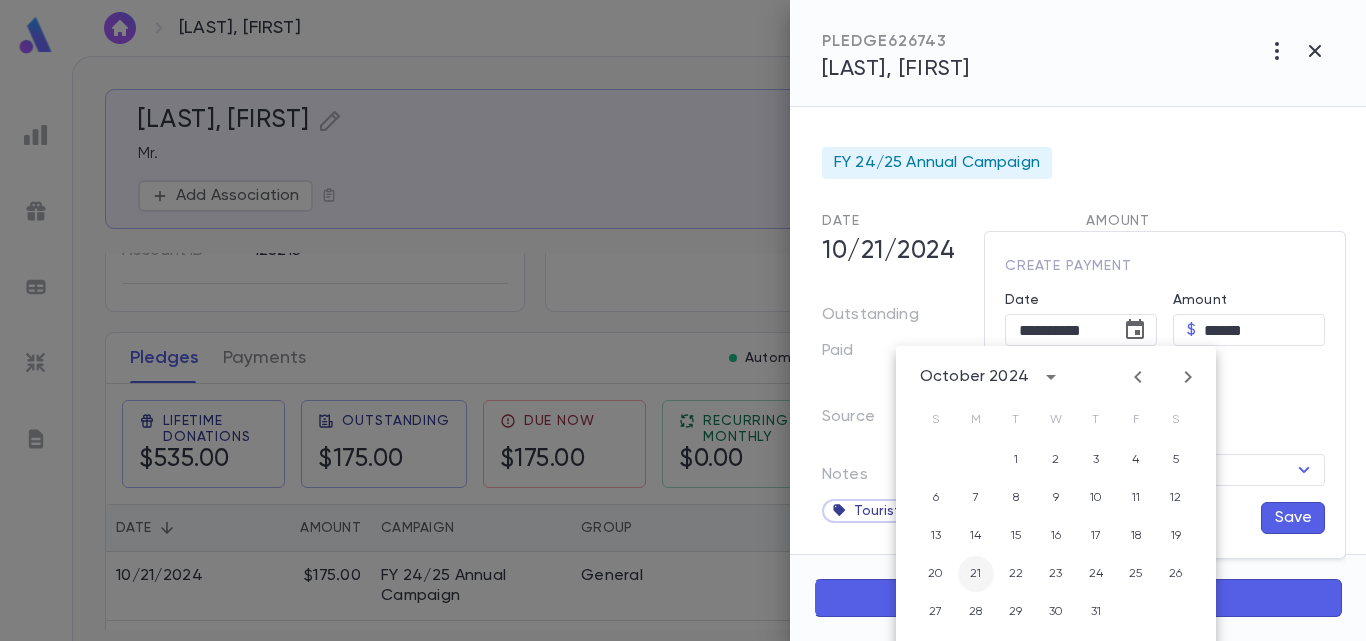 click on "21" at bounding box center (976, 574) 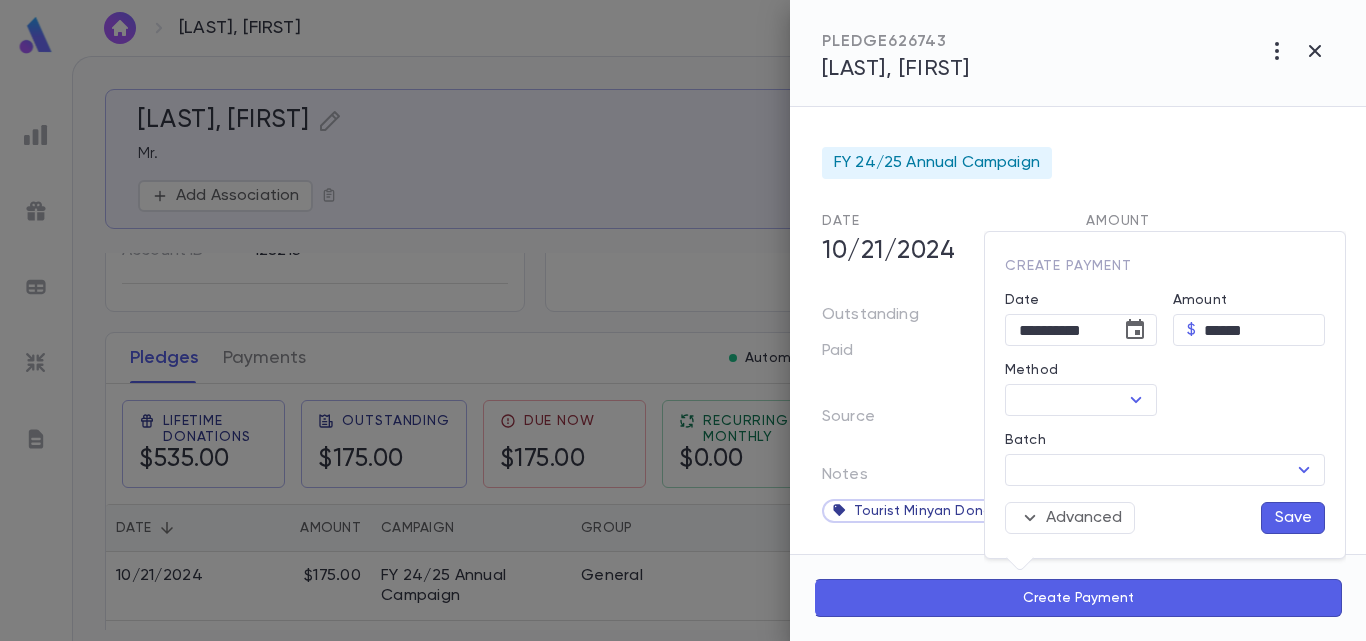 type on "**********" 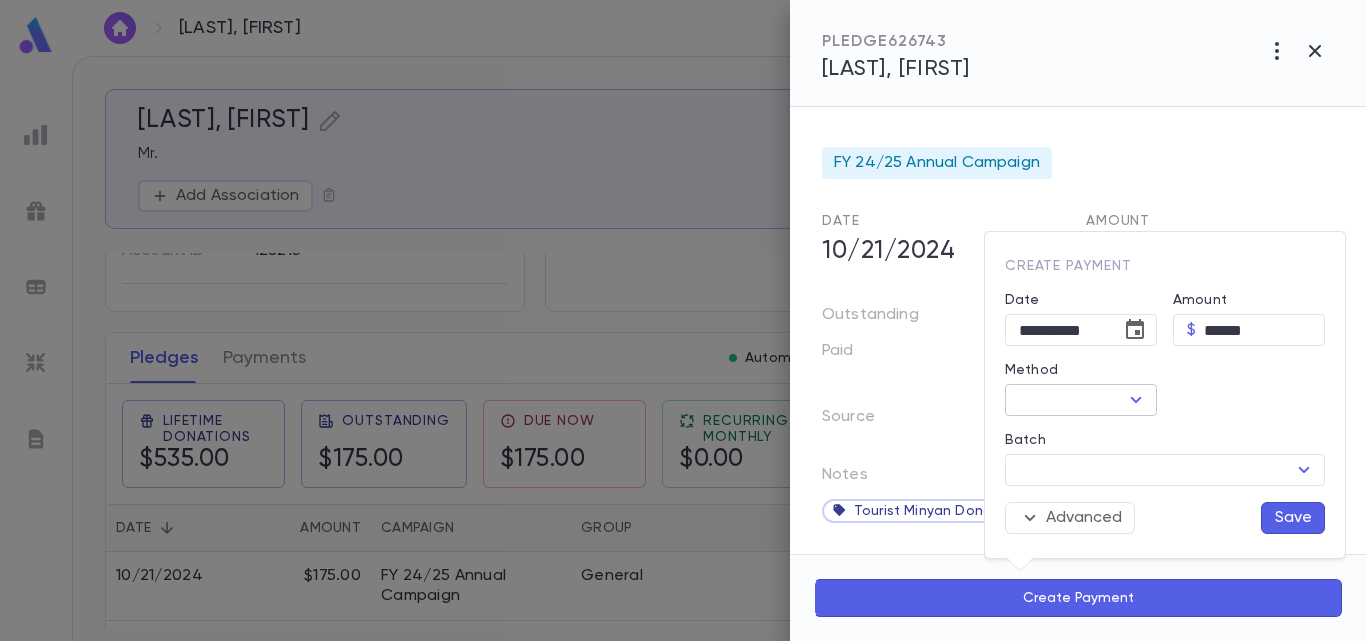 click 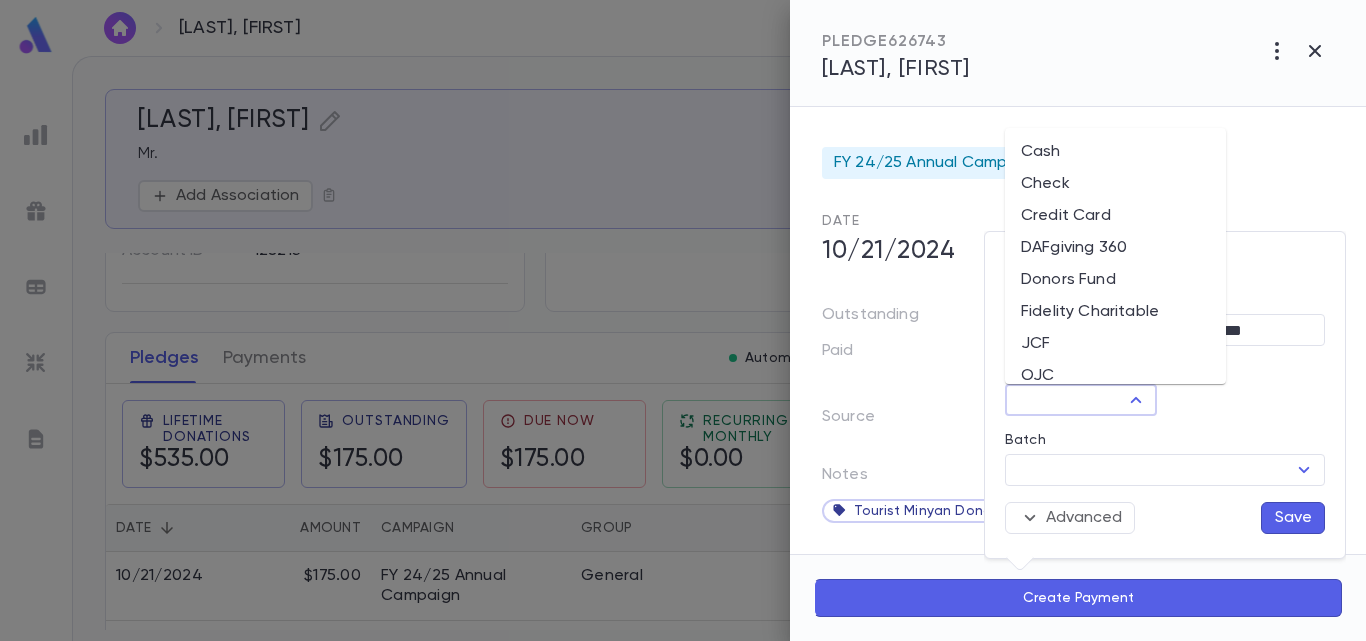 click on "Donors Fund" at bounding box center [1115, 280] 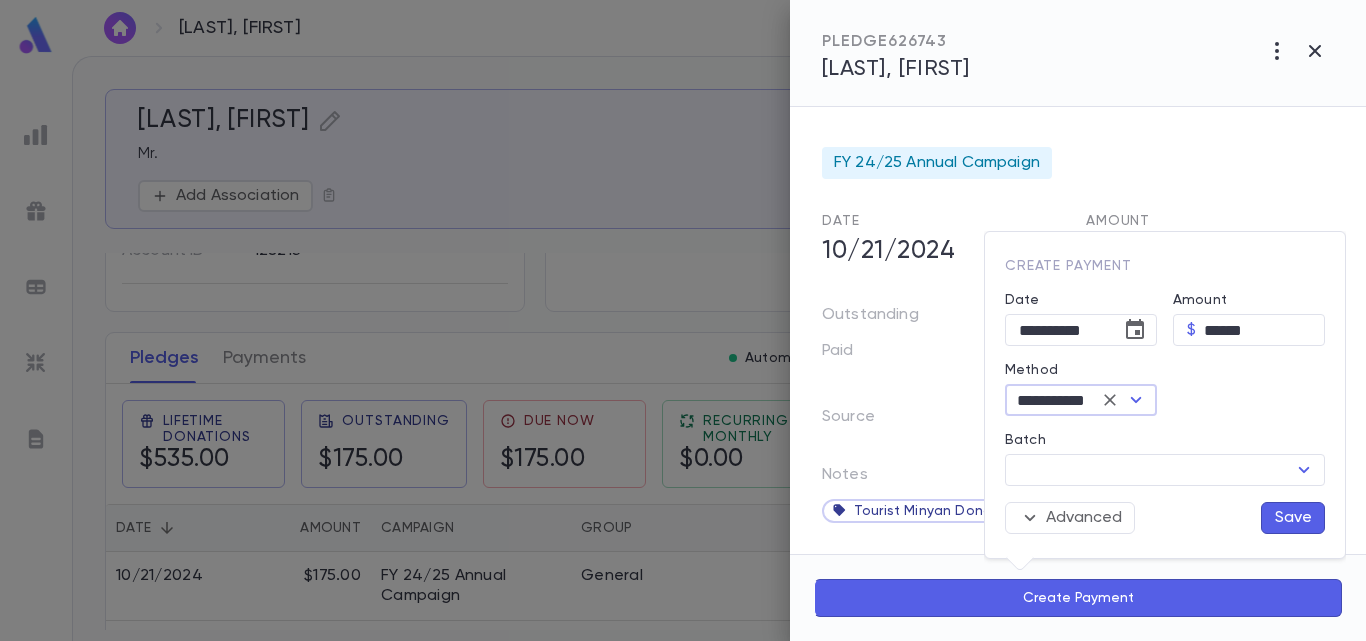 click on "Save" at bounding box center (1293, 518) 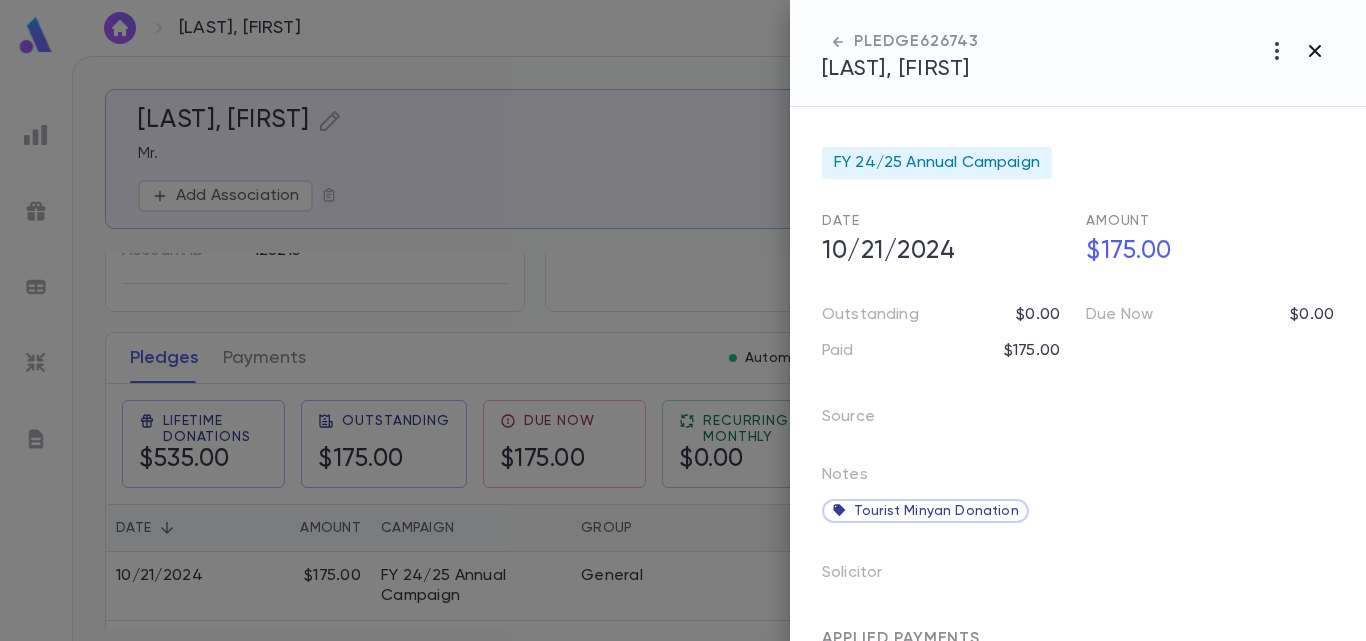 click 